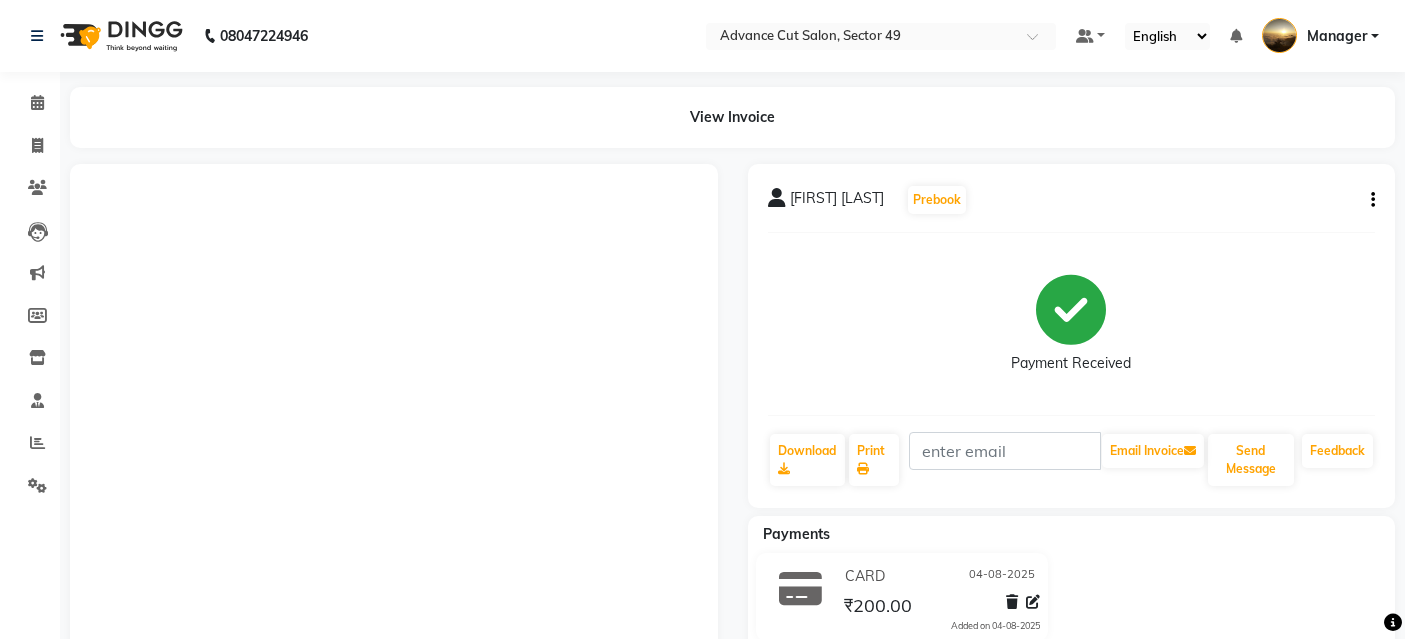scroll, scrollTop: 0, scrollLeft: 0, axis: both 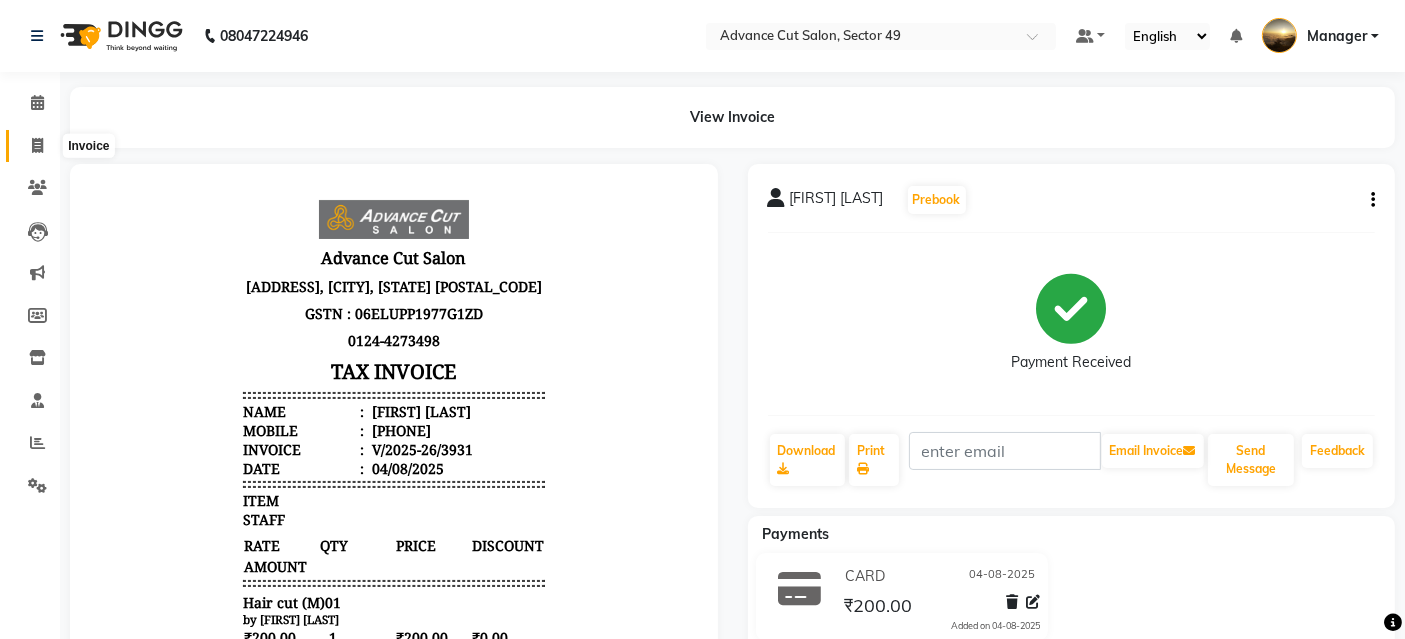drag, startPoint x: 48, startPoint y: 146, endPoint x: 57, endPoint y: 160, distance: 16.643316 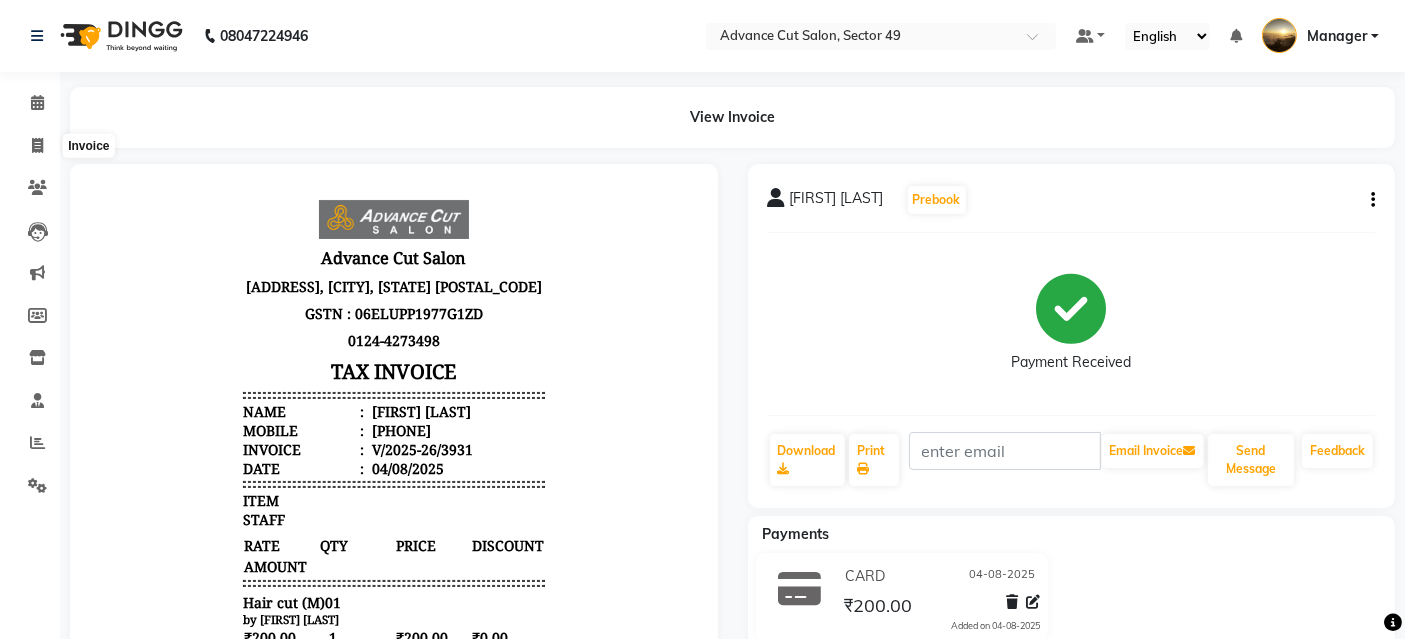 select on "4616" 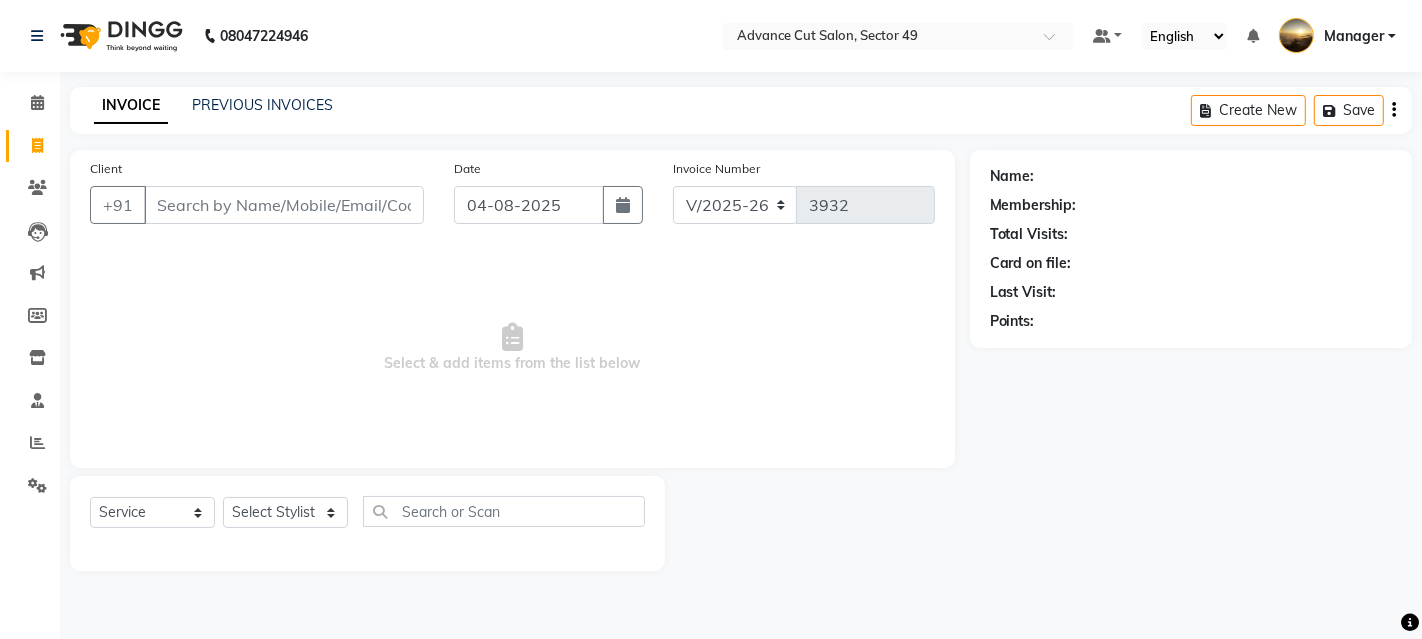 click on "Client" at bounding box center (284, 205) 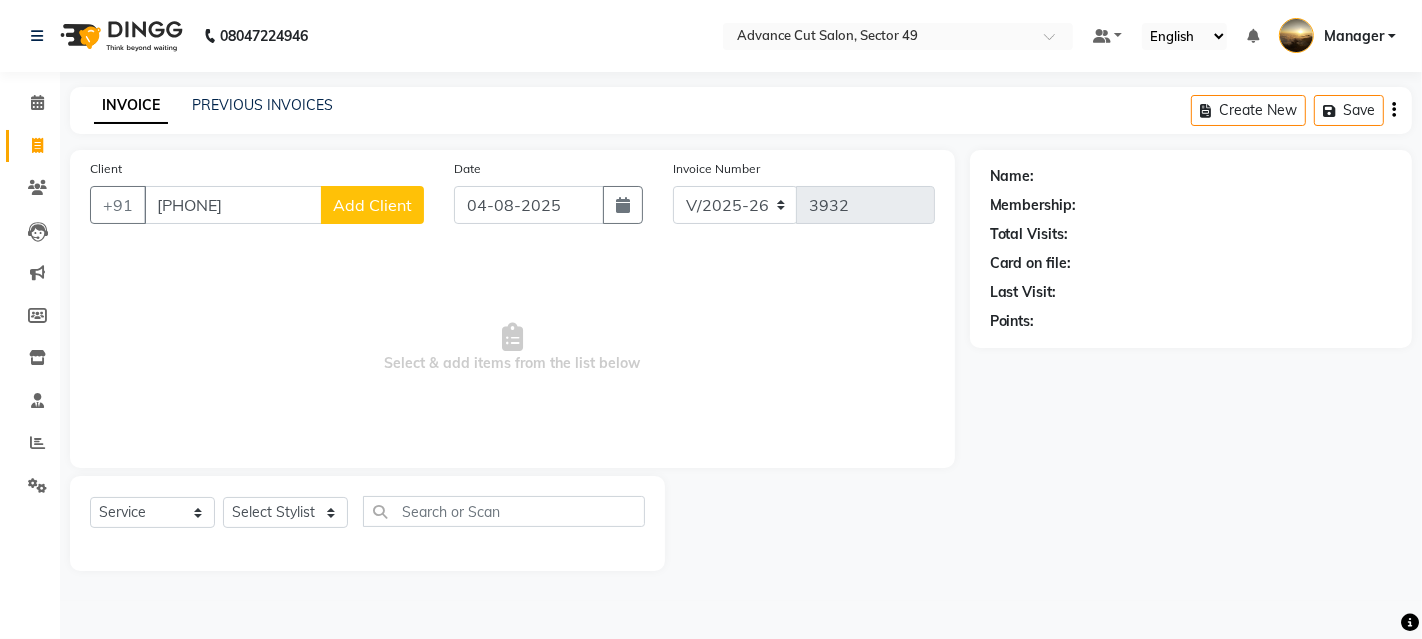 type on "[PHONE]" 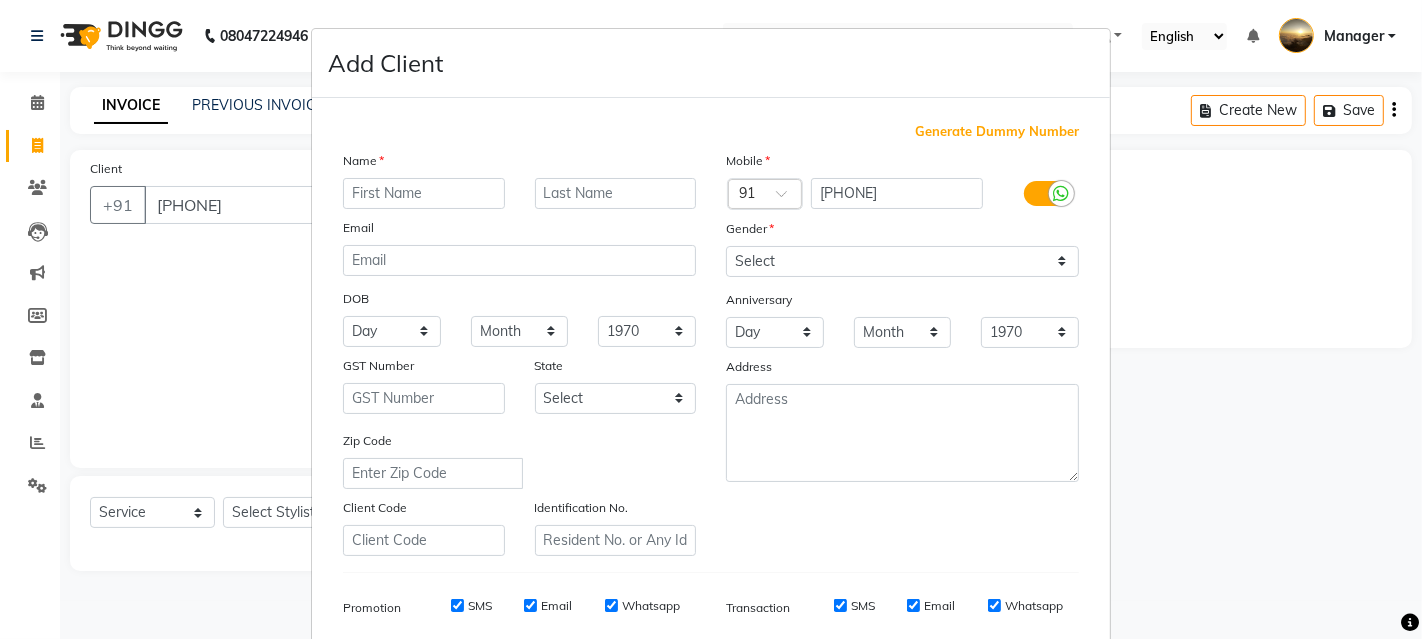 click at bounding box center (424, 193) 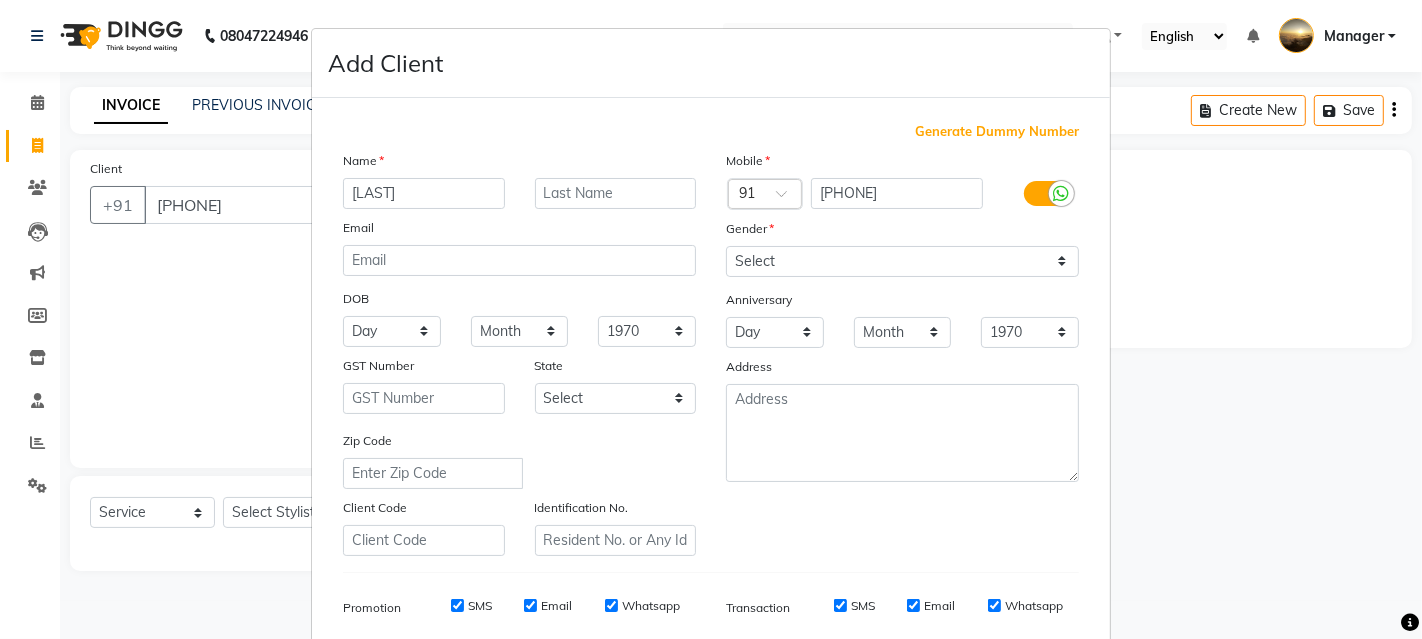 type on "[LAST]" 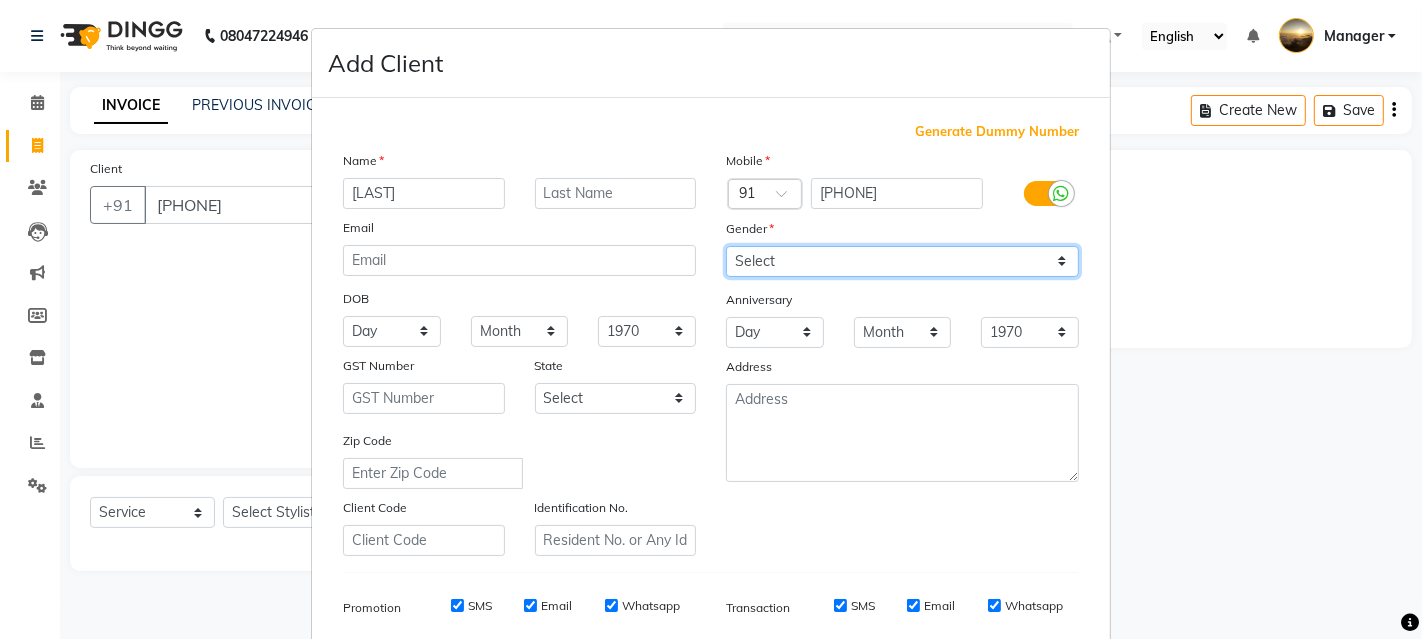 drag, startPoint x: 756, startPoint y: 258, endPoint x: 751, endPoint y: 268, distance: 11.18034 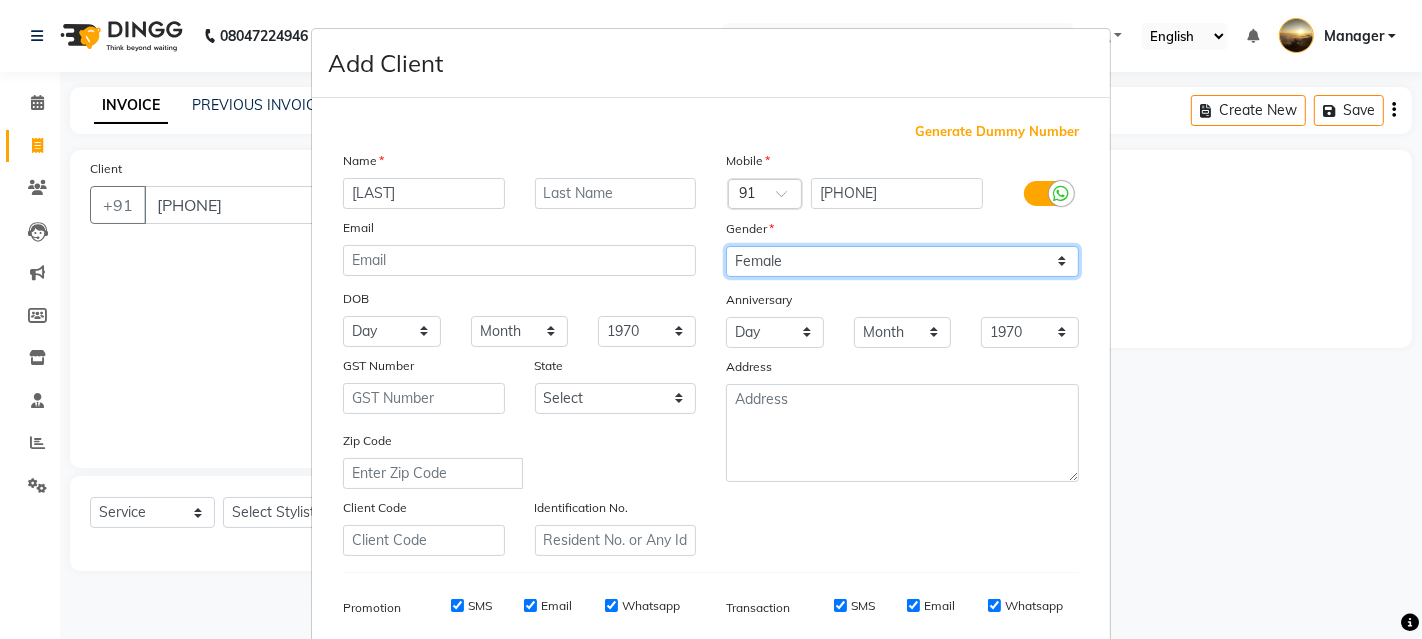 click on "Select Male Female Other Prefer Not To Say" at bounding box center [902, 261] 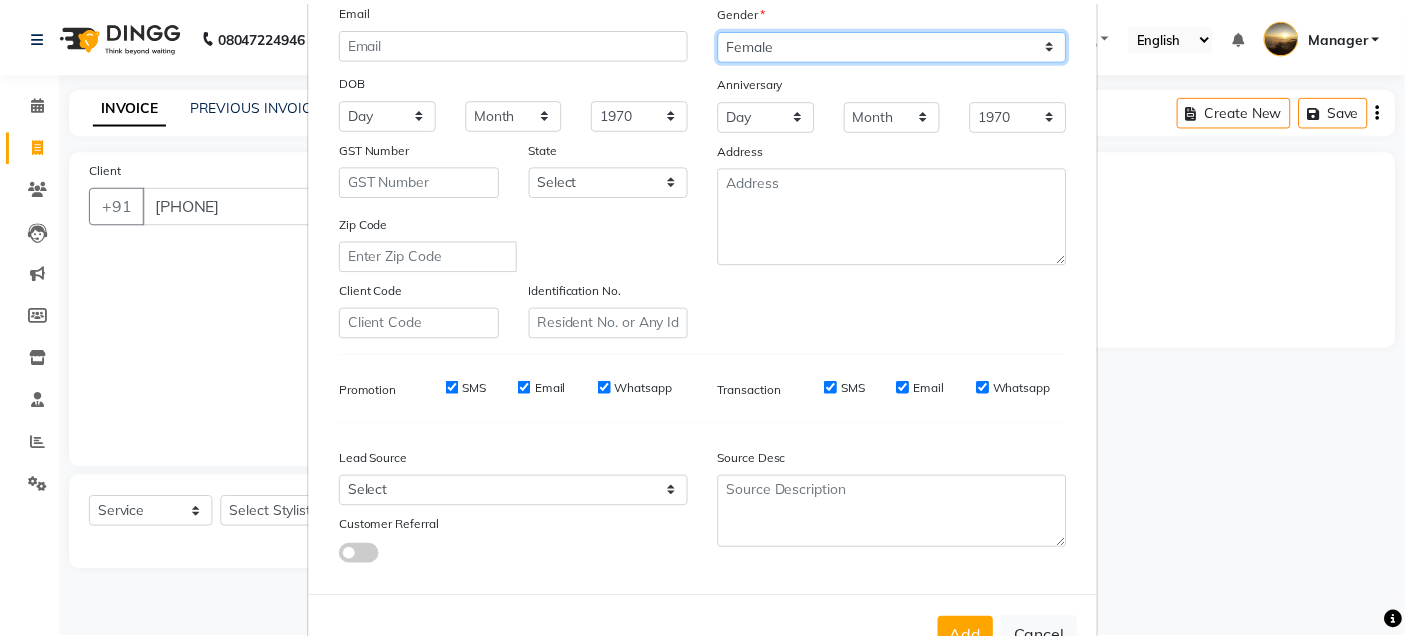 scroll, scrollTop: 282, scrollLeft: 0, axis: vertical 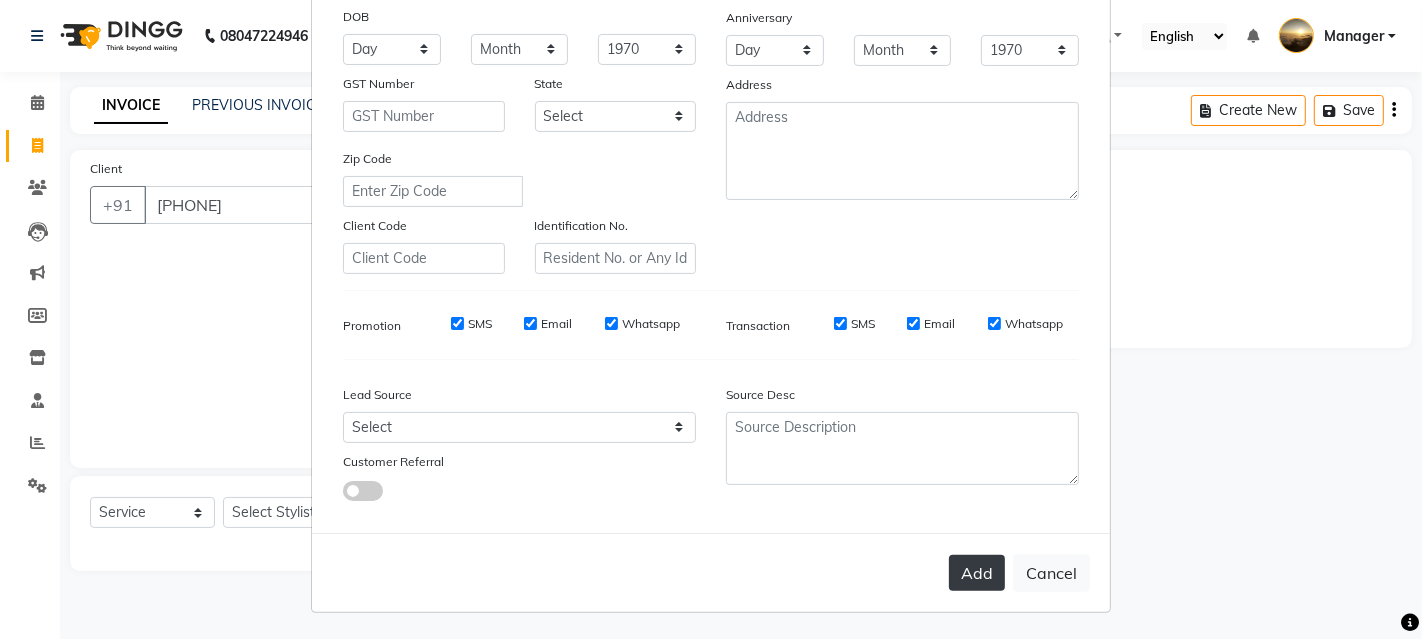 click on "Add" at bounding box center (977, 573) 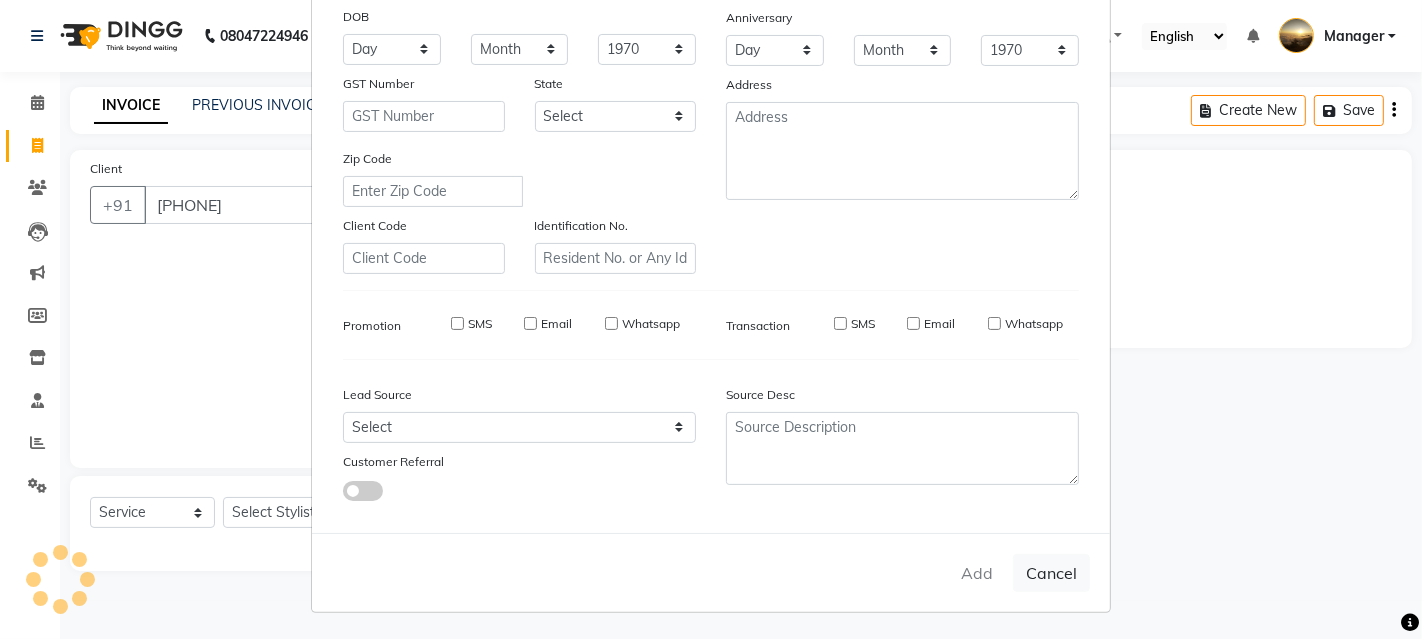 type 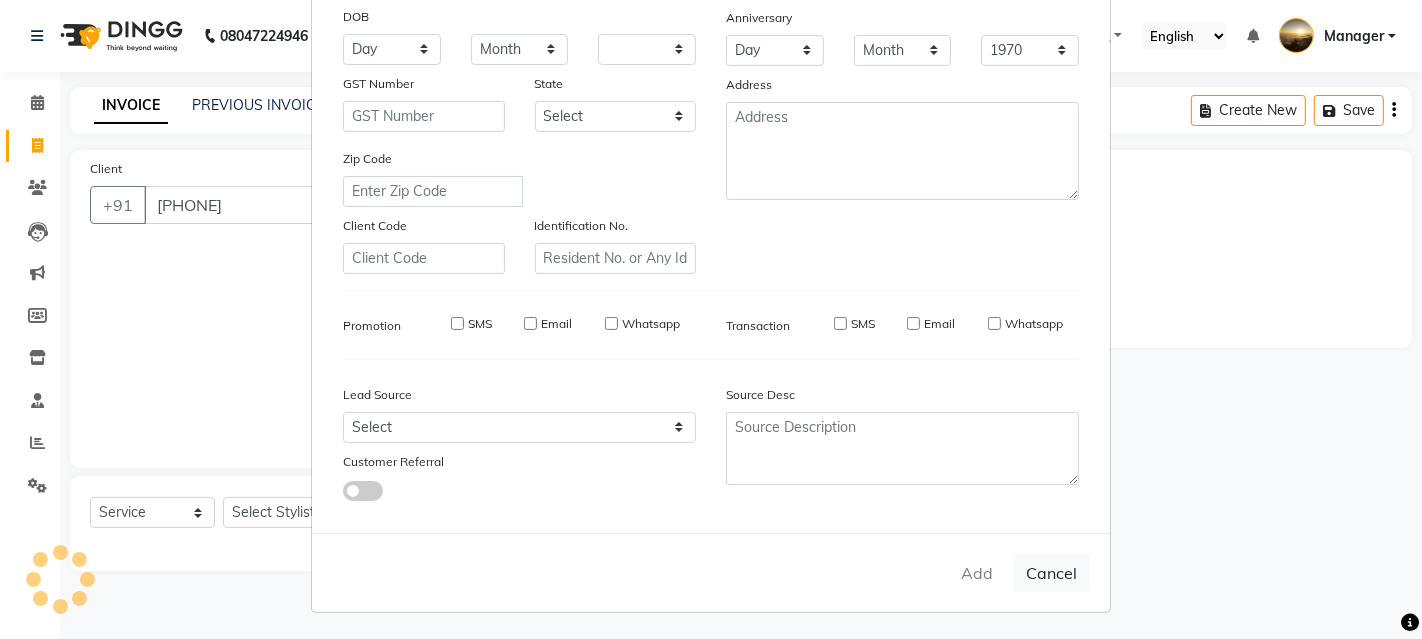 select 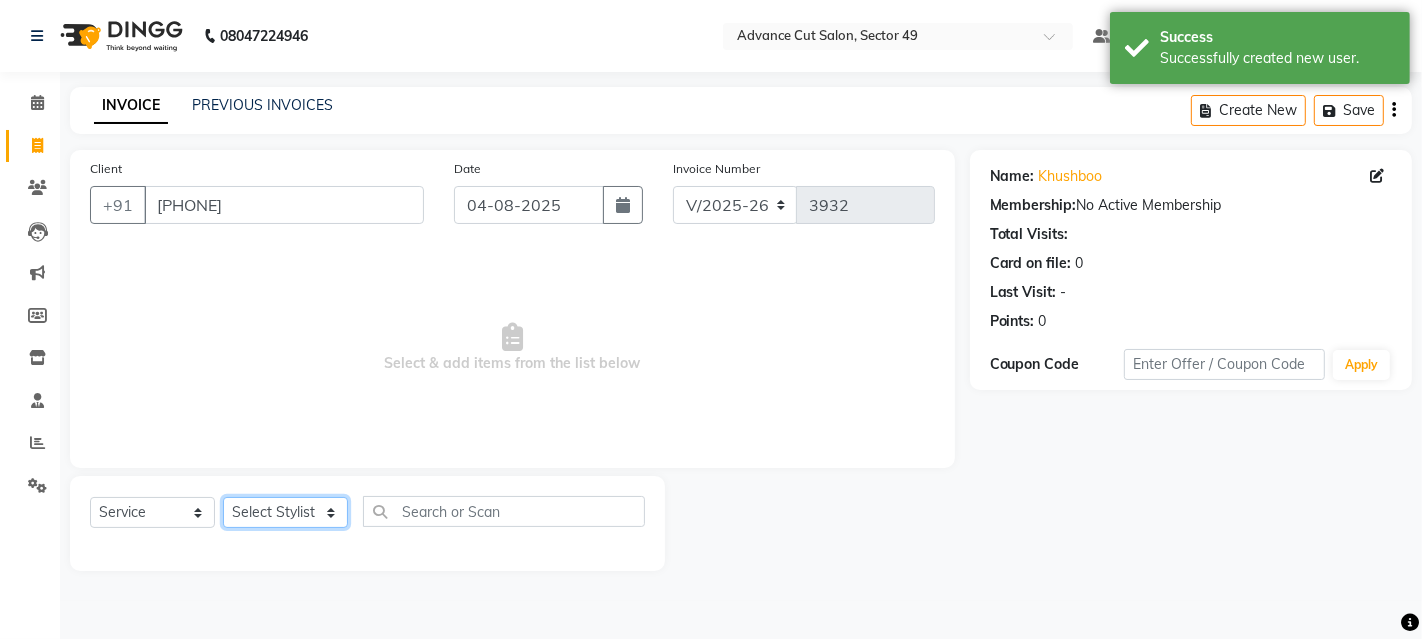 click on "Select Stylist Aashu Banty bashu danish ali david faizan khushi Manager product sameer Tip vishal" 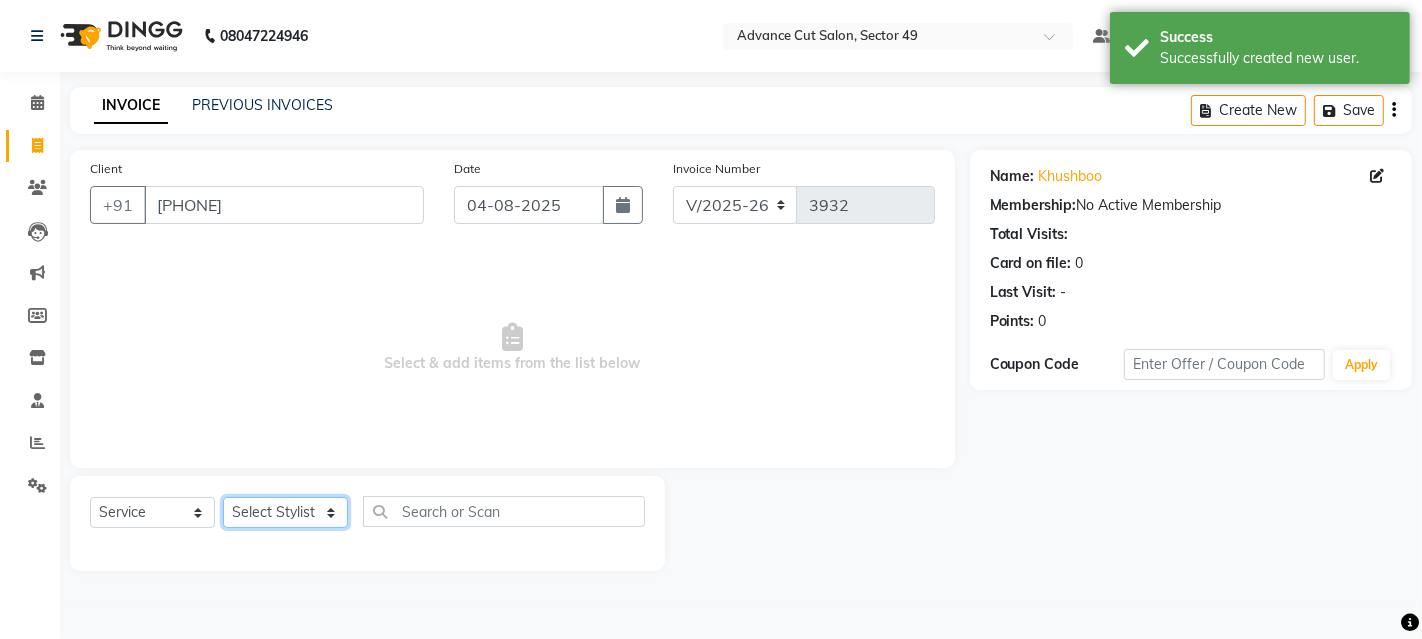 select on "27619" 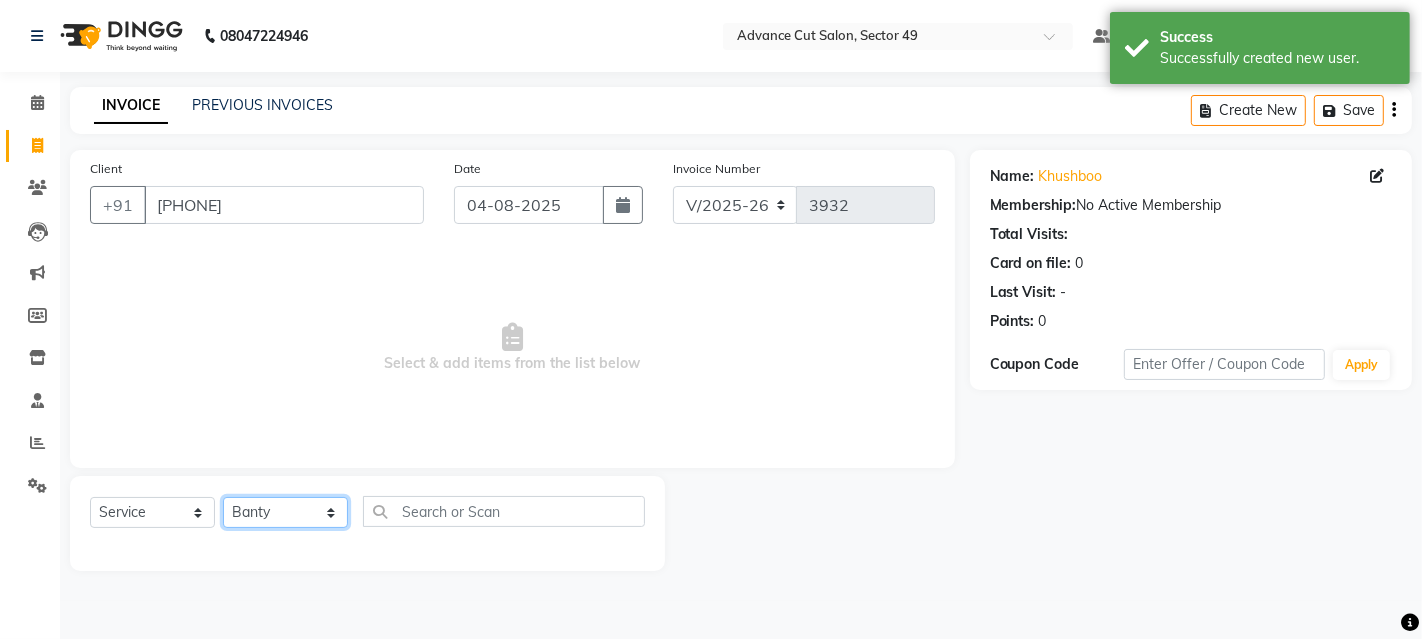 click on "Select Stylist Aashu Banty bashu danish ali david faizan khushi Manager product sameer Tip vishal" 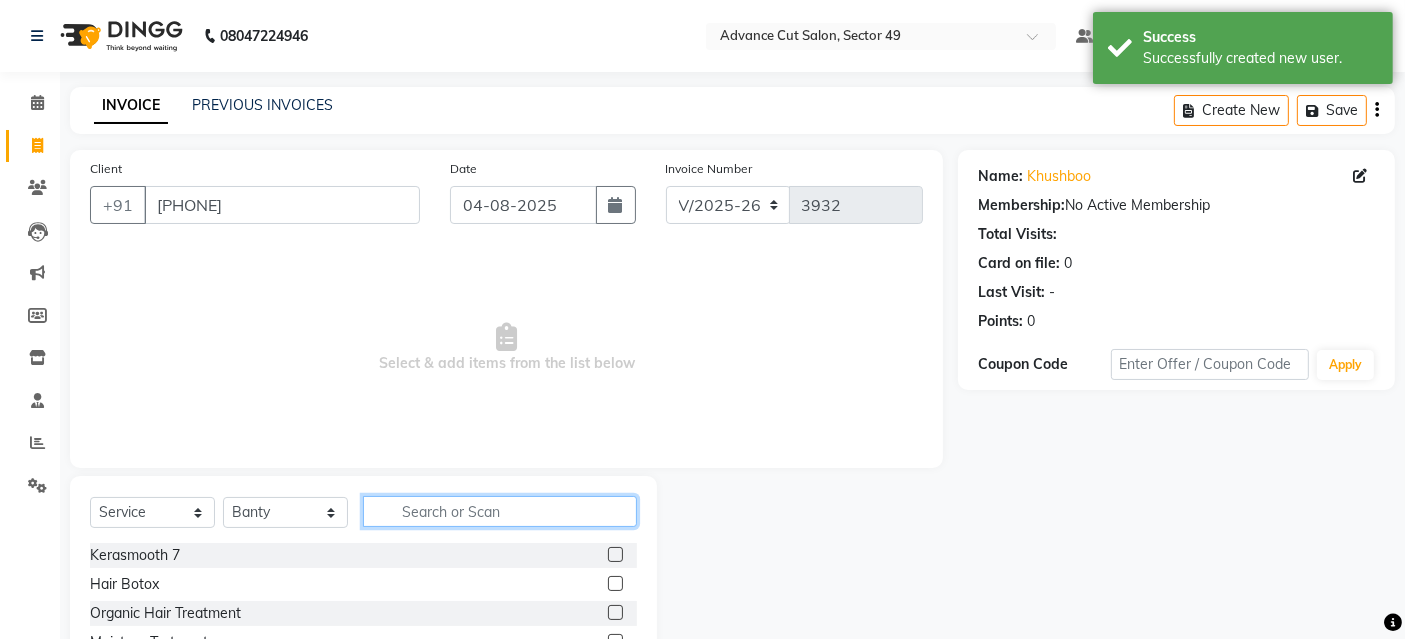 drag, startPoint x: 468, startPoint y: 525, endPoint x: 440, endPoint y: 495, distance: 41.036568 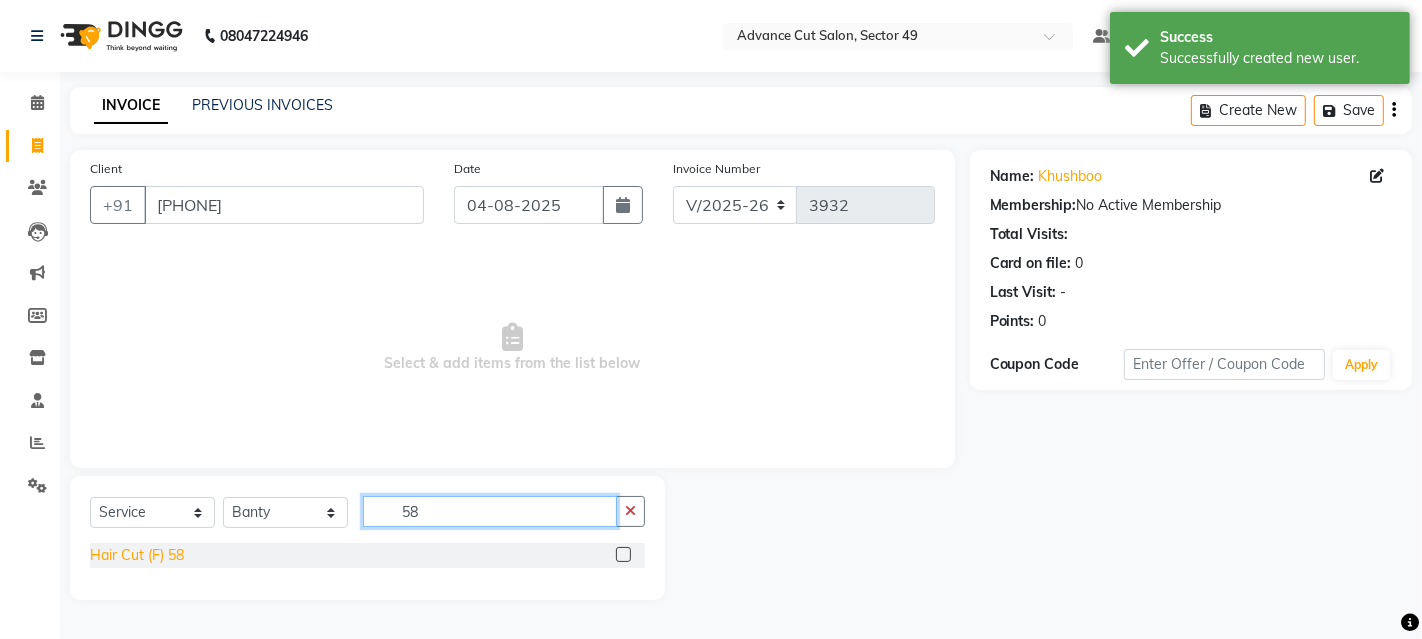 type on "58" 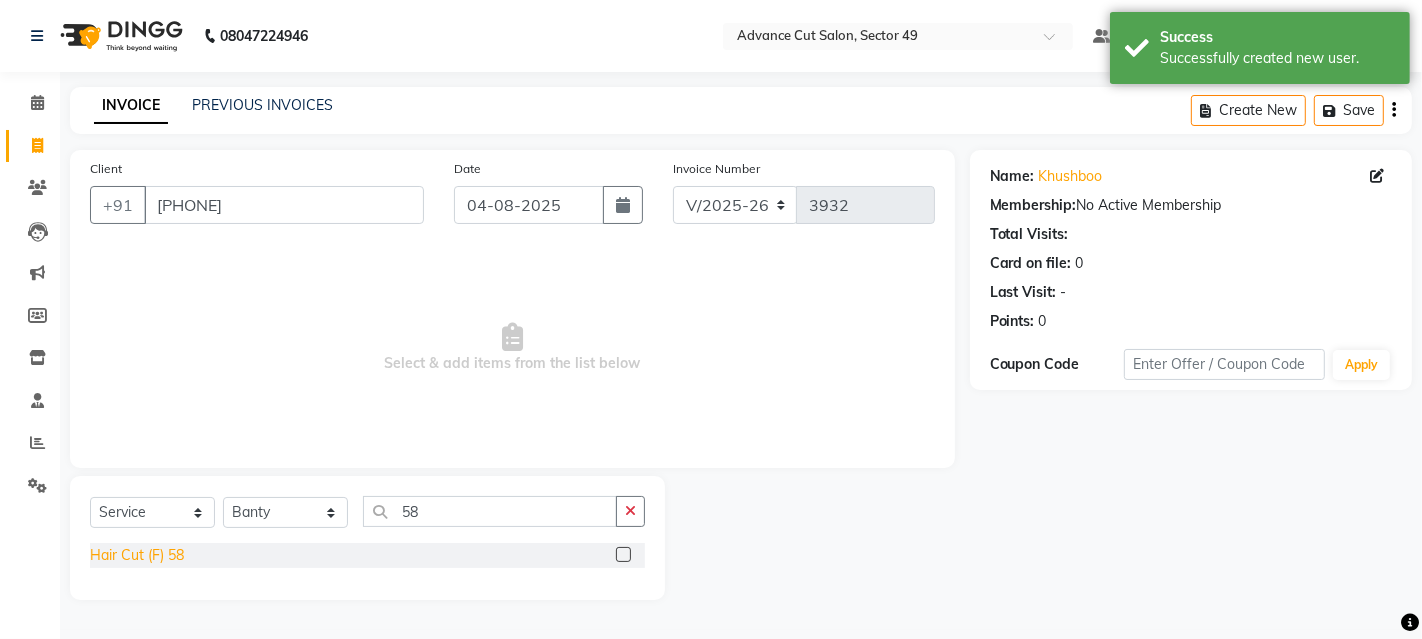 click on "Hair Cut (F) 58" 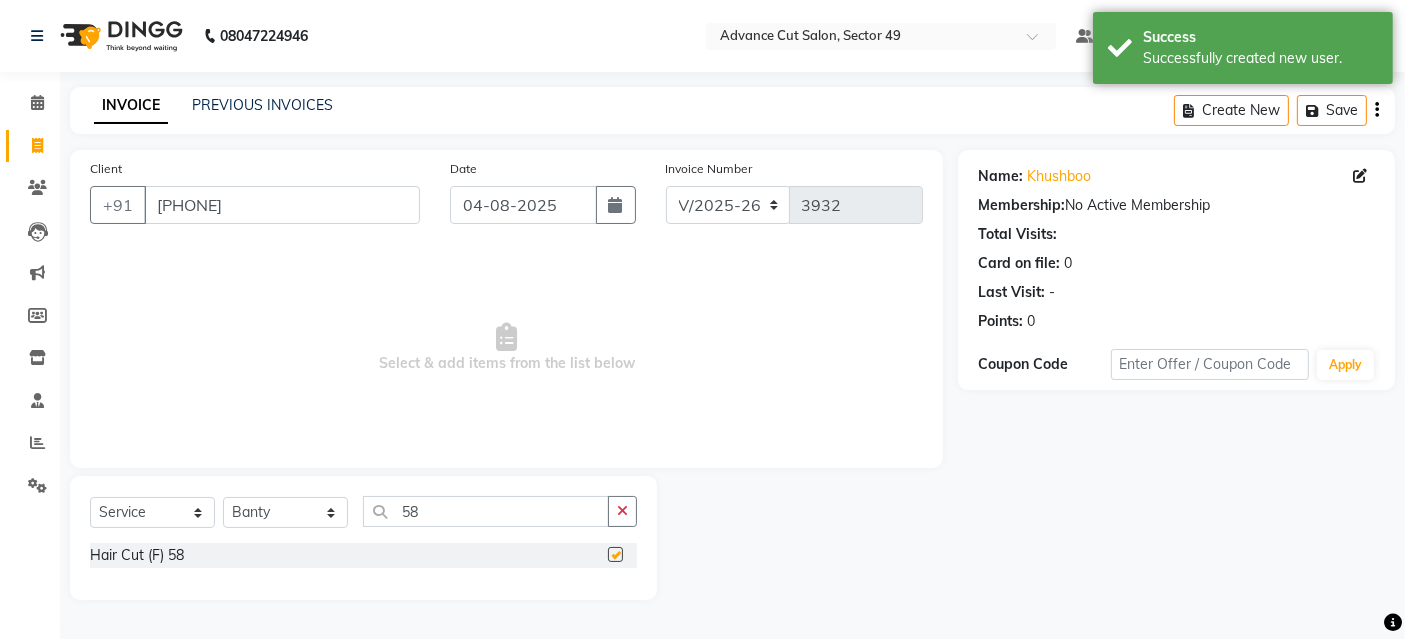 checkbox on "false" 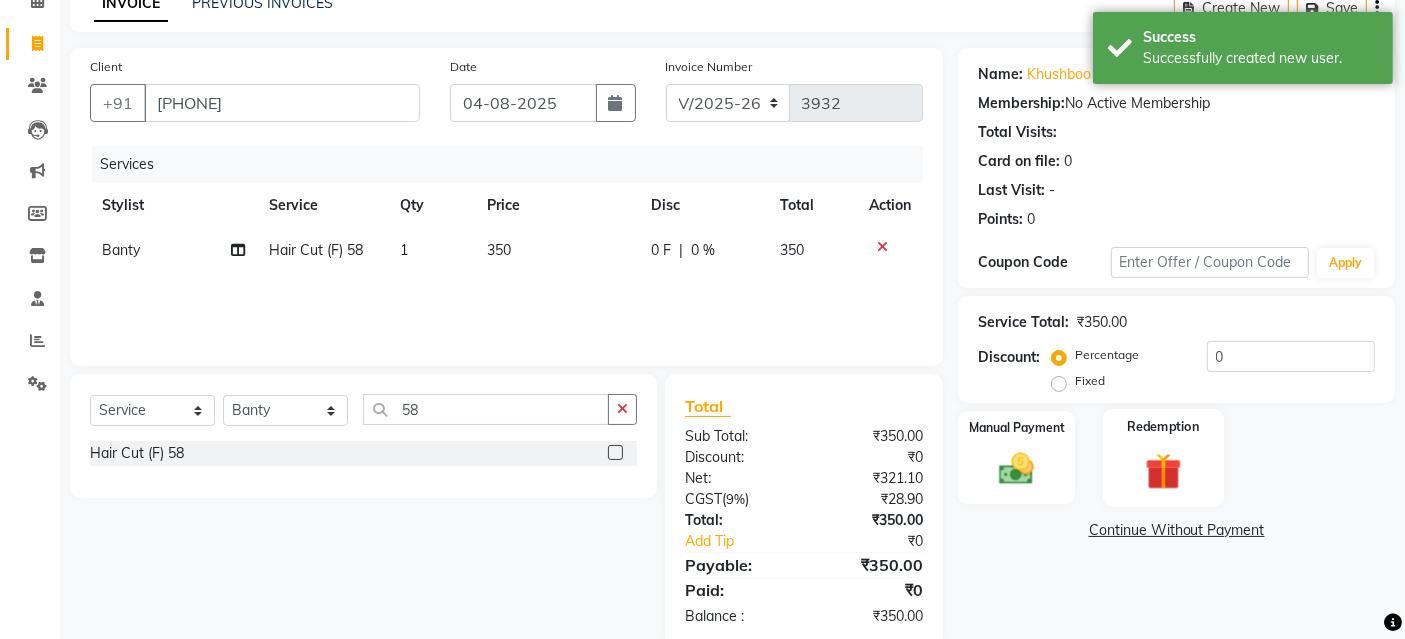 scroll, scrollTop: 138, scrollLeft: 0, axis: vertical 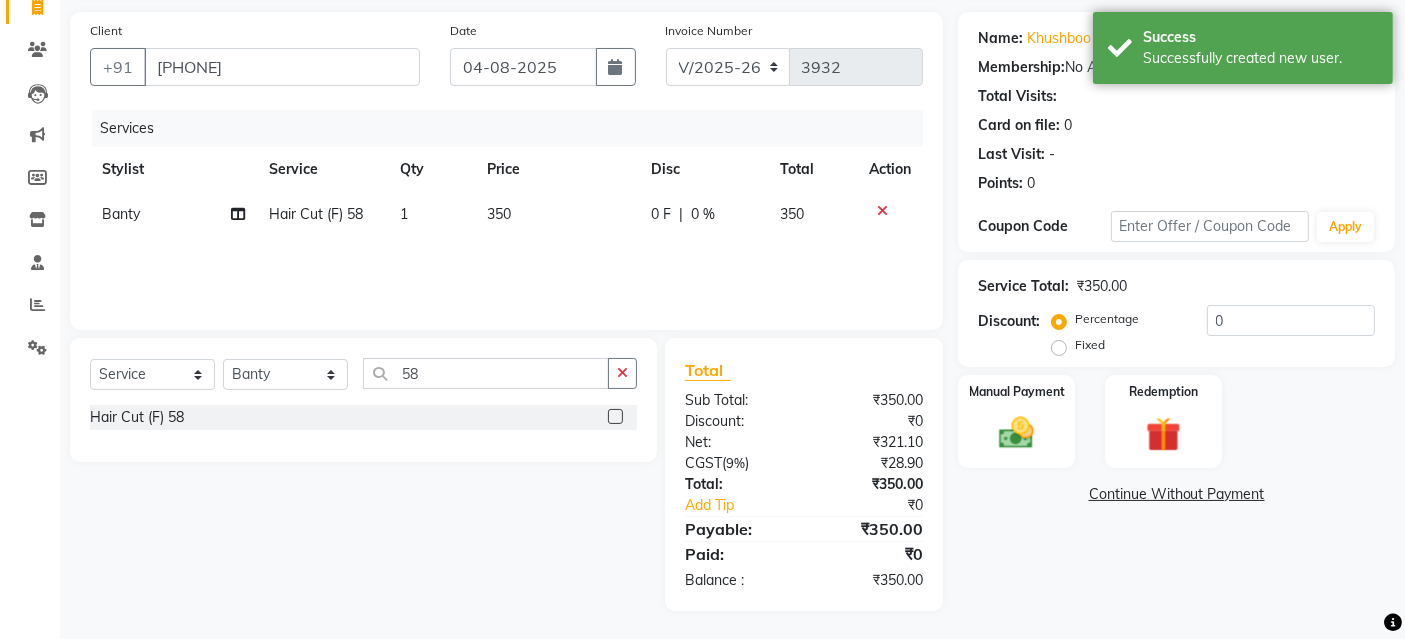 drag, startPoint x: 988, startPoint y: 399, endPoint x: 1100, endPoint y: 464, distance: 129.49518 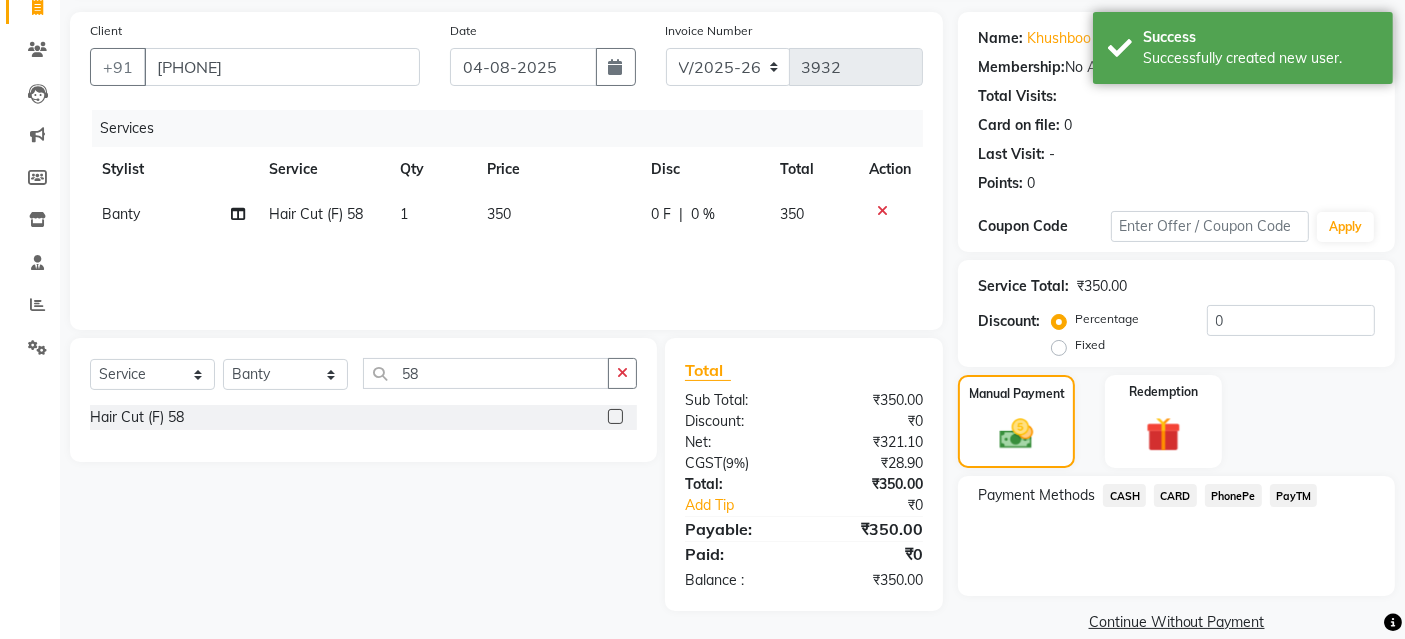 drag, startPoint x: 1333, startPoint y: 487, endPoint x: 1291, endPoint y: 498, distance: 43.416588 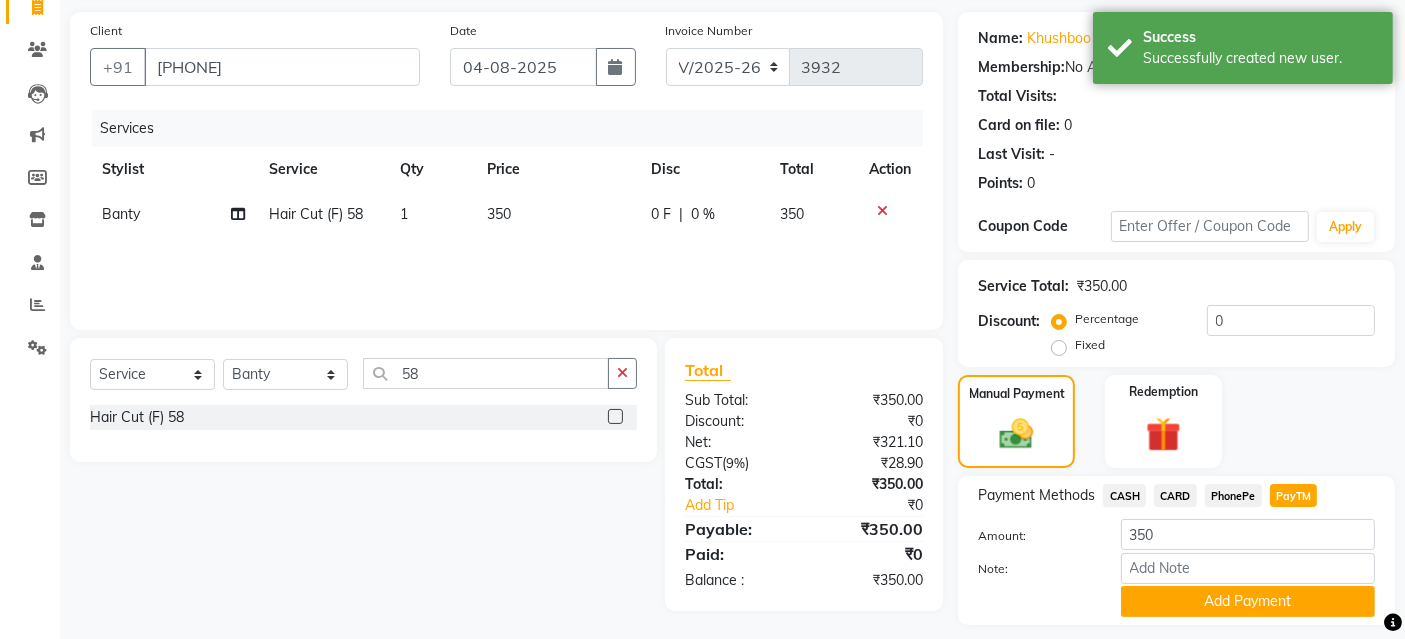 drag, startPoint x: 1277, startPoint y: 601, endPoint x: 1268, endPoint y: 574, distance: 28.460499 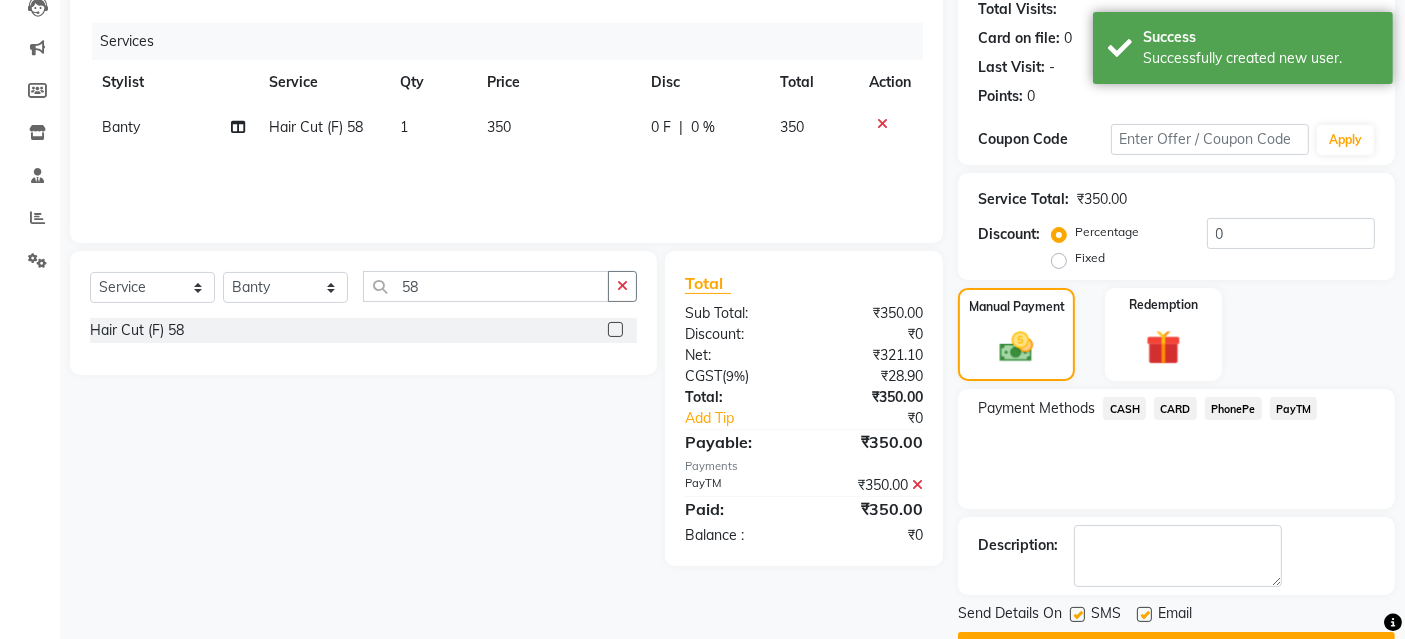scroll, scrollTop: 277, scrollLeft: 0, axis: vertical 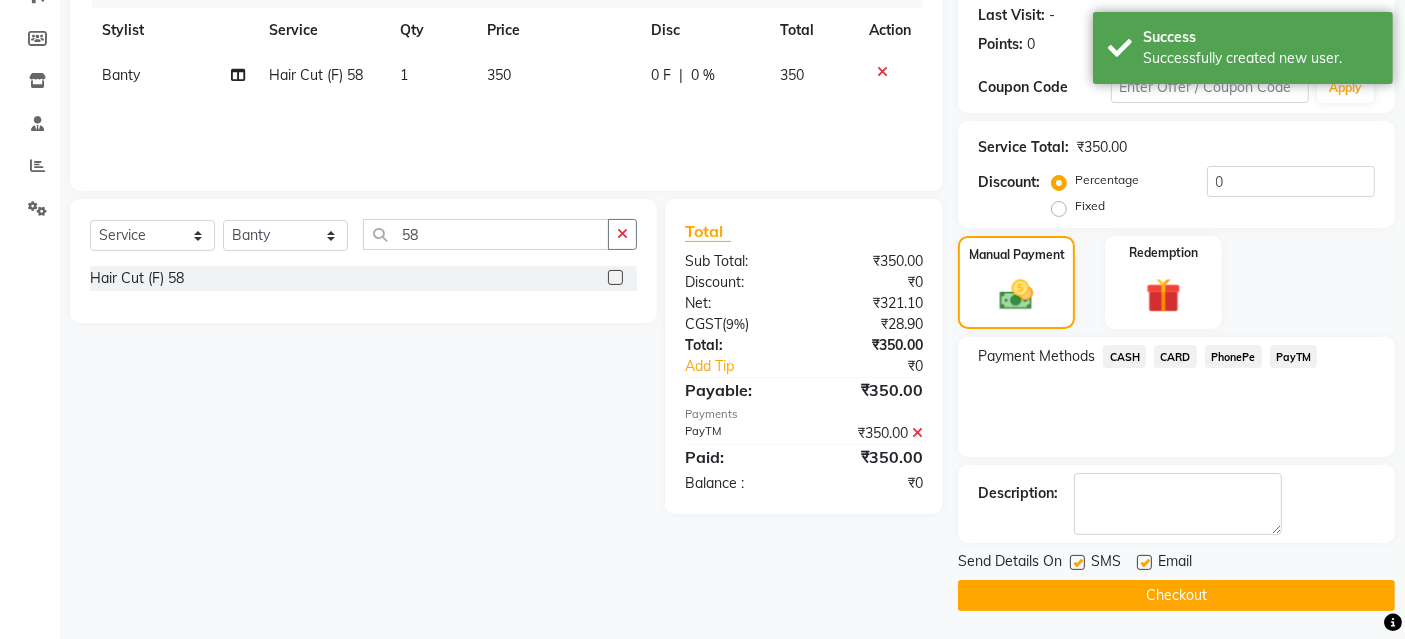 click on "Checkout" 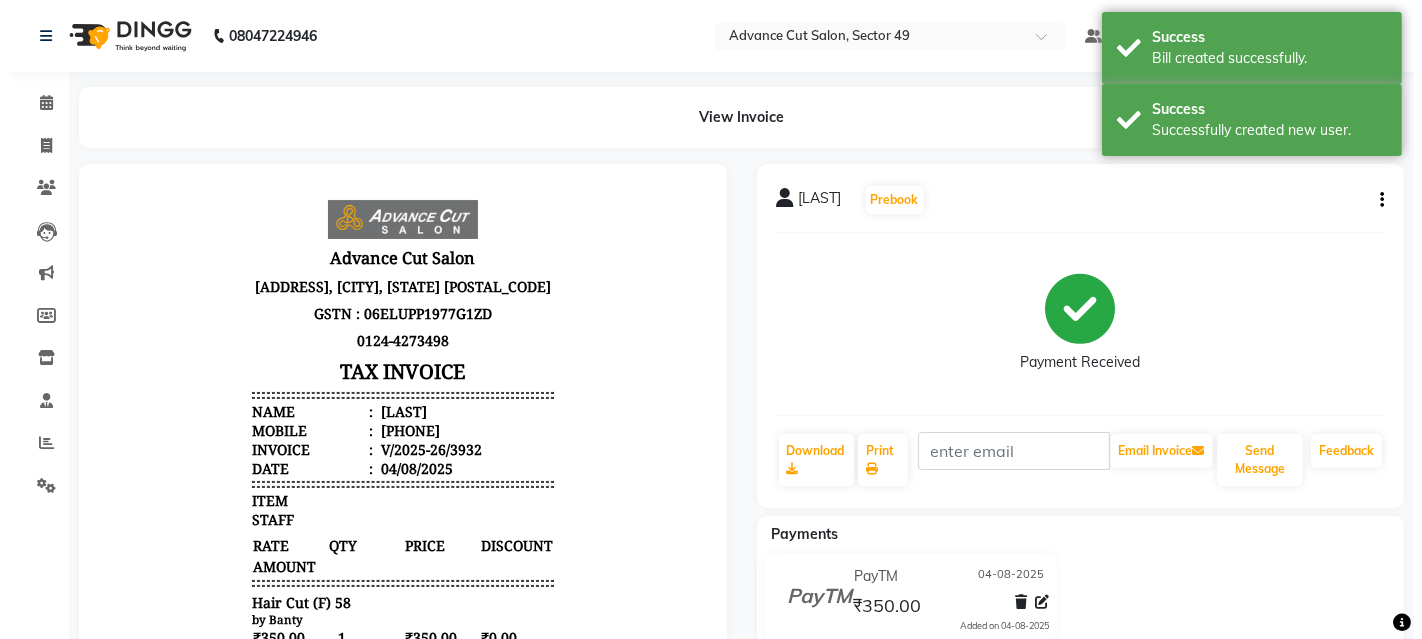 scroll, scrollTop: 0, scrollLeft: 0, axis: both 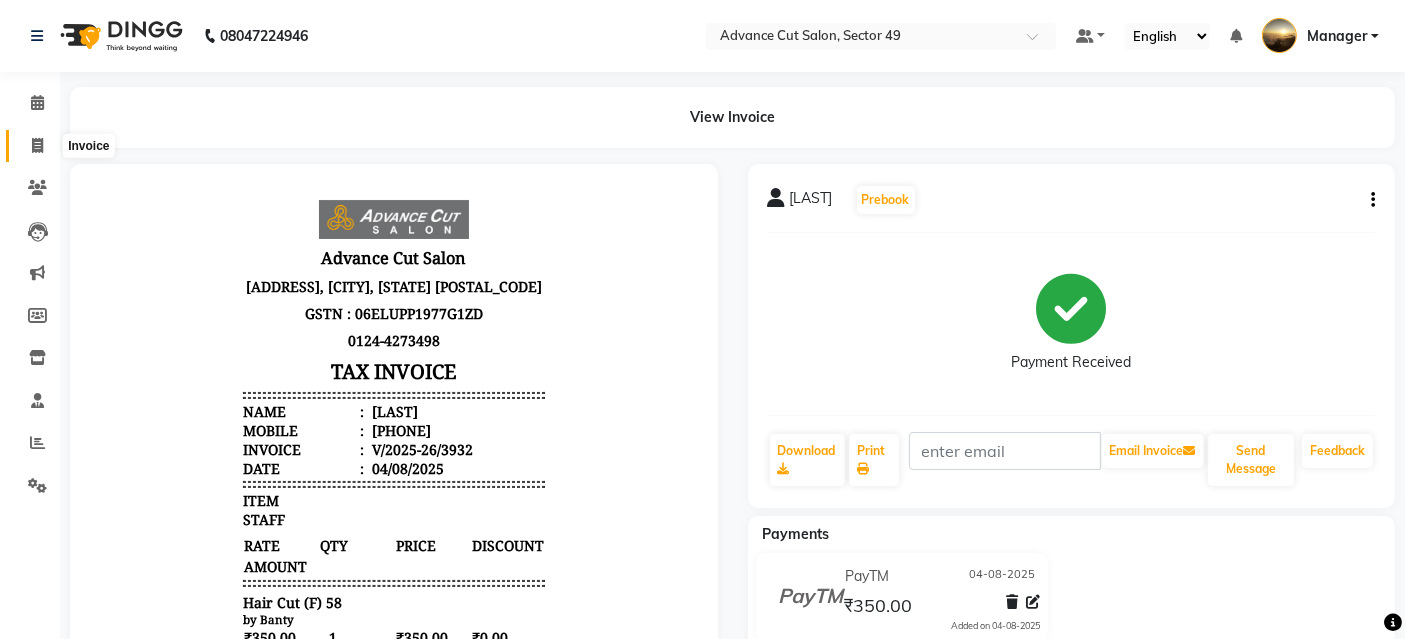 click 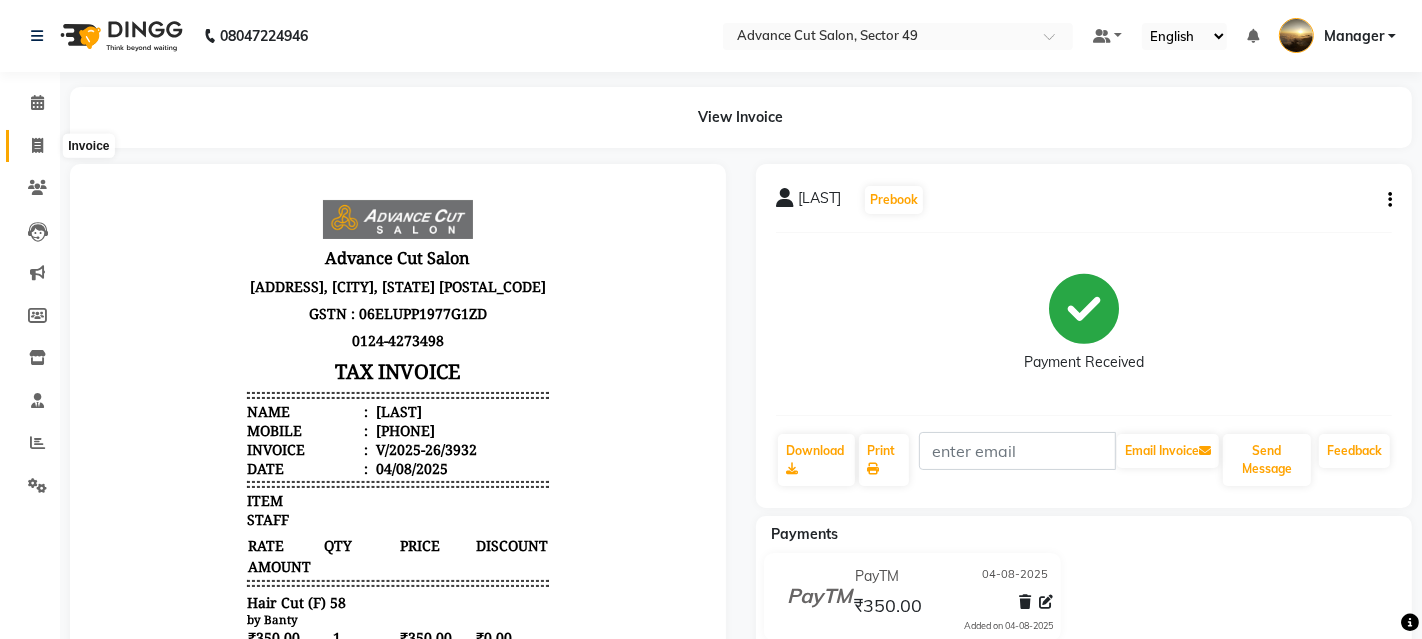 select on "4616" 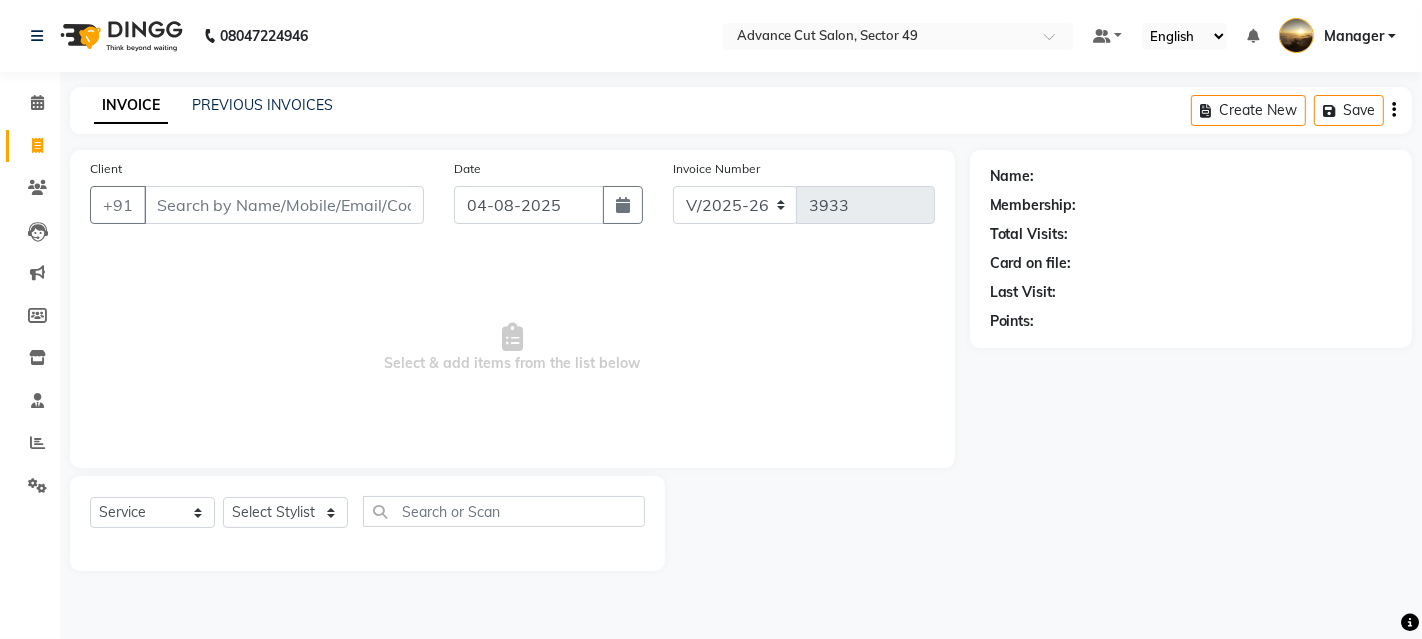 click on "Client" at bounding box center (284, 205) 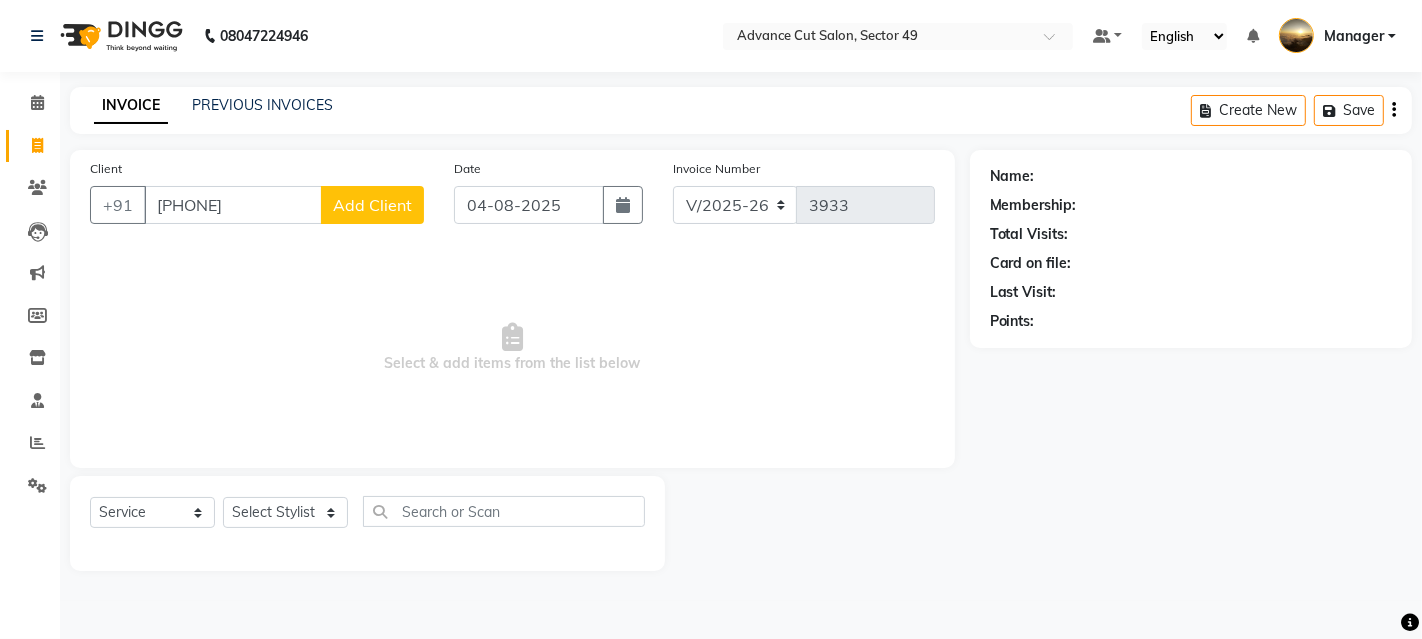 type on "[PHONE]" 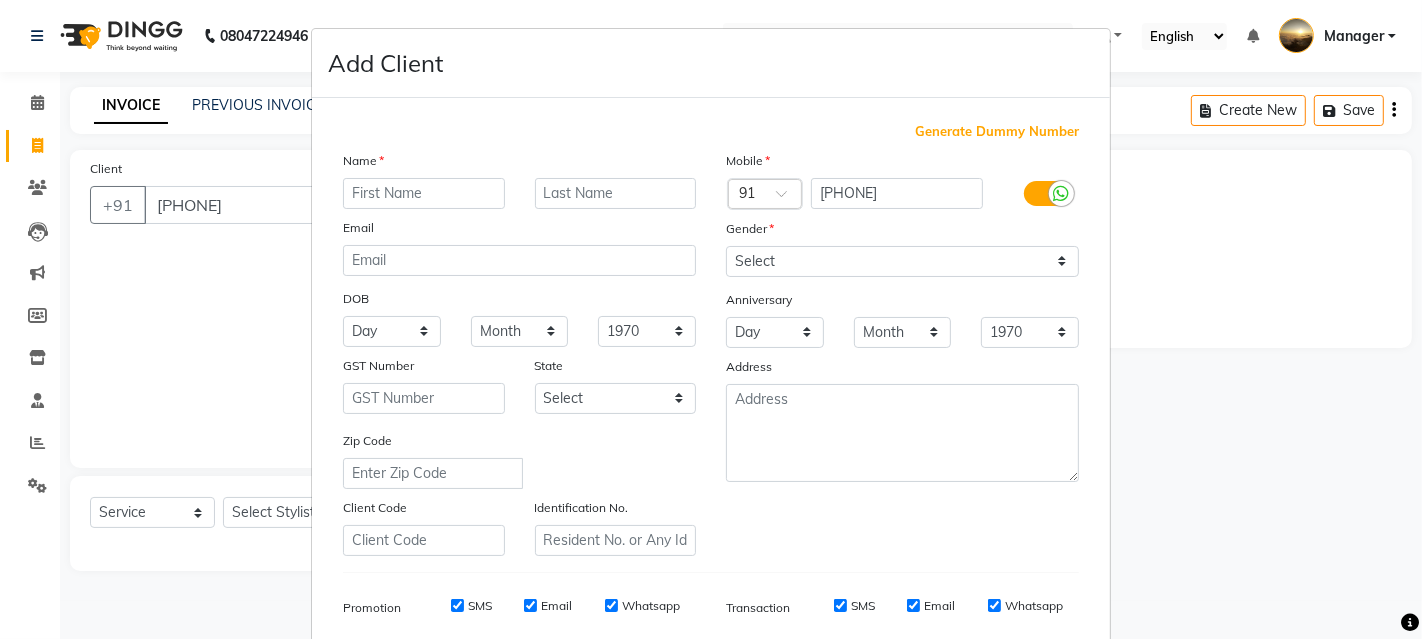 click at bounding box center [424, 193] 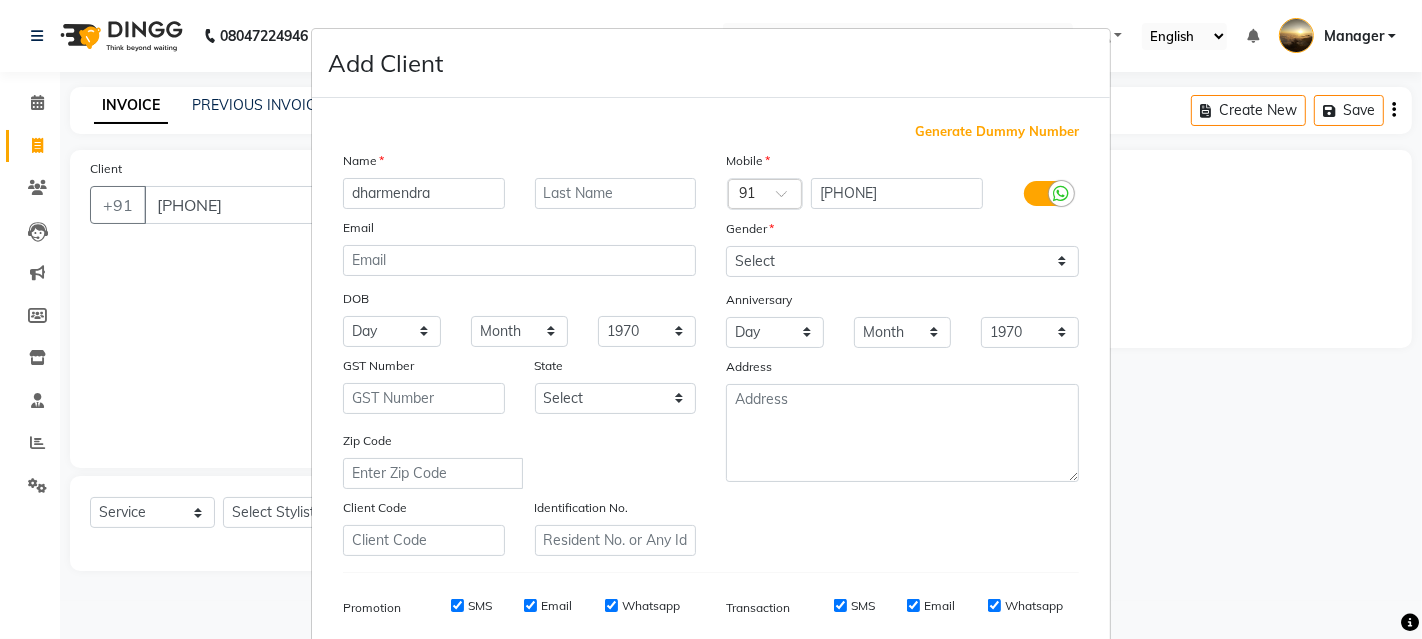type on "dharmendra" 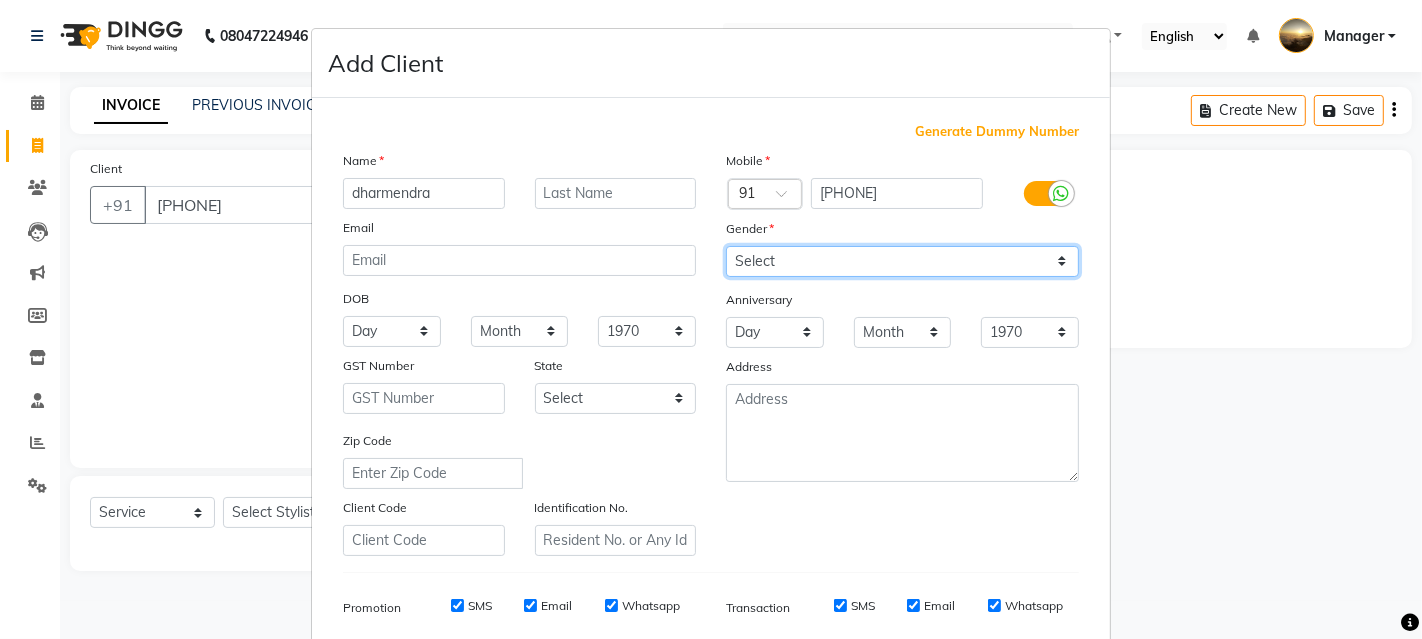 click on "Select Male Female Other Prefer Not To Say" at bounding box center [902, 261] 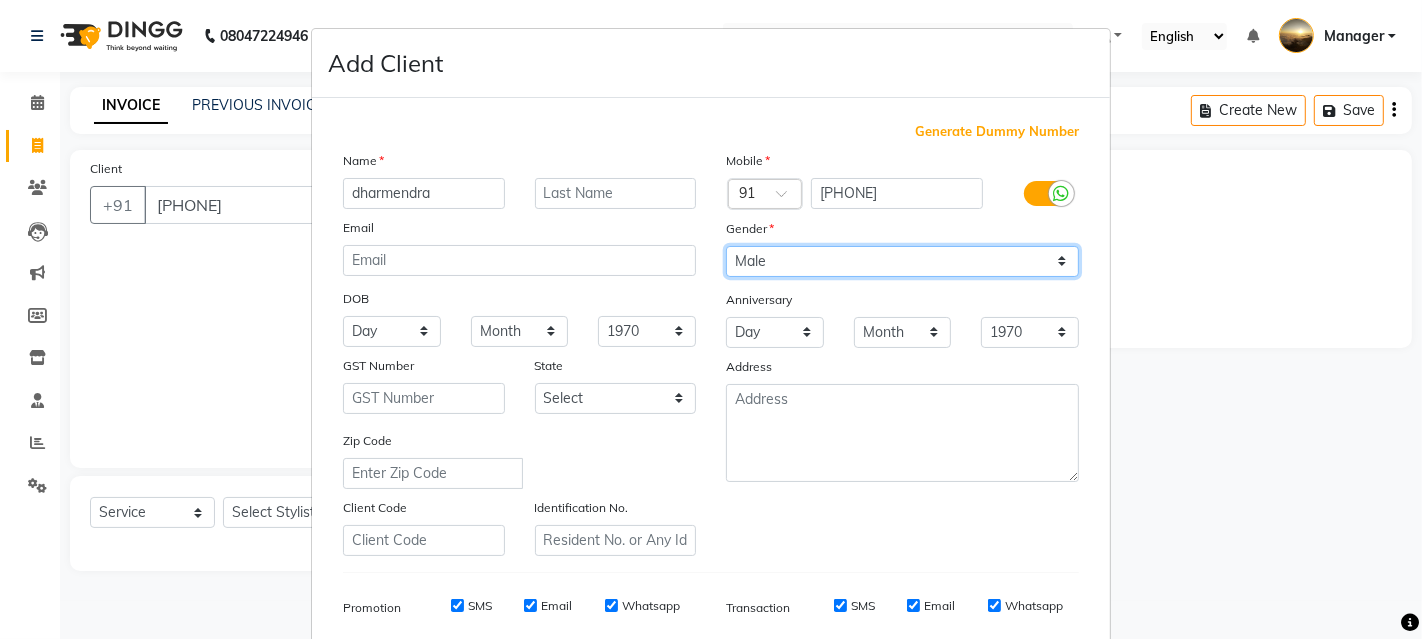 click on "Select Male Female Other Prefer Not To Say" at bounding box center (902, 261) 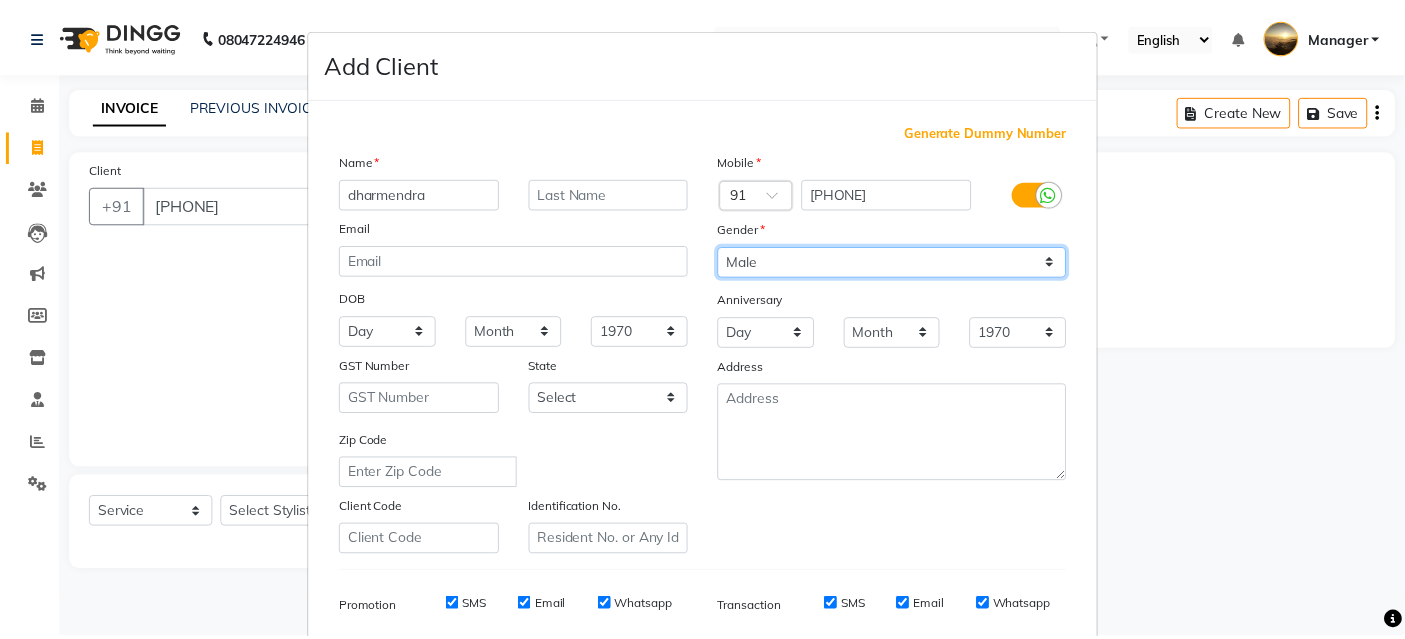scroll, scrollTop: 282, scrollLeft: 0, axis: vertical 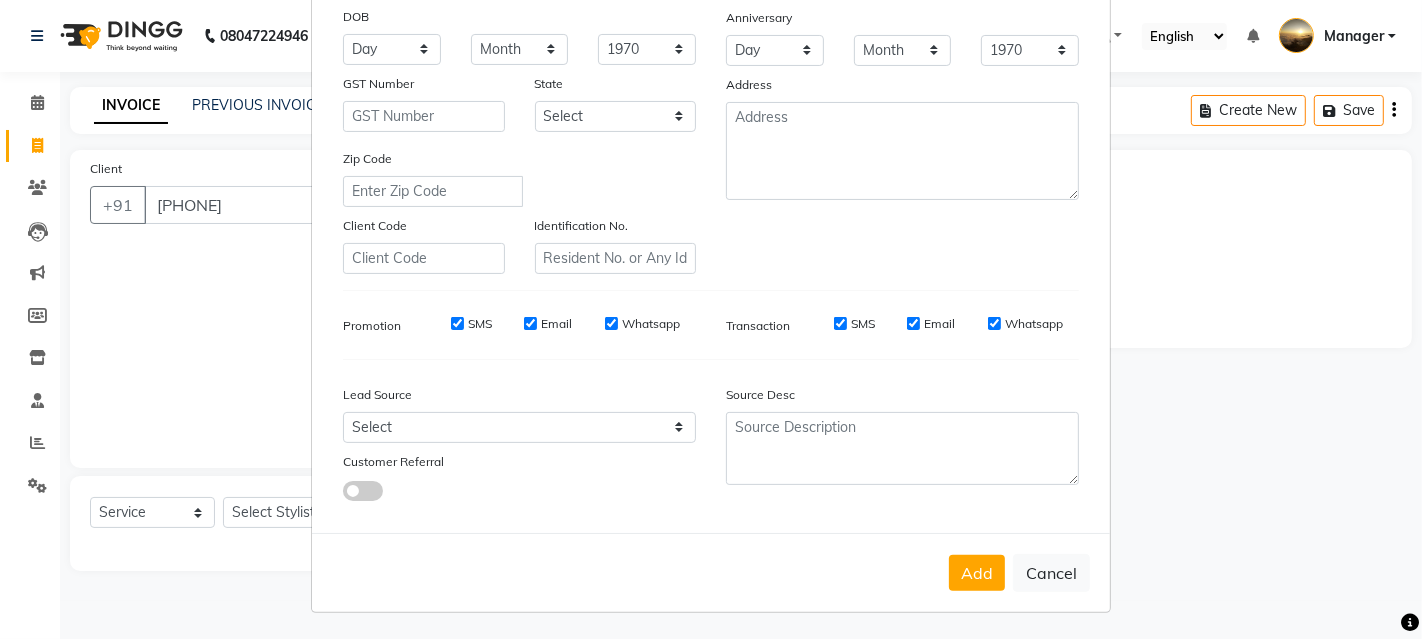 drag, startPoint x: 978, startPoint y: 567, endPoint x: 465, endPoint y: 457, distance: 524.6608 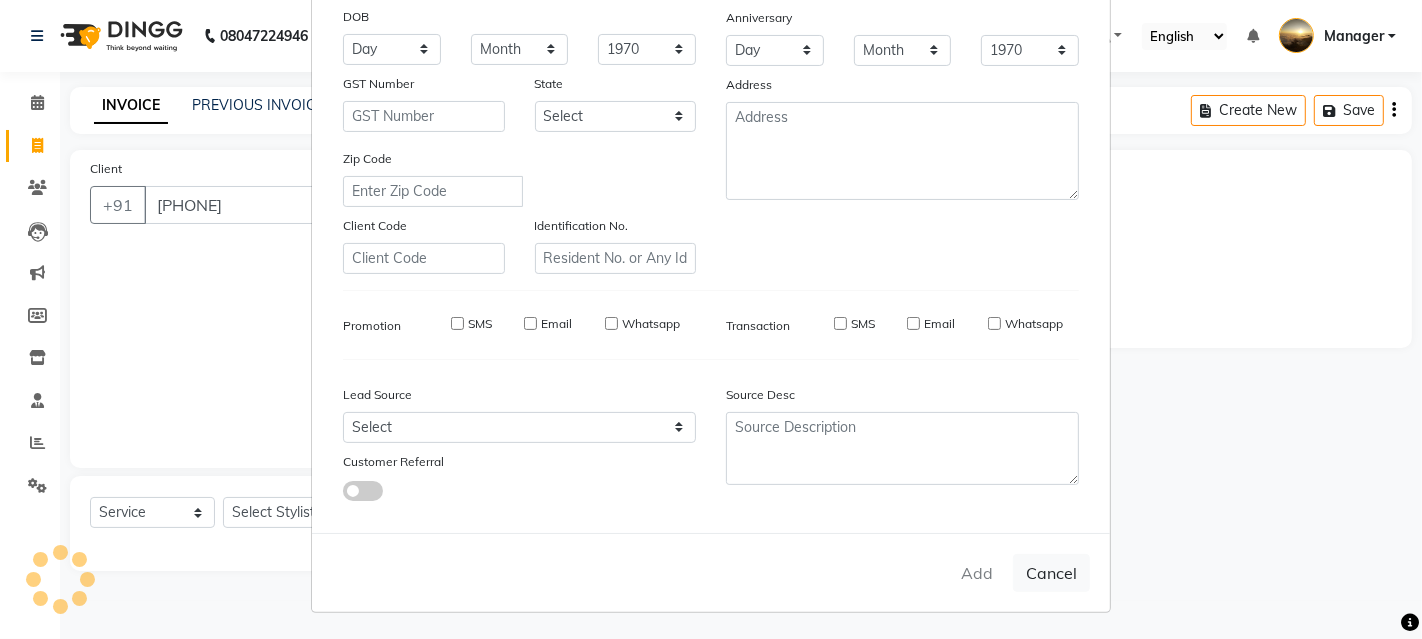 type 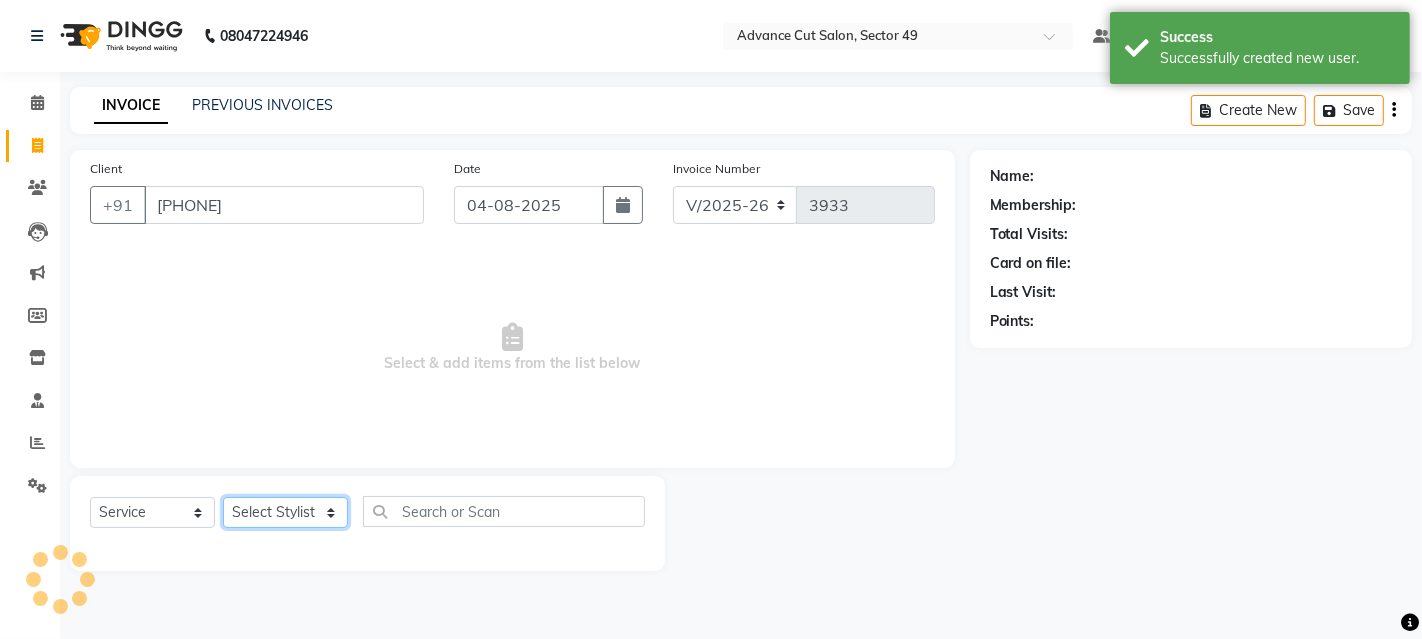 drag, startPoint x: 253, startPoint y: 516, endPoint x: 261, endPoint y: 501, distance: 17 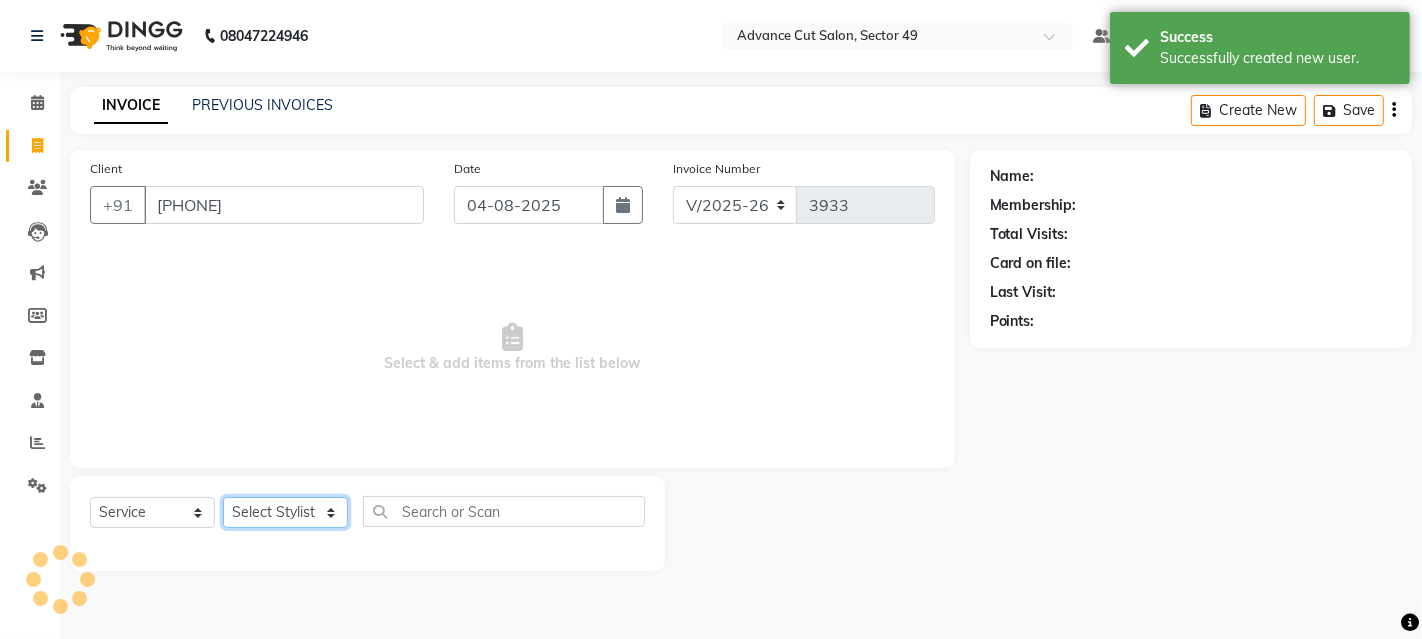 click on "Select Stylist Aashu Banty bashu danish ali david faizan khushi Manager product sameer Tip vishal" 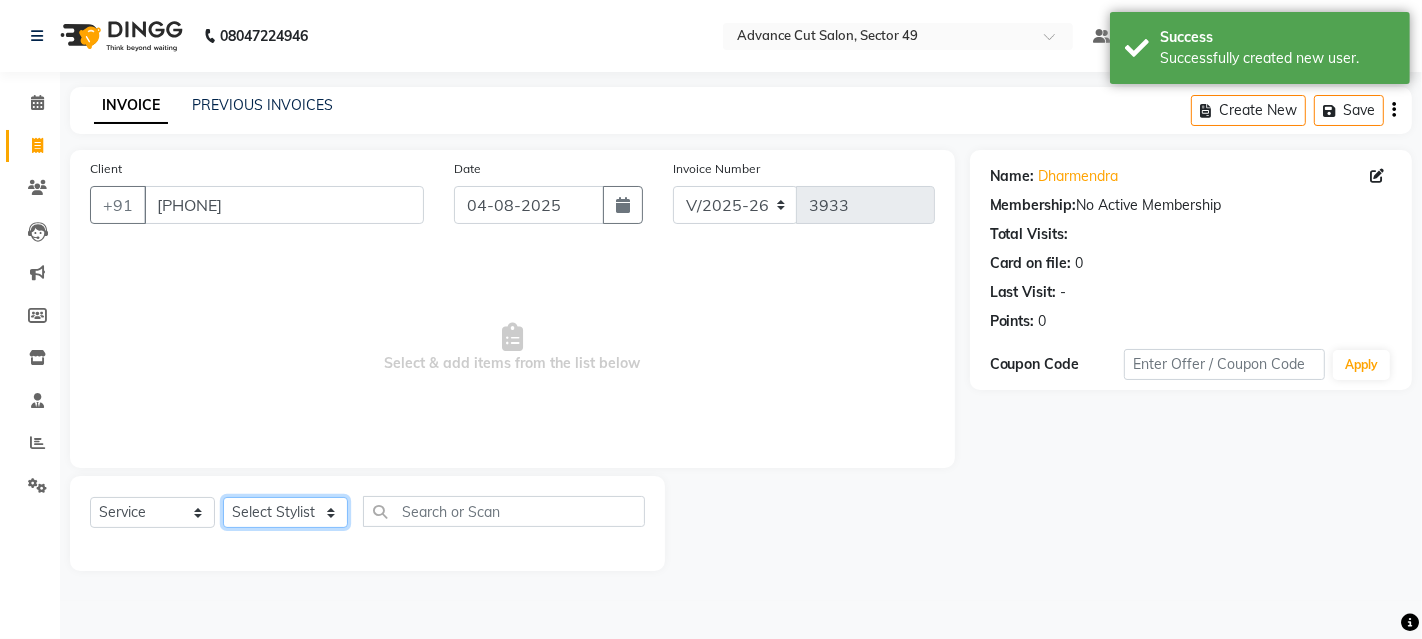 select on "85443" 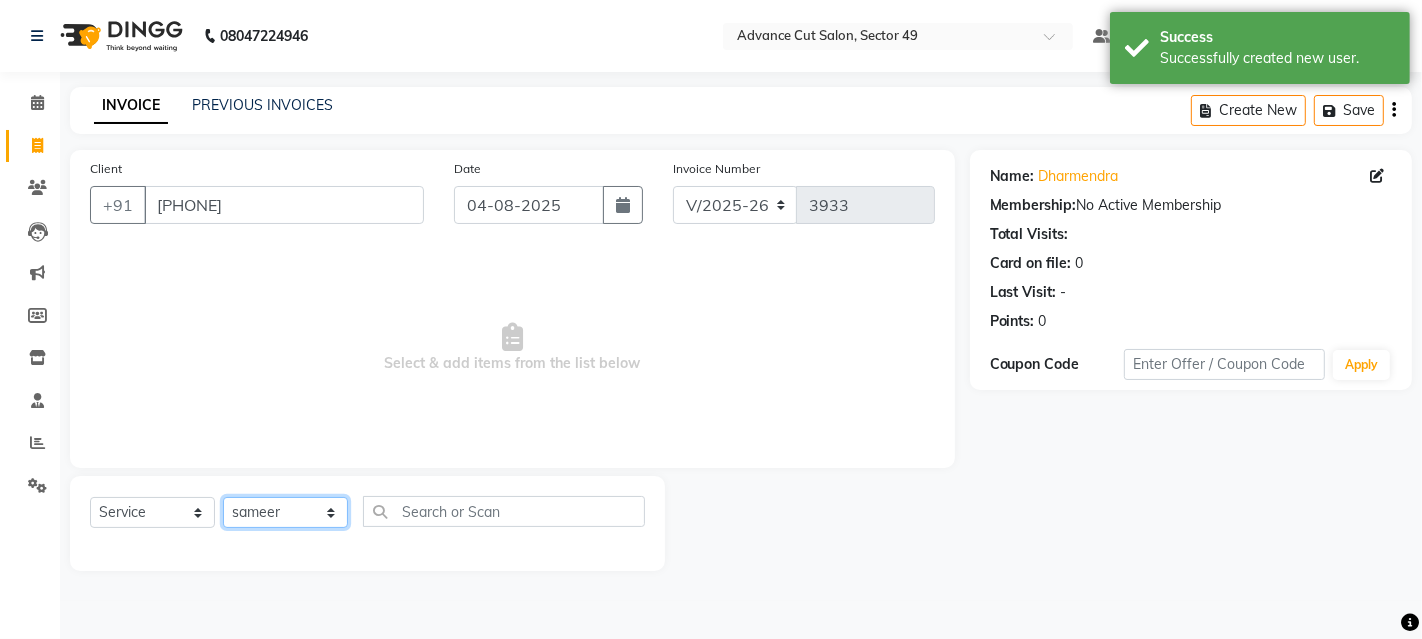 click on "Select Stylist Aashu Banty bashu danish ali david faizan khushi Manager product sameer Tip vishal" 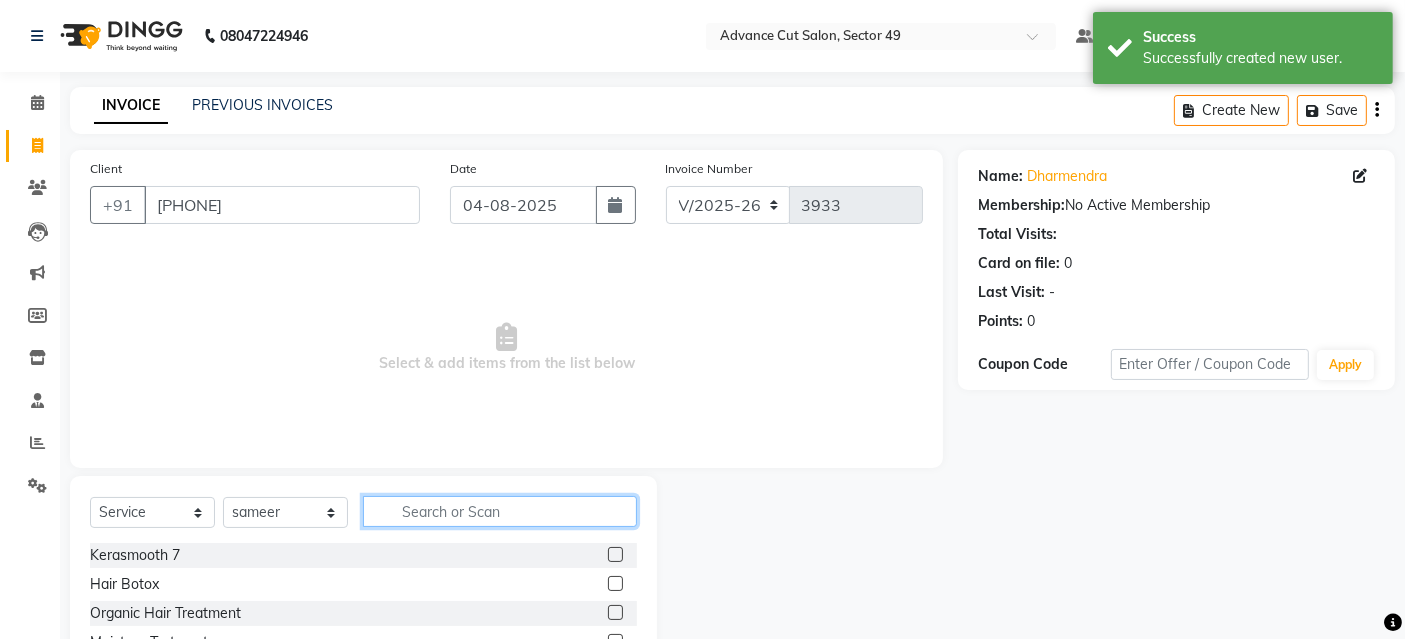 click 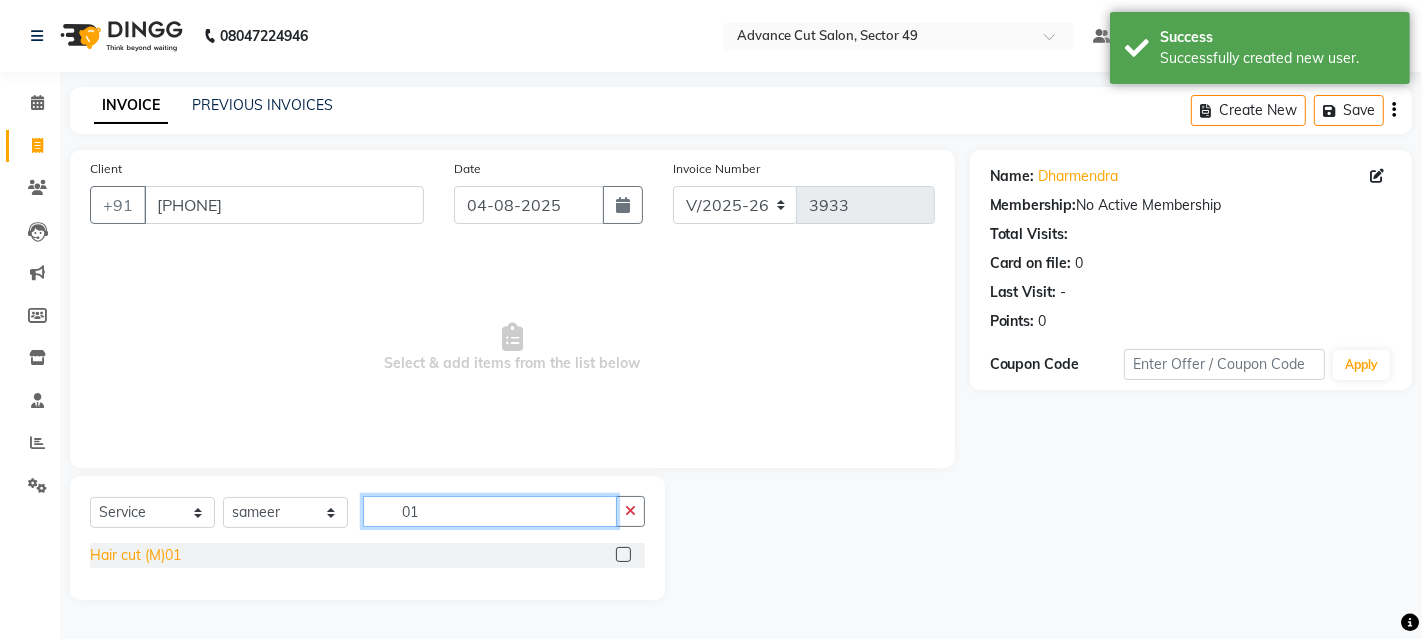 type on "01" 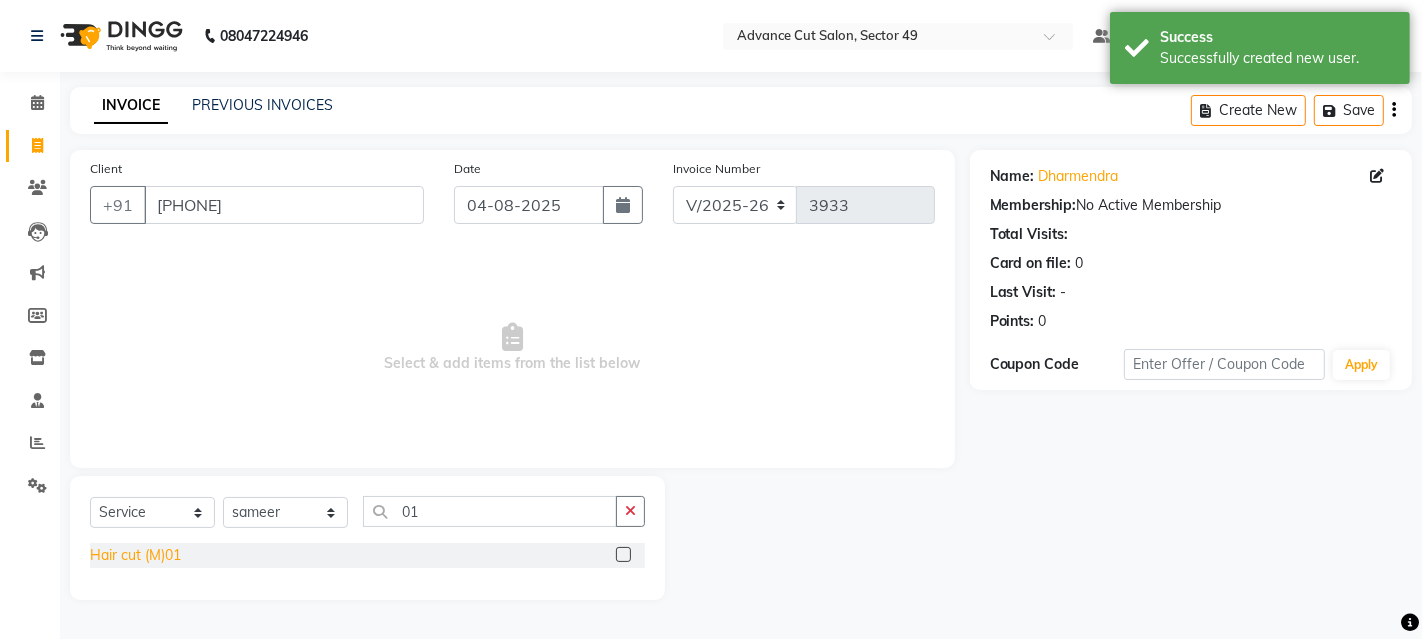 click on "Hair cut (M)01" 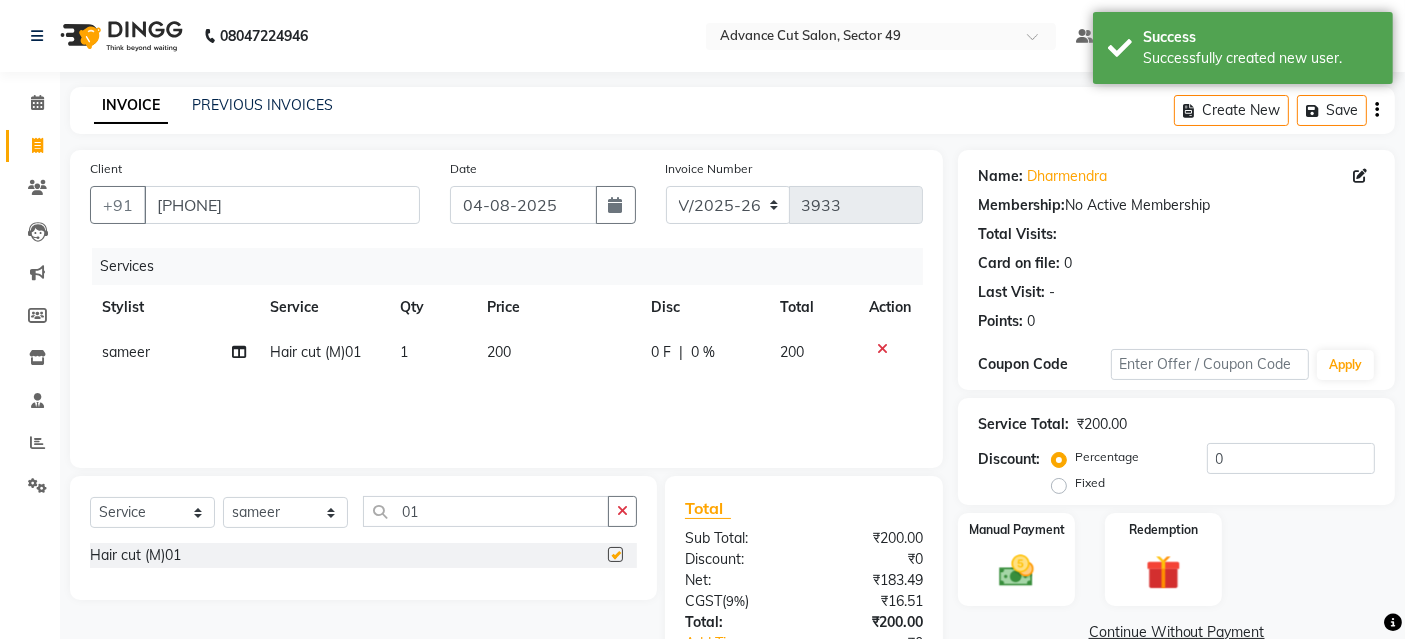 checkbox on "false" 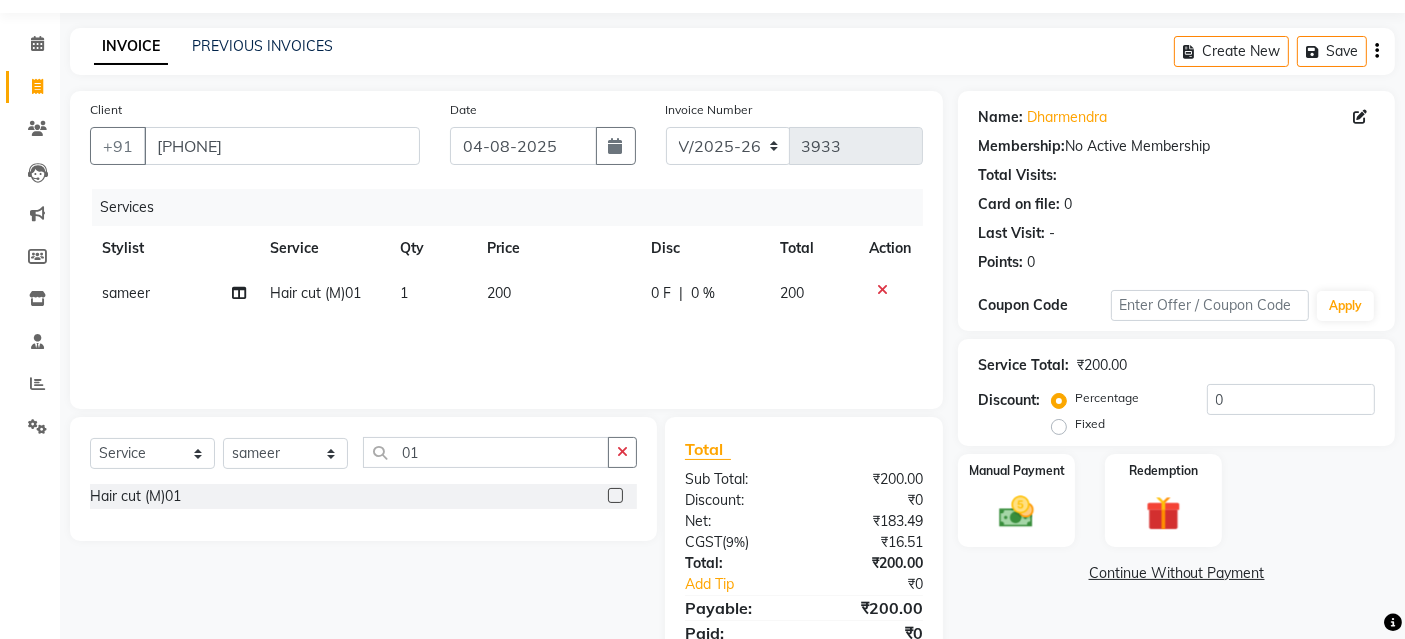scroll, scrollTop: 138, scrollLeft: 0, axis: vertical 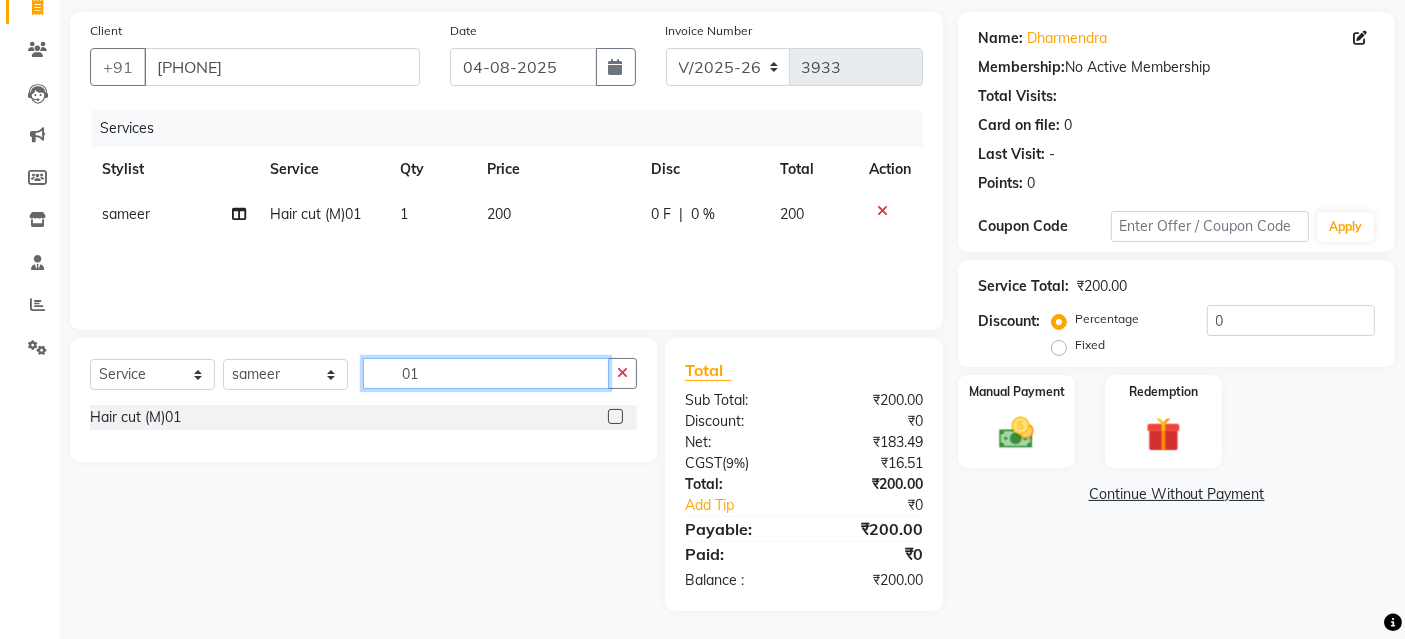 click on "01" 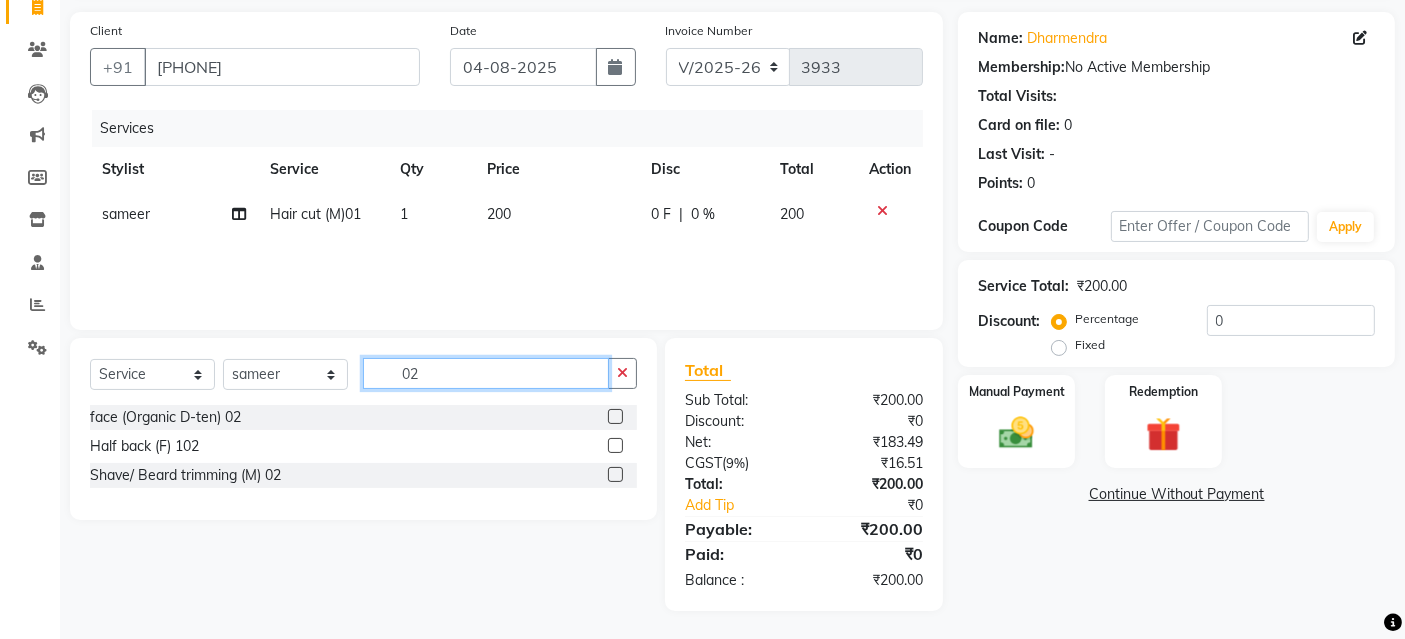 type on "02" 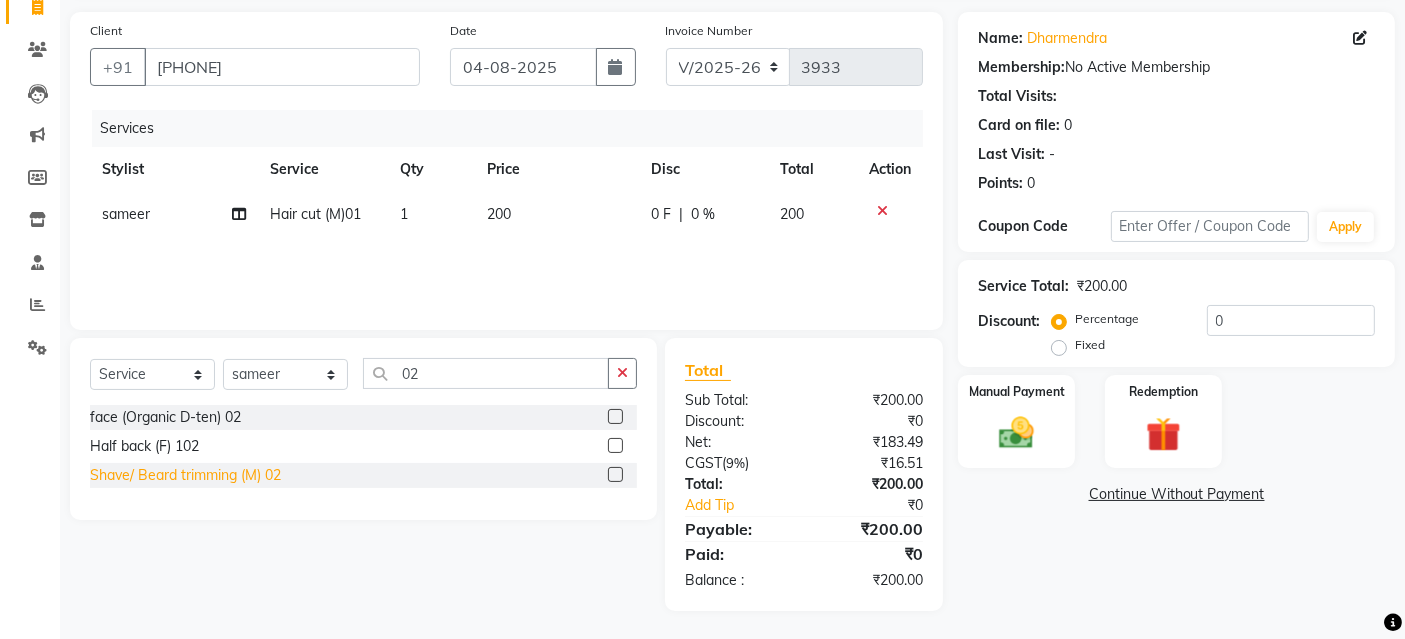 drag, startPoint x: 256, startPoint y: 487, endPoint x: 262, endPoint y: 470, distance: 18.027756 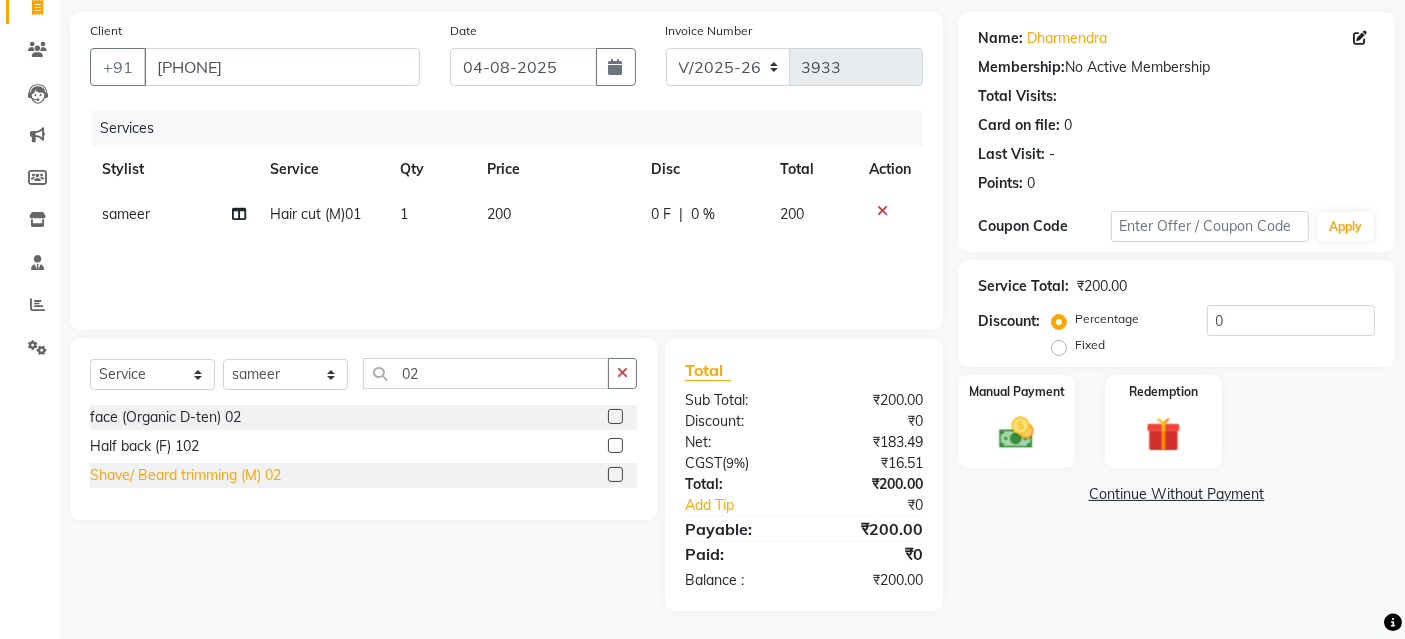 click on "Shave/ Beard trimming (M) 02" 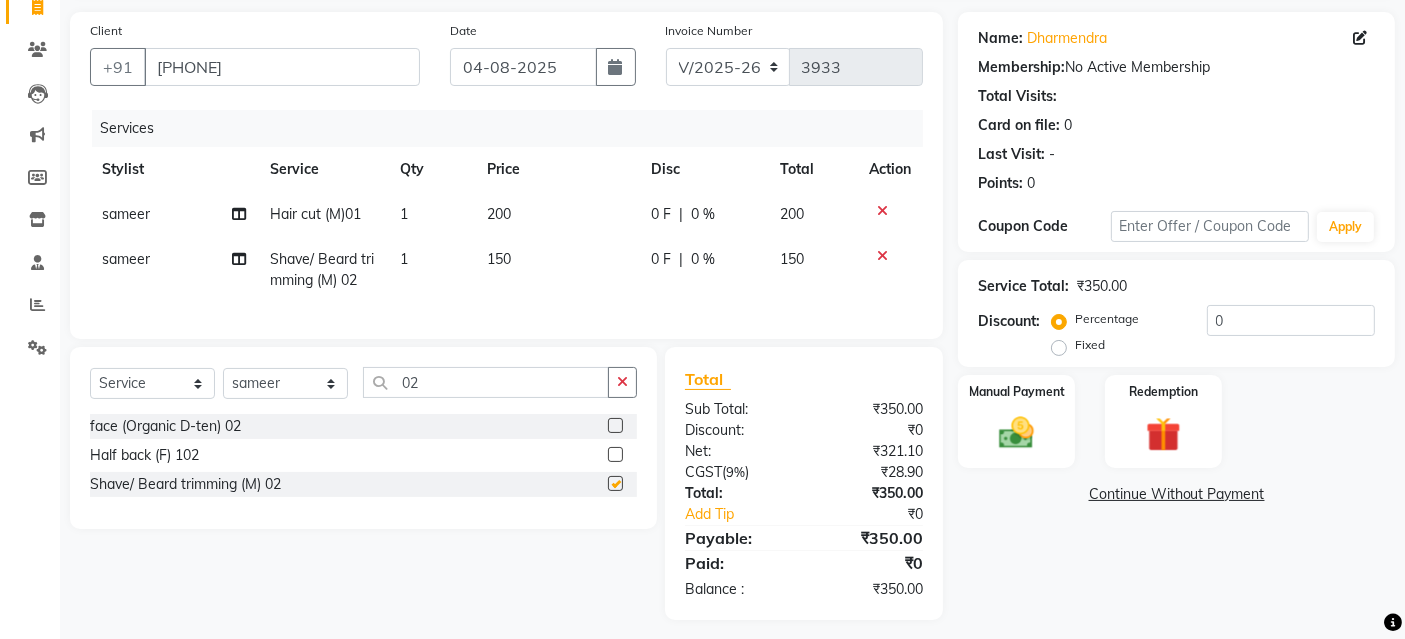 checkbox on "false" 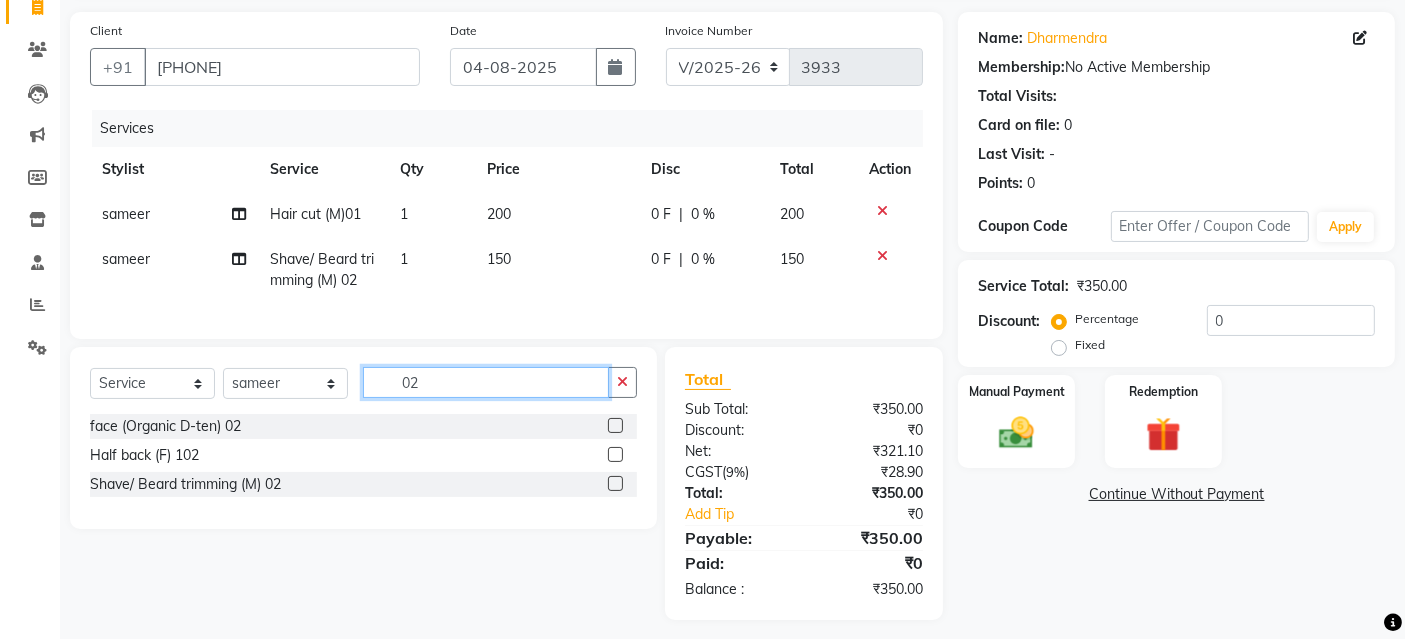 drag, startPoint x: 468, startPoint y: 395, endPoint x: 340, endPoint y: 418, distance: 130.04999 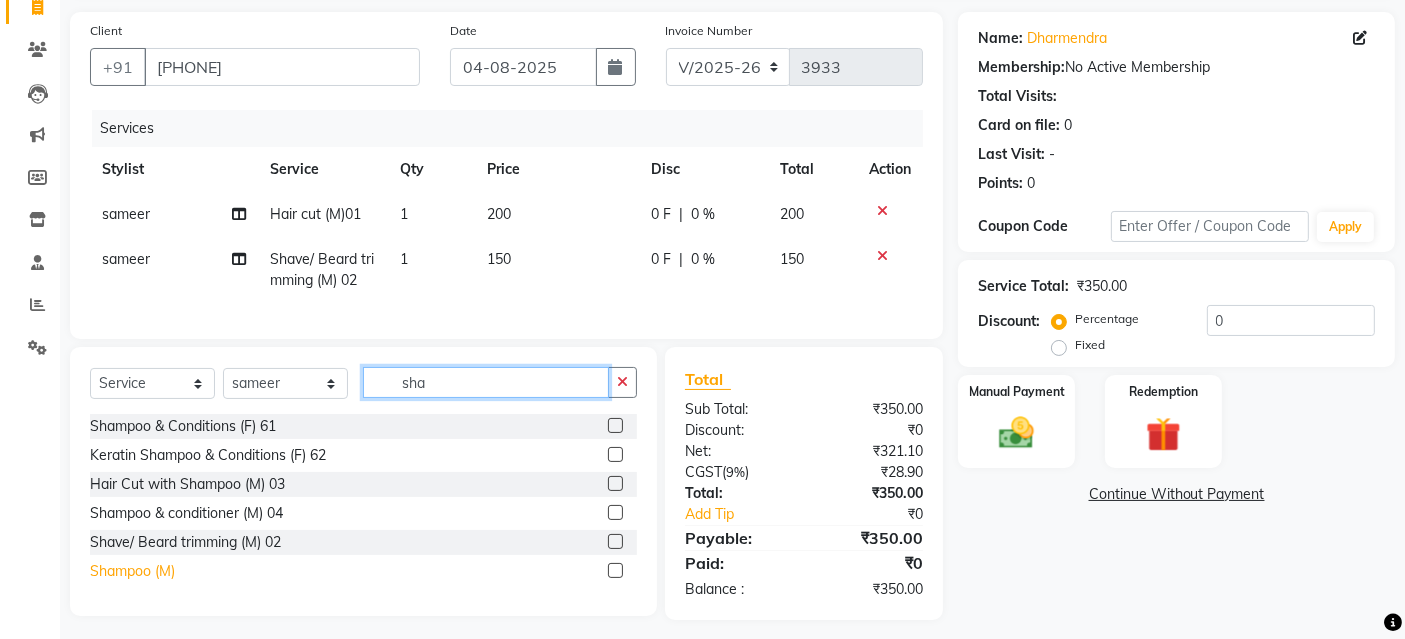 type on "sha" 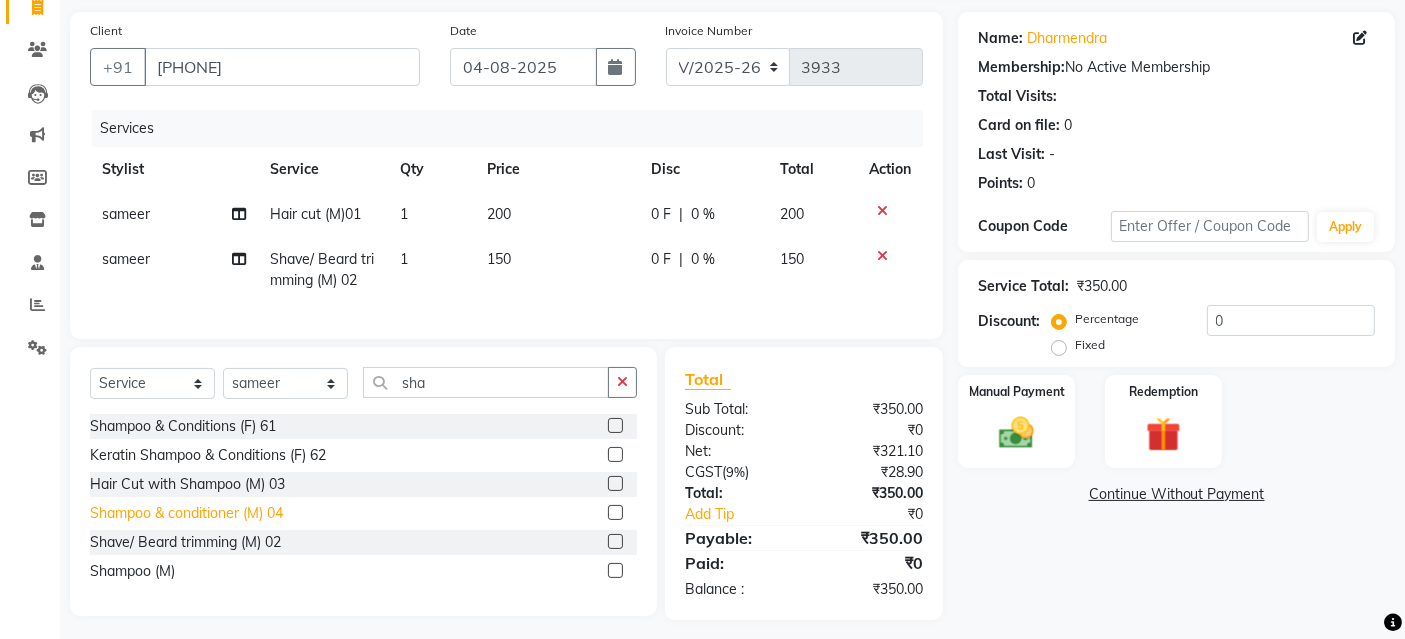 drag, startPoint x: 159, startPoint y: 581, endPoint x: 165, endPoint y: 572, distance: 10.816654 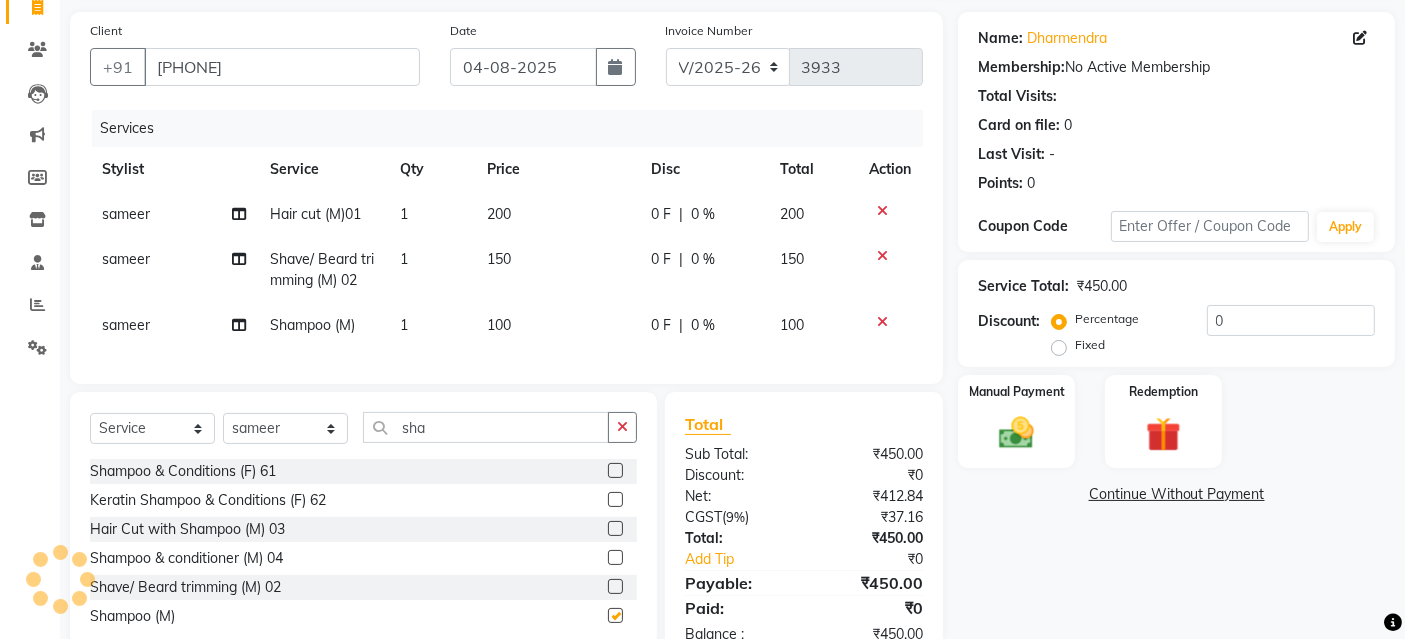 checkbox on "false" 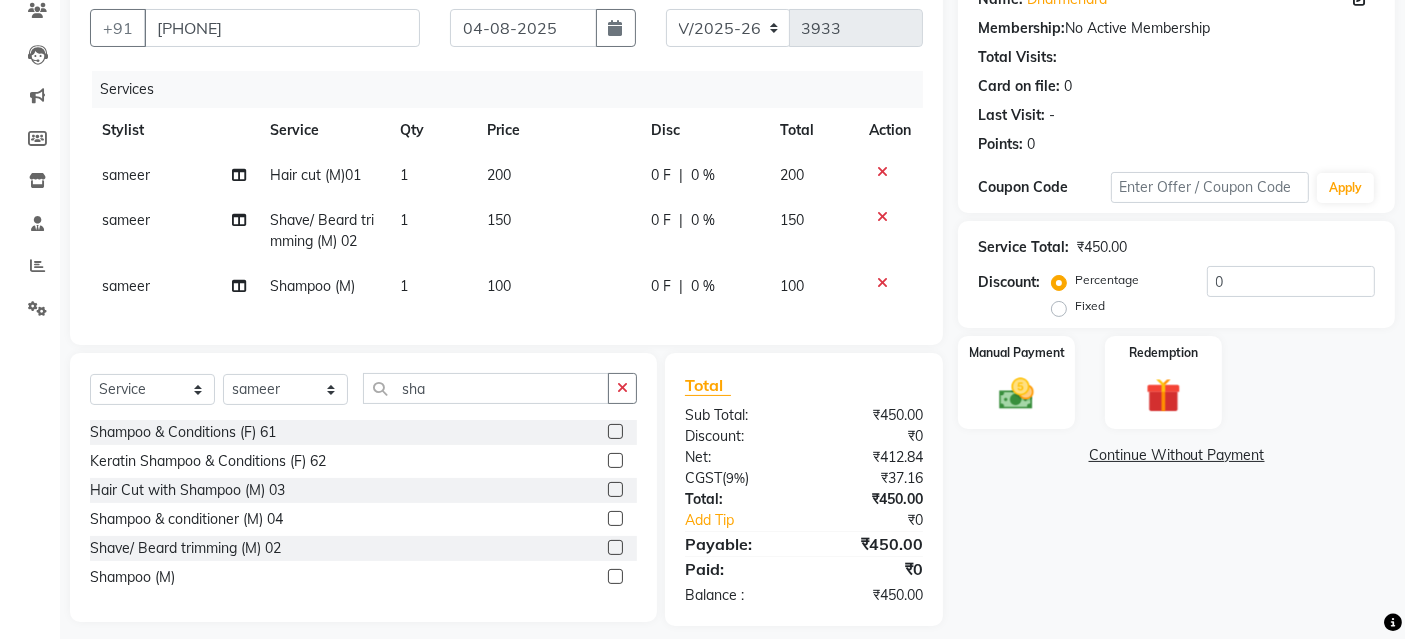 scroll, scrollTop: 209, scrollLeft: 0, axis: vertical 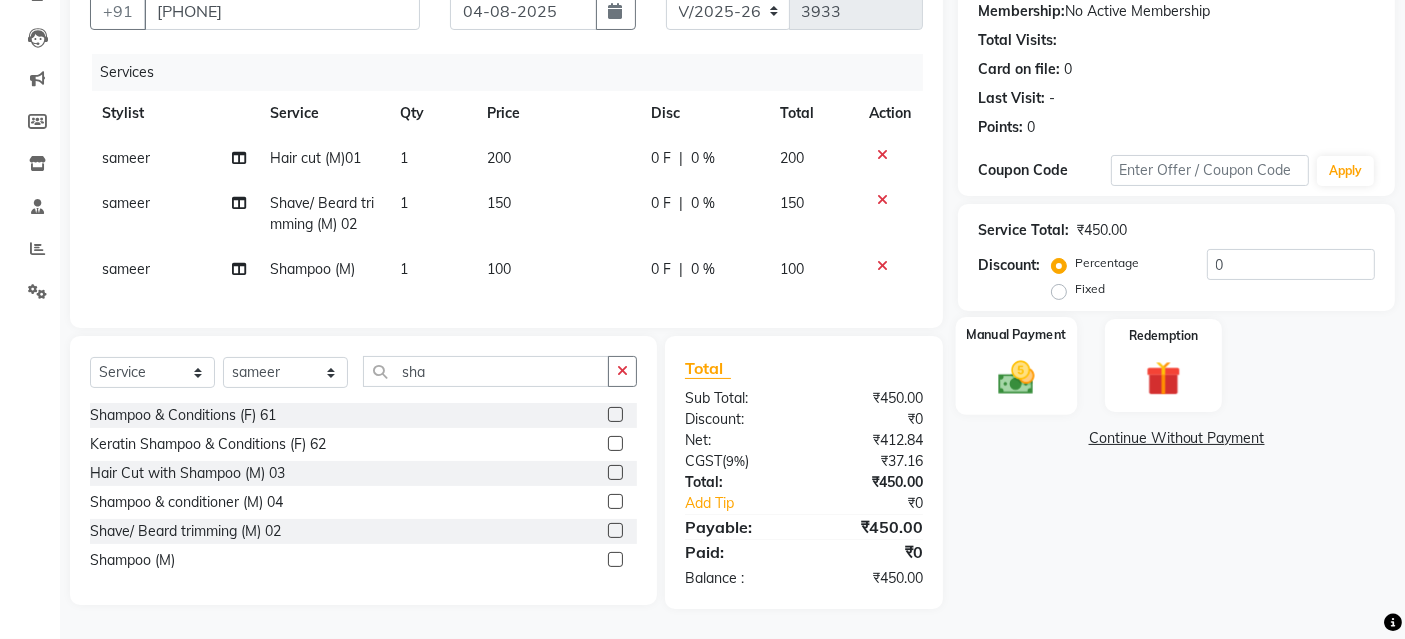 drag, startPoint x: 1035, startPoint y: 338, endPoint x: 1057, endPoint y: 359, distance: 30.413813 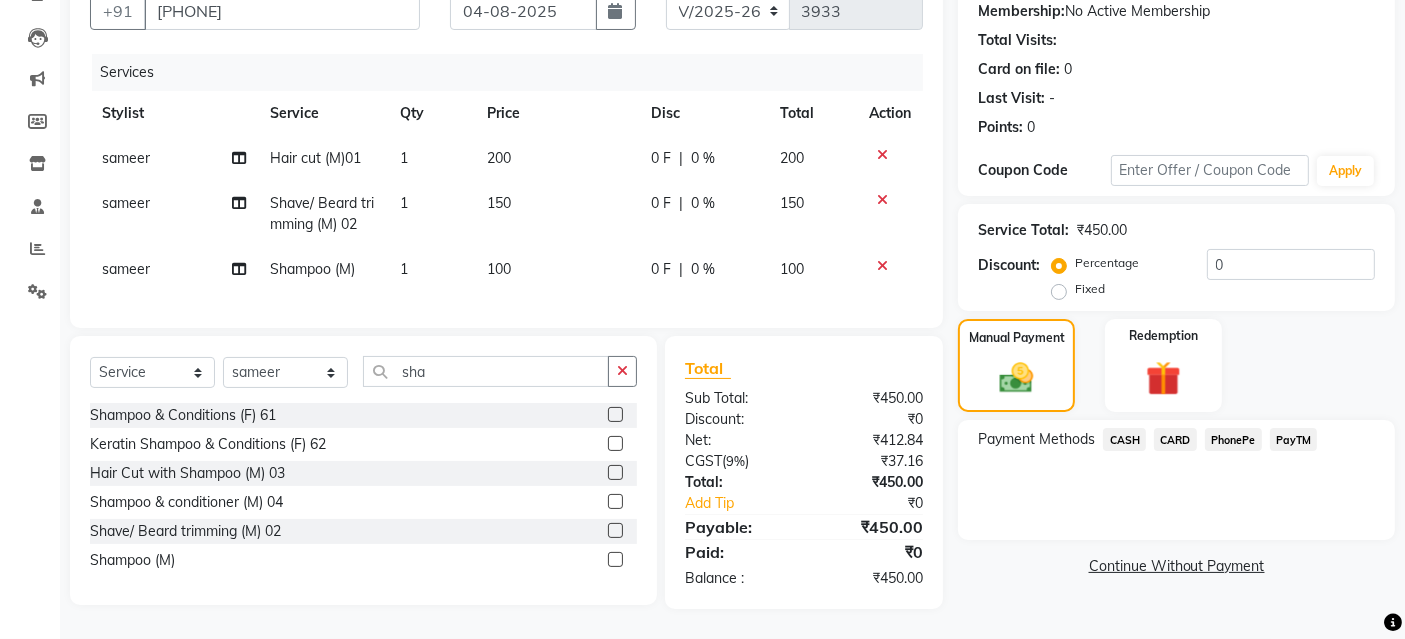 click on "PayTM" 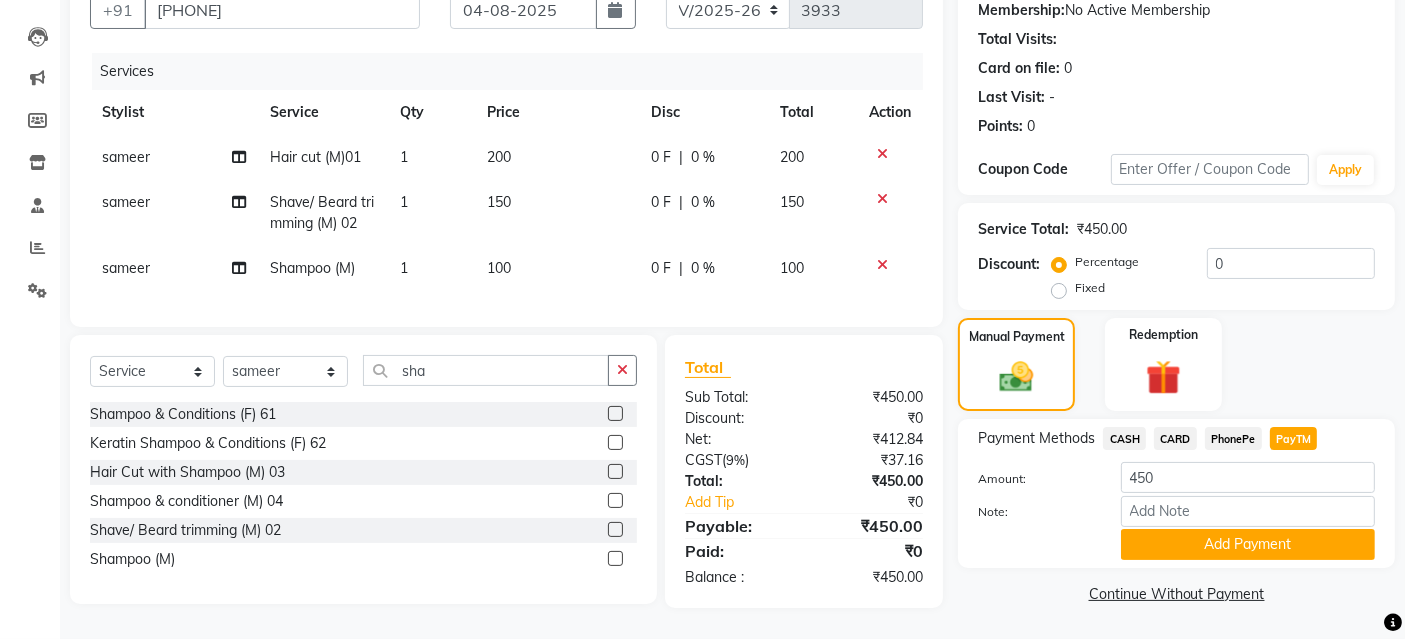 click on "Add Payment" 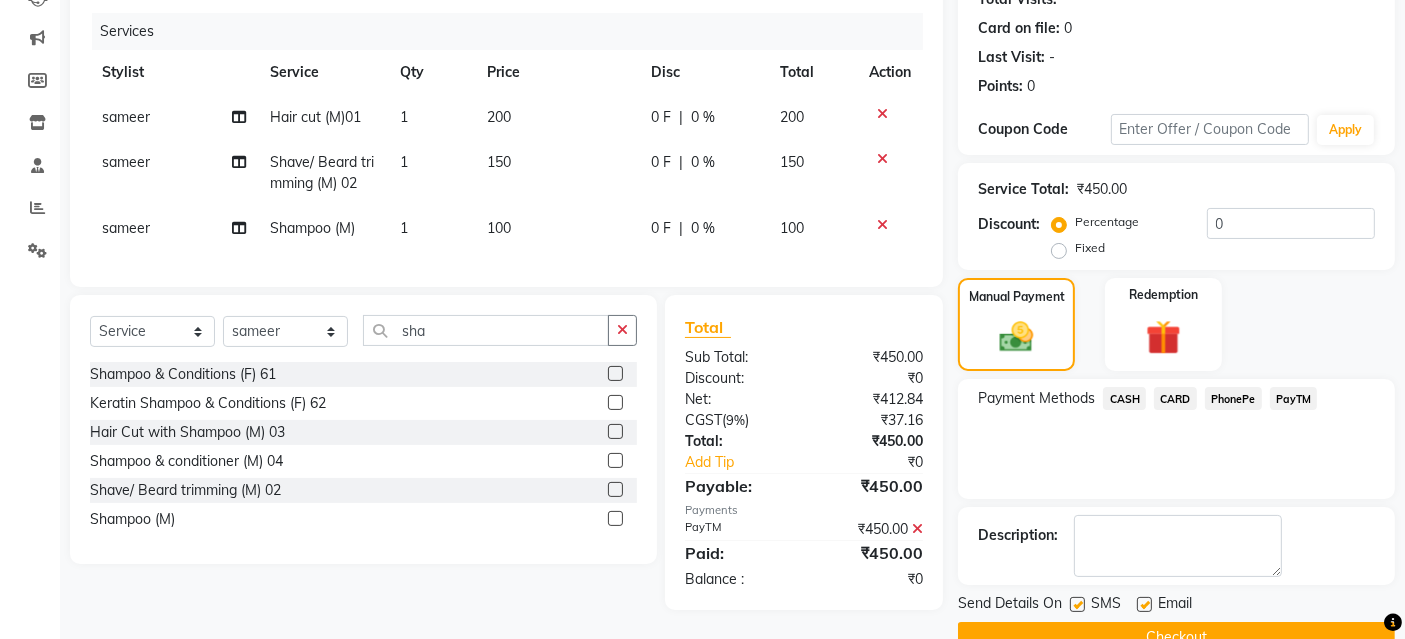 scroll, scrollTop: 277, scrollLeft: 0, axis: vertical 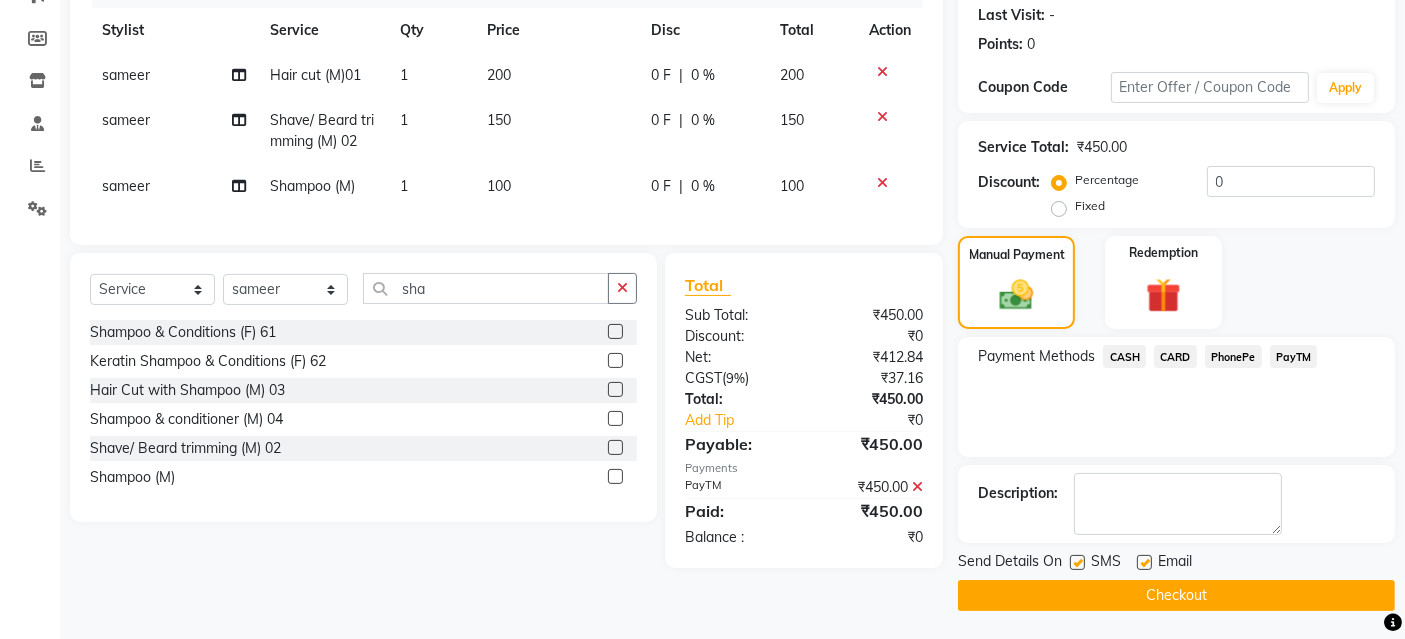 drag, startPoint x: 1209, startPoint y: 592, endPoint x: 1197, endPoint y: 580, distance: 16.970562 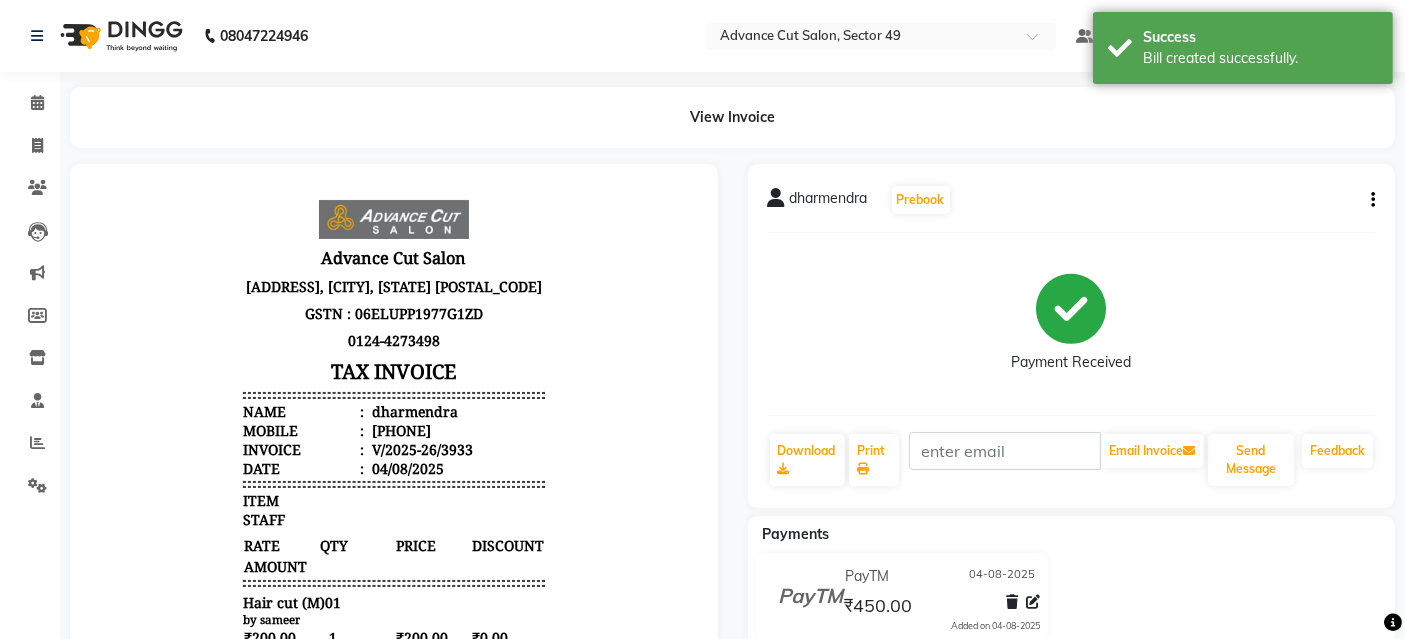 scroll, scrollTop: 0, scrollLeft: 0, axis: both 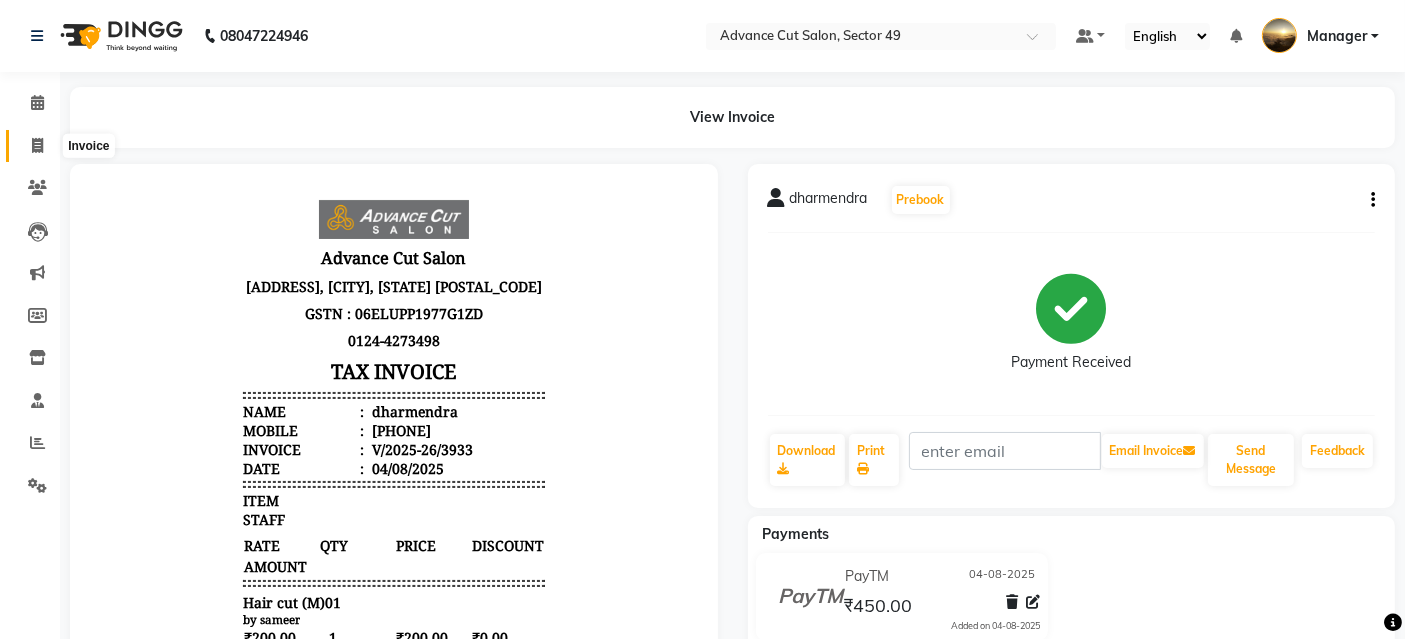 click 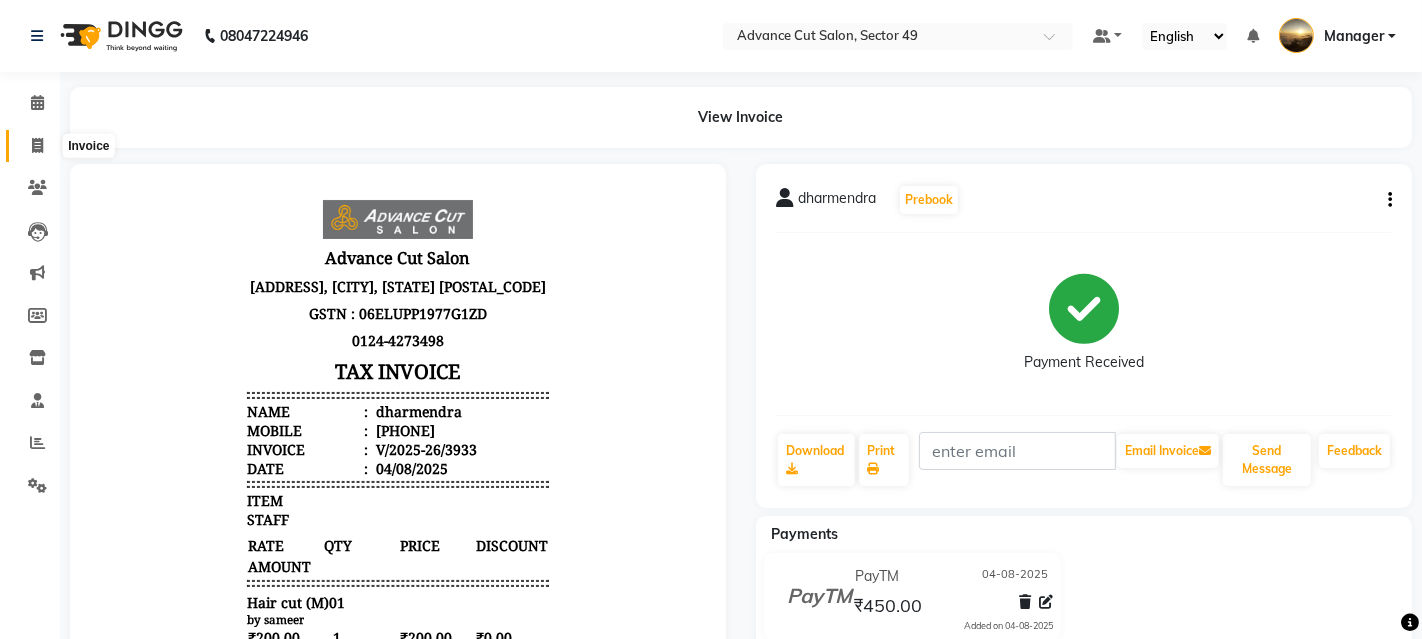 select on "service" 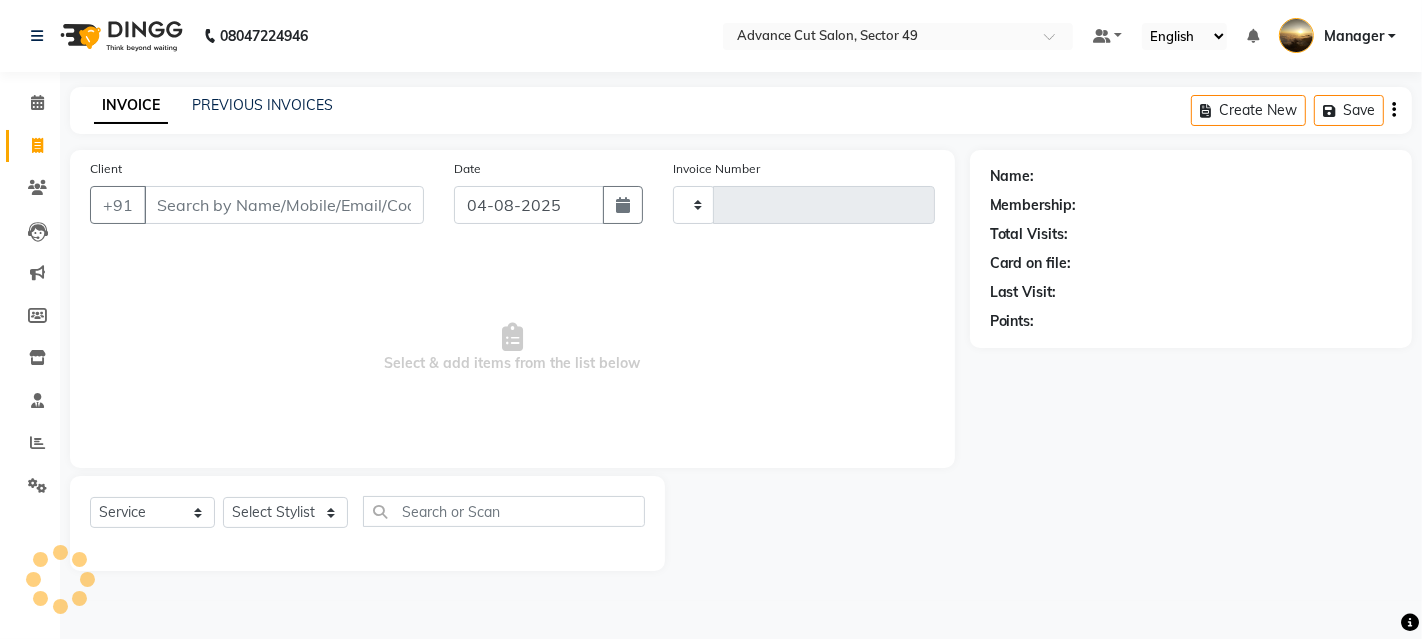 type on "3934" 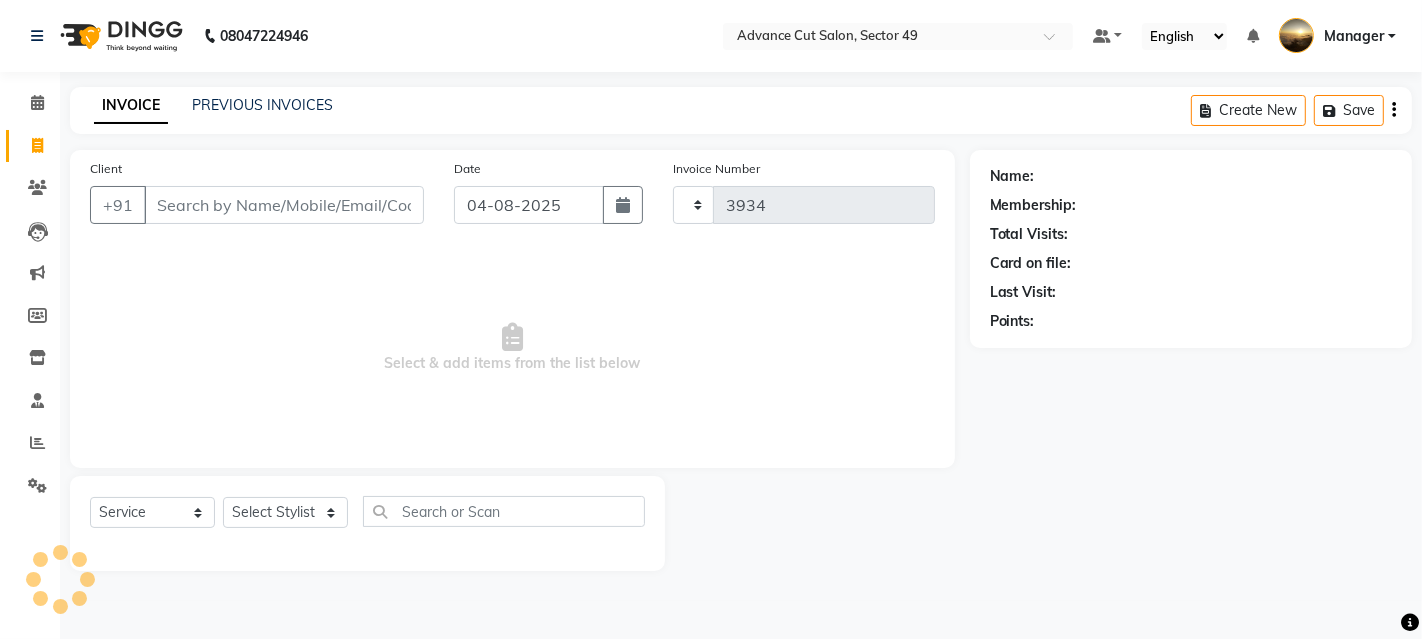 select on "4616" 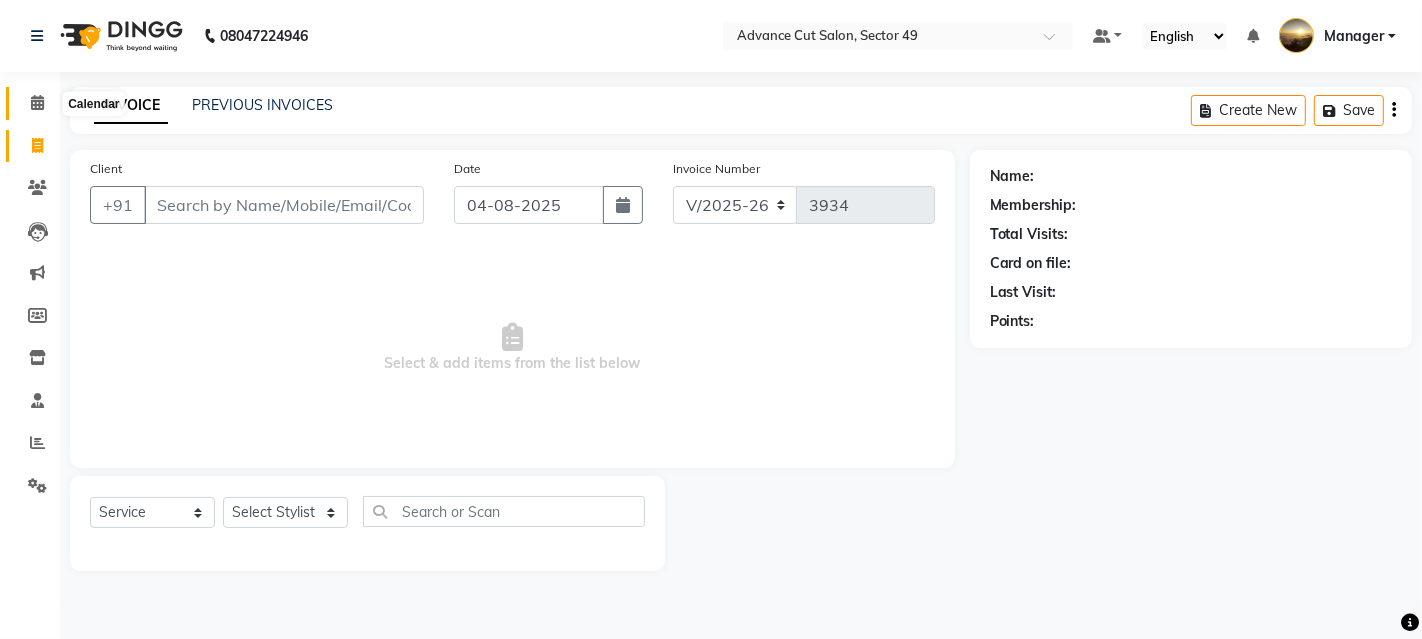 click 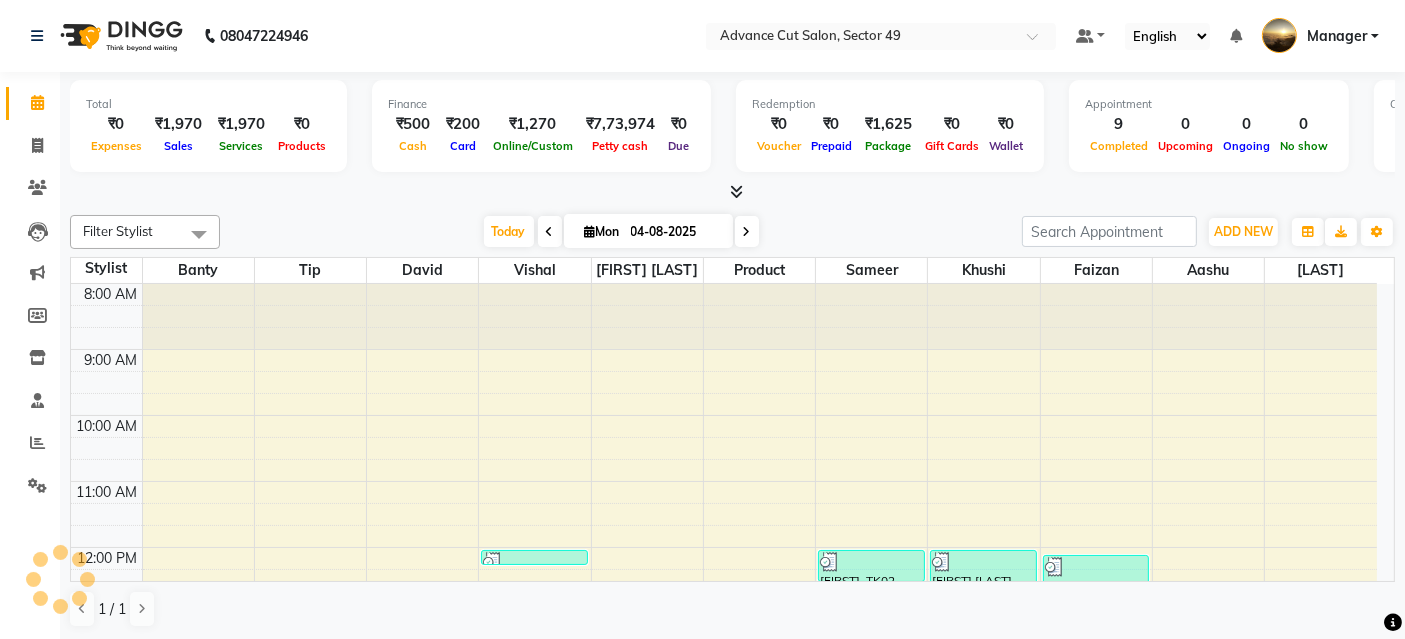 scroll, scrollTop: 0, scrollLeft: 0, axis: both 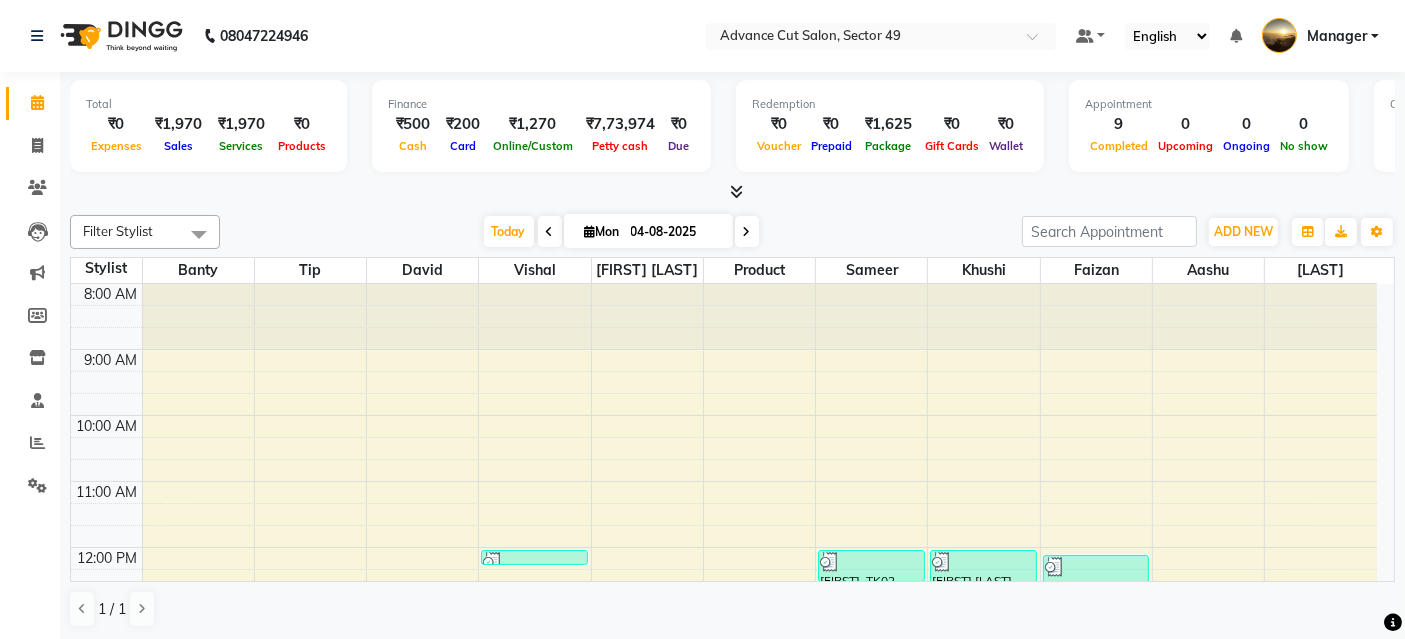 click on "Filter Stylist Select All Aashu Banty bashu danish ali david faizan khushi product sameer Tip vishal Today Mon 04-08-2025 Toggle Dropdown Add Appointment Add Invoice Add Expense Add Attendance Add Client Add Transaction Toggle Dropdown Add Appointment Add Invoice Add Expense Add Attendance Add Client ADD NEW Toggle Dropdown Add Appointment Add Invoice Add Expense Add Attendance Add Client Add Transaction Filter Stylist Select All Aashu Banty bashu danish ali david faizan khushi product sameer Tip vishal Group By Staff View Room View View as Vertical Vertical - Week View Horizontal Horizontal - Week View List Toggle Dropdown Calendar Settings Manage Tags Arrange Stylists Reset Stylists Full Screen Show Available Stylist Appointment Form Zoom 75% Staff/Room Display Count 11 Stylist Banty Tip david vishal danish ali product sameer khushi faizan Aashu bashu 8:00 AM 9:00 AM 10:00 AM 11:00 AM 12:00 PM 1:00 PM 2:00 PM 3:00 PM 4:00 PM 5:00 PM 6:00 PM 7:00 PM 8:00 PM 9:00 PM" 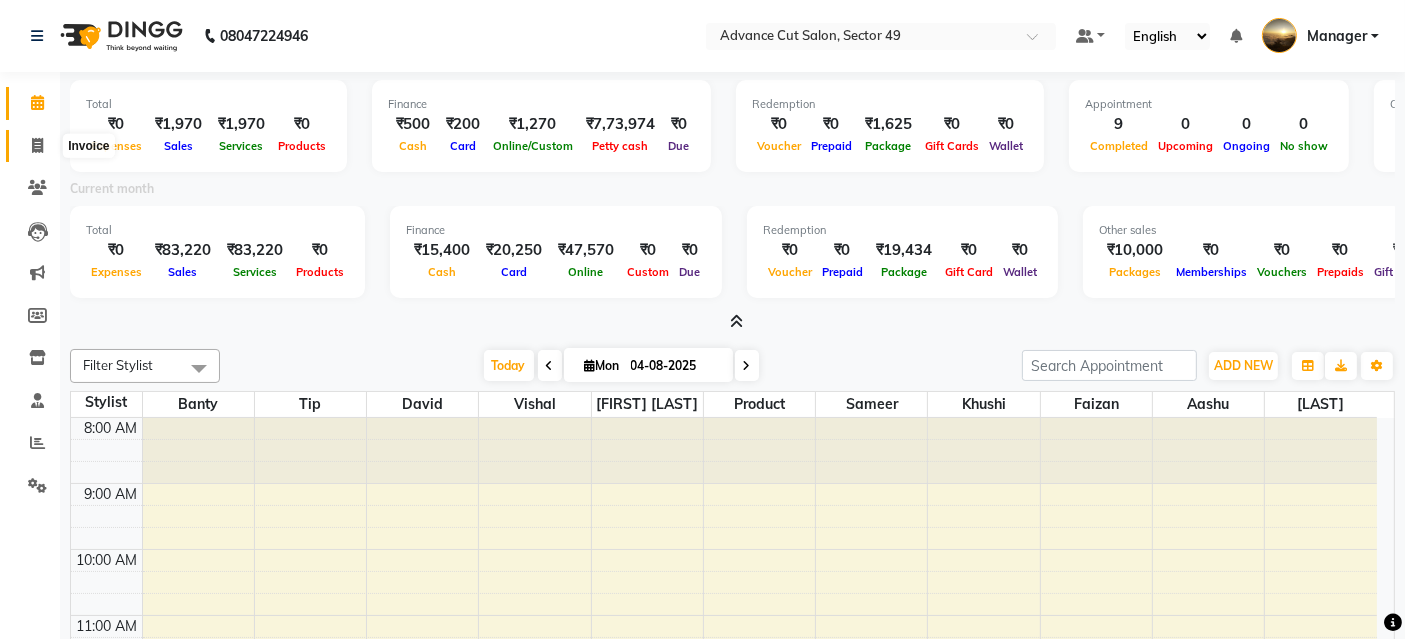 click 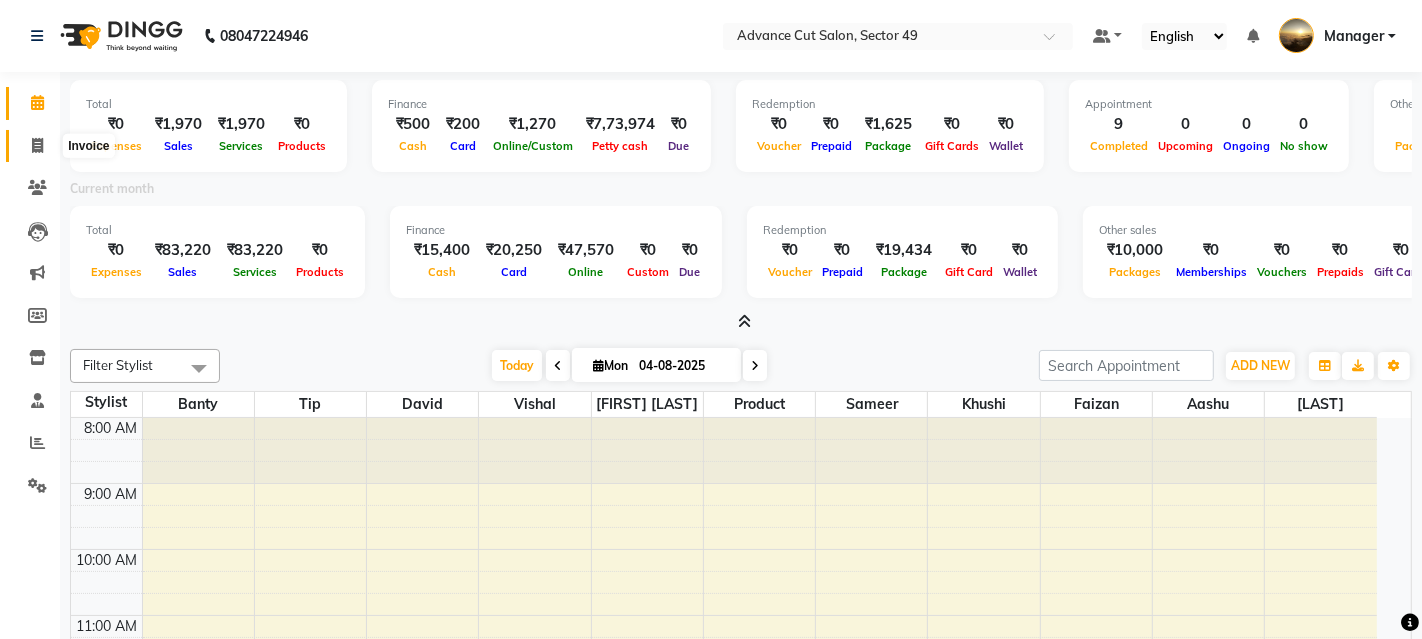 select on "4616" 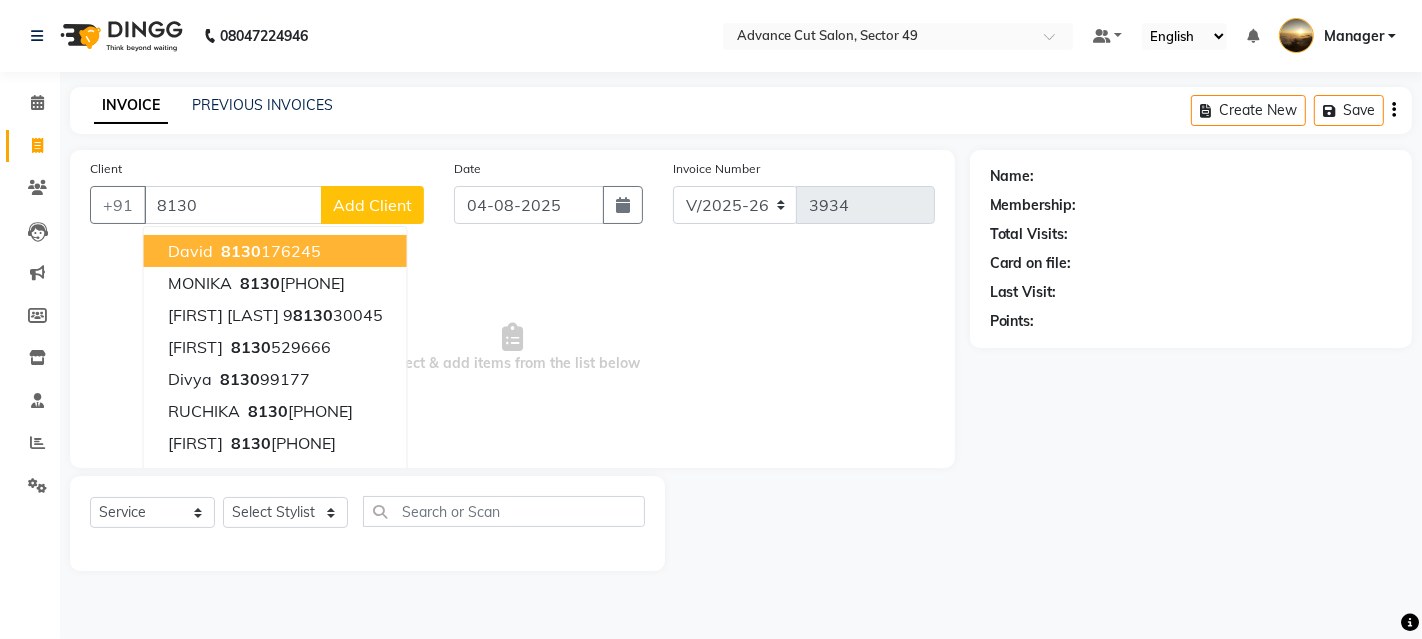 drag, startPoint x: 265, startPoint y: 241, endPoint x: 251, endPoint y: 261, distance: 24.41311 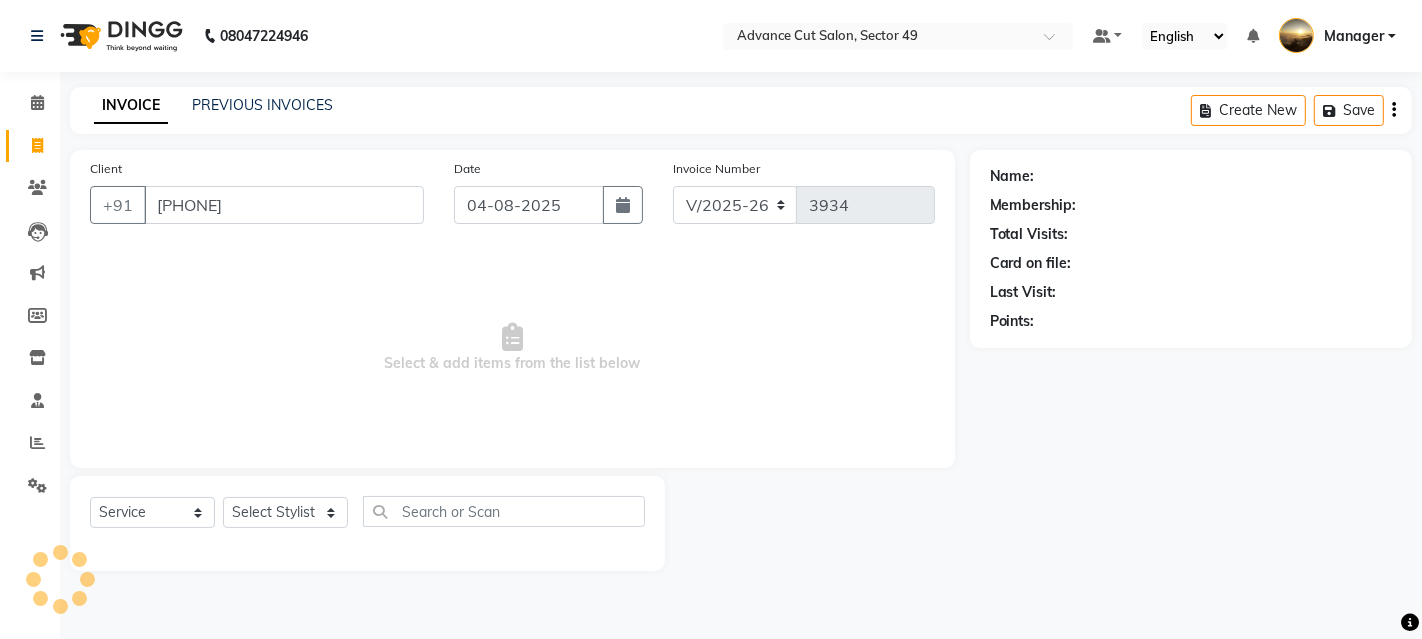 type on "[PHONE]" 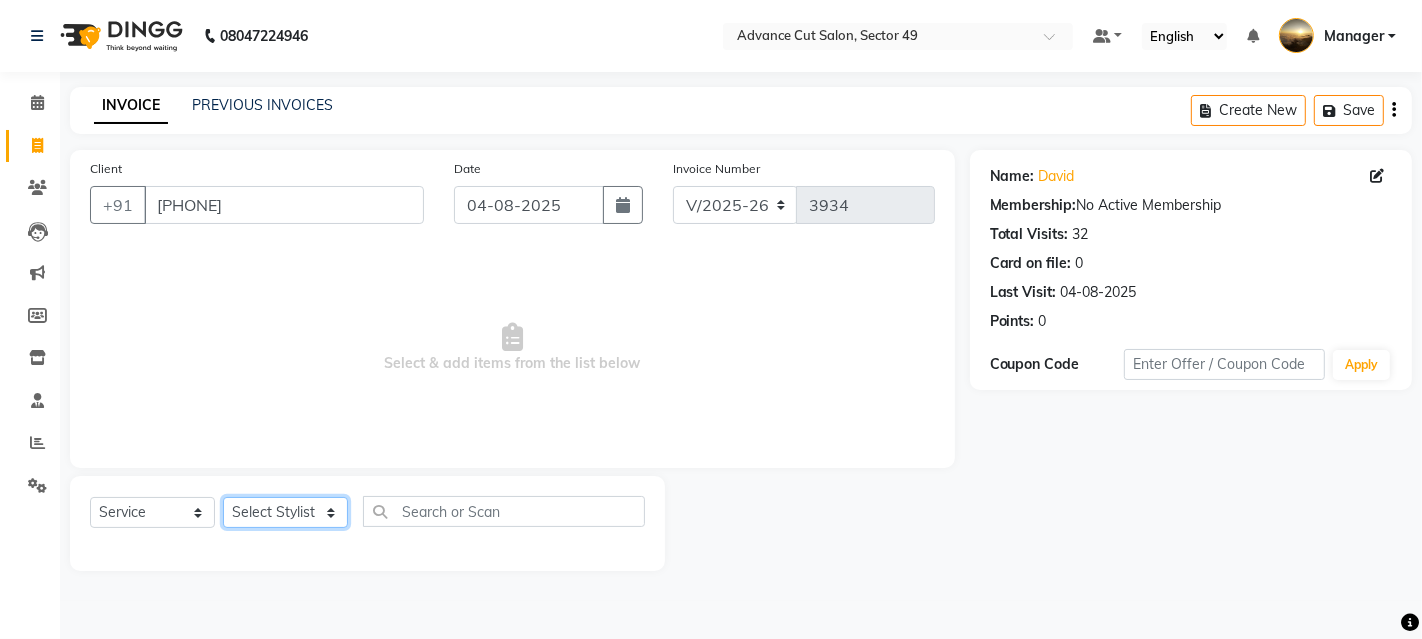 click on "Select Stylist Aashu Banty bashu danish ali david faizan khushi Manager product sameer Tip vishal" 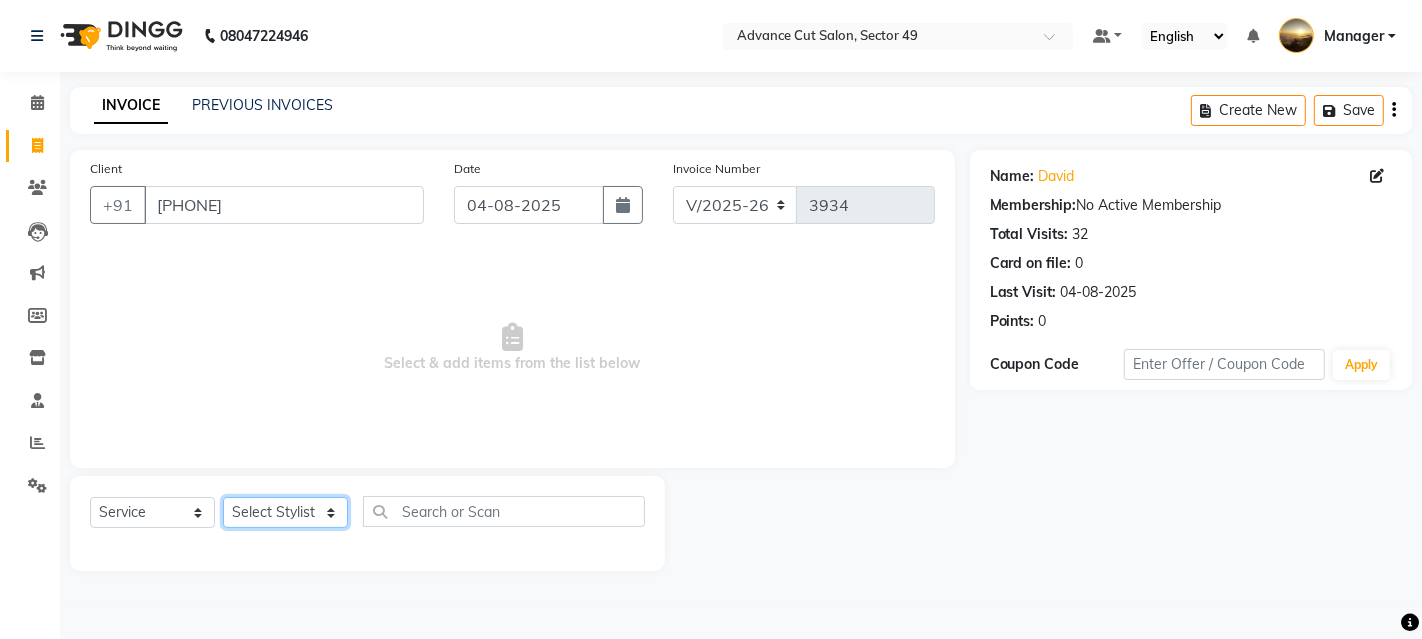 select on "[NUMBER]" 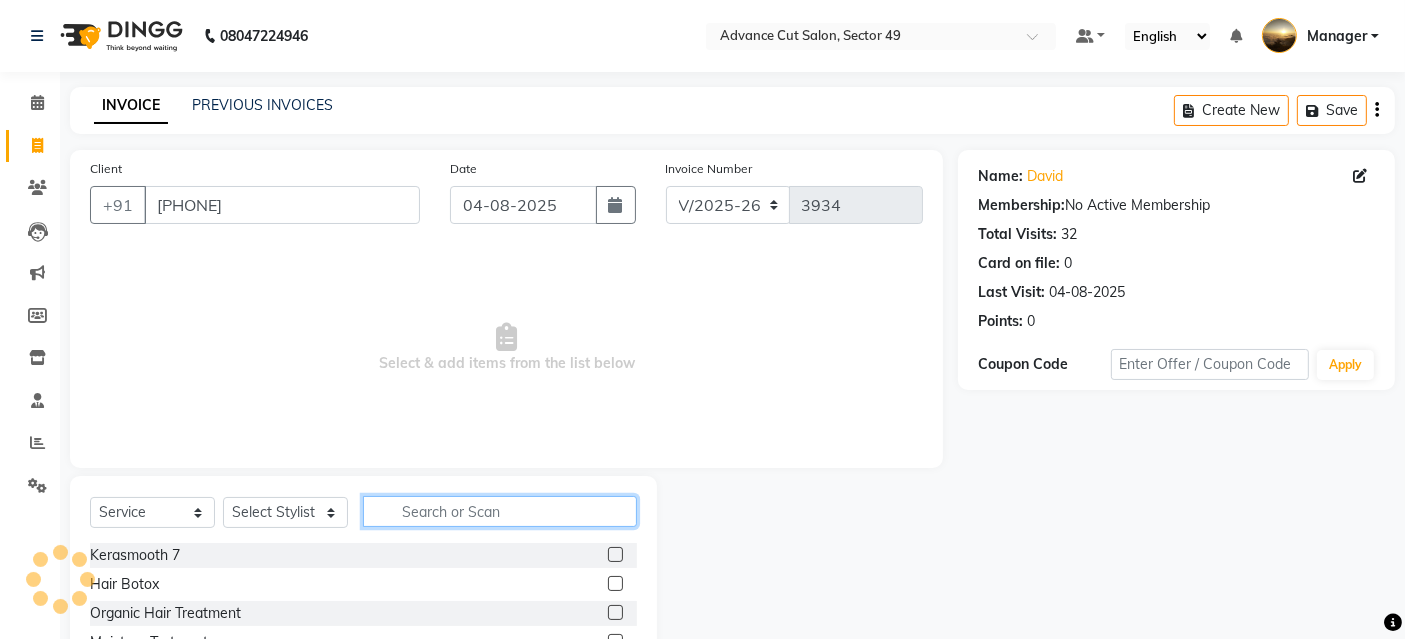 click 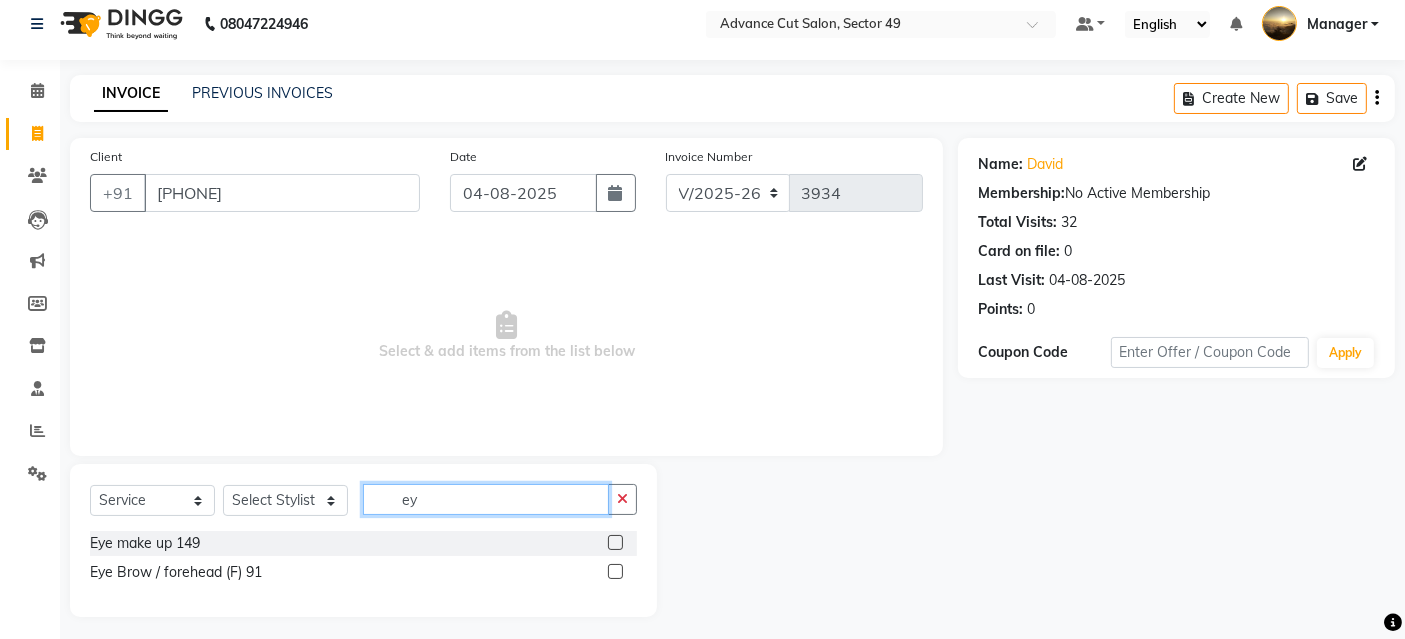 scroll, scrollTop: 19, scrollLeft: 0, axis: vertical 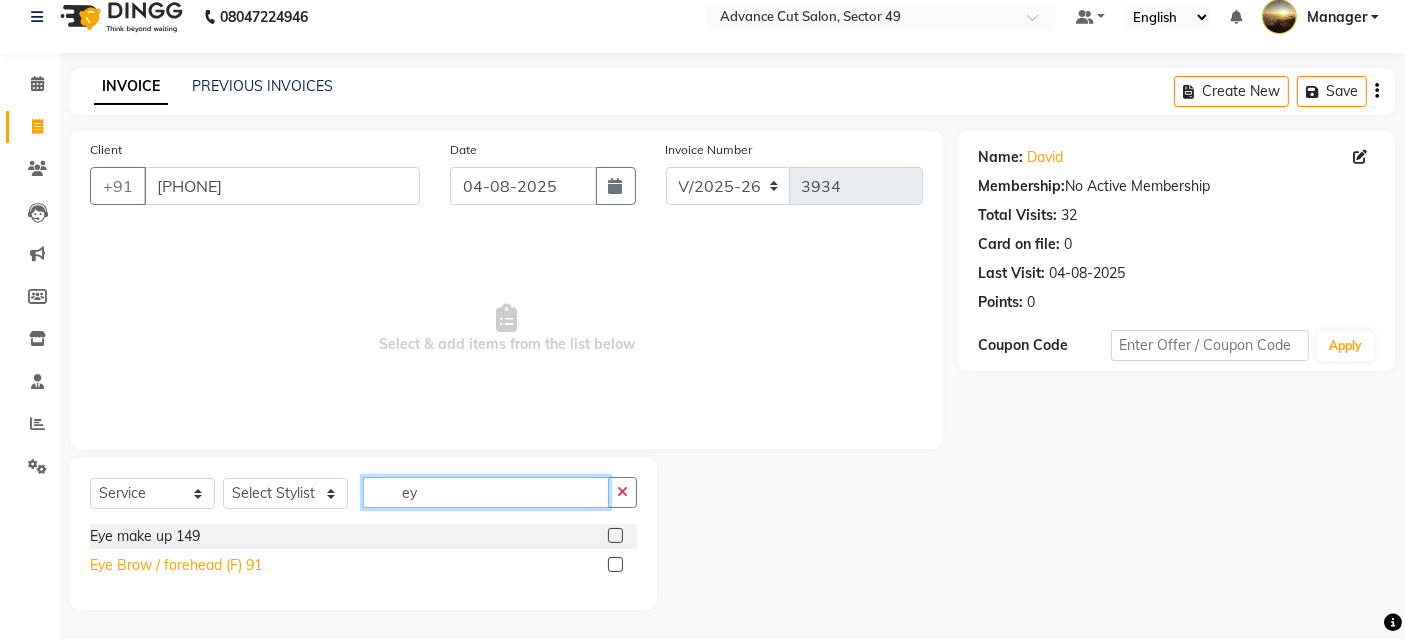 type on "ey" 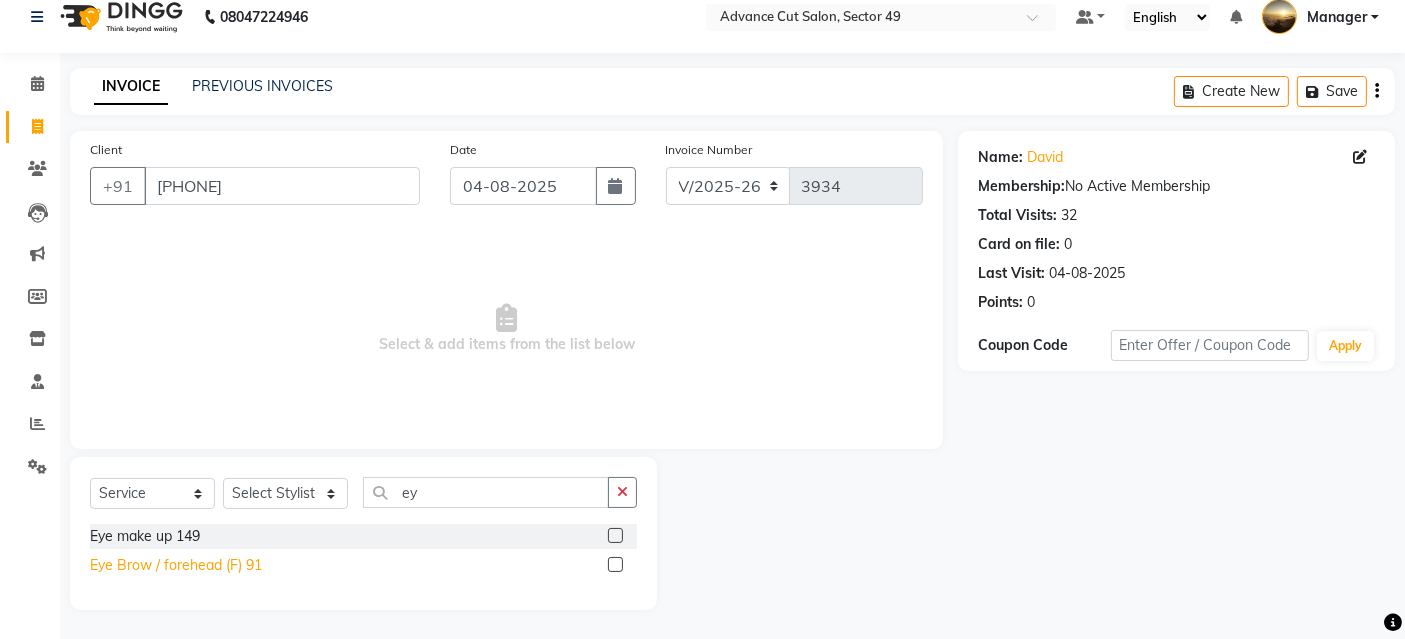 click on "Eye Brow / forehead (F) 91" 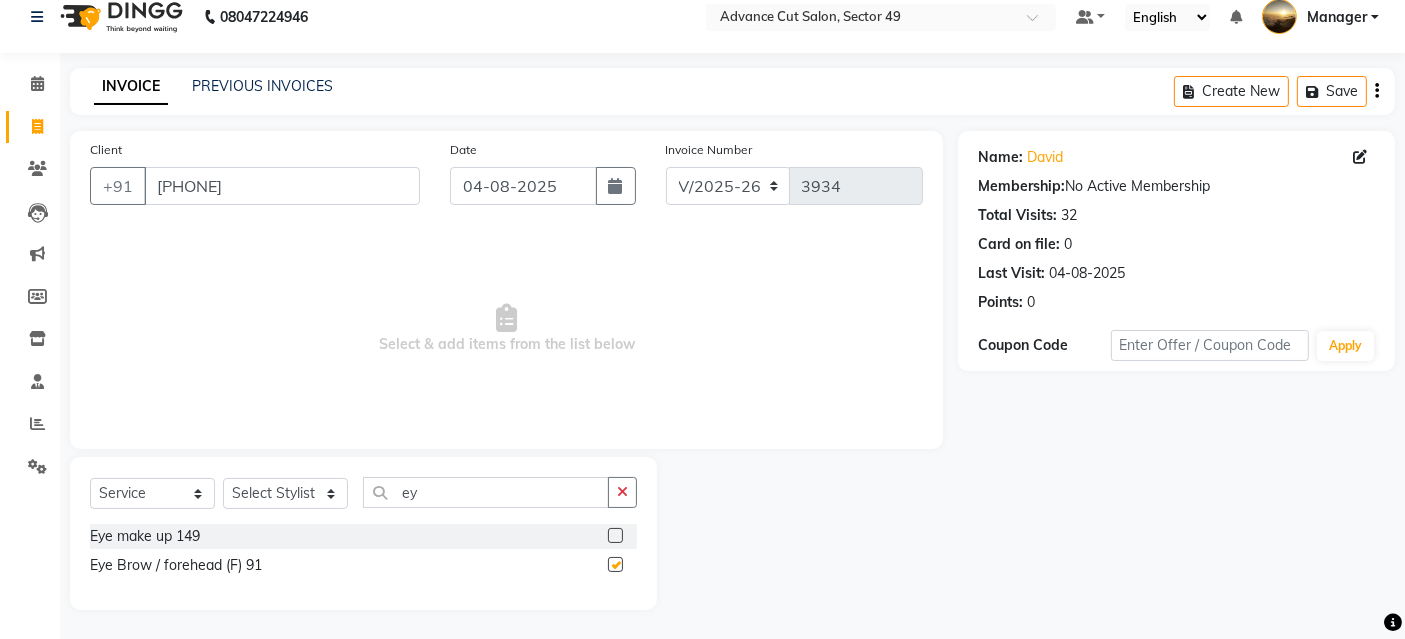 checkbox on "false" 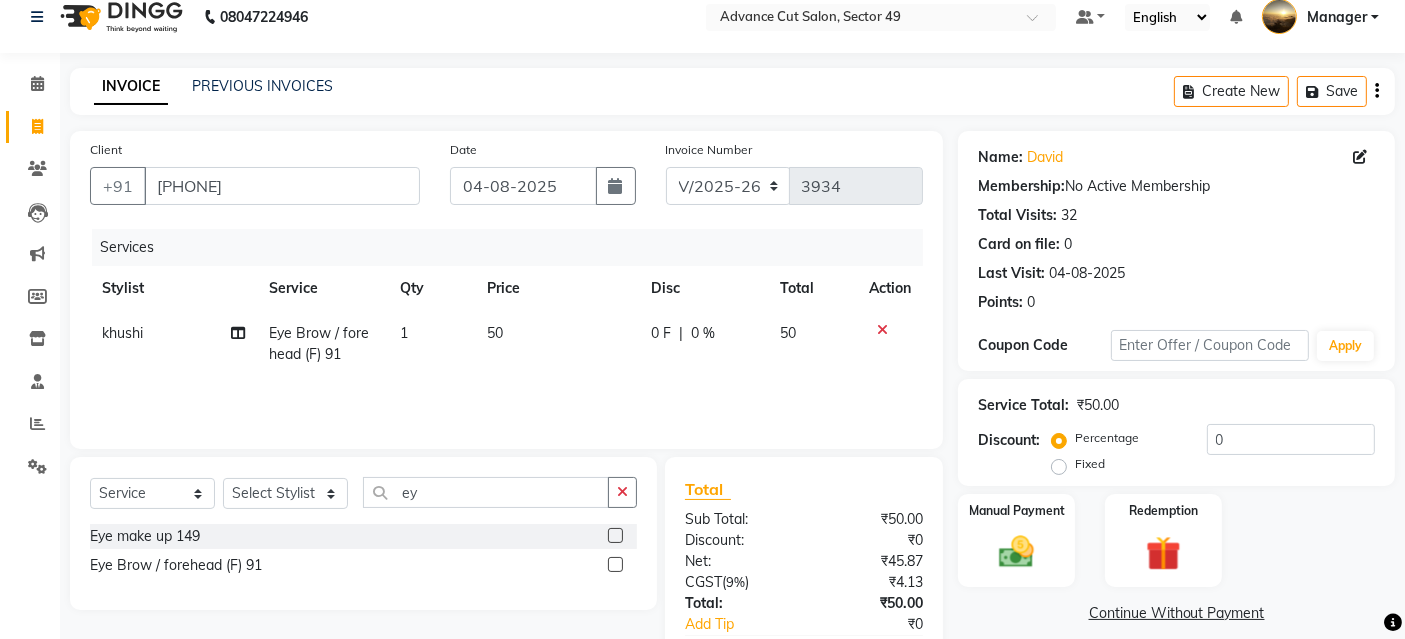 click on "50" 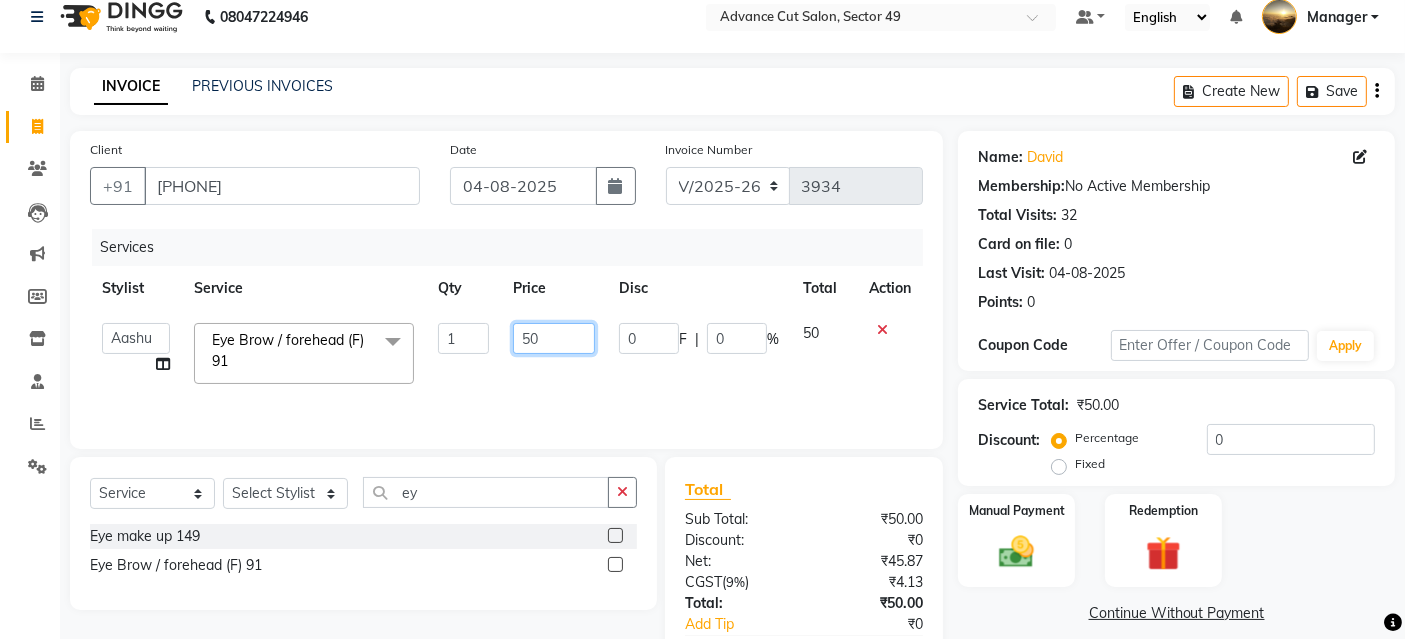drag, startPoint x: 557, startPoint y: 351, endPoint x: 445, endPoint y: 321, distance: 115.948265 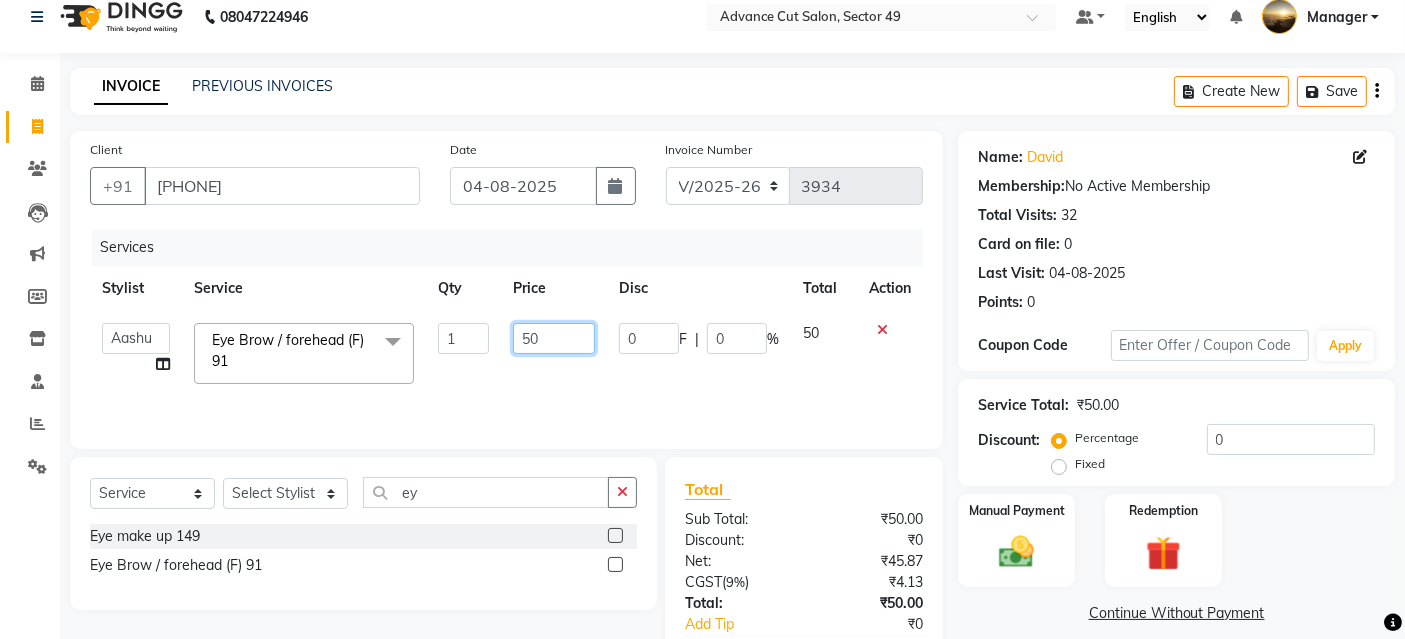 click on "Aashu Banty bashu danish ali david faizan khushi Manager product sameer Tip vishal Eye Brow / forehead (F) 91 x Kerasmooth 7 Hair Botox Organic Hair Treatment Moisture Tretment Nano Plastia hair cut nails fiber Casmara Prestige (F) 127 Clean-up (F) 122 O3 Whitening (F) 124 O3 bridal O3 shine and glow Casmara Vitamin Veg. Lotus Wine facial Fruit facial Papaya Marshmellow (F) 128 Blanch (F) 129 Upendice (F) 130 Sothys Goji (F) 131 Casmara Gold Face (oxy/D-Tan) (F) 133 Face (Cheryls Oxyderm) (F) 134 Arms (F) 136 Legs (F) 137 Front/ Back (F) 138 Full Body (F) 139 face (Organic D-ten) 02 Classic Manicure (F) 140 PediPie Manicure (F) 141 Alga Manicure (F) 142 Classic Pedicure (F) 143 PediPie Pedicure (F) 144 Alga Pedicure (F) 145 Party Make up + Hair Do + Dress Up (F) 148 Eye make up 149 Saree Draping Bridal Make up Papaya Marshmellow (M) 37 Blanch (M) 38 Upendice (M) 39 Sothys Goji (M) 40 Prestige (M) 36 Casmara Gold 36 Face (Oxy/D-Tan) (M) 42 Face (Cheryls Oxyderm) (M) 43 Arms (M) 45 1 0" 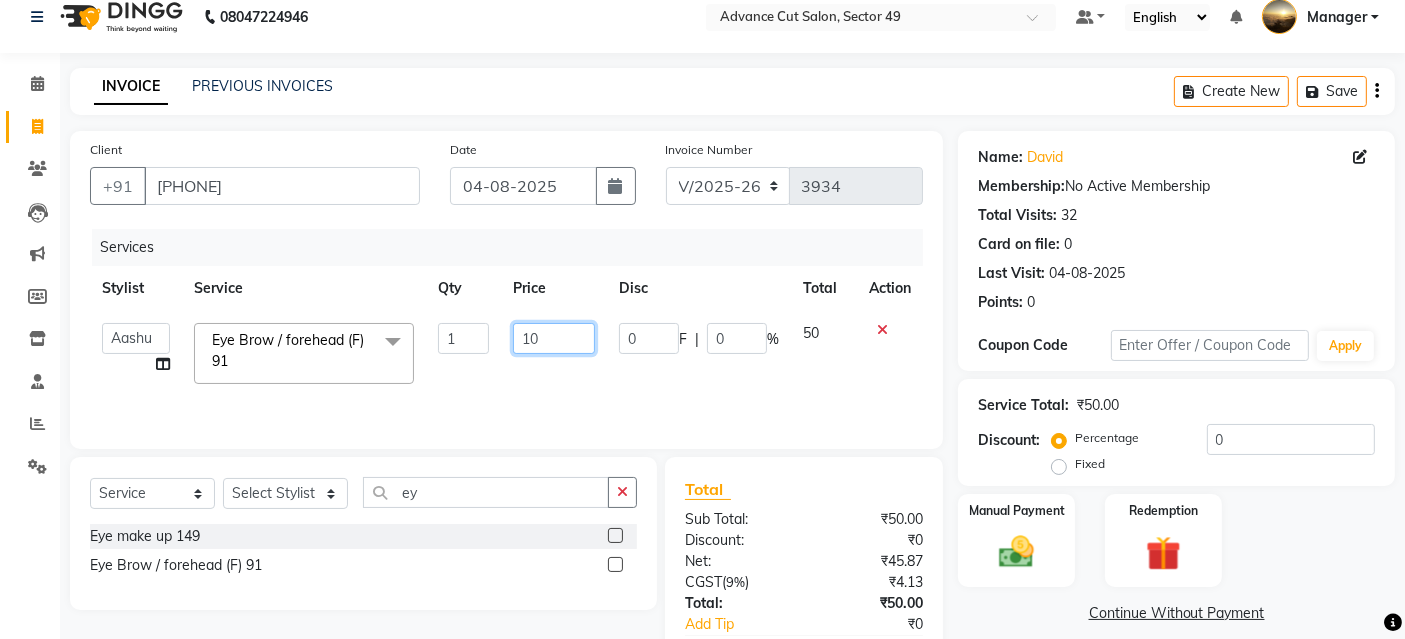 type on "100" 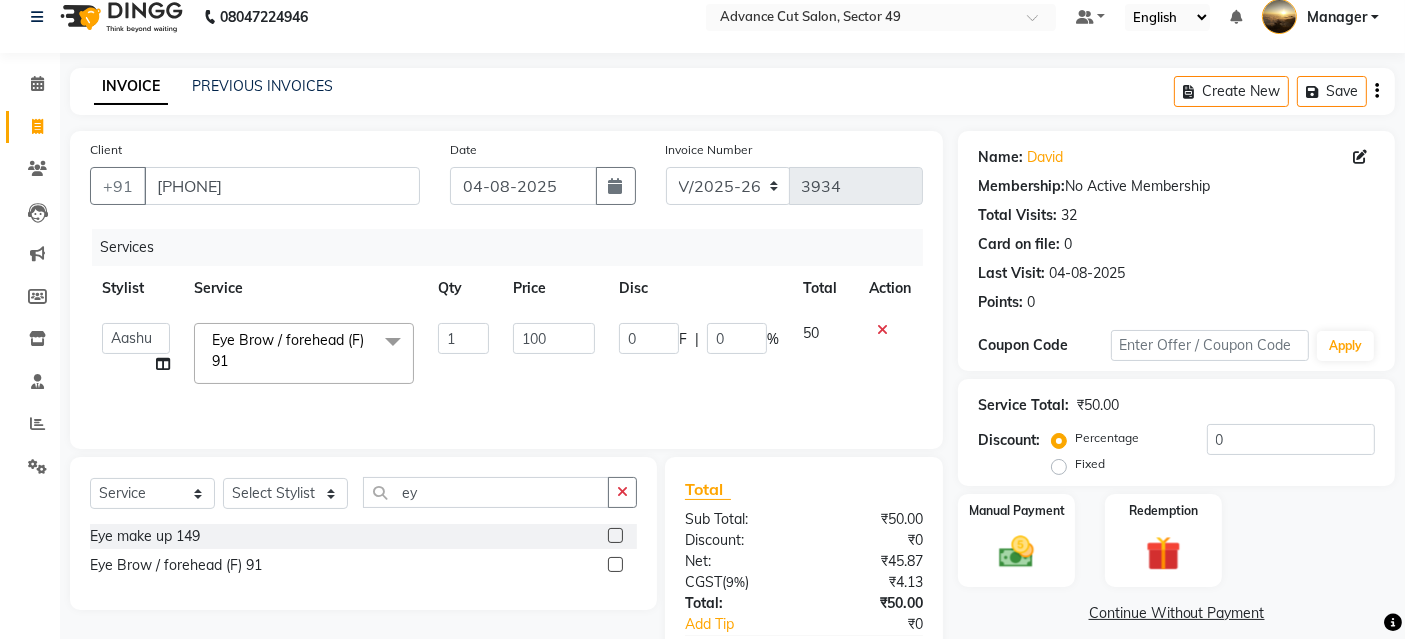 click on "Services Stylist Service Qty Price Disc Total Action Aashu Banty bashu danish ali david faizan khushi Manager product sameer Tip vishal Eye Brow / forehead (F) 91 x Kerasmooth 7 Hair Botox Organic Hair Treatment Moisture Tretment Nano Plastia hair cut nails fiber Casmara Prestige (F) 127 Clean-up (F) 122 O3 Whitening (F) 124 O3 bridal O3 shine and glow Casmara Vitamin Veg. Lotus Wine facial Fruit facial Papaya Marshmellow (F) 128 Blanch (F) 129 Upendice (F) 130 Sothys Goji (F) 131 Casmara Gold Face (oxy/D-Tan) (F) 133 Face (Cheryls Oxyderm) (F) 134 Arms (F) 136 Legs (F) 137 Front/ Back (F) 138 Full Body (F) 139 face (Organic D-ten) 02 Classic Manicure (F) 140 PediPie Manicure (F) 141 Alga Manicure (F) 142 Classic Pedicure (F) 143 PediPie Pedicure (F) 144 Alga Pedicure (F) 145 Party Make up + Hair Do + Dress Up (F) 148 Eye make up 149 Saree Draping Bridal Make up Papaya Marshmellow (M) 37 Blanch (M) 38 Upendice (M) 39 Sothys Goji (M) 40 Prestige (M) 36 Casmara Gold 36 Arms (M) 45 1 0" 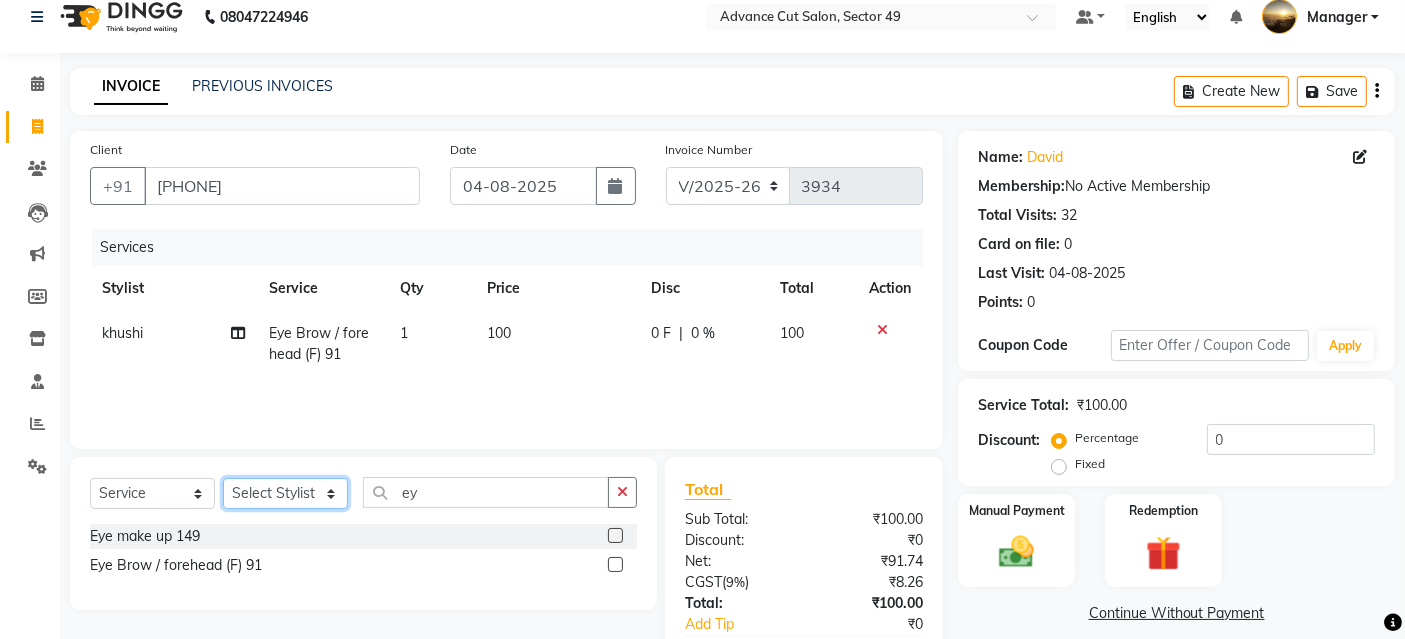 drag, startPoint x: 280, startPoint y: 495, endPoint x: 287, endPoint y: 478, distance: 18.384777 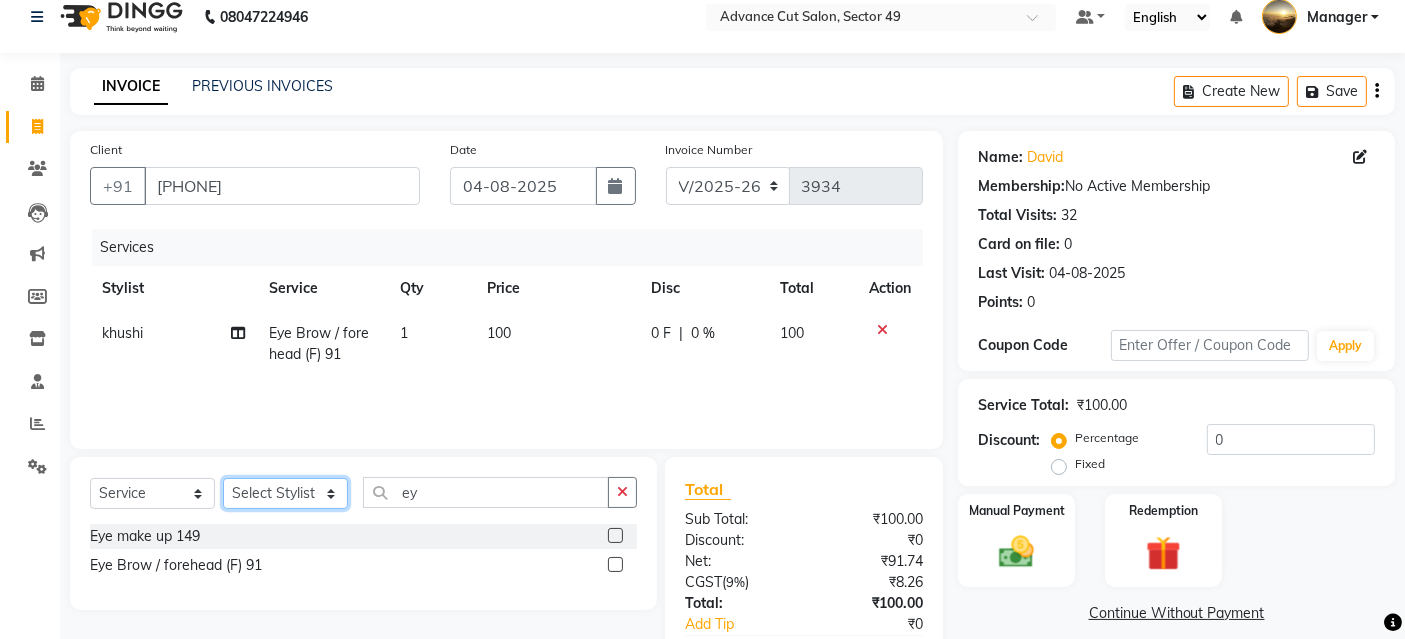 select on "85443" 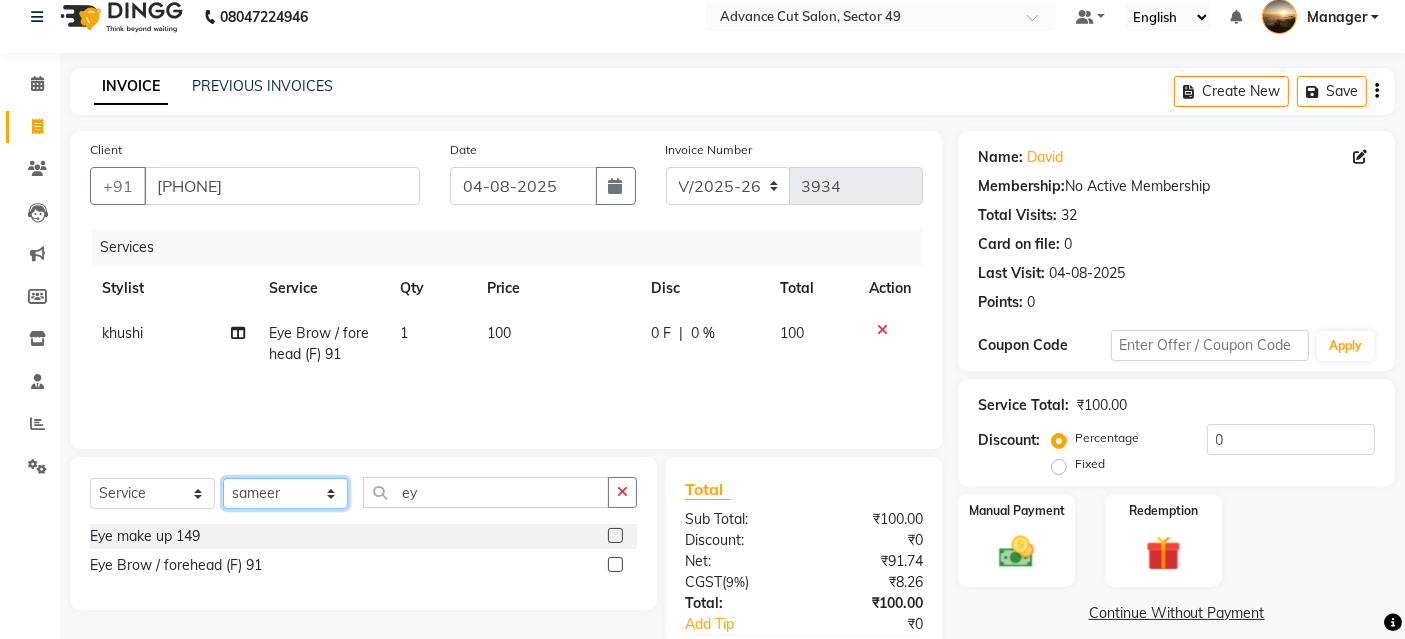 click on "Select Stylist Aashu Banty bashu danish ali david faizan khushi Manager product sameer Tip vishal" 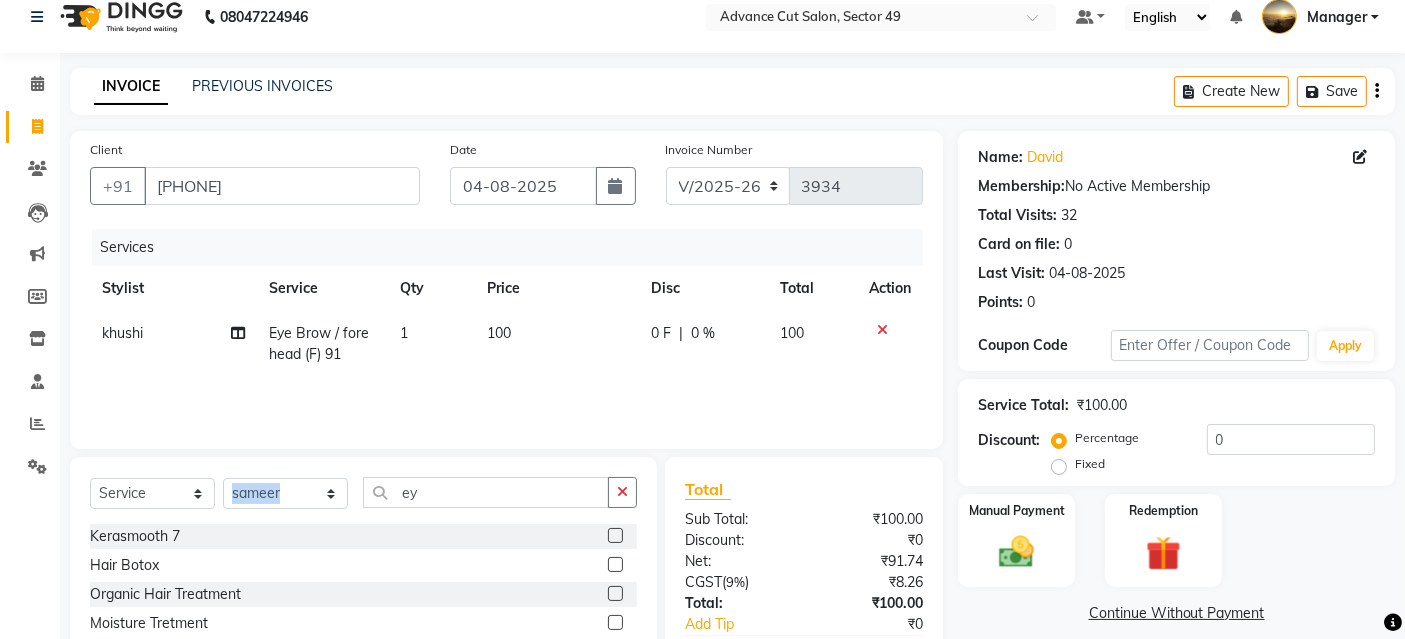 drag, startPoint x: 430, startPoint y: 467, endPoint x: 336, endPoint y: 505, distance: 101.390335 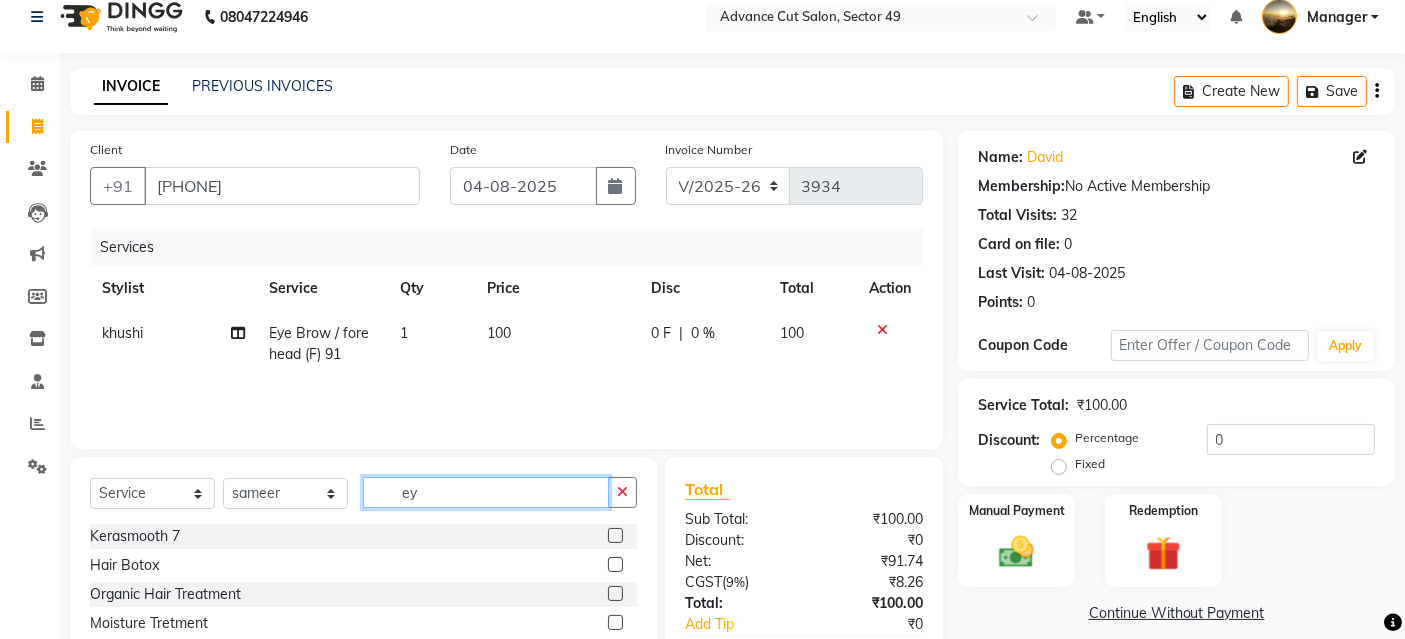 drag, startPoint x: 413, startPoint y: 496, endPoint x: 318, endPoint y: 507, distance: 95.63472 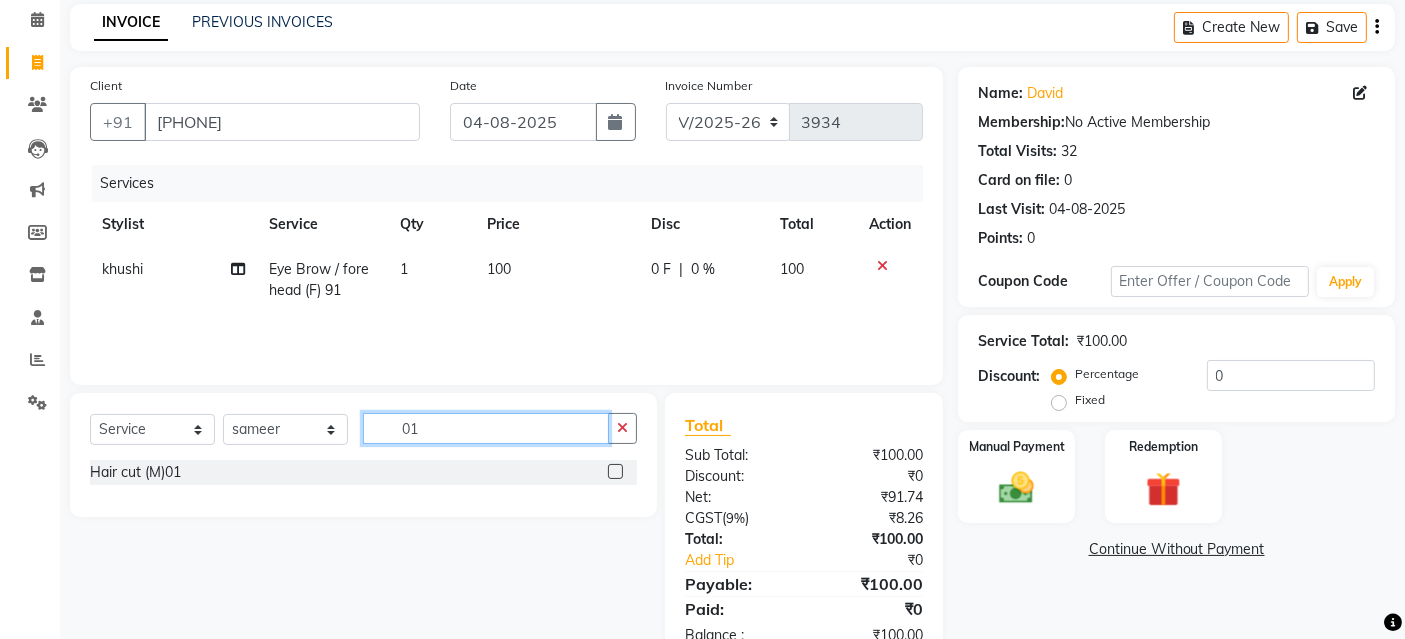 scroll, scrollTop: 138, scrollLeft: 0, axis: vertical 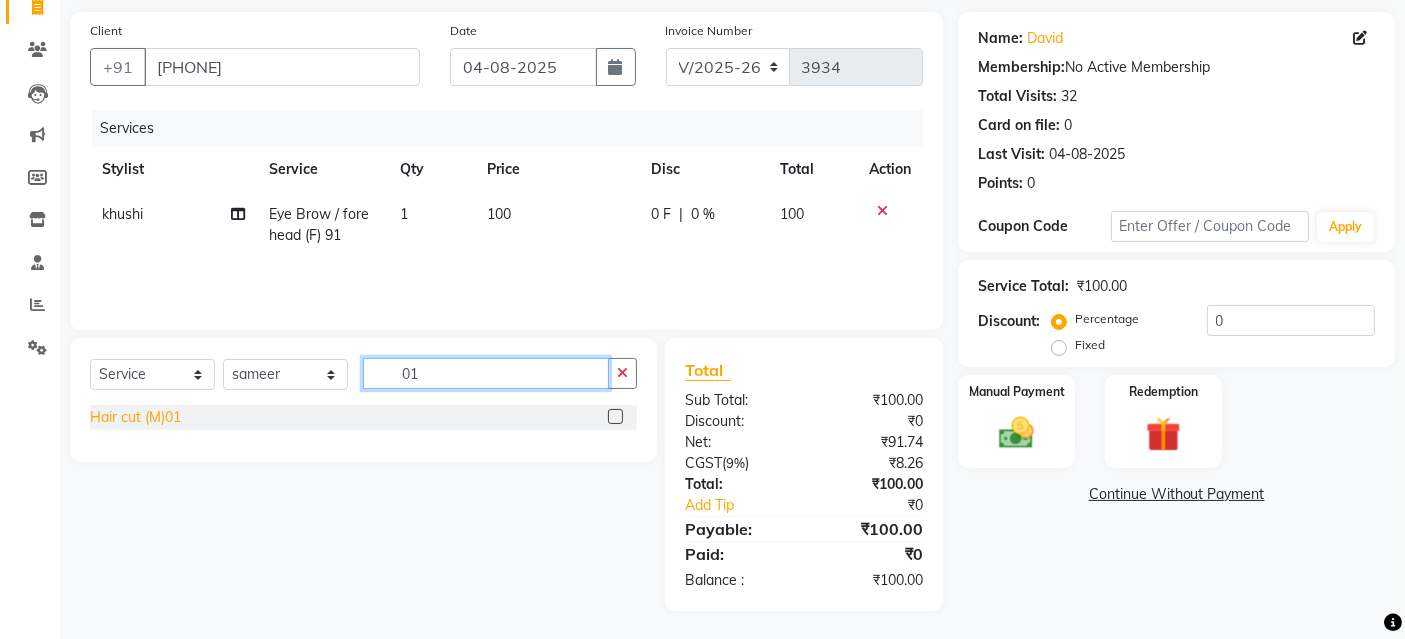 type on "01" 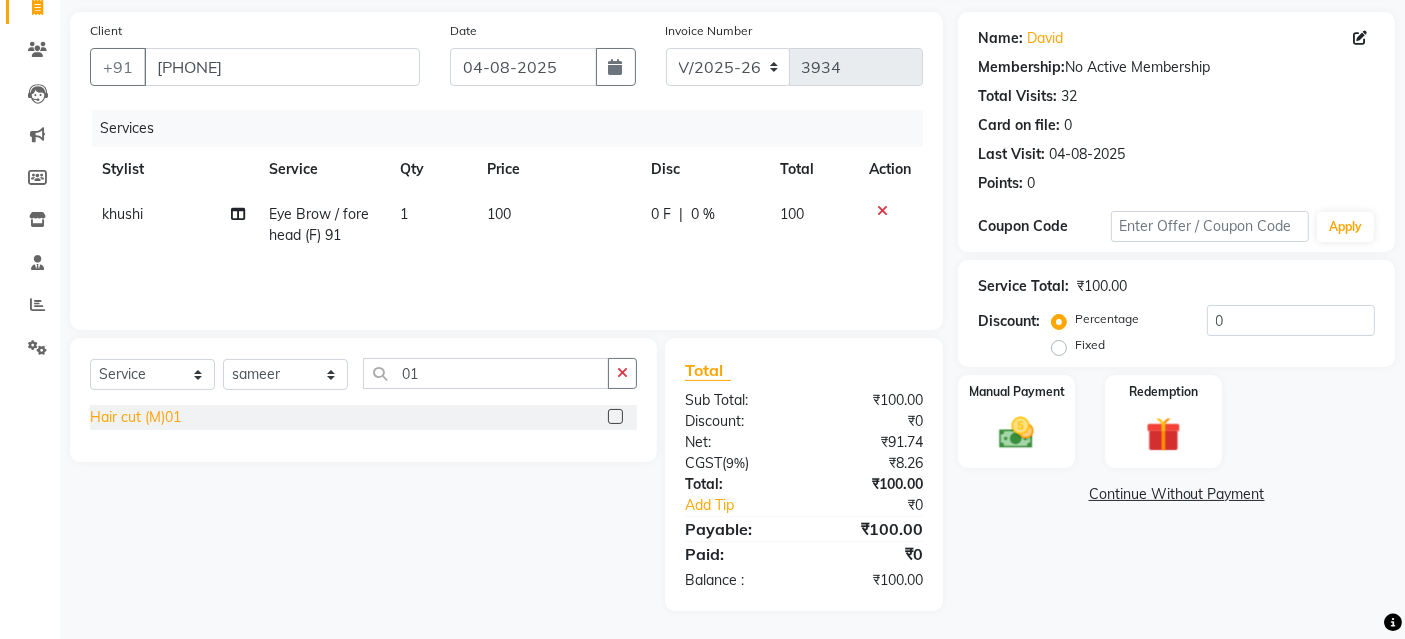 click on "Hair cut (M)01" 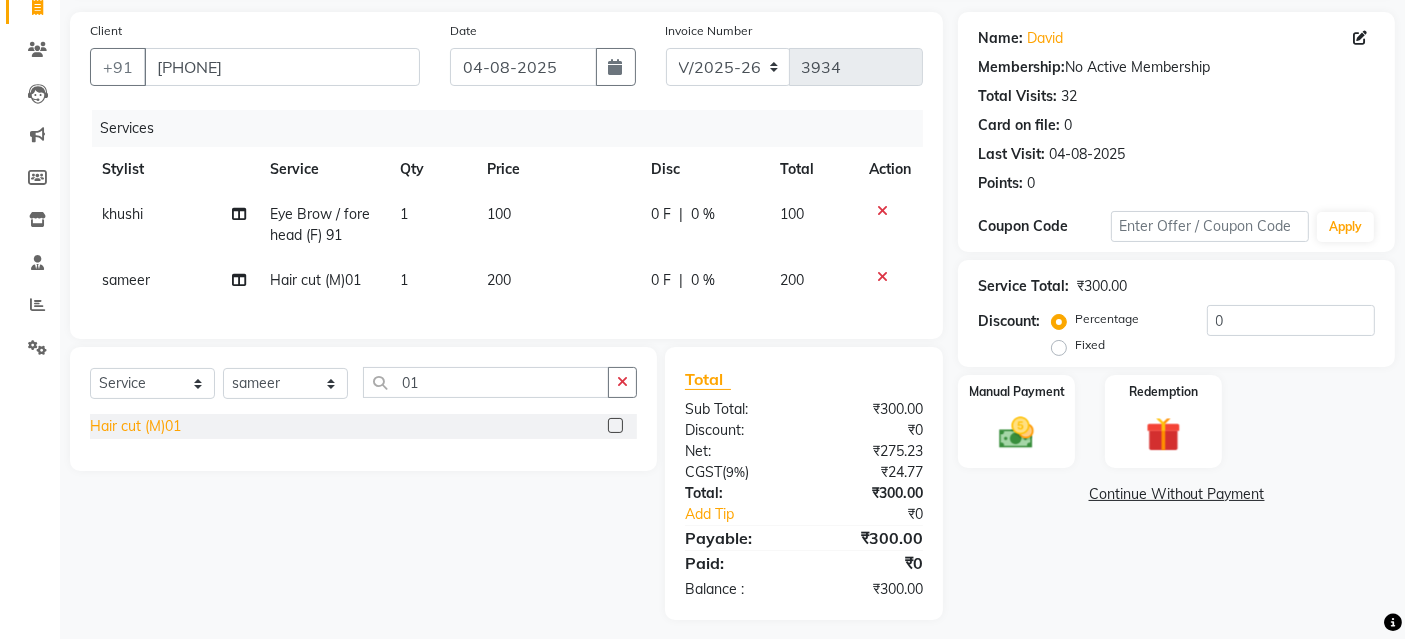 click on "Hair cut (M)01" 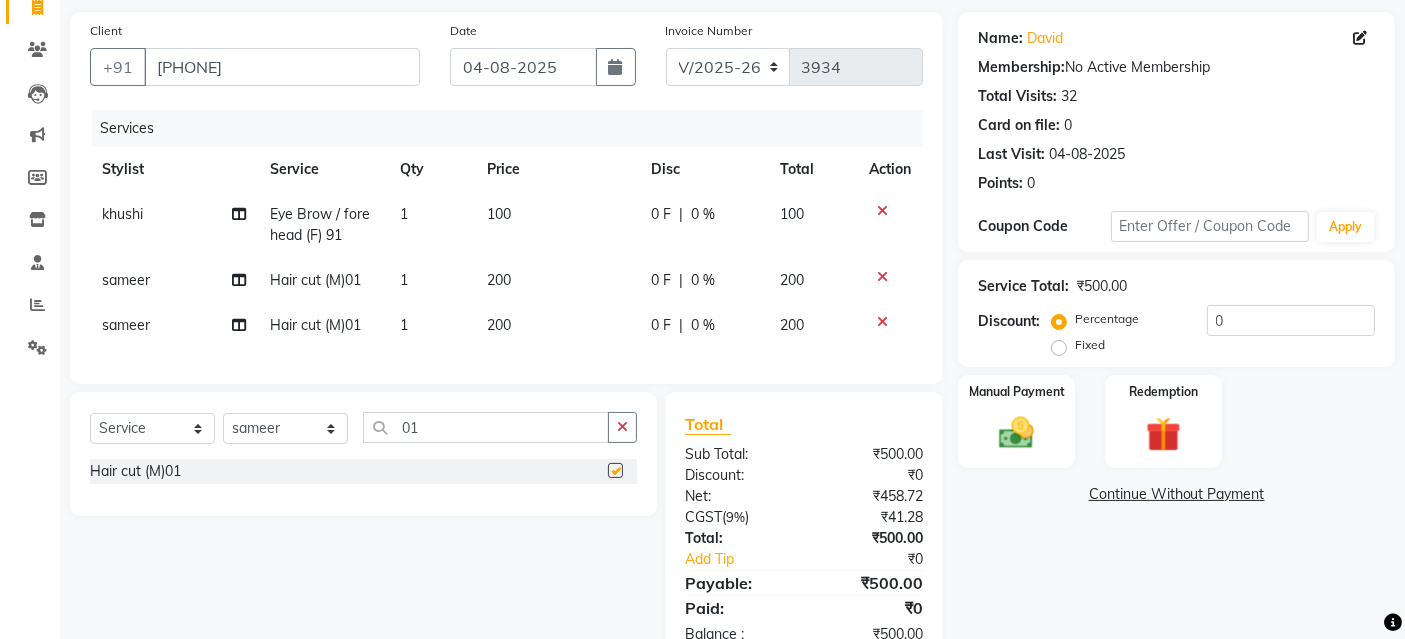 checkbox on "false" 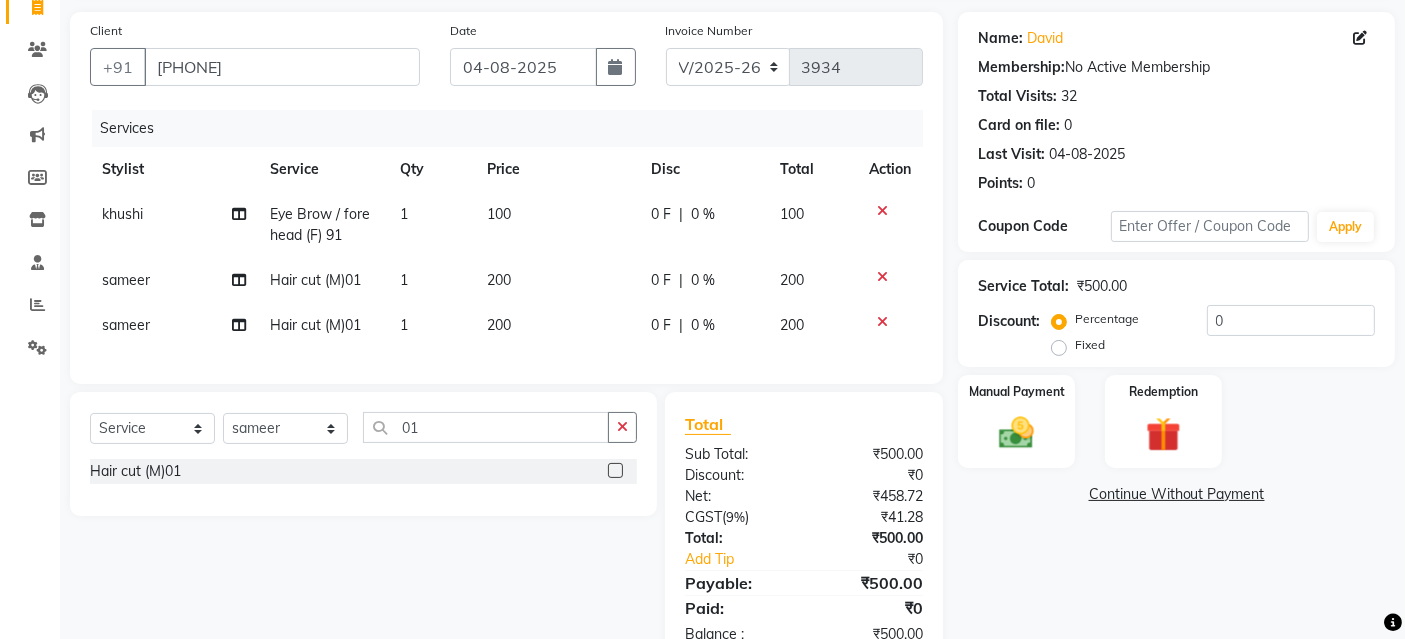 click 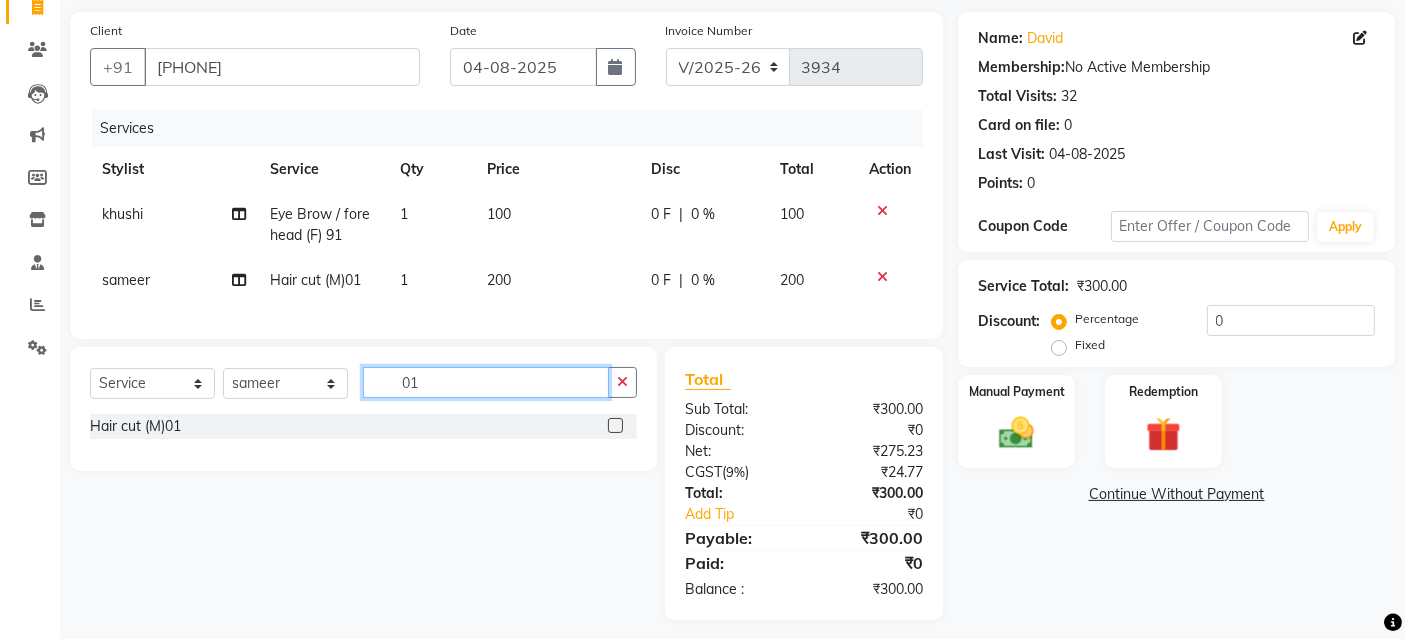 drag, startPoint x: 474, startPoint y: 401, endPoint x: 284, endPoint y: 408, distance: 190.1289 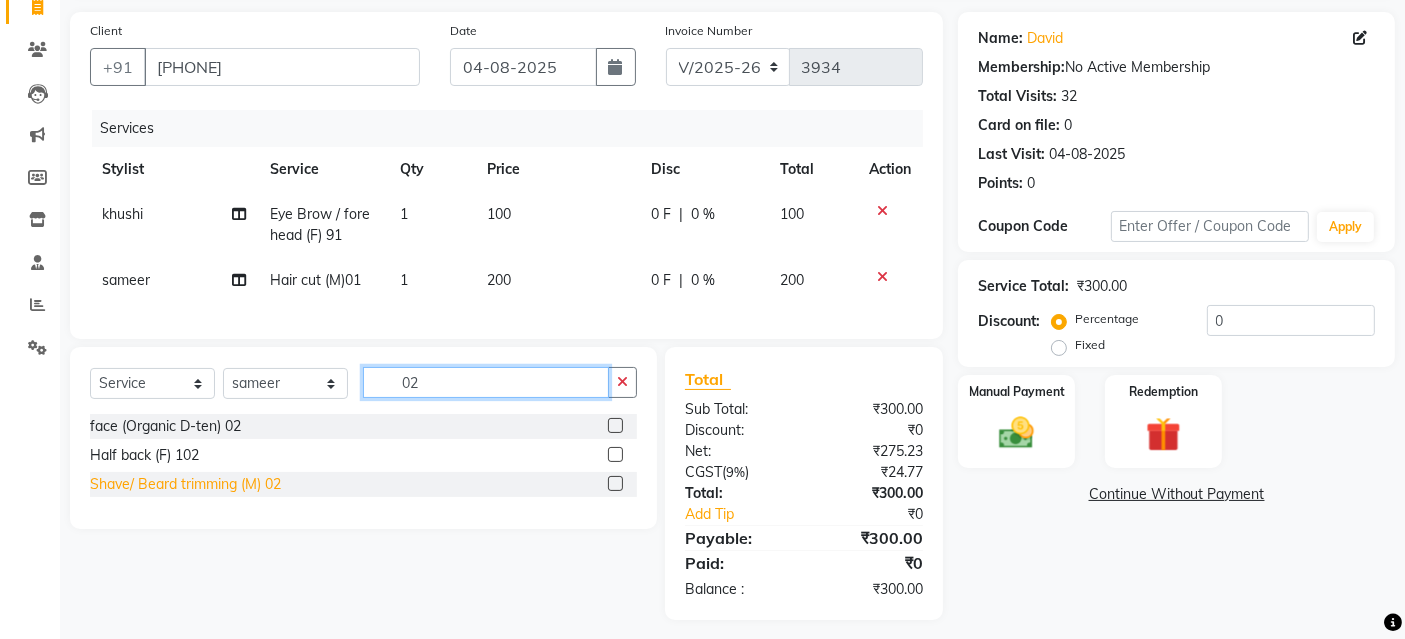 type on "02" 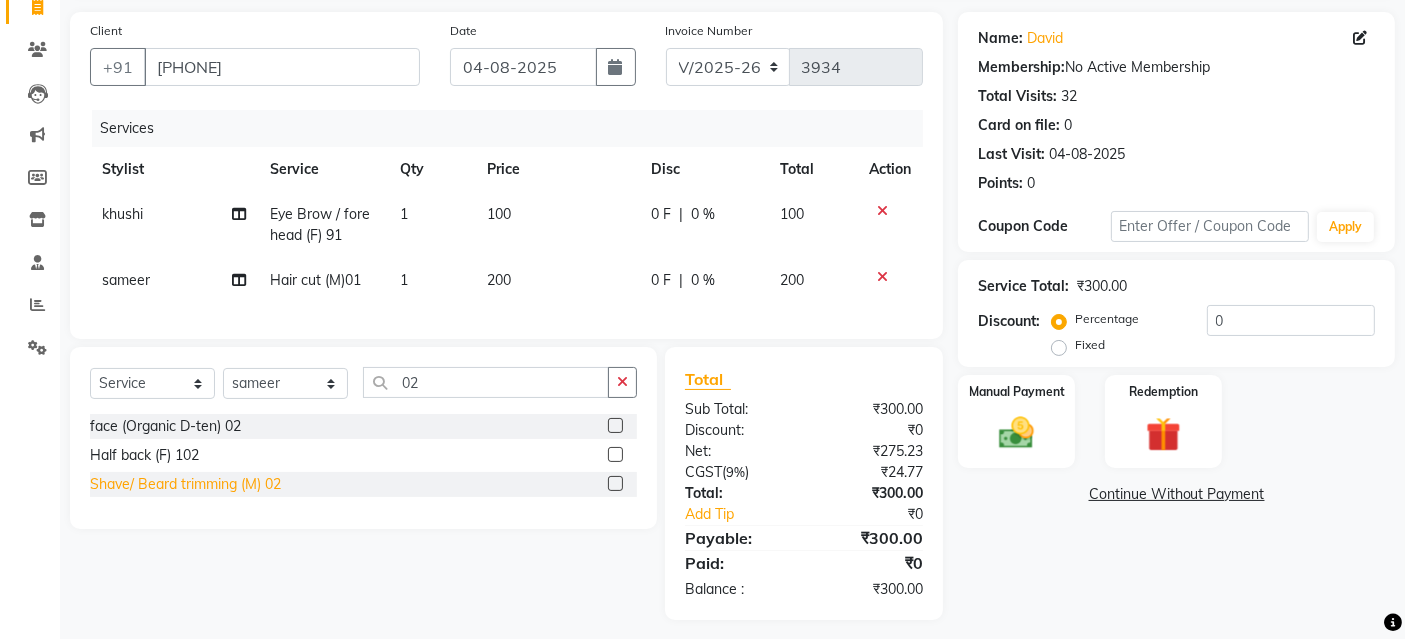 click on "Shave/ Beard trimming (M) 02" 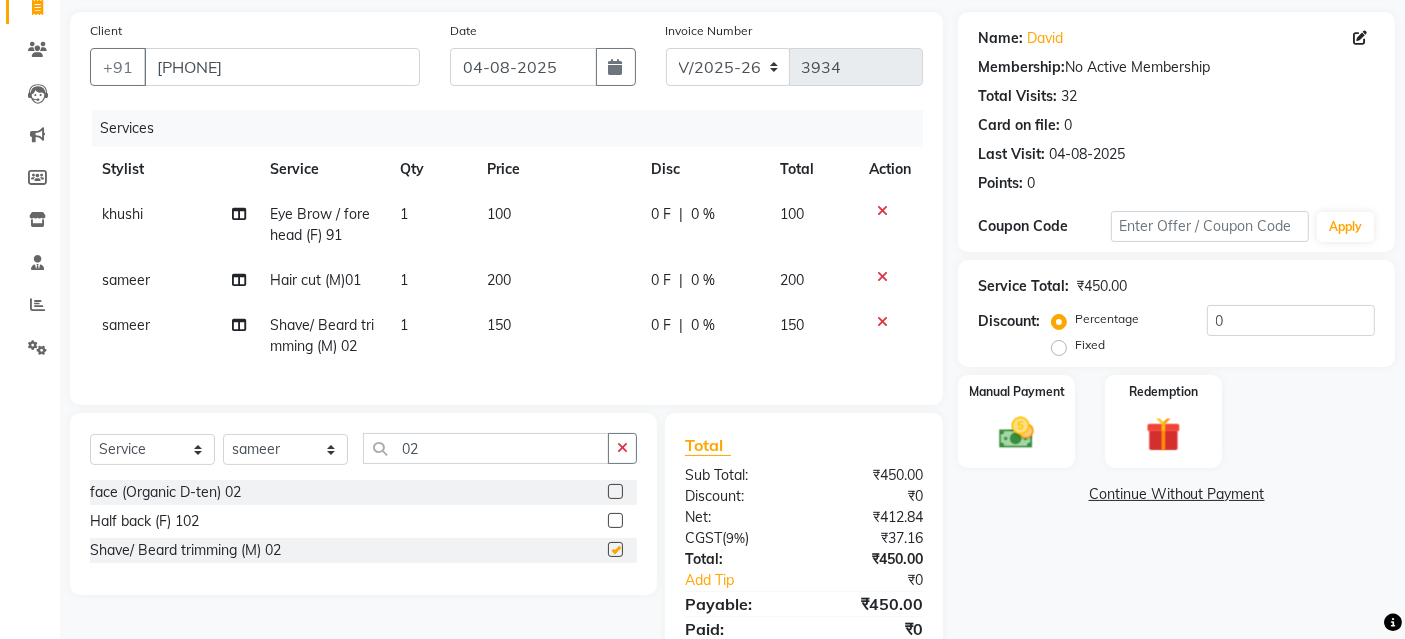 checkbox on "false" 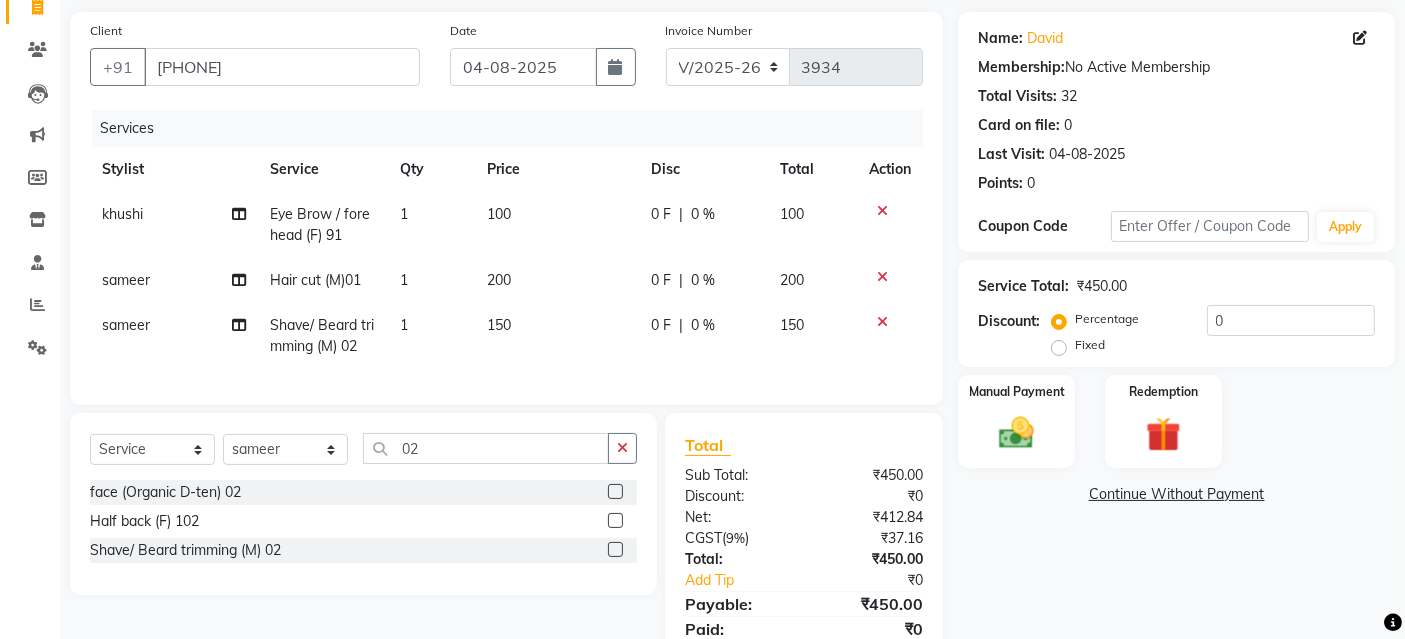 click on "150" 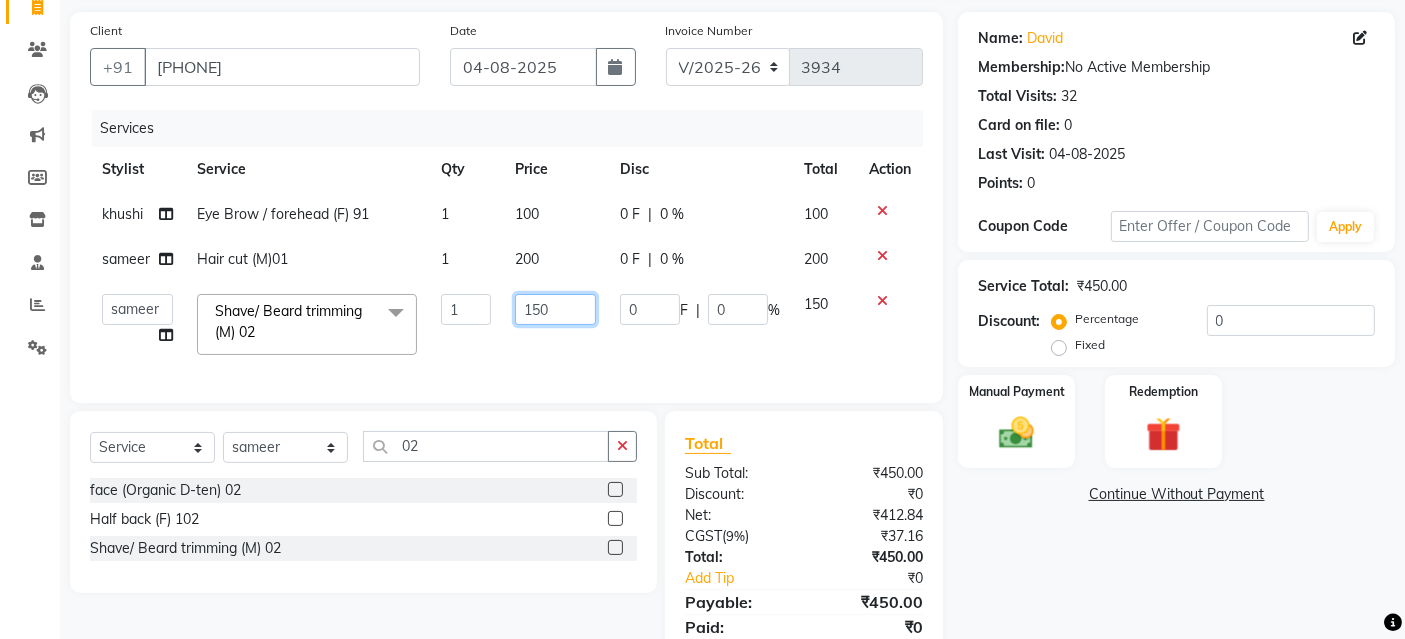 drag, startPoint x: 509, startPoint y: 310, endPoint x: 451, endPoint y: 312, distance: 58.034473 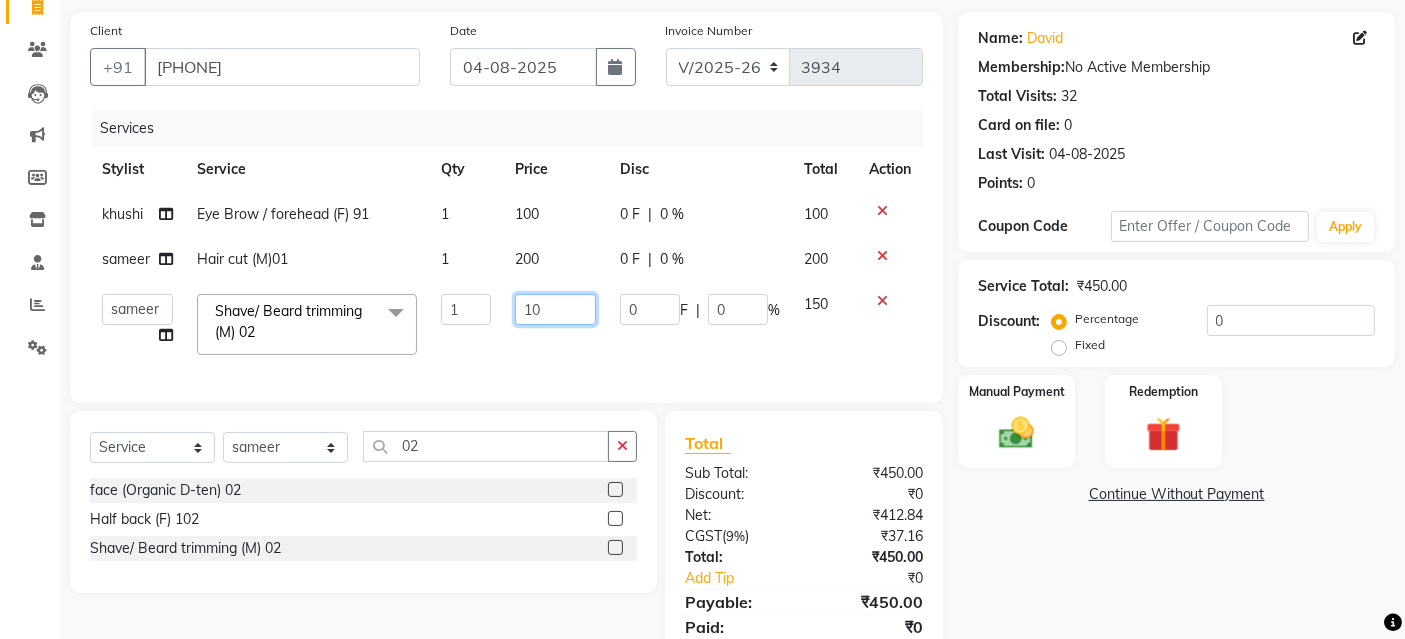 type on "100" 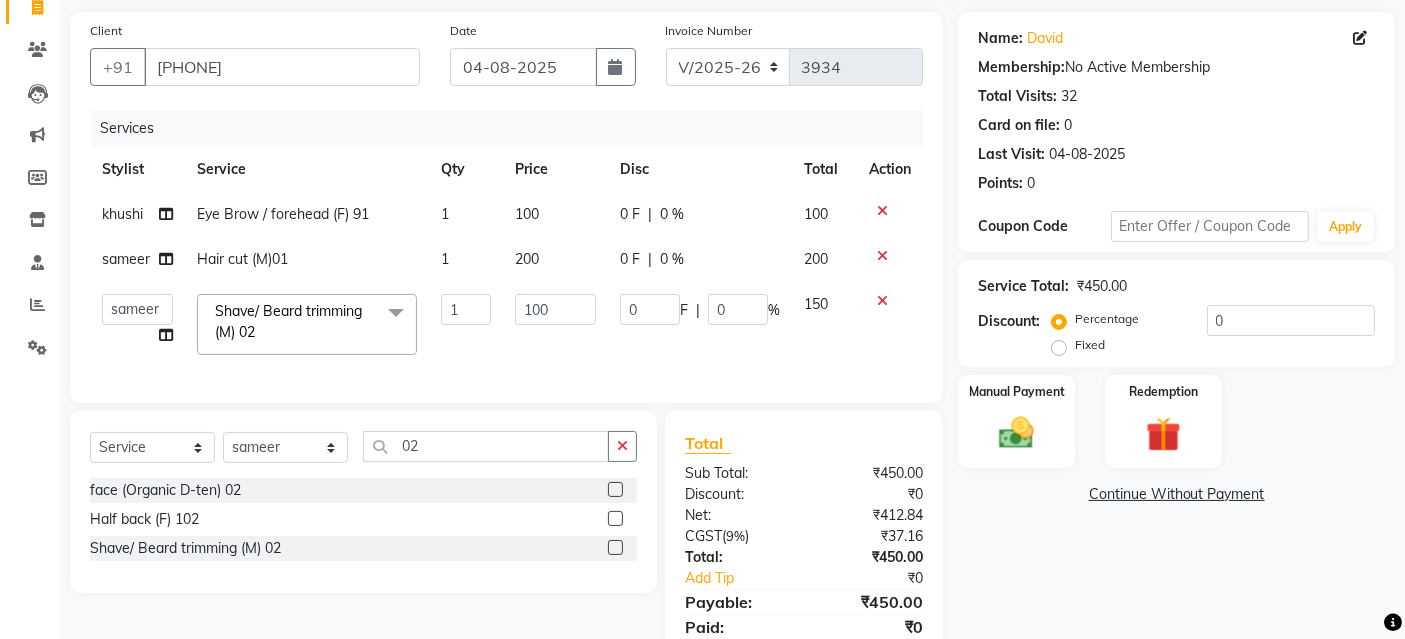 click on "100" 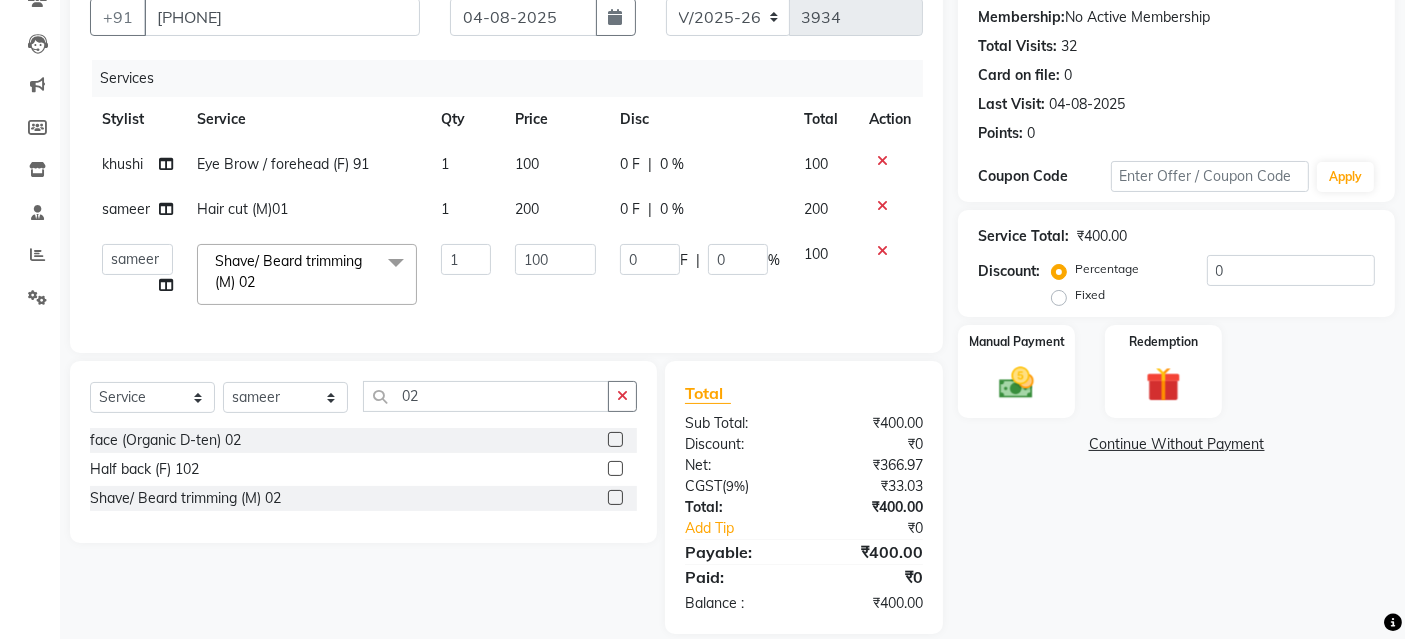 scroll, scrollTop: 228, scrollLeft: 0, axis: vertical 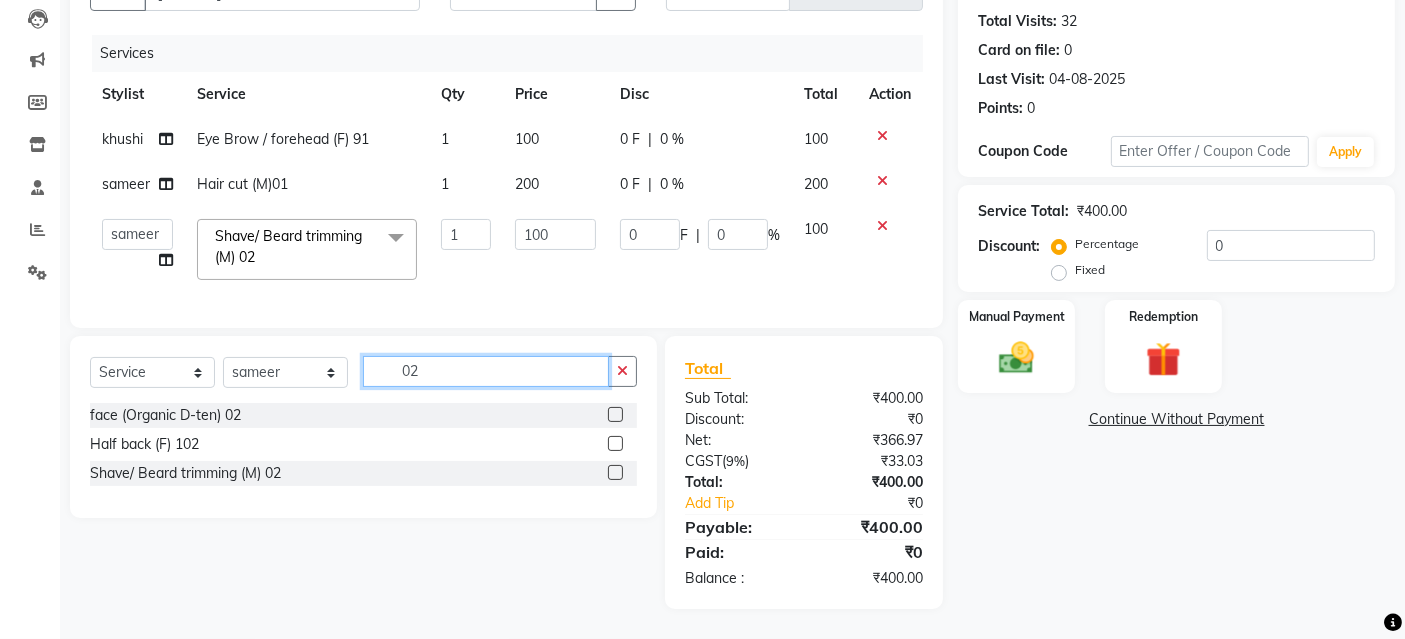 drag, startPoint x: 352, startPoint y: 384, endPoint x: 246, endPoint y: 397, distance: 106.7942 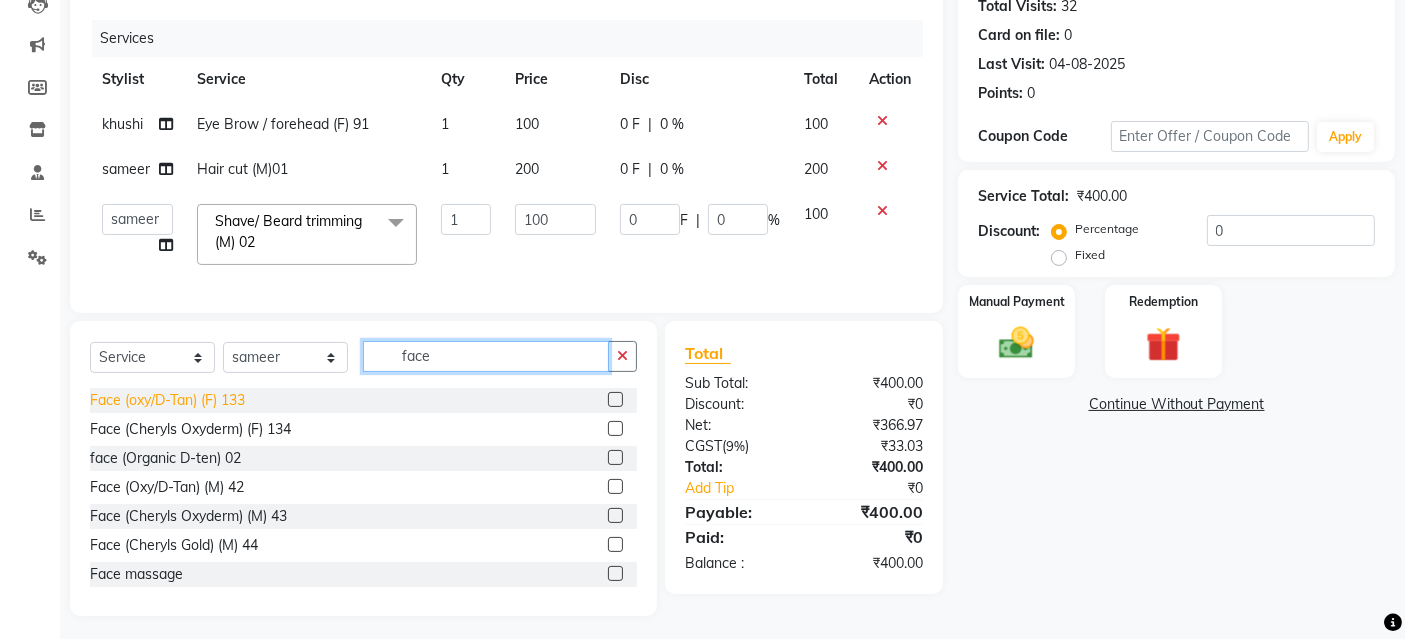 type on "face" 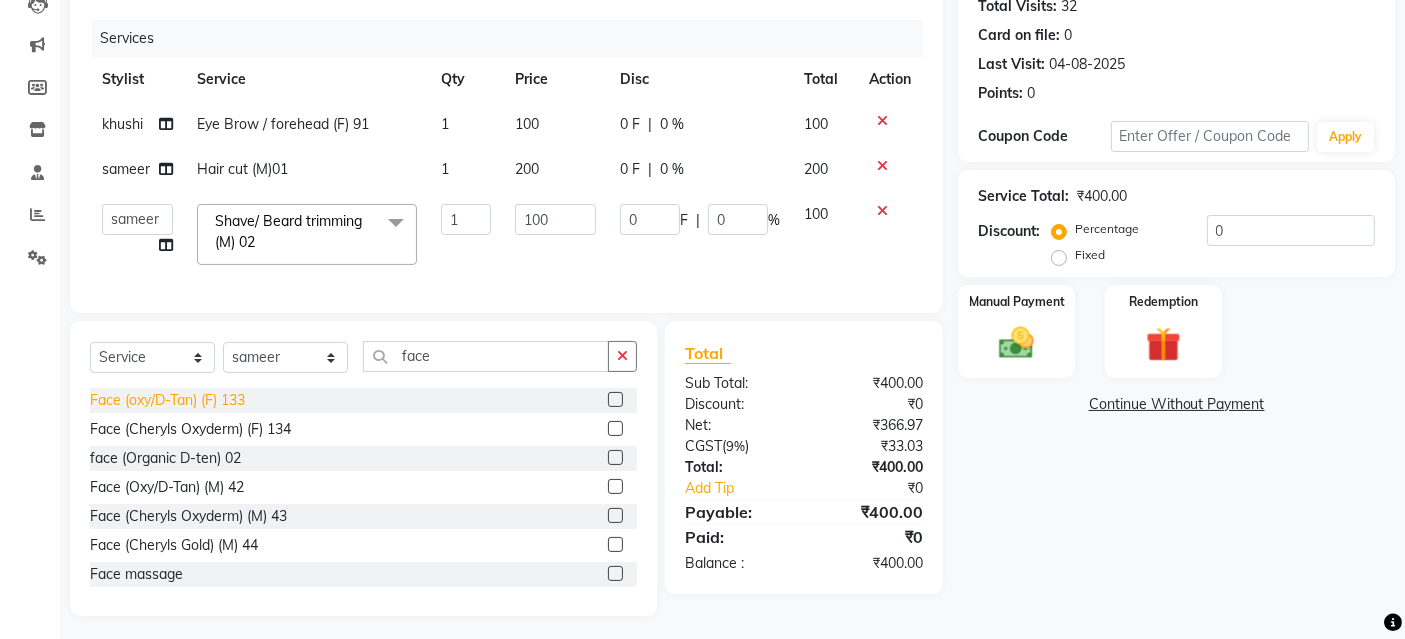 click on "Face (oxy/D-Tan) (F) 133" 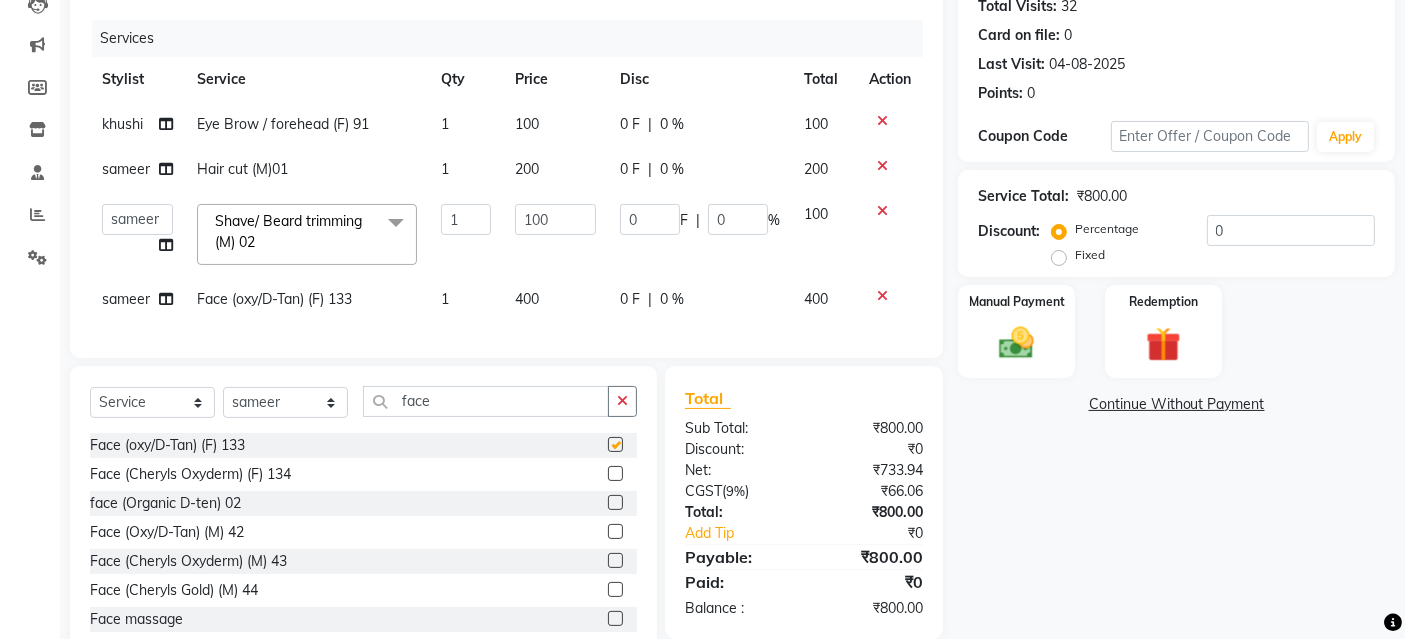 checkbox on "false" 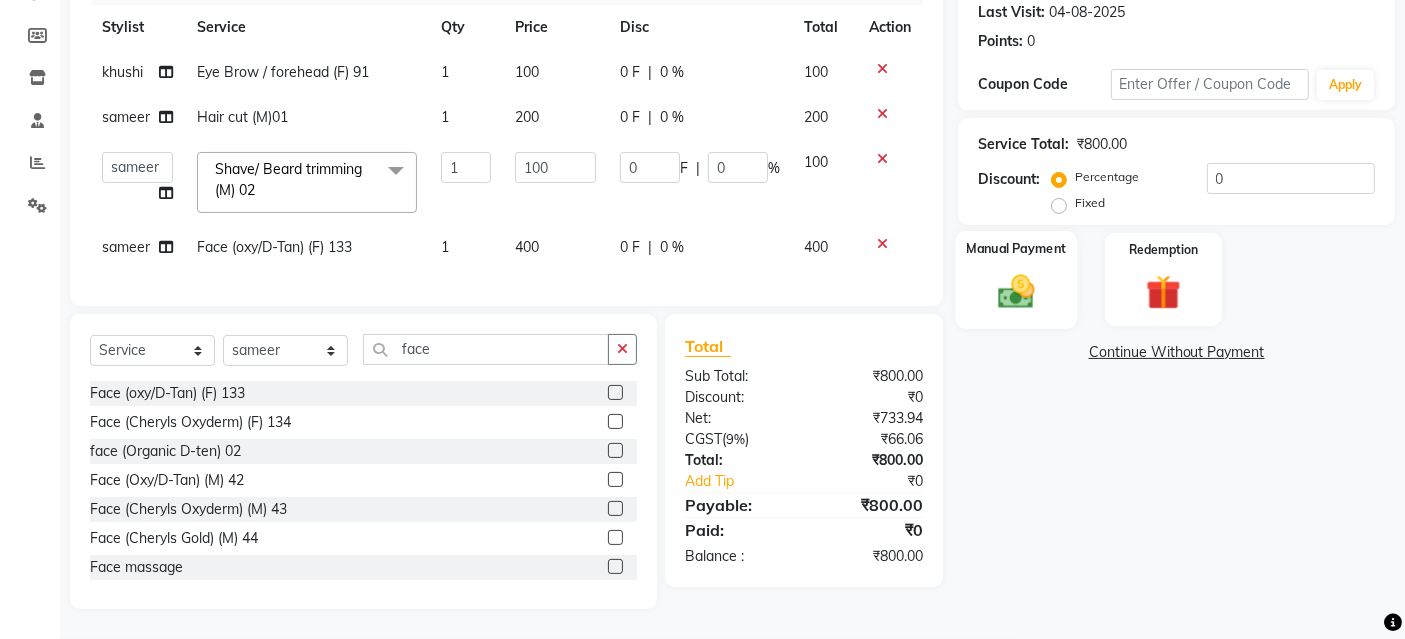 scroll, scrollTop: 295, scrollLeft: 0, axis: vertical 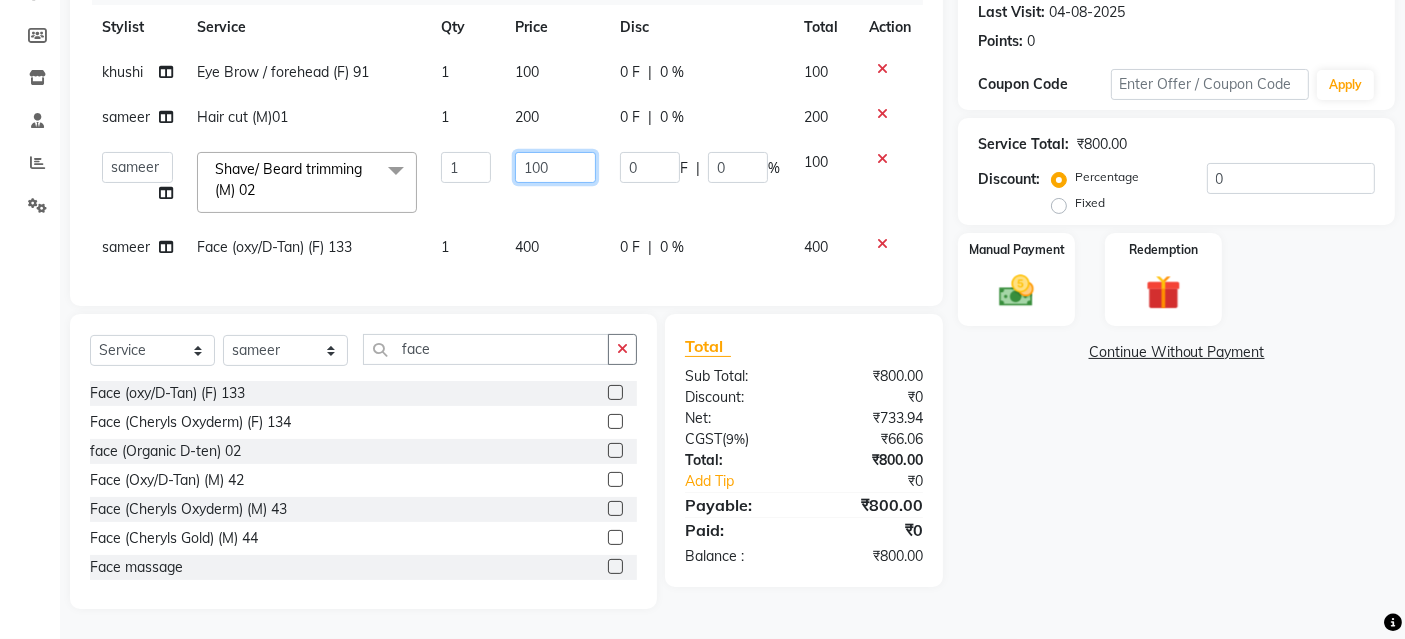 drag, startPoint x: 560, startPoint y: 140, endPoint x: 497, endPoint y: 153, distance: 64.327286 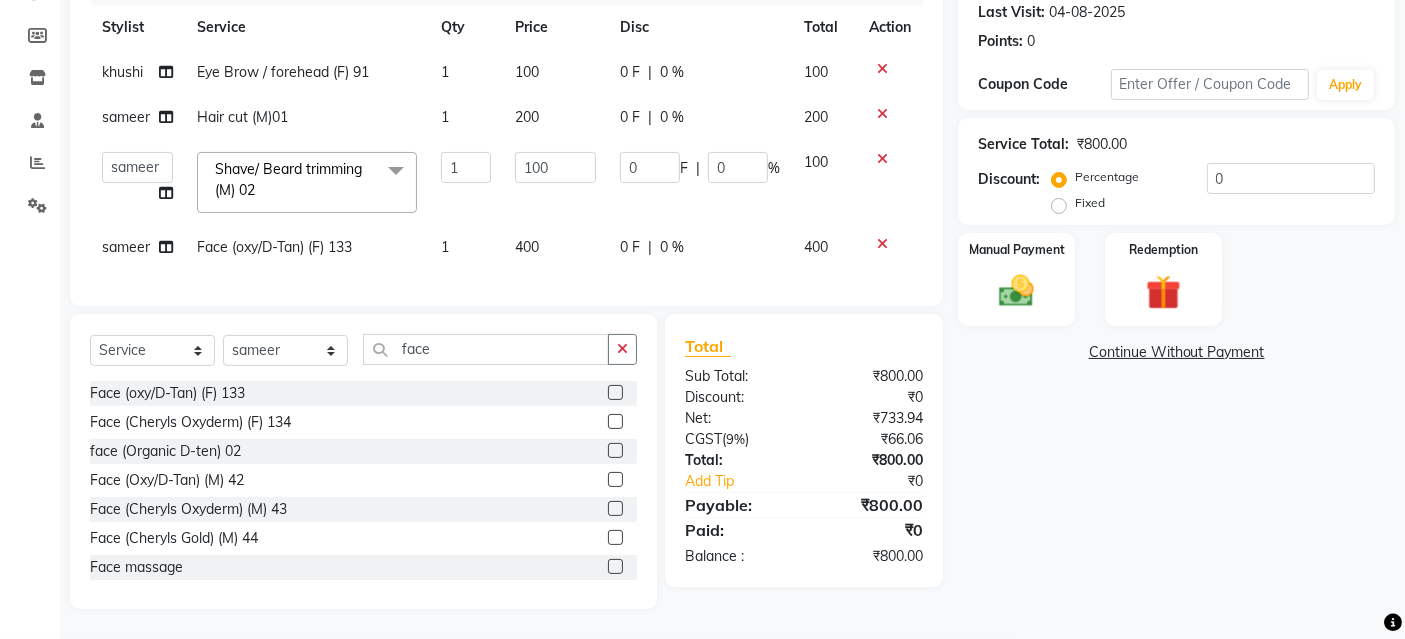 click on "[LAST] Eye Brow / forehead (F) 91 1 100 0 F | 0 % 100 [LAST] Hair cut (M)01 1 200 0 F | 0 % 200 [NAME] [NAME] [NAME] [NAME] [NAME] [NAME] [NAME] [NAME] [NAME] [NAME] Shave/ Beard trimming (M) 02 x Kerasmooth 7 Hair Botox Organic Hair Treatment Moisture Tretment Nano Plastia hair cut nails fiber Casmara Prestige (F) 127 Clean-up (F) 122 O3 Whitening (F) 124 O3 bridal O3 shine and glow Casmara Vitamin Veg. Lotus Wine facial Fruit facial Papaya Marshmellow (F) 128 Blanch (F) 129 Upendice (F) 130 Sothys Goji (F) 131 Casmara Gold Face (oxy/D-Tan) (F) 133 Face (Cheryls Oxyderm) (F) 134 Arms (F) 136 Legs (F) 137 Front/ Back (F) 138 Full Body (F) 139 face (Organic D-ten) 02 Classic Manicure (F) 140 PediPie Manicure (F) 141 Alga Manicure (F) 142 Classic Pedicure (F) 143 PediPie Pedicure (F) 144 Alga Pedicure (F) 145 Party Make up + Hair Do + Dress Up (F) 148 Eye make up 149 Saree Draping Bridal Make up Papaya Marshmellow (M) 37 Blanch (M) 38 Upendice (M) 39 Sothys Goji (M) 40 1 0" 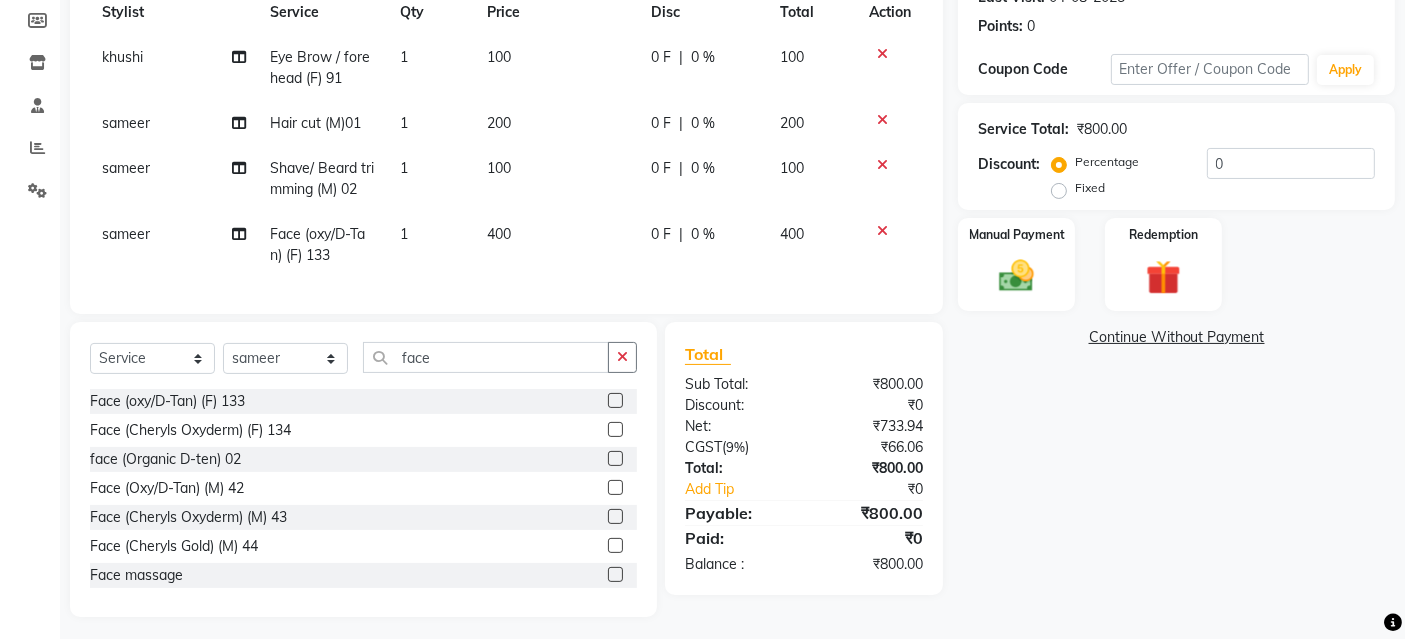 click 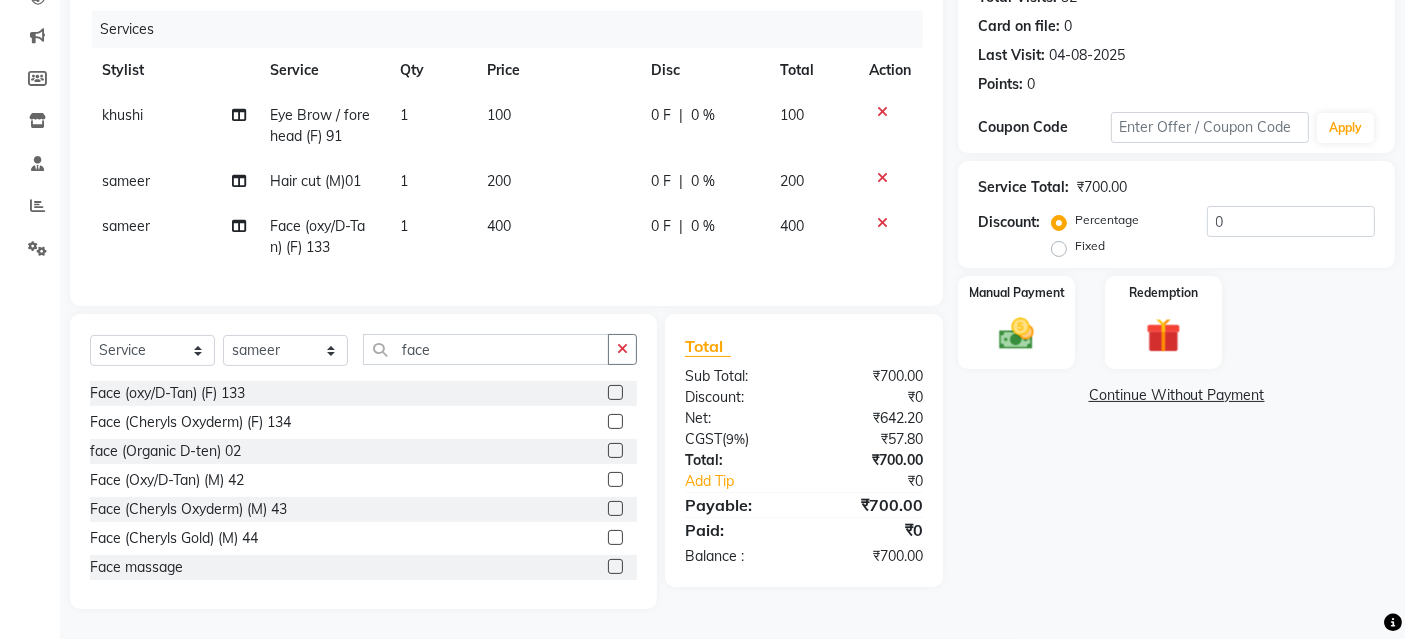 scroll, scrollTop: 253, scrollLeft: 0, axis: vertical 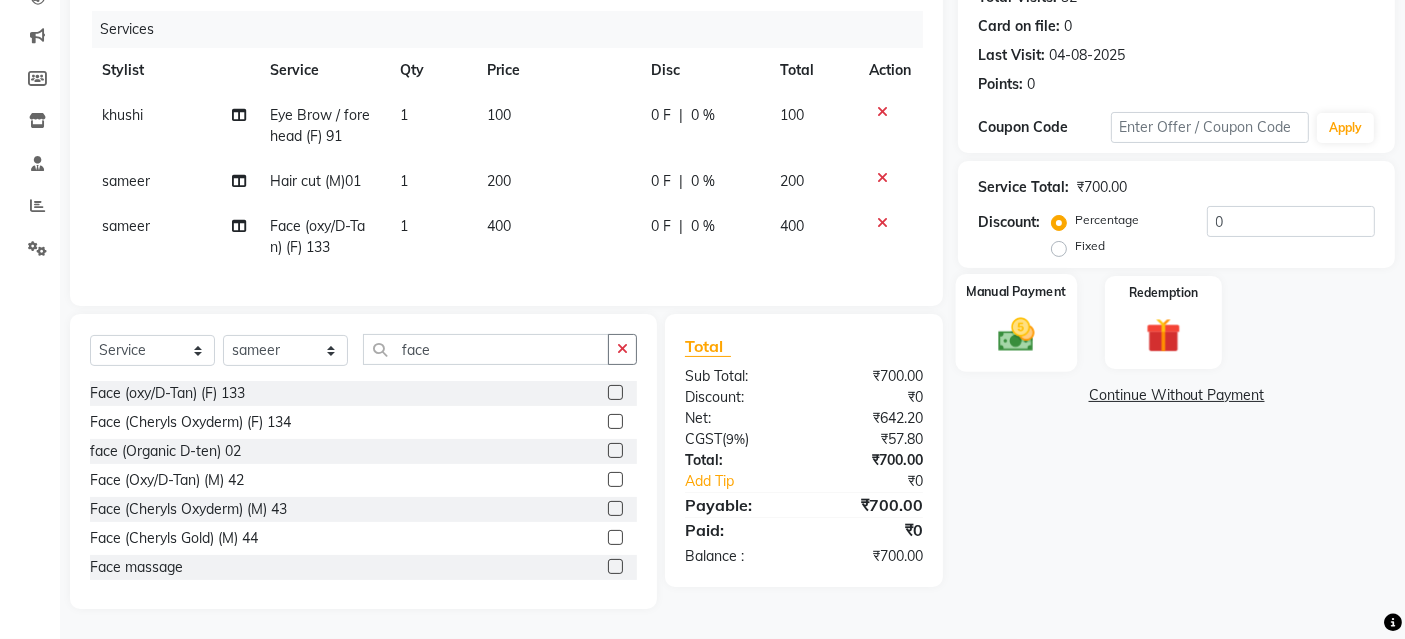 click 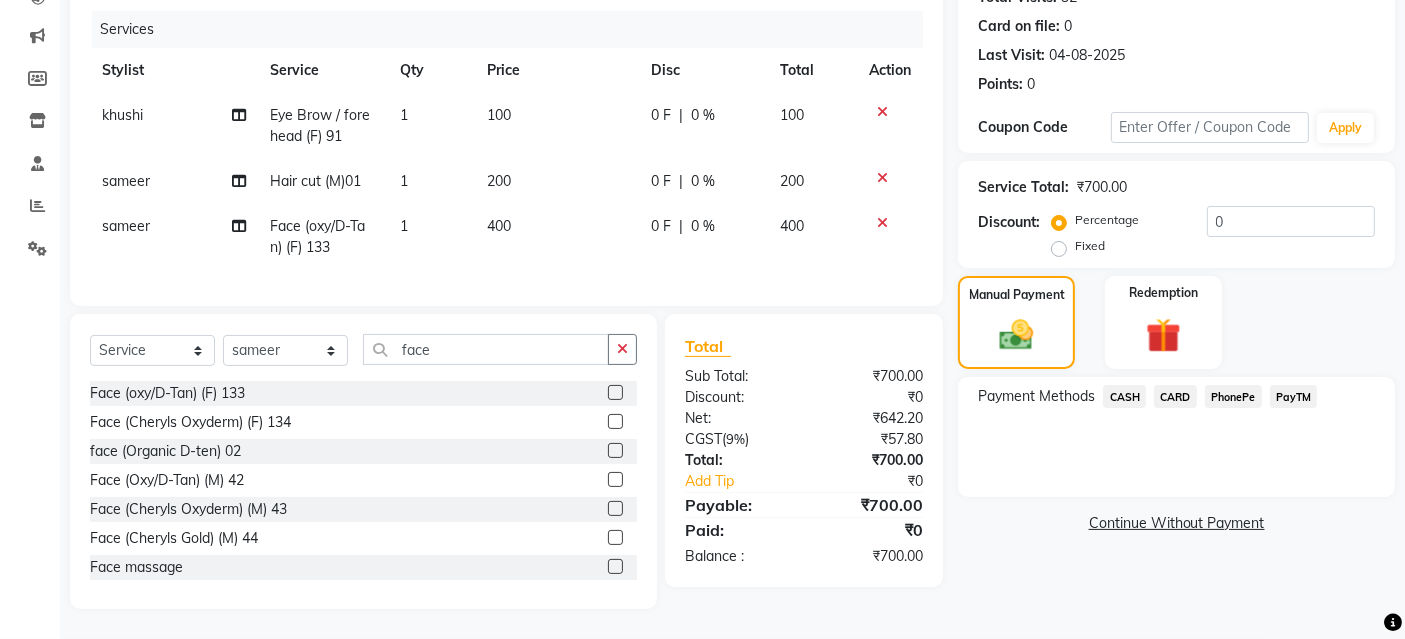 click on "PayTM" 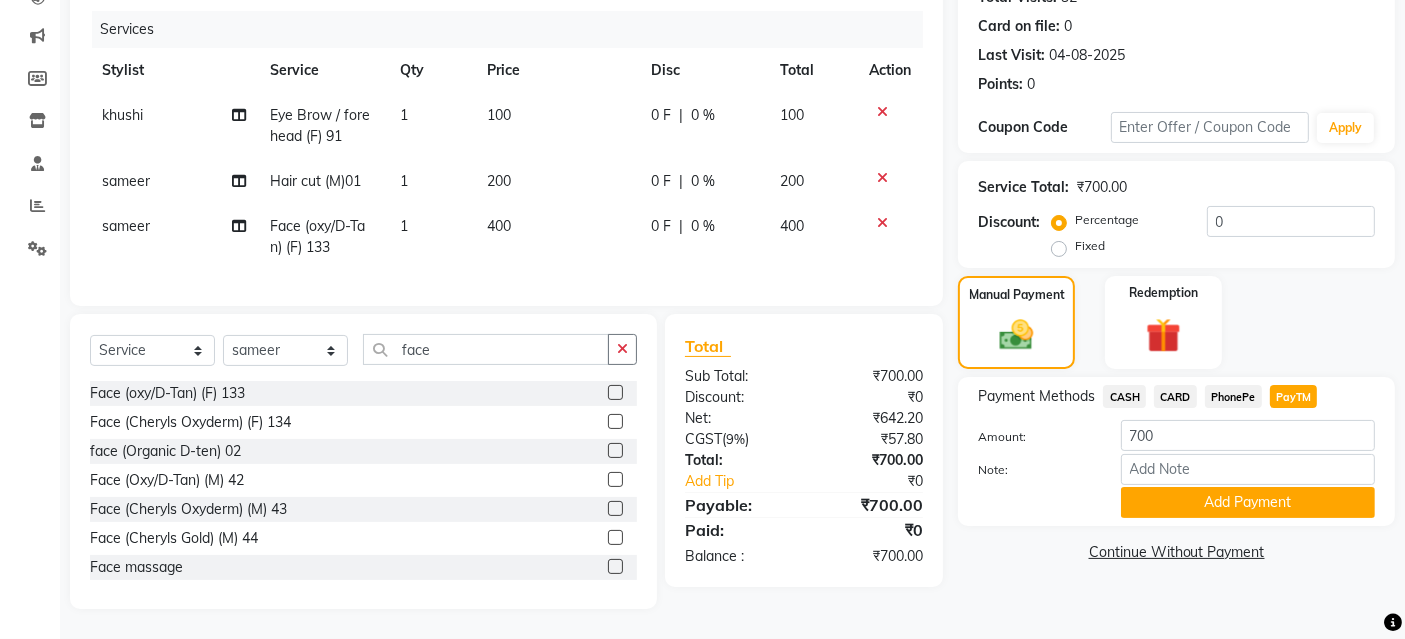 drag, startPoint x: 1267, startPoint y: 474, endPoint x: 1248, endPoint y: 468, distance: 19.924858 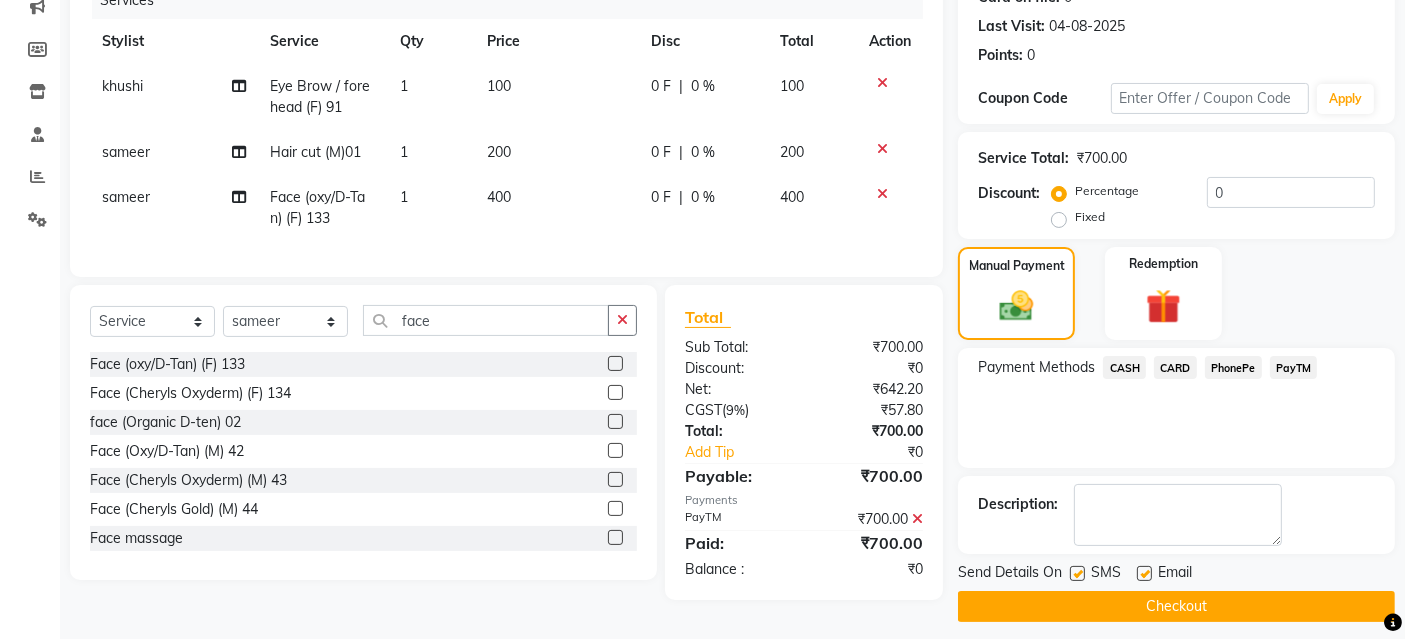 scroll, scrollTop: 277, scrollLeft: 0, axis: vertical 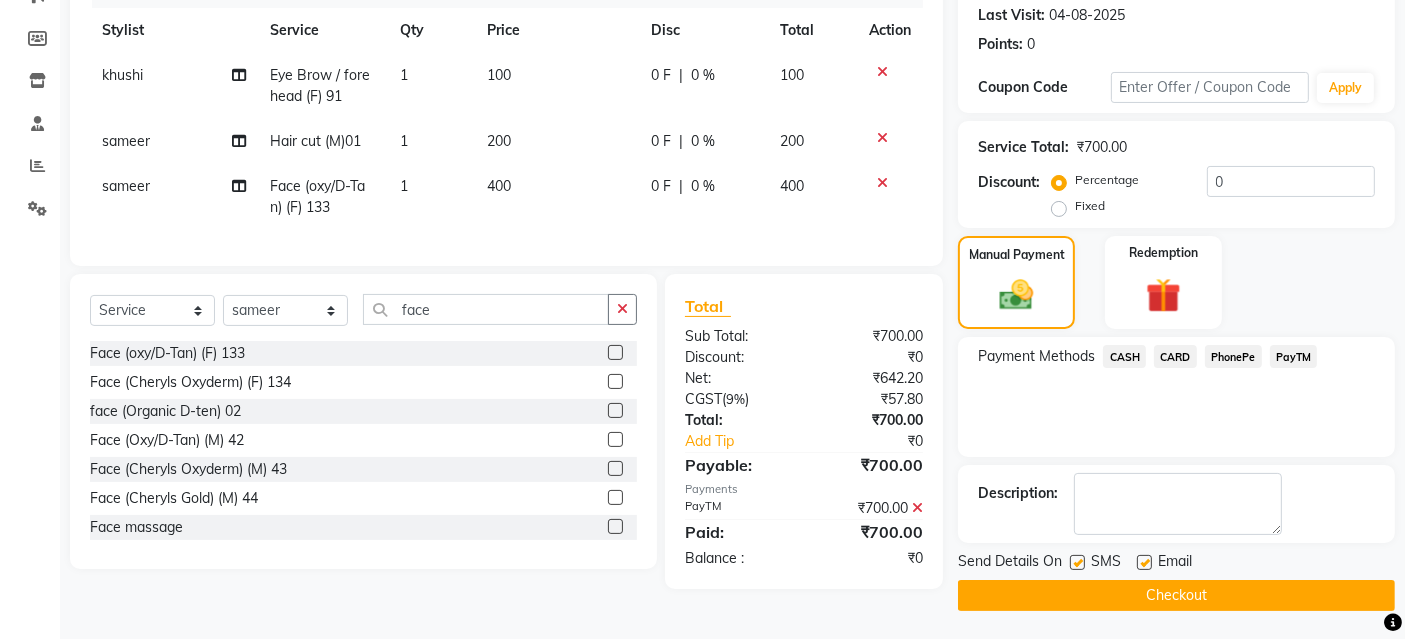 click on "Checkout" 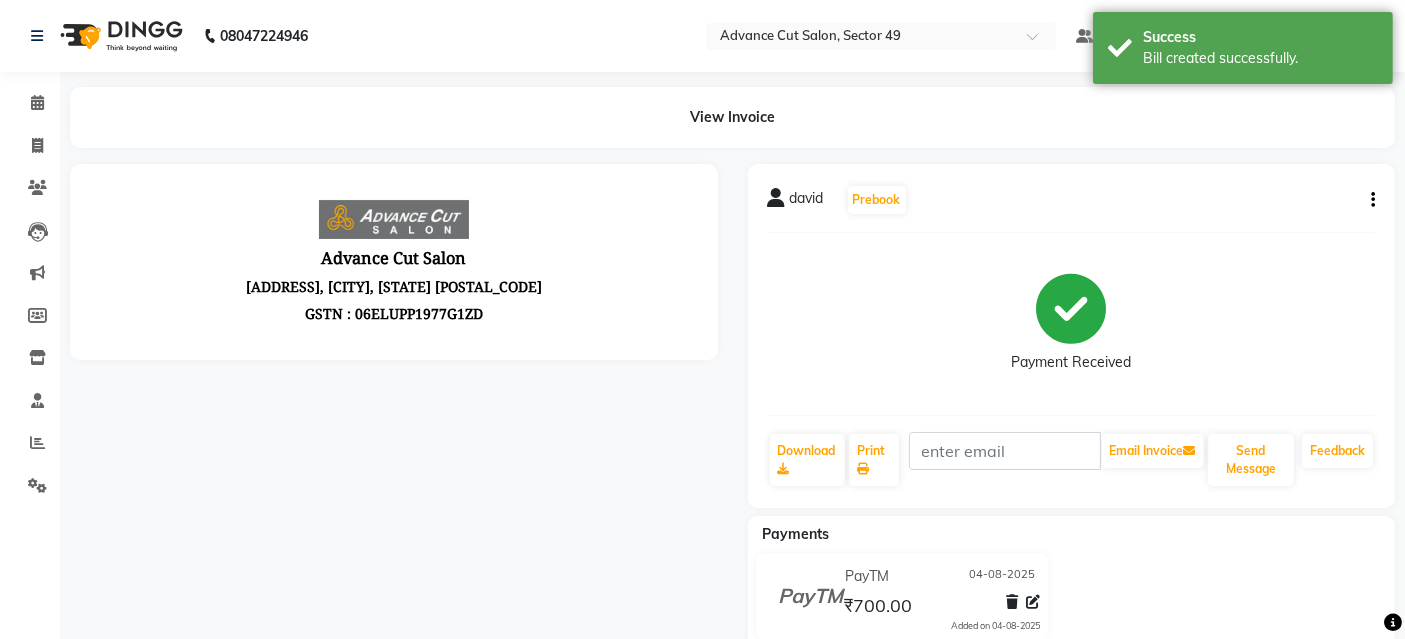 scroll, scrollTop: 0, scrollLeft: 0, axis: both 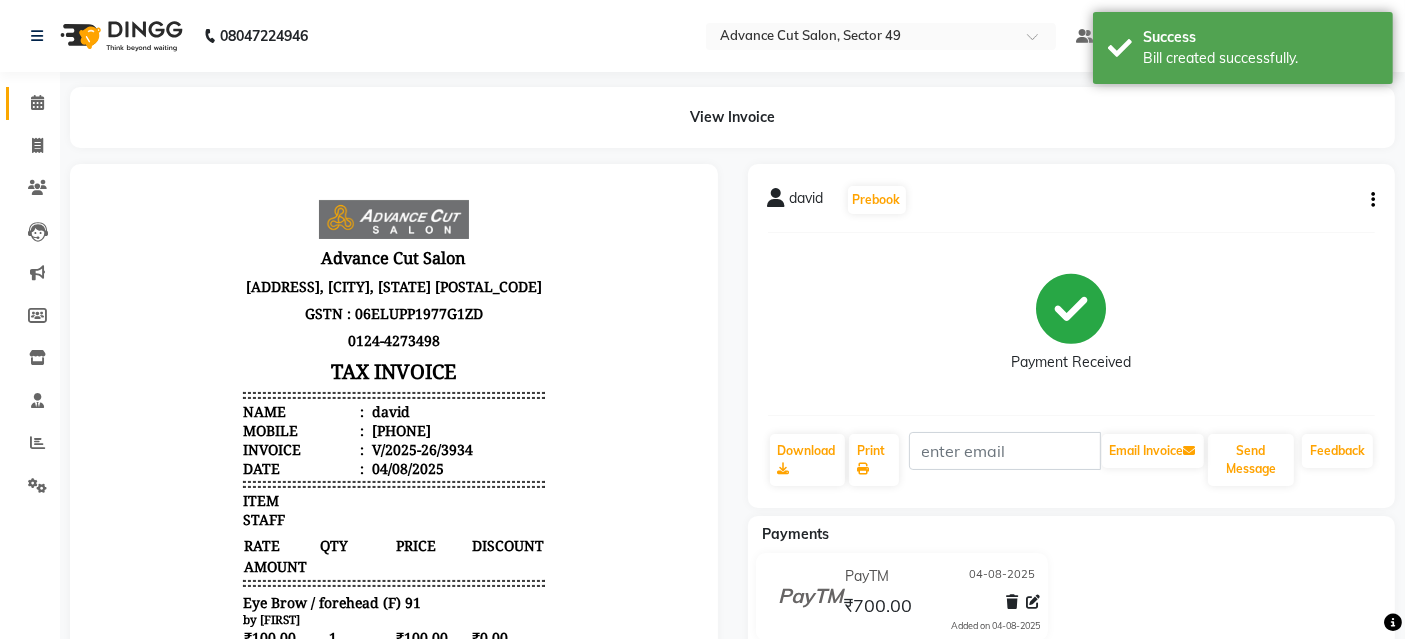 click on "Calendar" 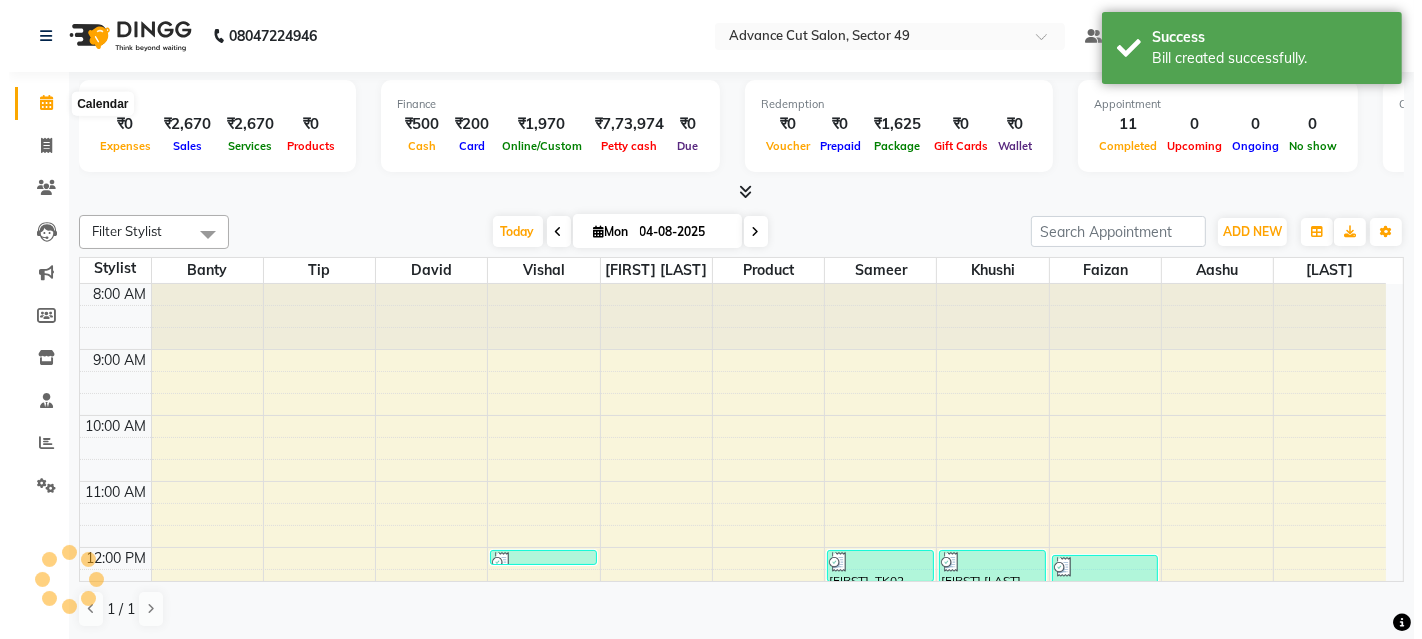 scroll, scrollTop: 0, scrollLeft: 0, axis: both 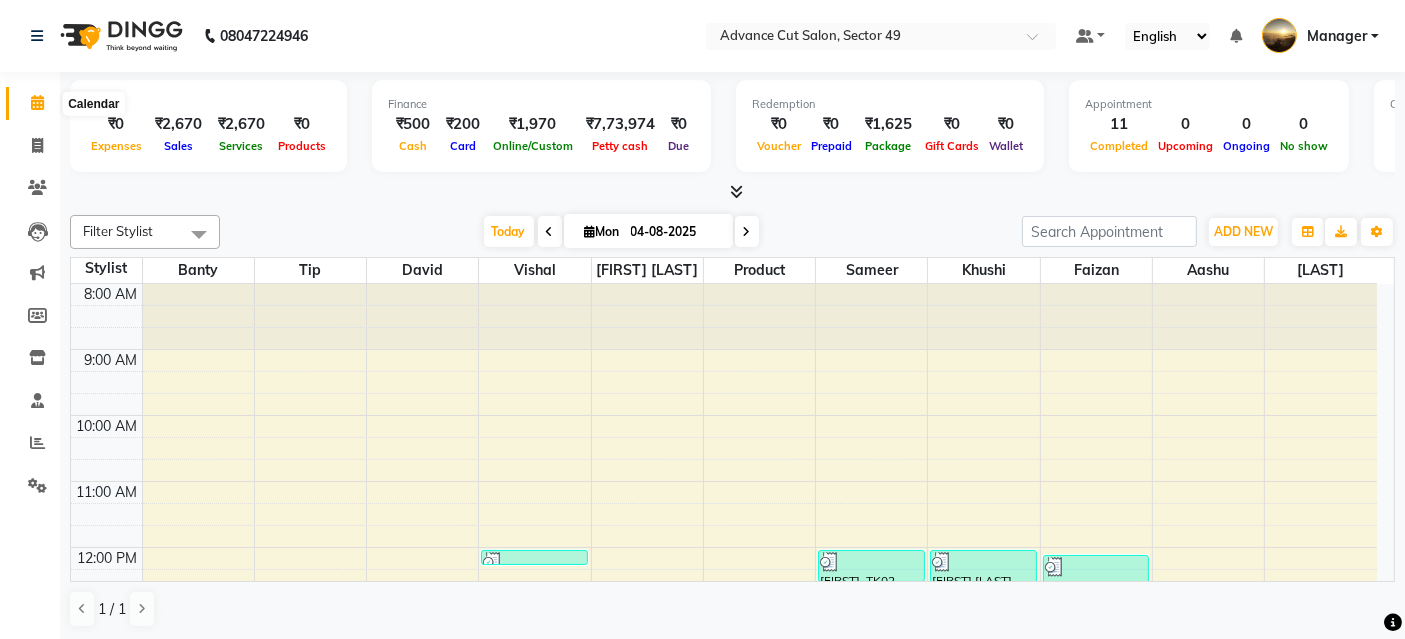 drag, startPoint x: 42, startPoint y: 94, endPoint x: 14, endPoint y: 92, distance: 28.071337 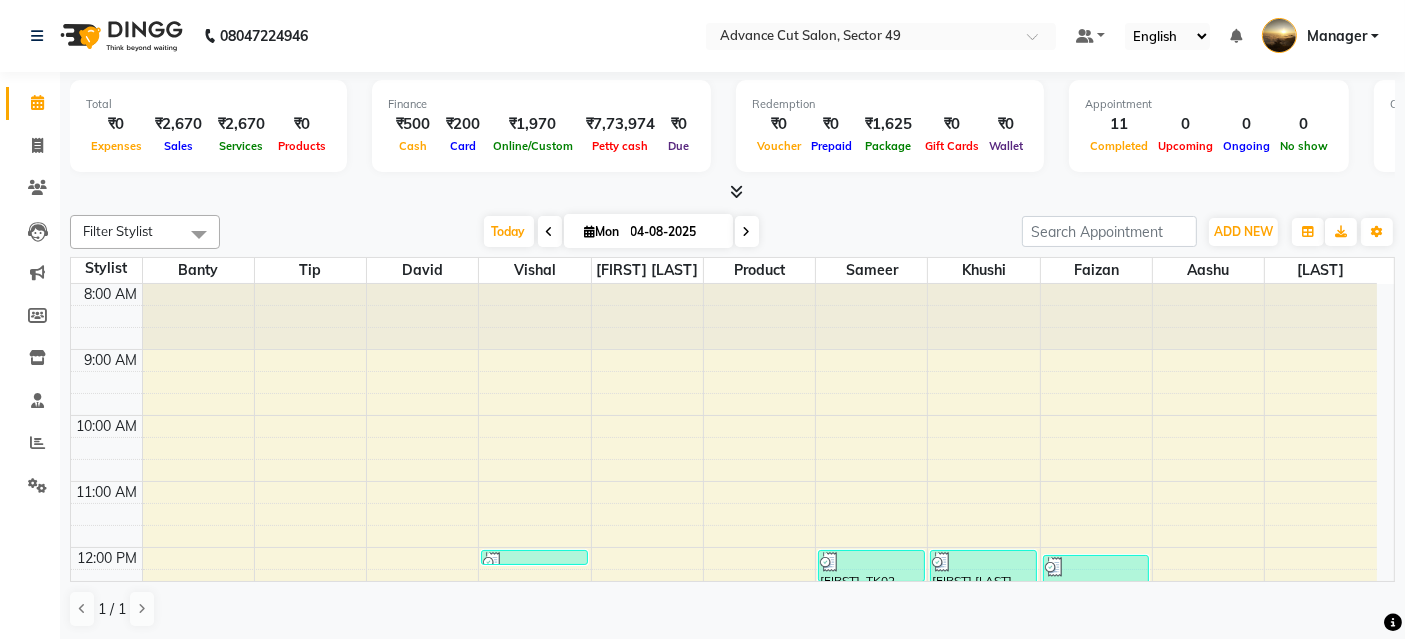 drag, startPoint x: 14, startPoint y: 92, endPoint x: 440, endPoint y: 41, distance: 429.04196 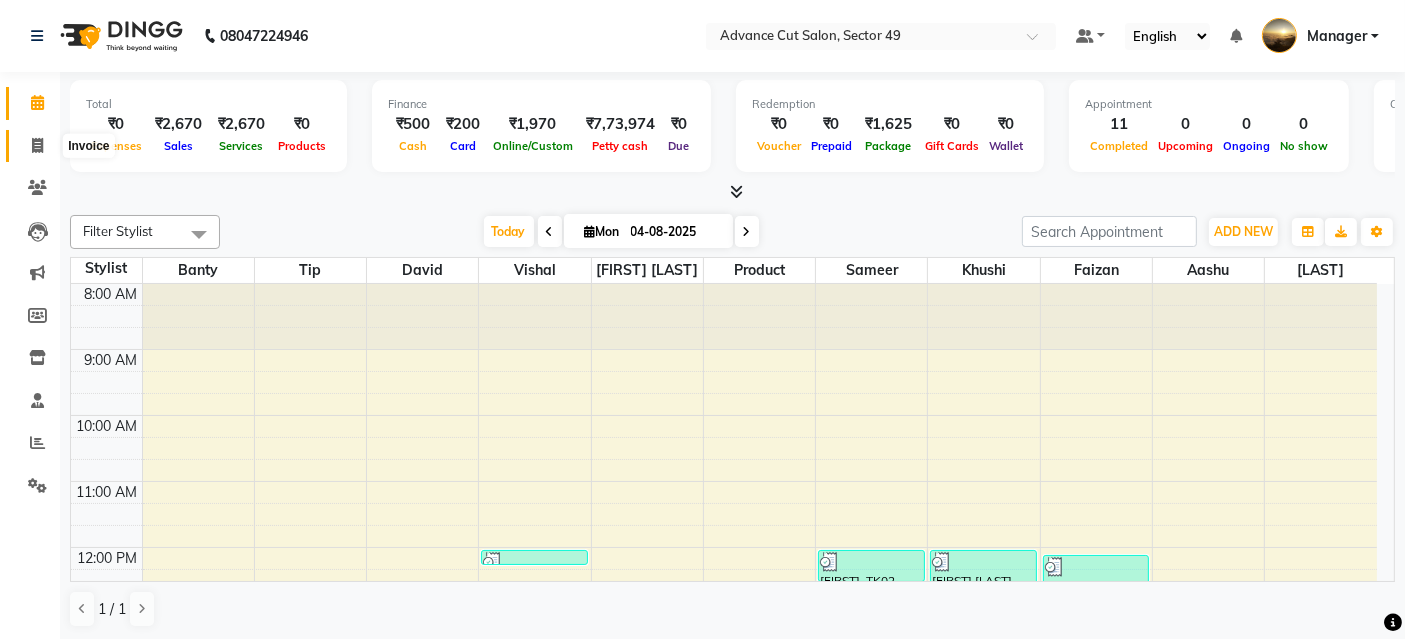 drag, startPoint x: 31, startPoint y: 142, endPoint x: 108, endPoint y: 157, distance: 78.44743 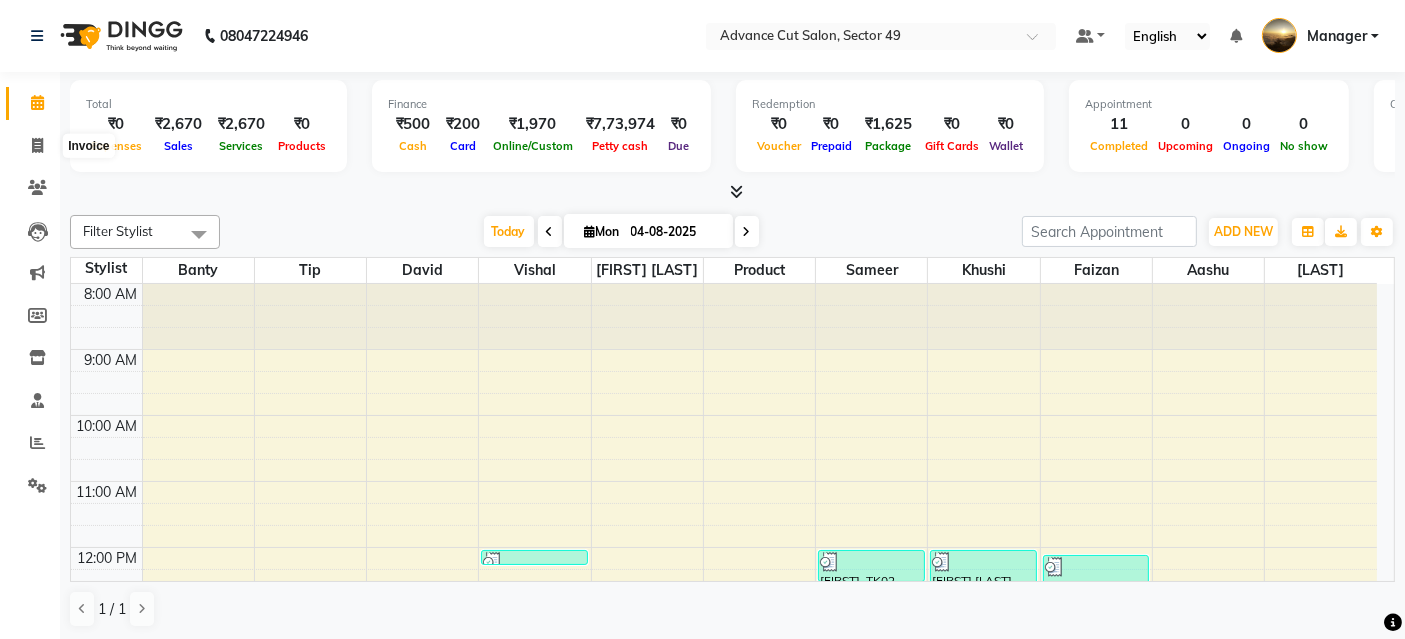 select on "service" 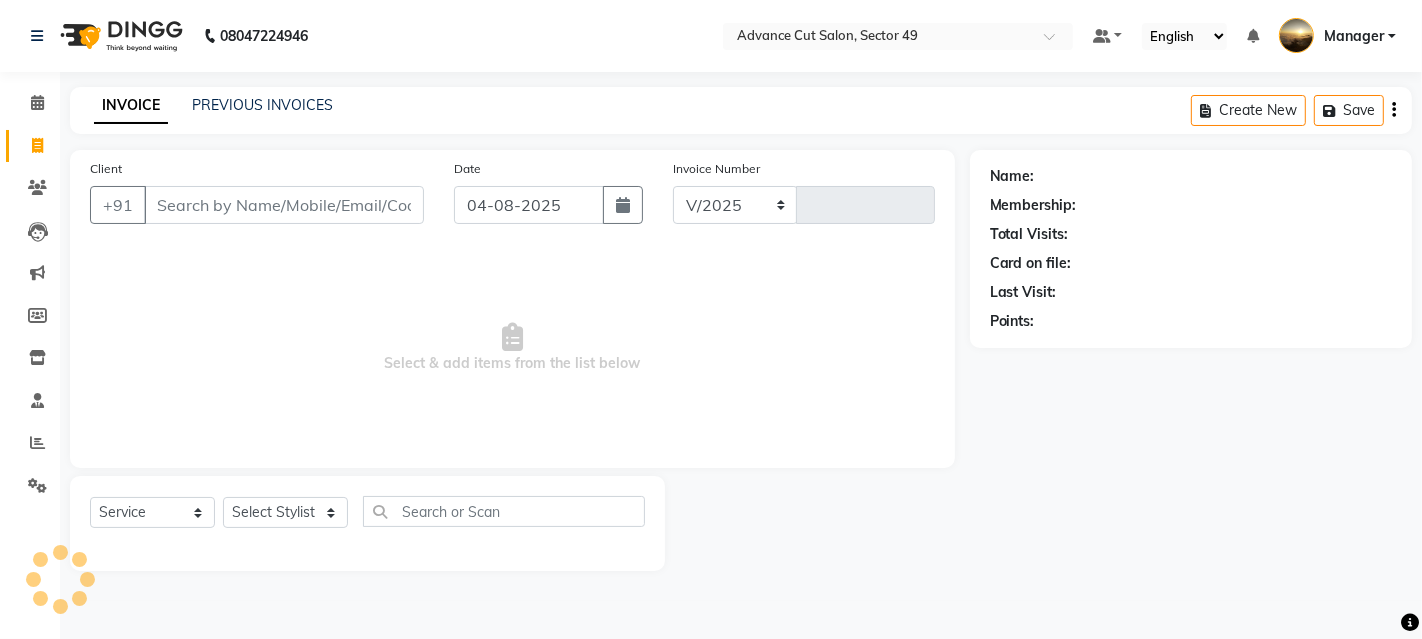 select on "4616" 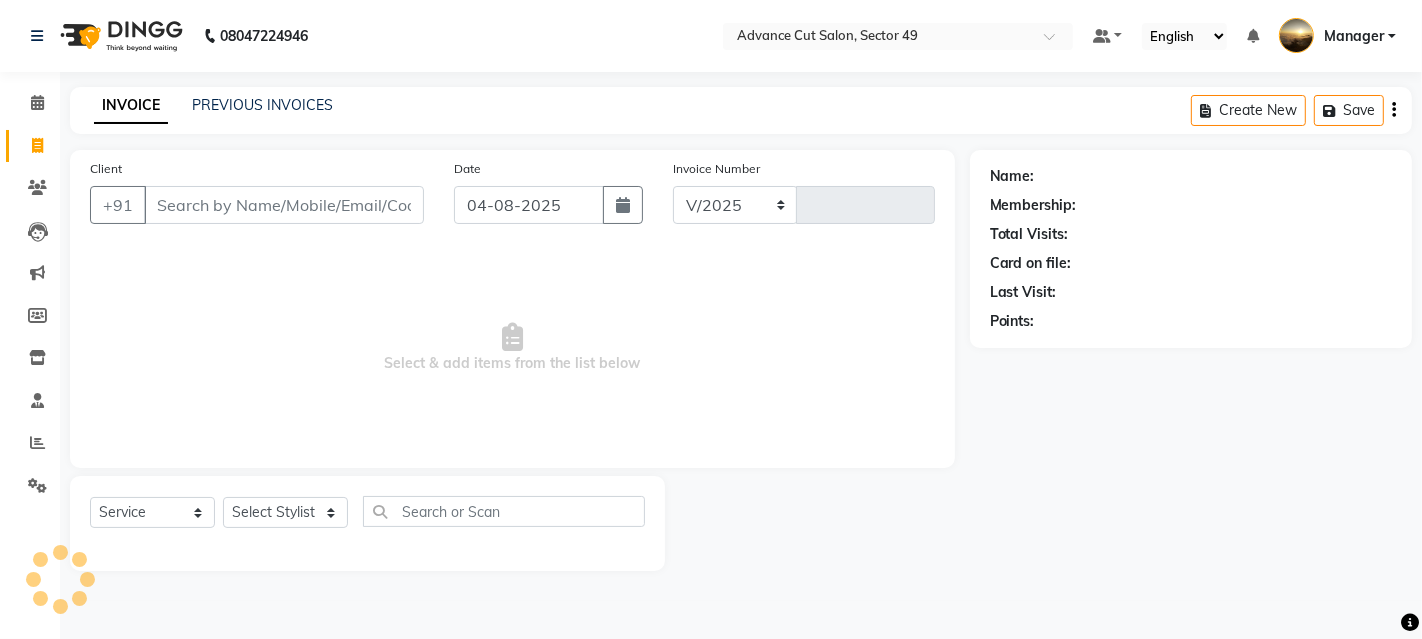 type on "3935" 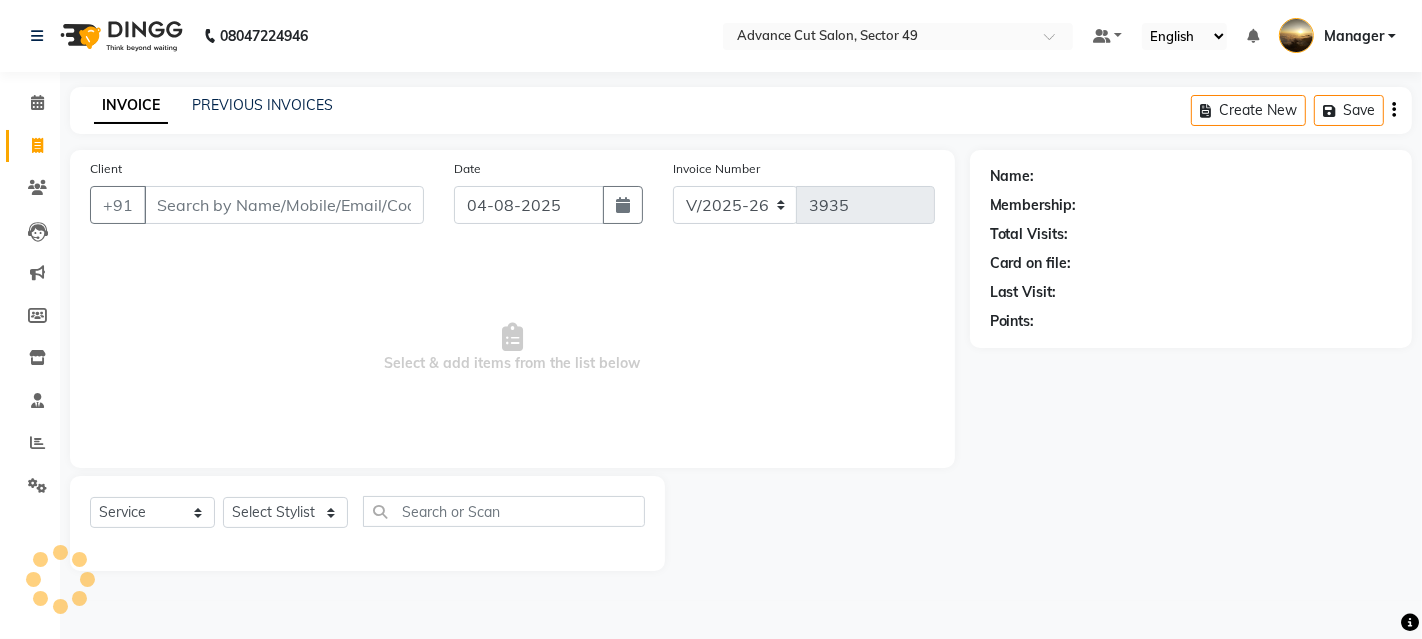 click on "Client" at bounding box center [284, 205] 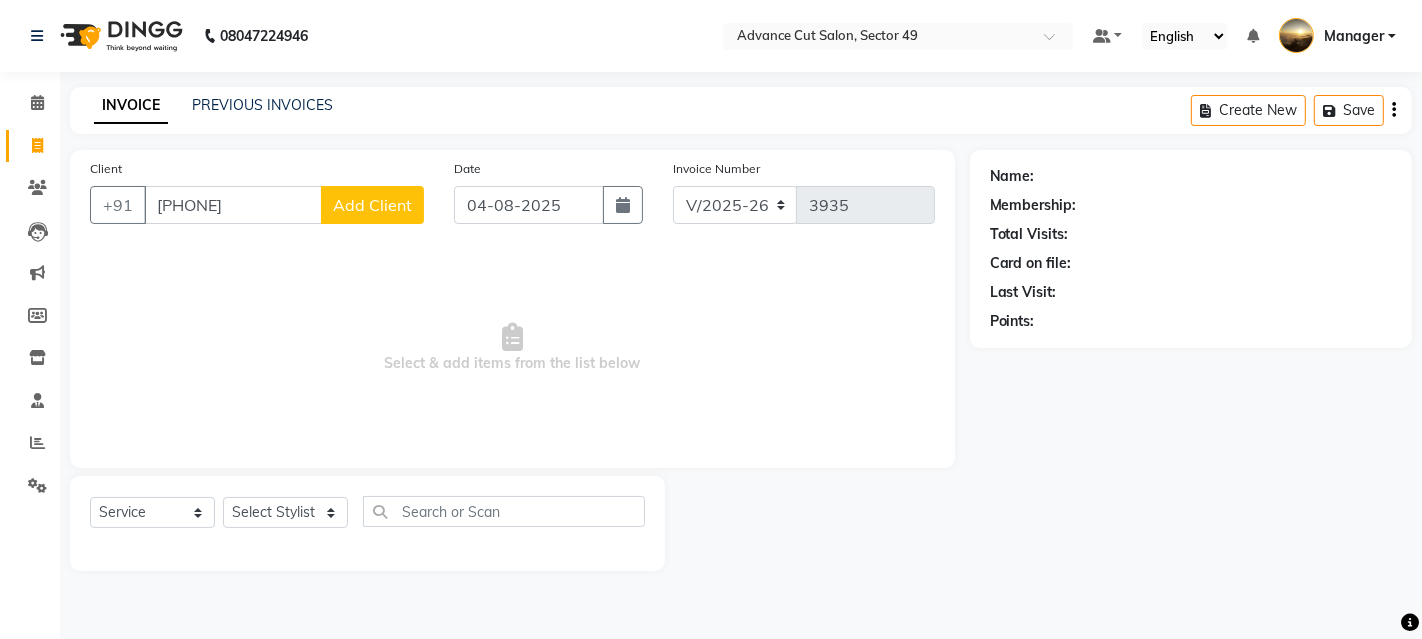 click on "[PHONE]" at bounding box center [233, 205] 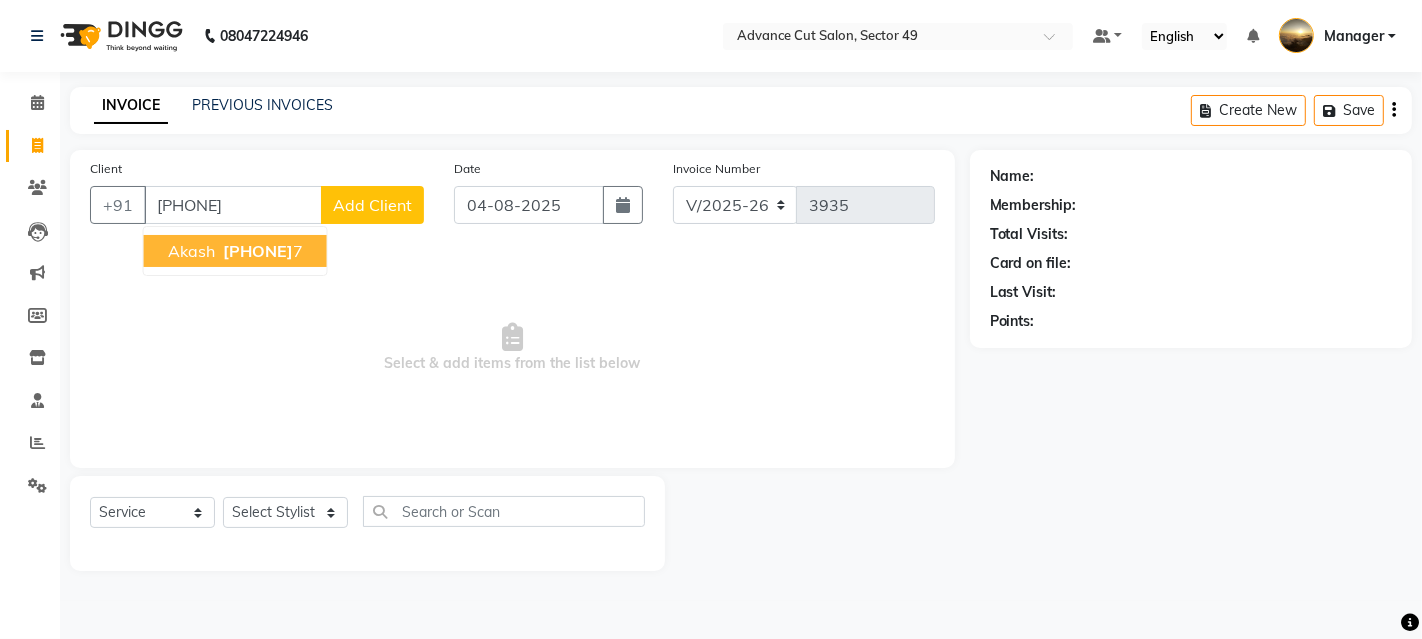click on "[PHONE]" at bounding box center (258, 251) 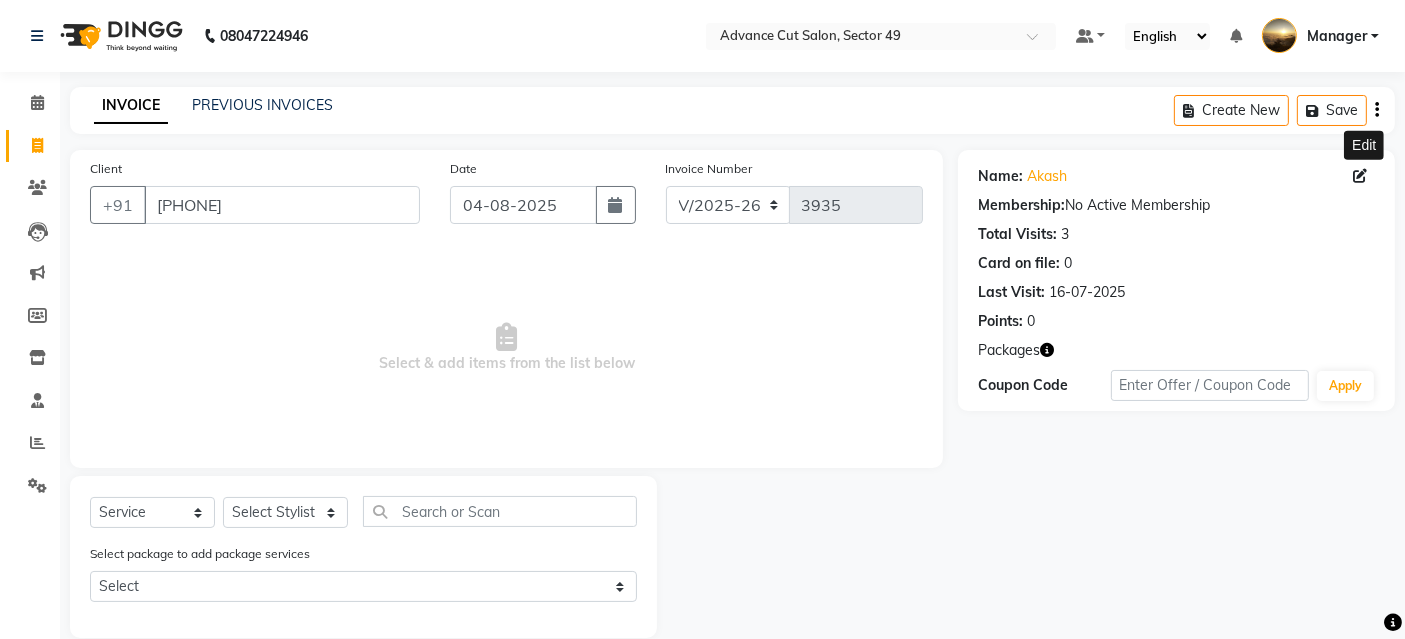 click 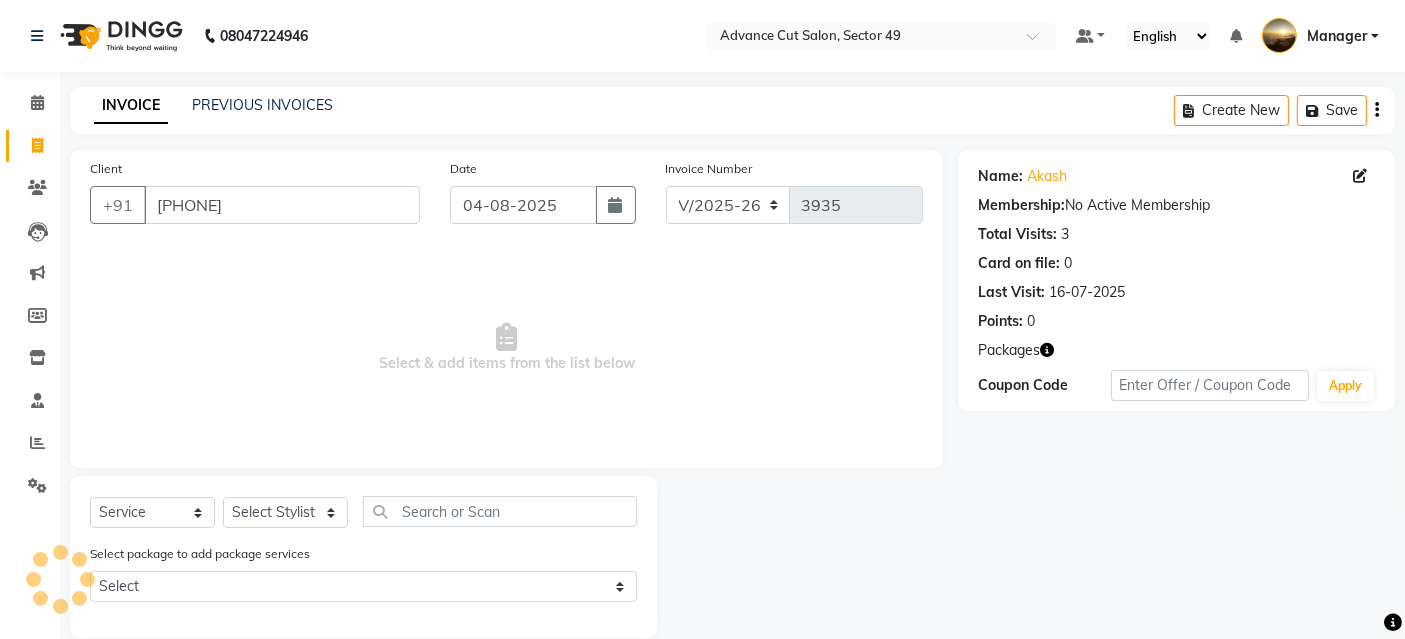 select on "male" 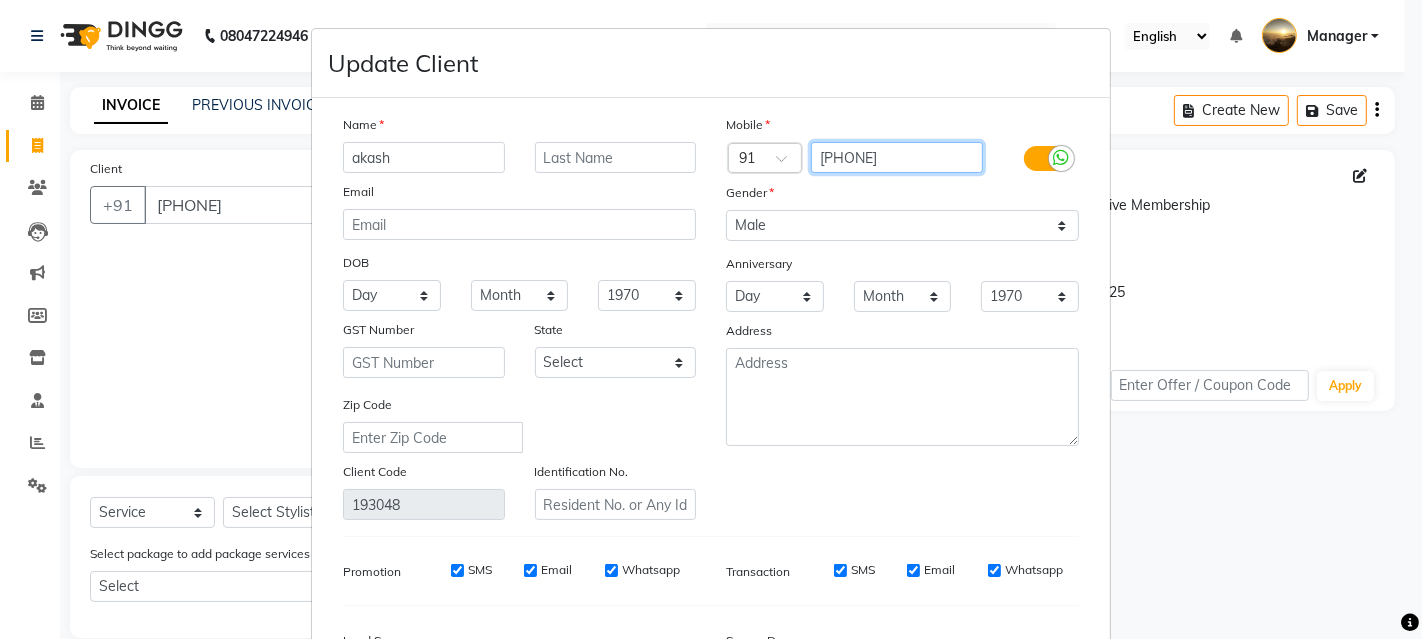 click on "[PHONE]" at bounding box center [897, 157] 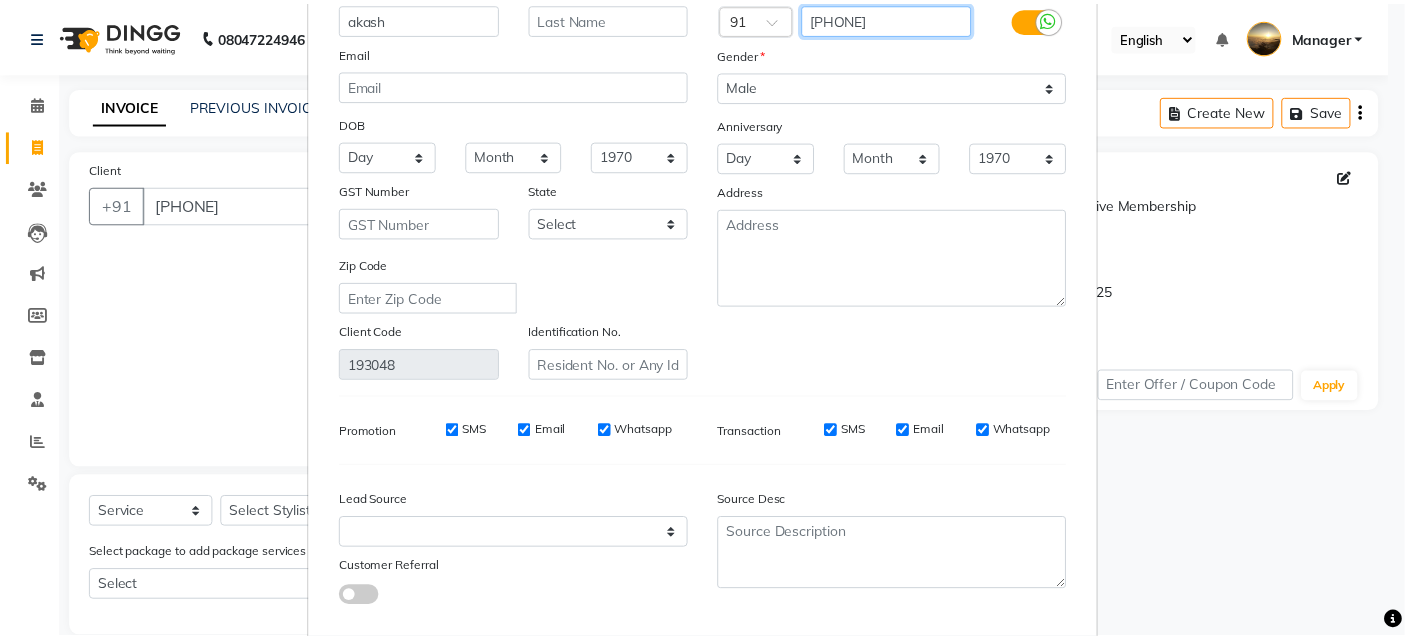 scroll, scrollTop: 247, scrollLeft: 0, axis: vertical 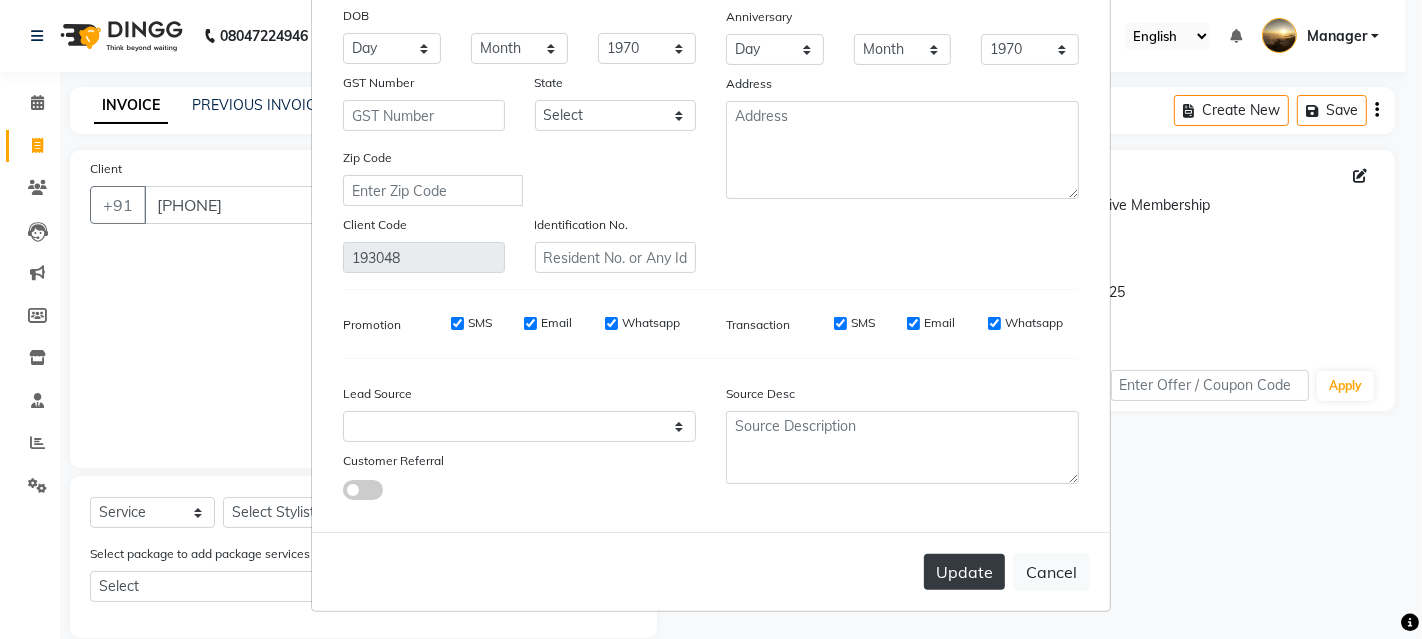 type on "[PHONE]" 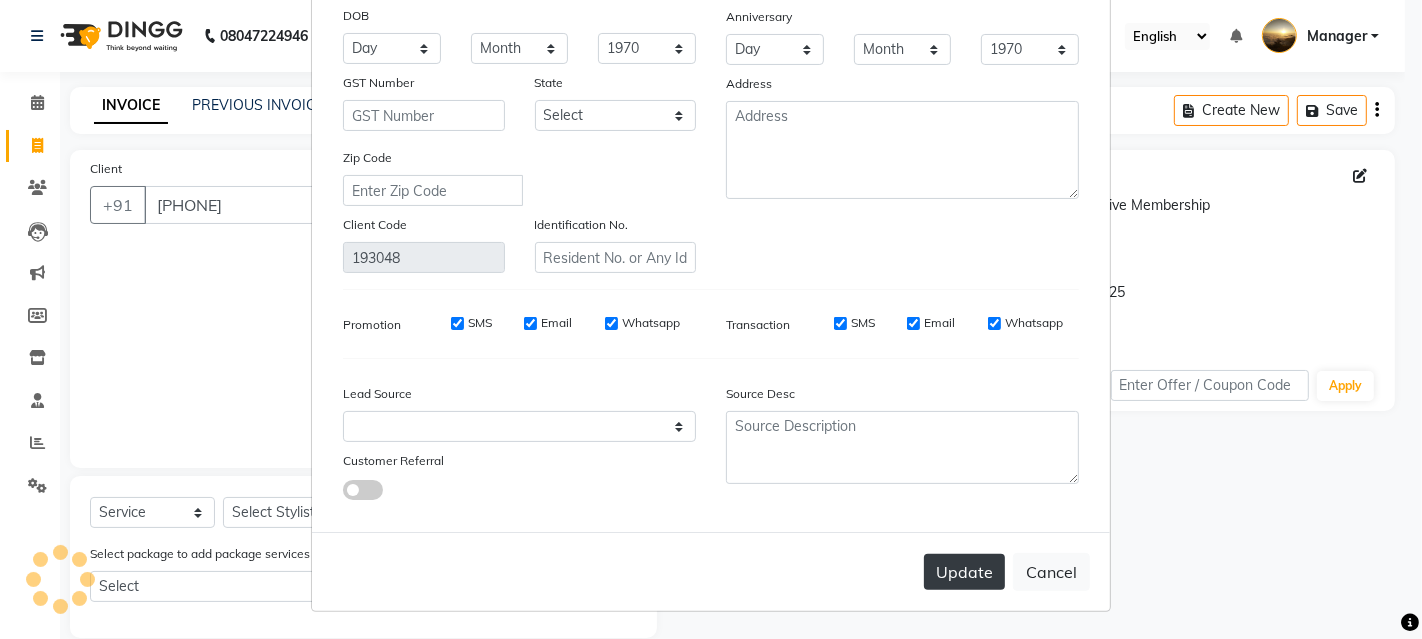 click on "Update" at bounding box center (964, 572) 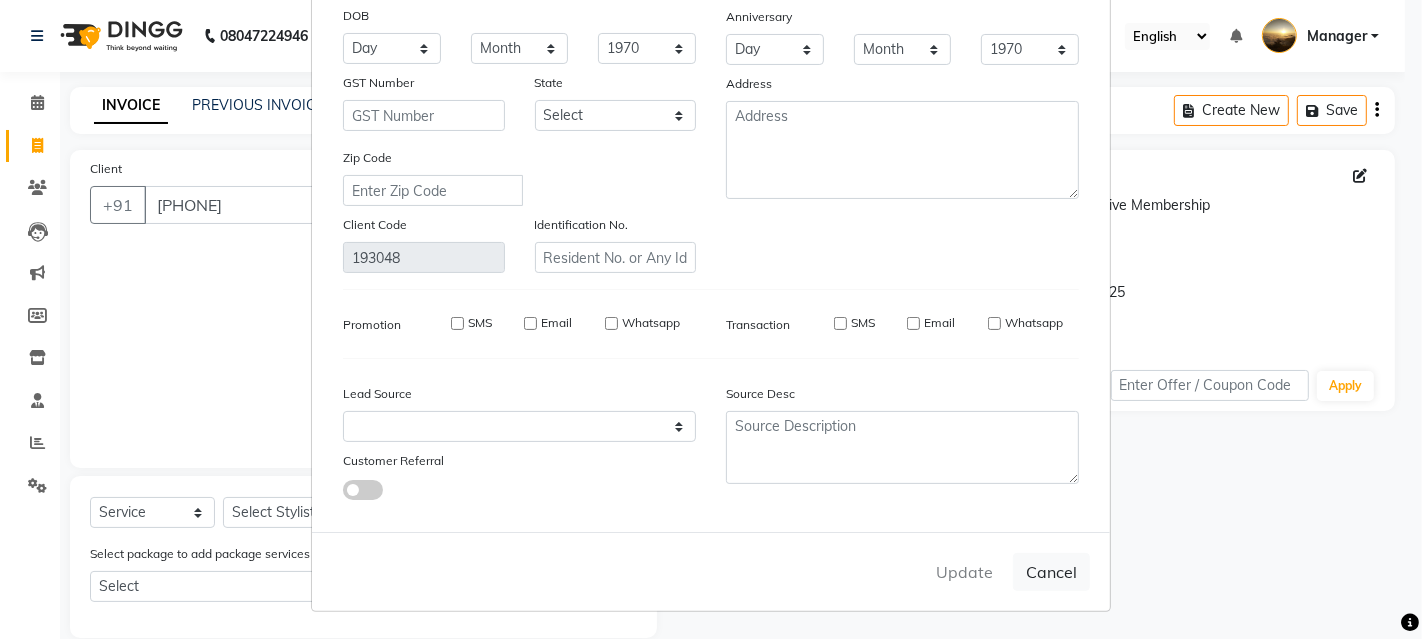 type on "[PHONE]" 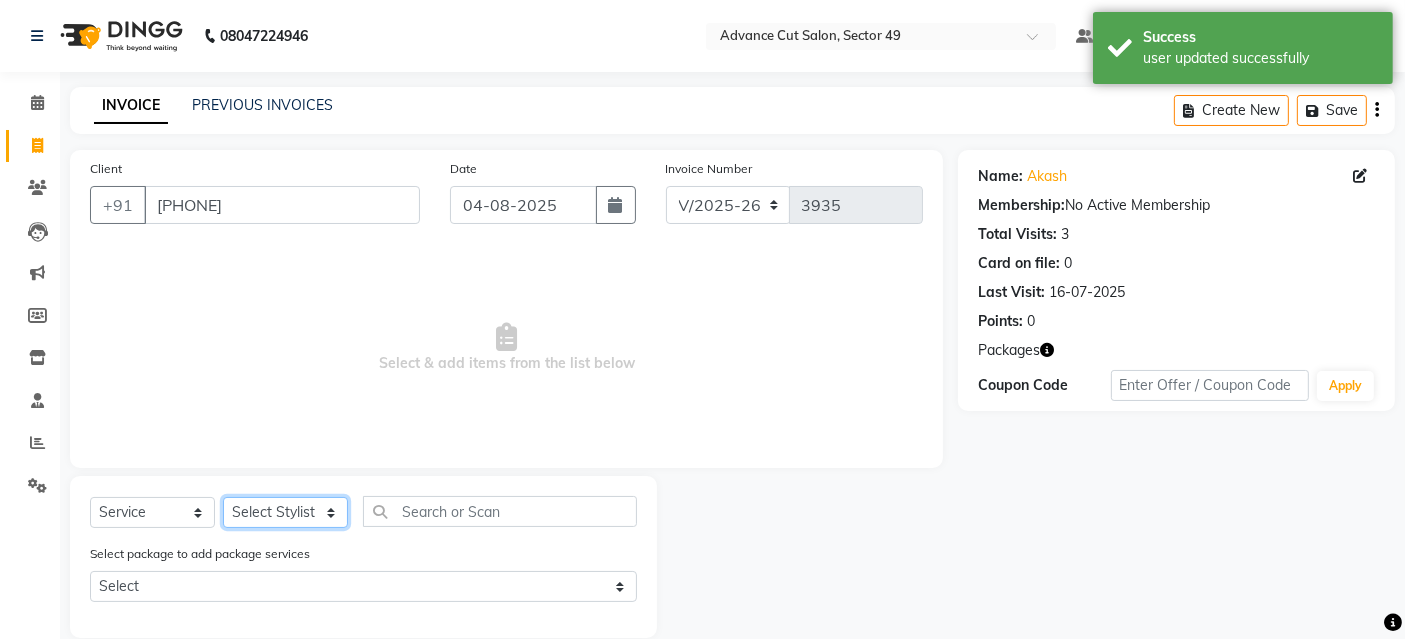click on "Select Stylist Aashu Banty bashu danish ali david faizan khushi Manager product sameer Tip vishal" 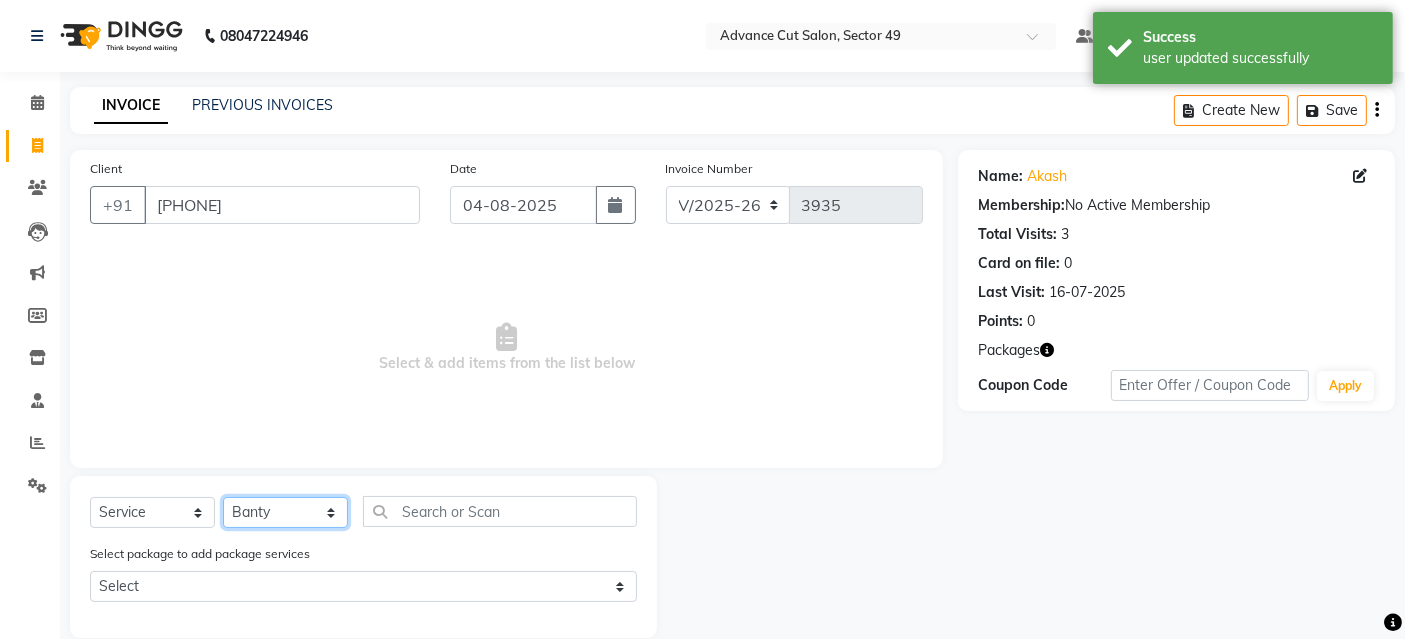 click on "Select Stylist Aashu Banty bashu danish ali david faizan khushi Manager product sameer Tip vishal" 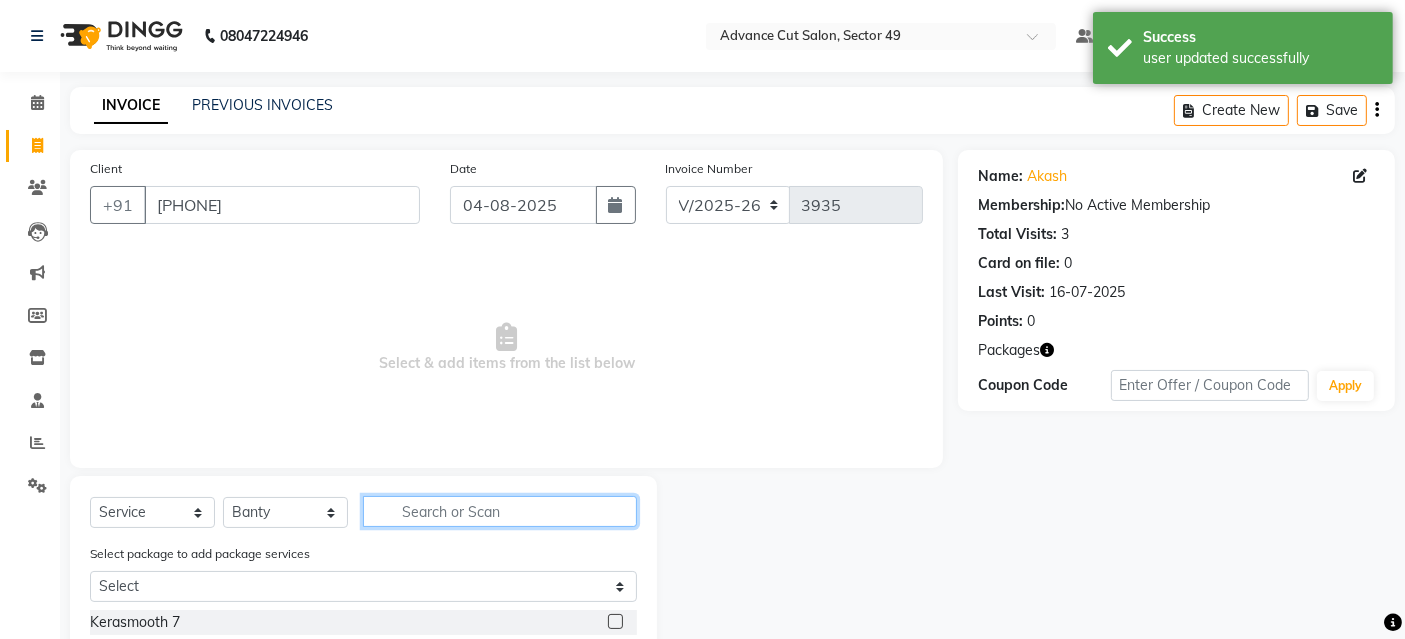 click 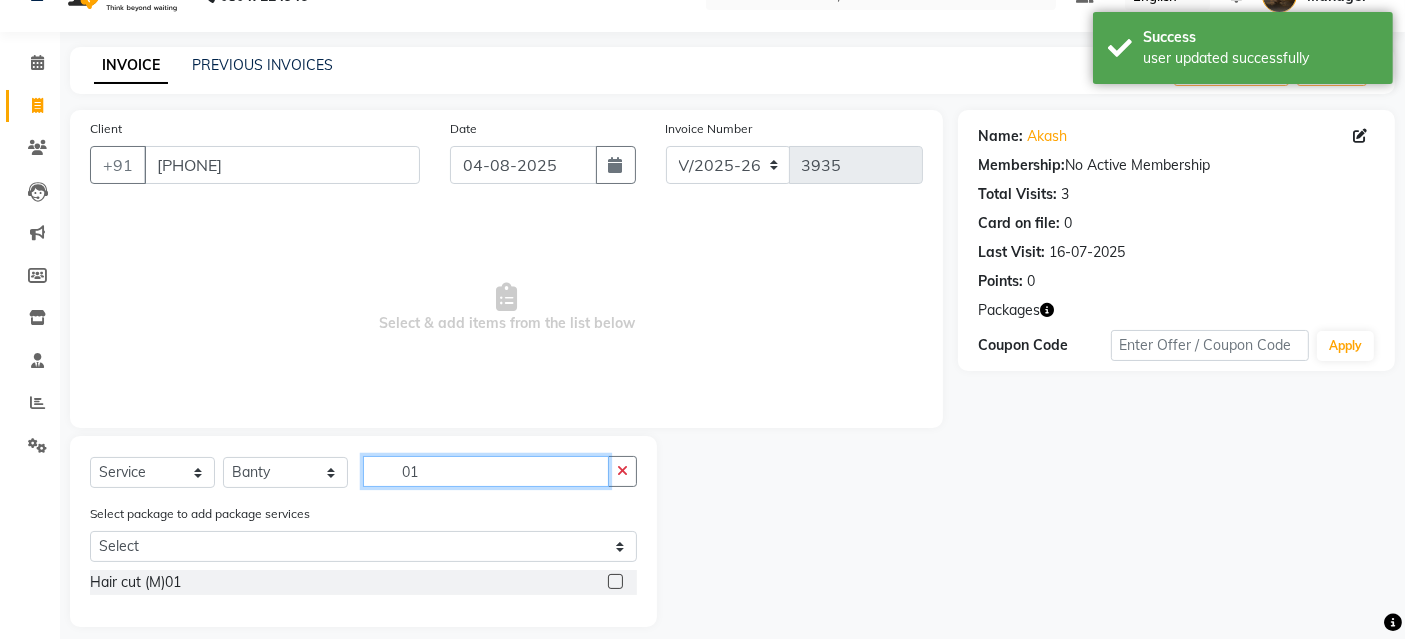 scroll, scrollTop: 57, scrollLeft: 0, axis: vertical 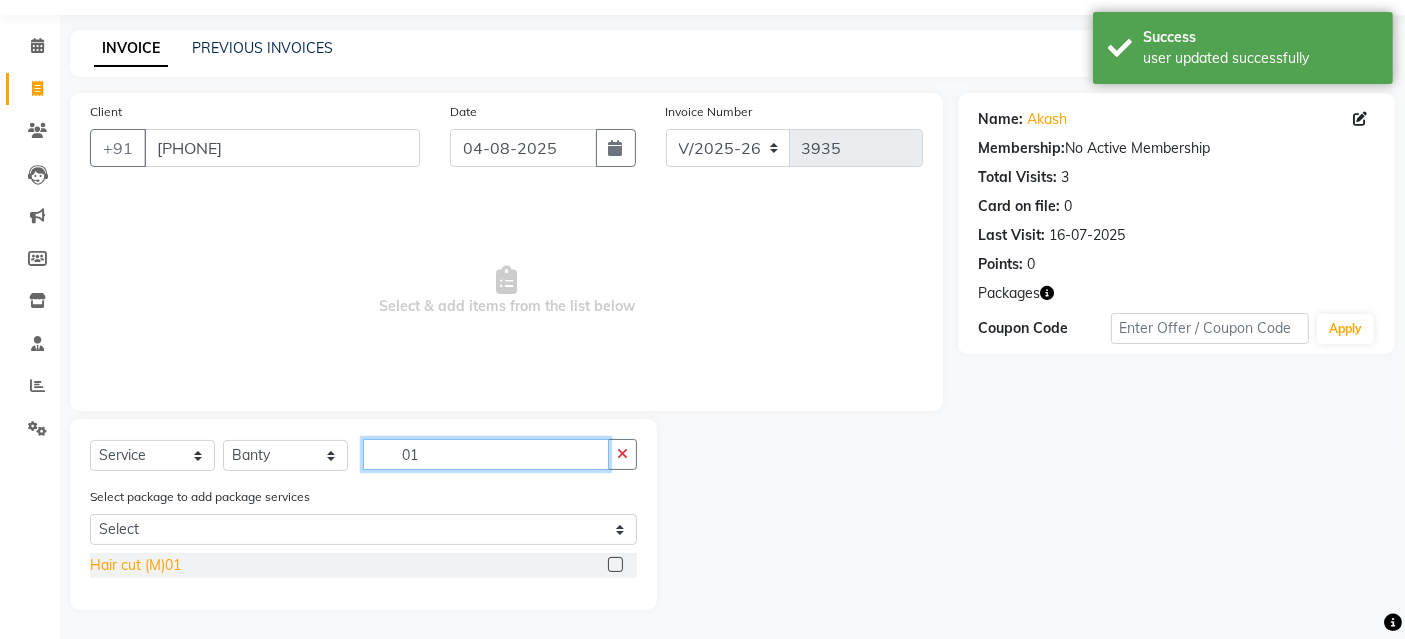 type on "01" 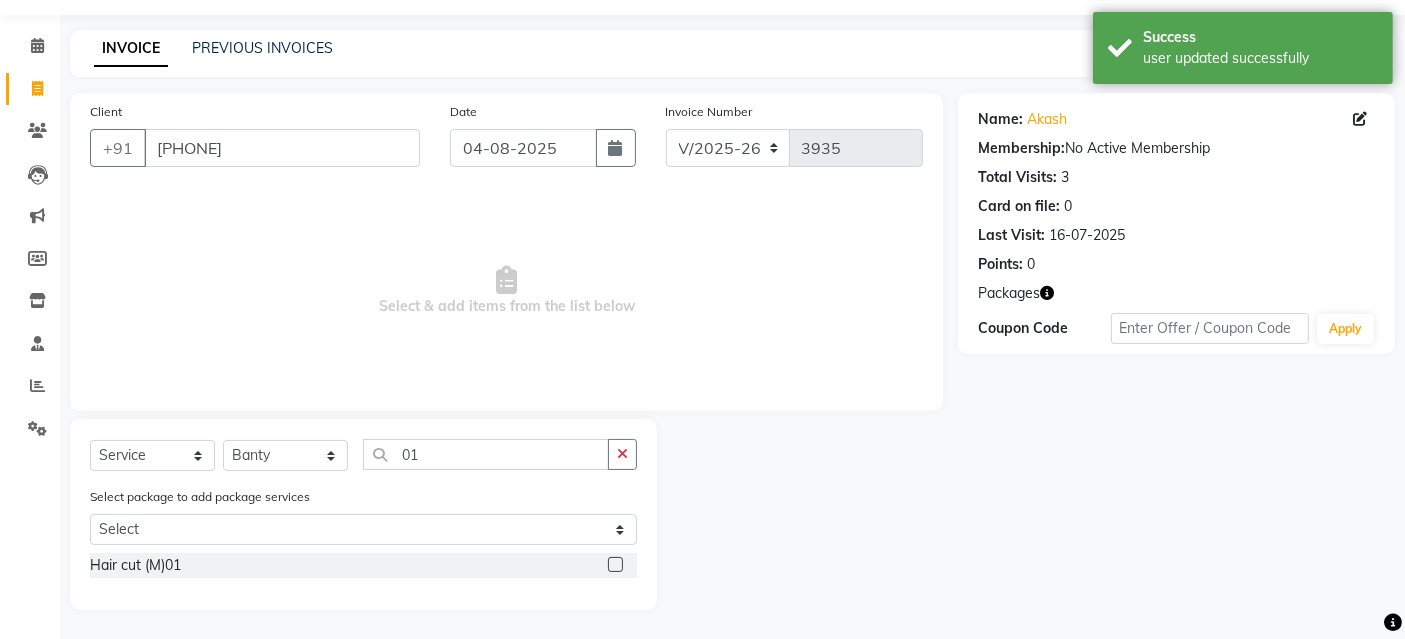 drag, startPoint x: 120, startPoint y: 557, endPoint x: 151, endPoint y: 537, distance: 36.891735 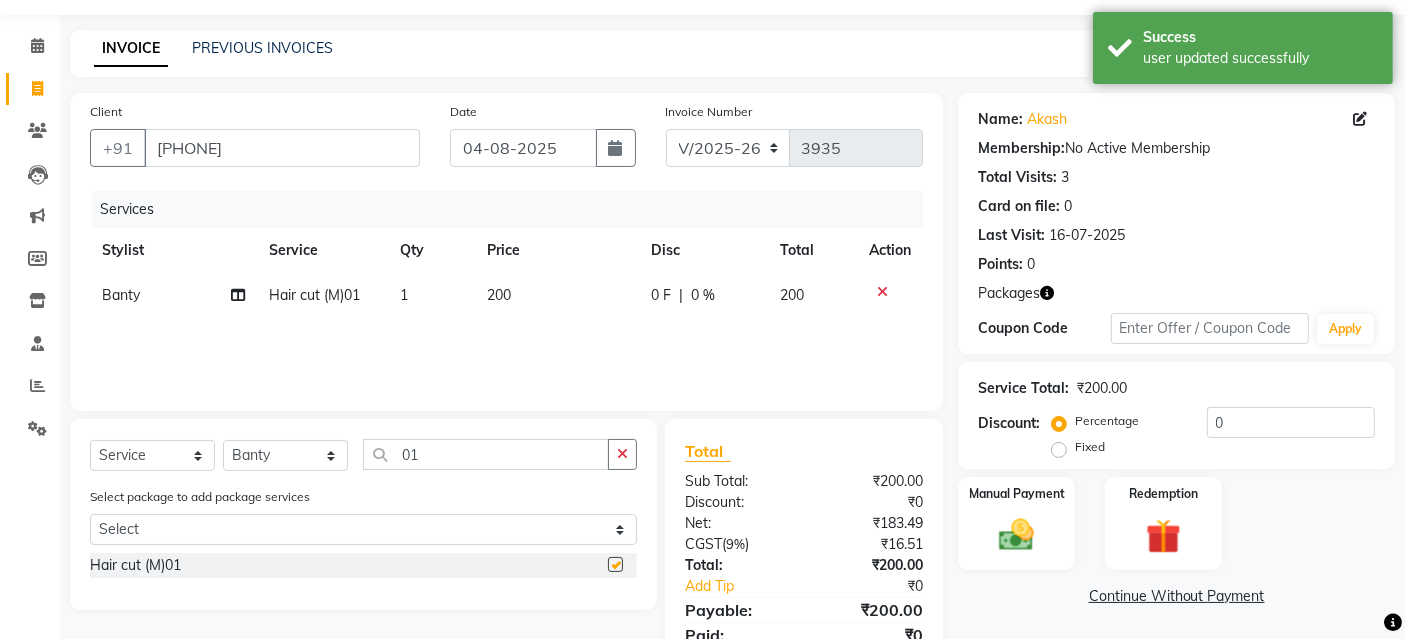 checkbox on "false" 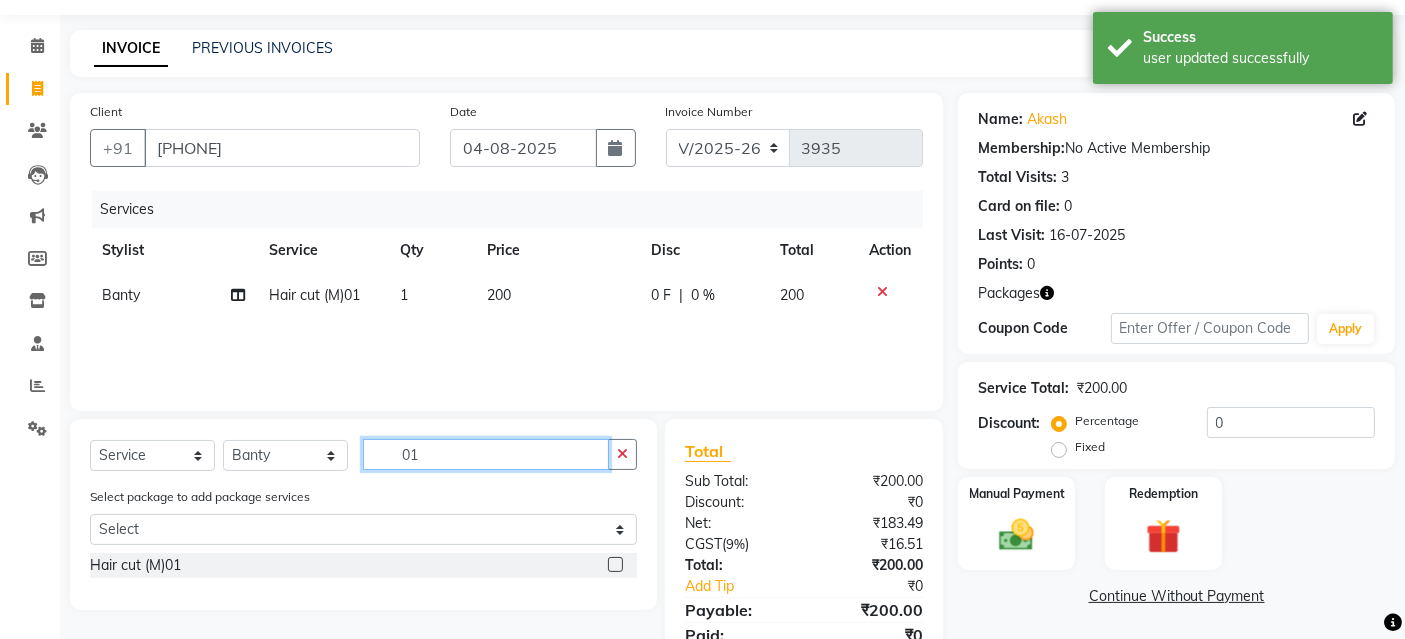 click on "01" 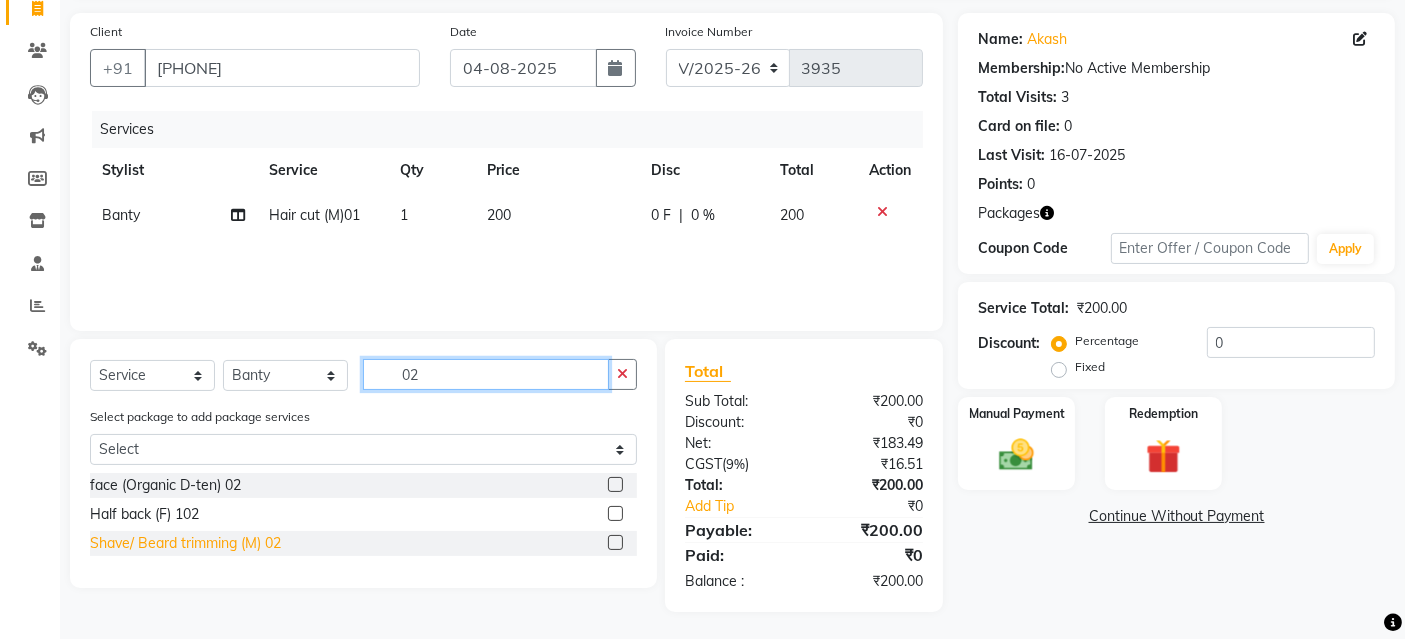 scroll, scrollTop: 138, scrollLeft: 0, axis: vertical 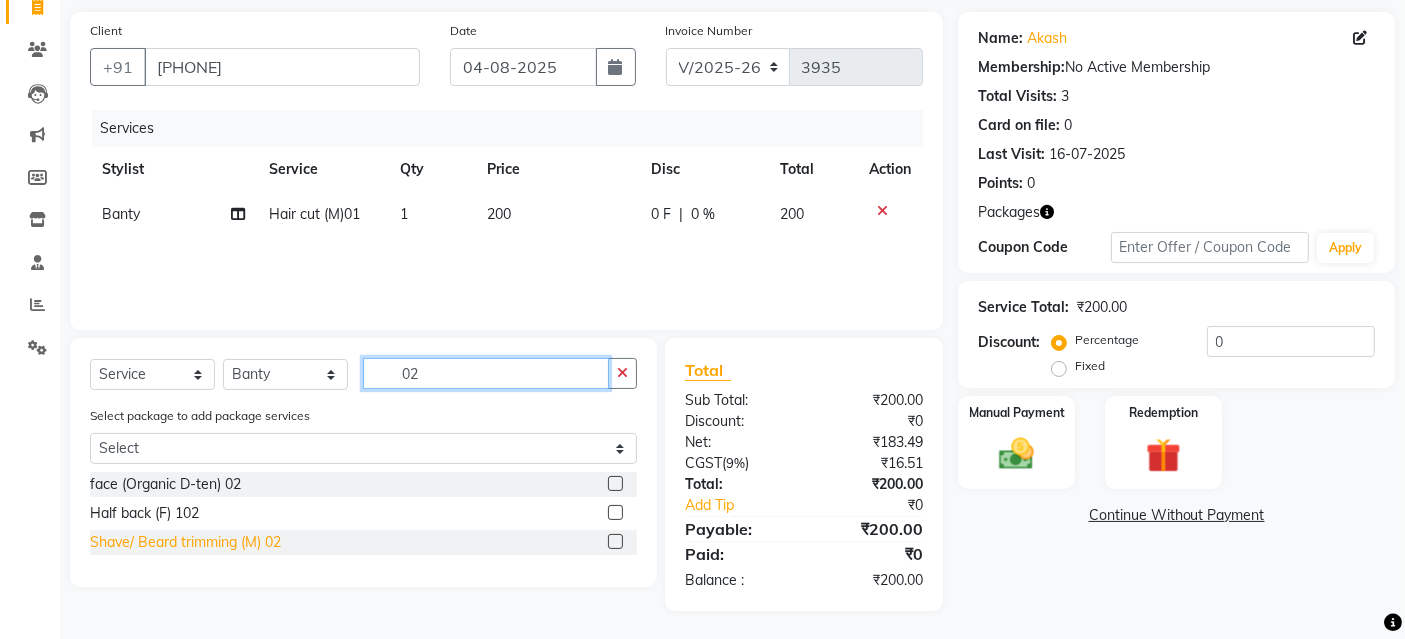 type on "02" 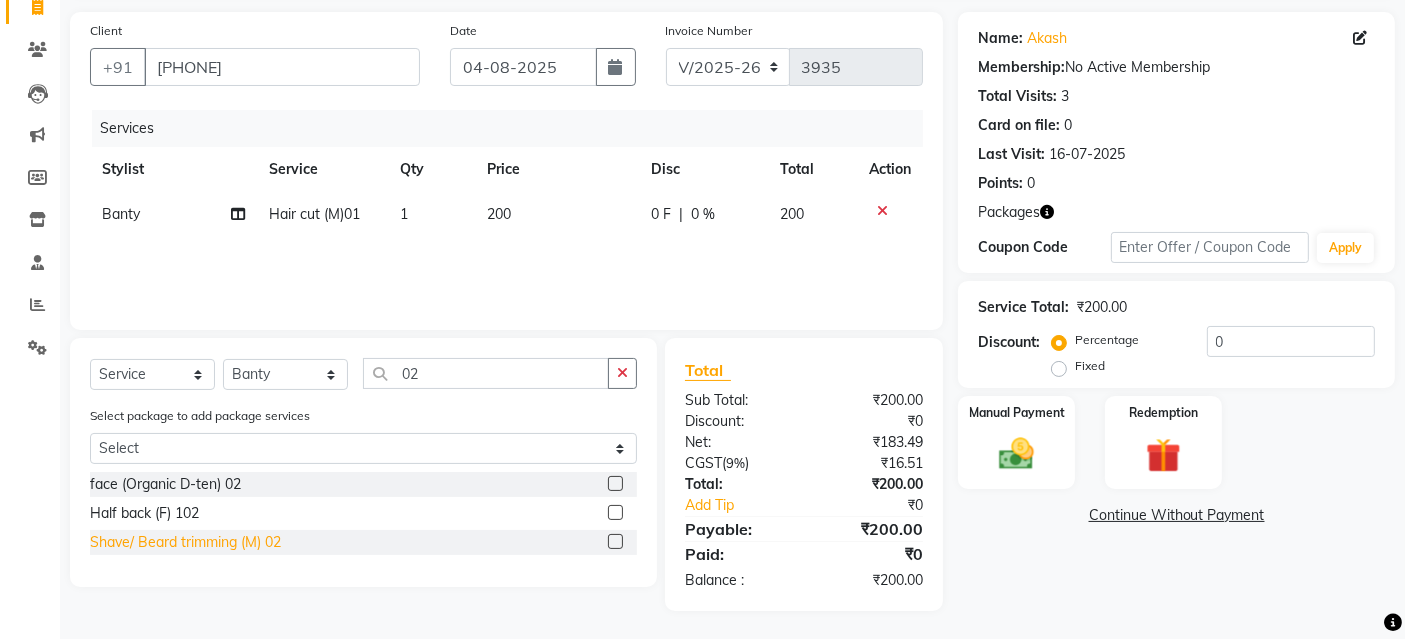 click on "Shave/ Beard trimming (M) 02" 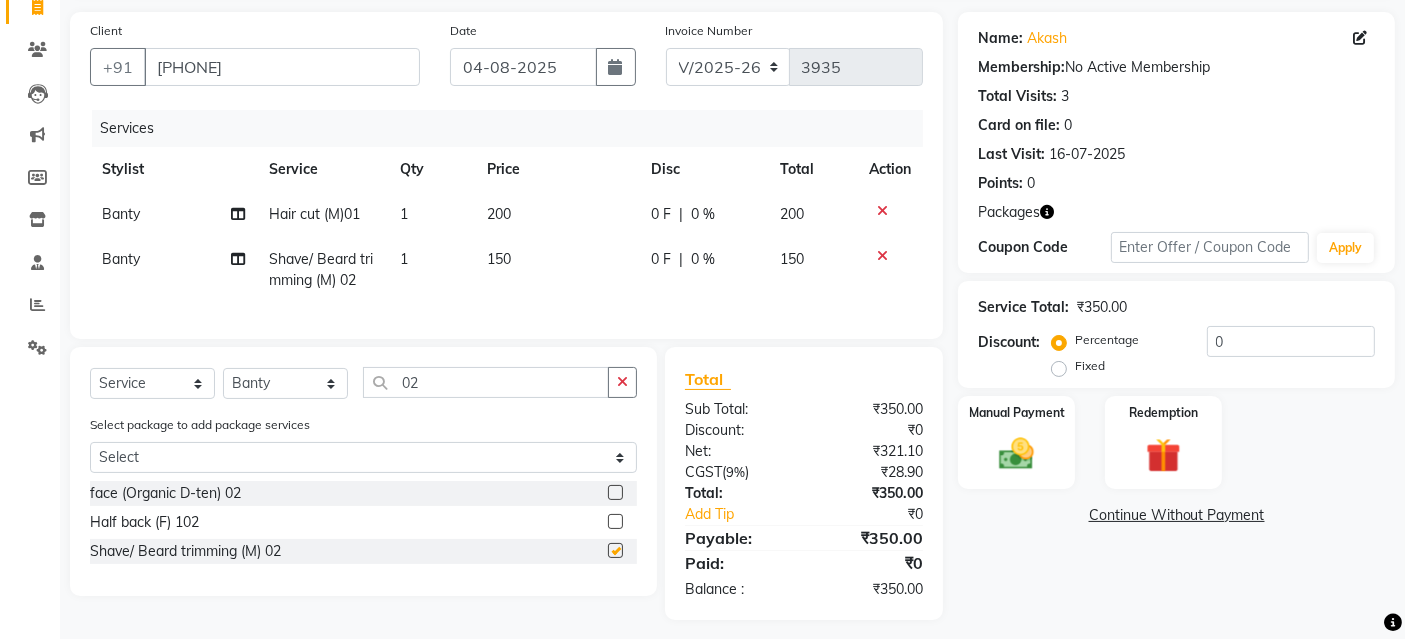 checkbox on "false" 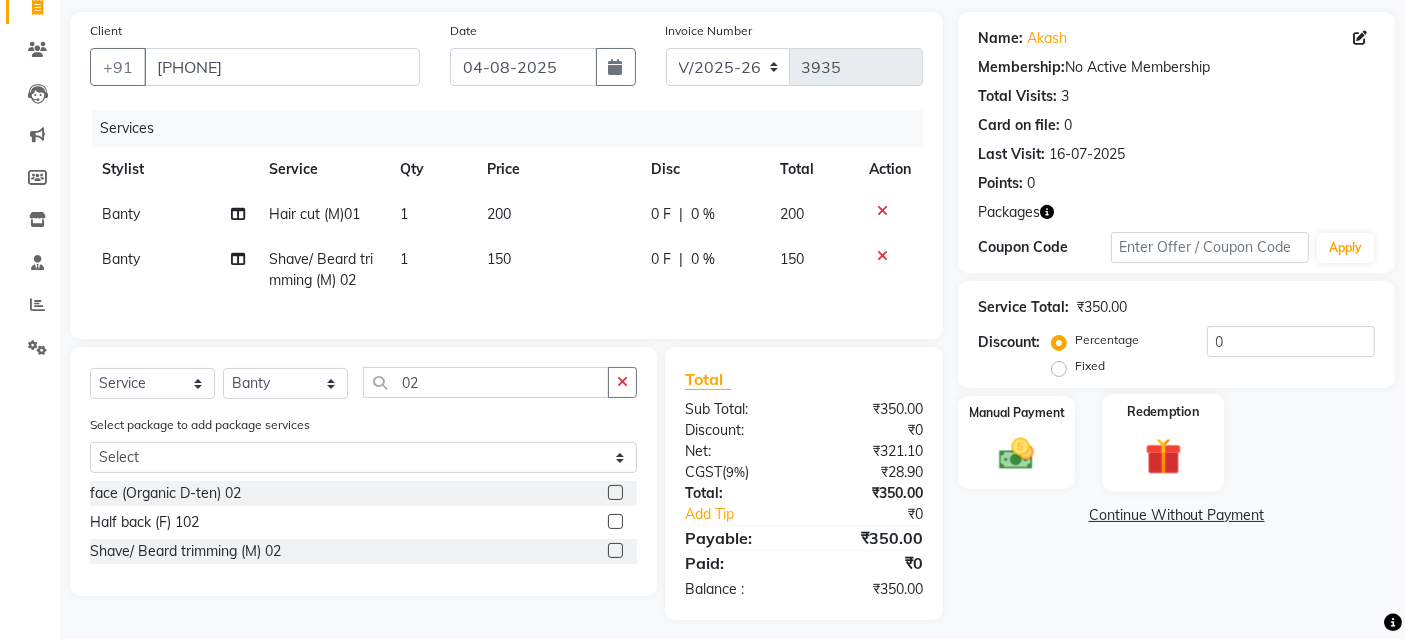 drag, startPoint x: 1142, startPoint y: 432, endPoint x: 1140, endPoint y: 442, distance: 10.198039 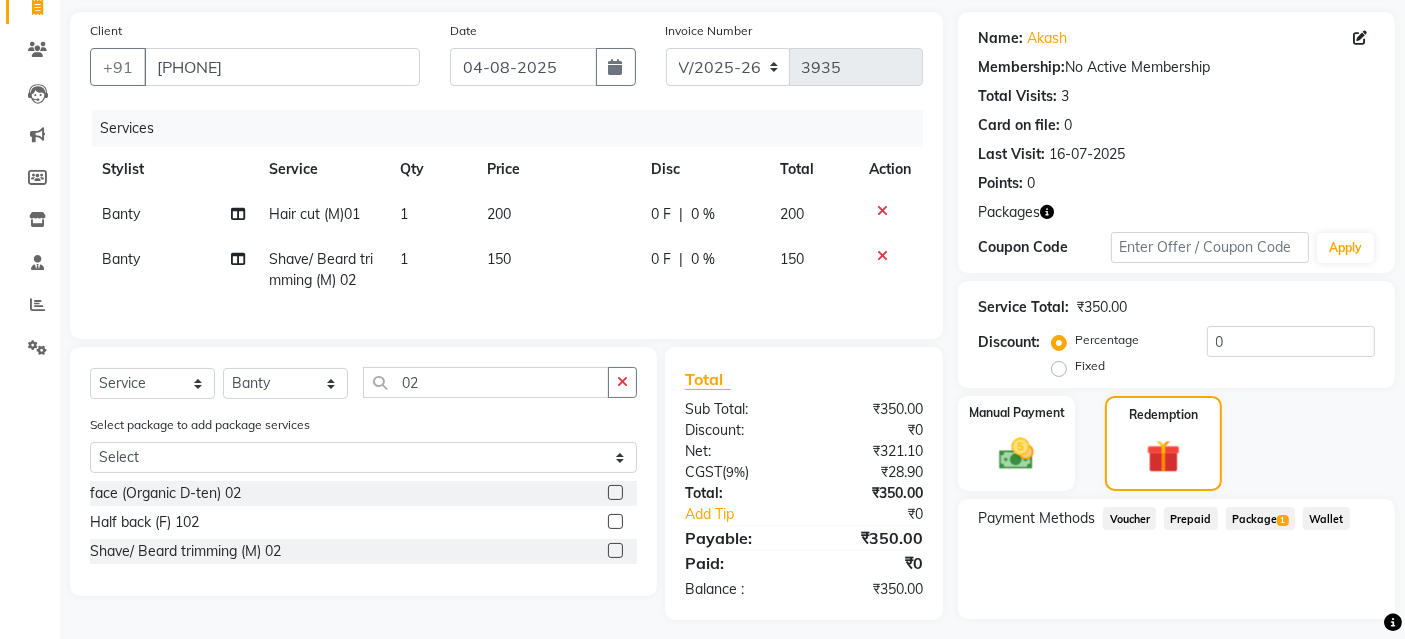 click on "Package  1" 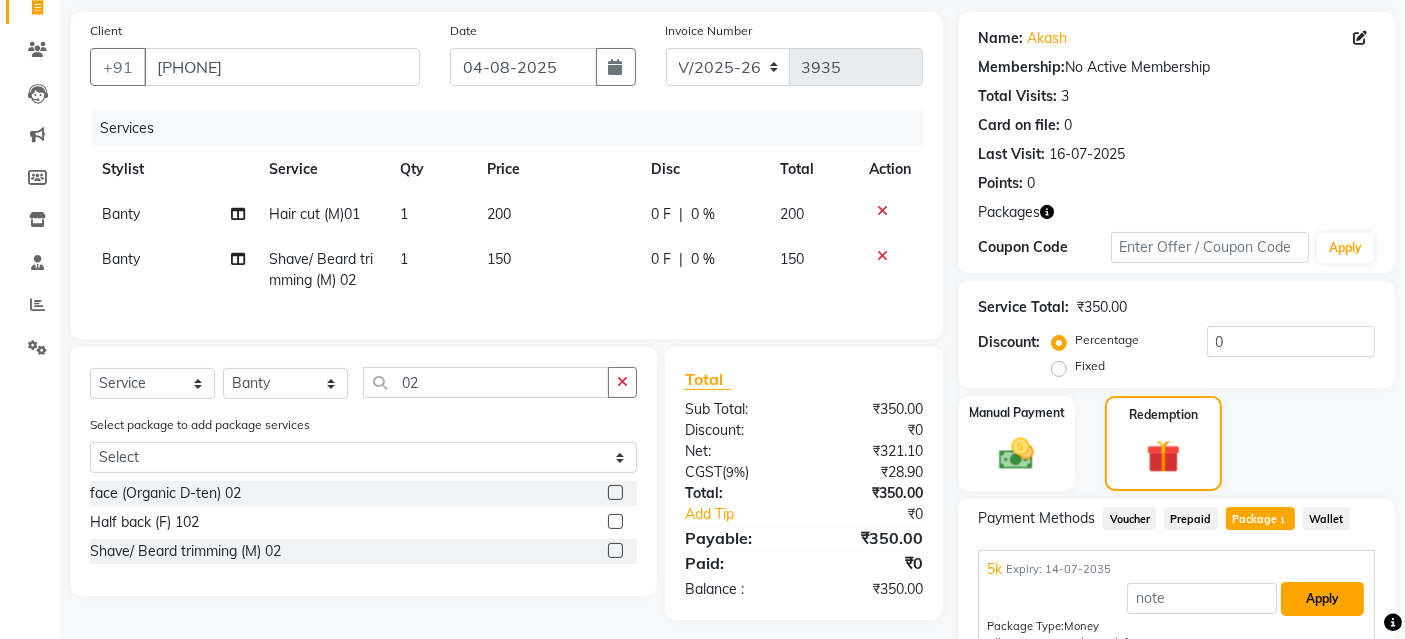 drag, startPoint x: 1300, startPoint y: 601, endPoint x: 1197, endPoint y: 530, distance: 125.09996 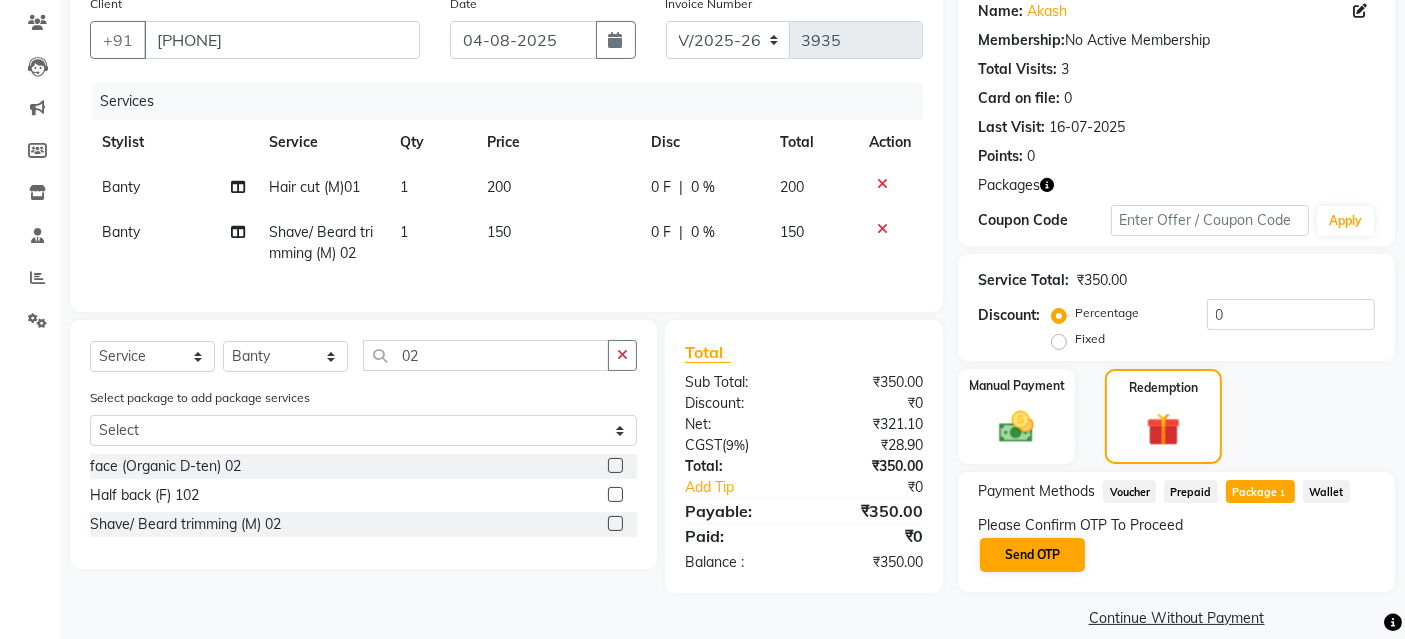 scroll, scrollTop: 188, scrollLeft: 0, axis: vertical 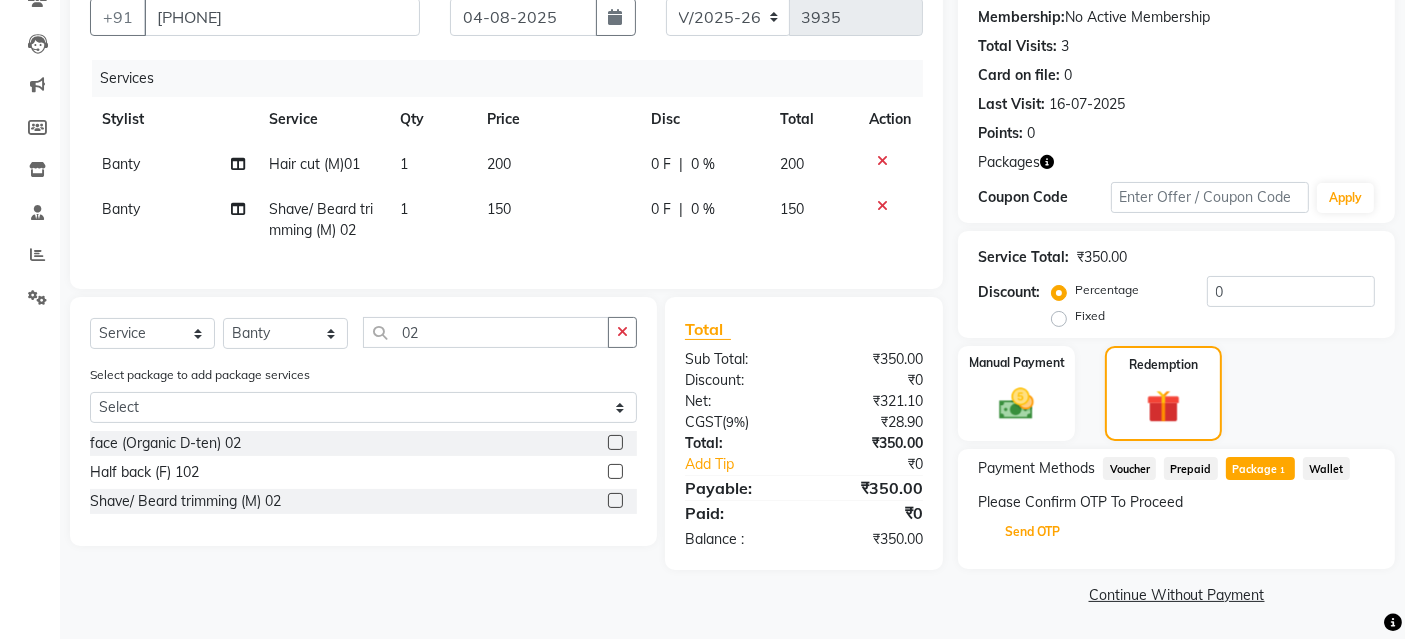 click on "Send OTP" 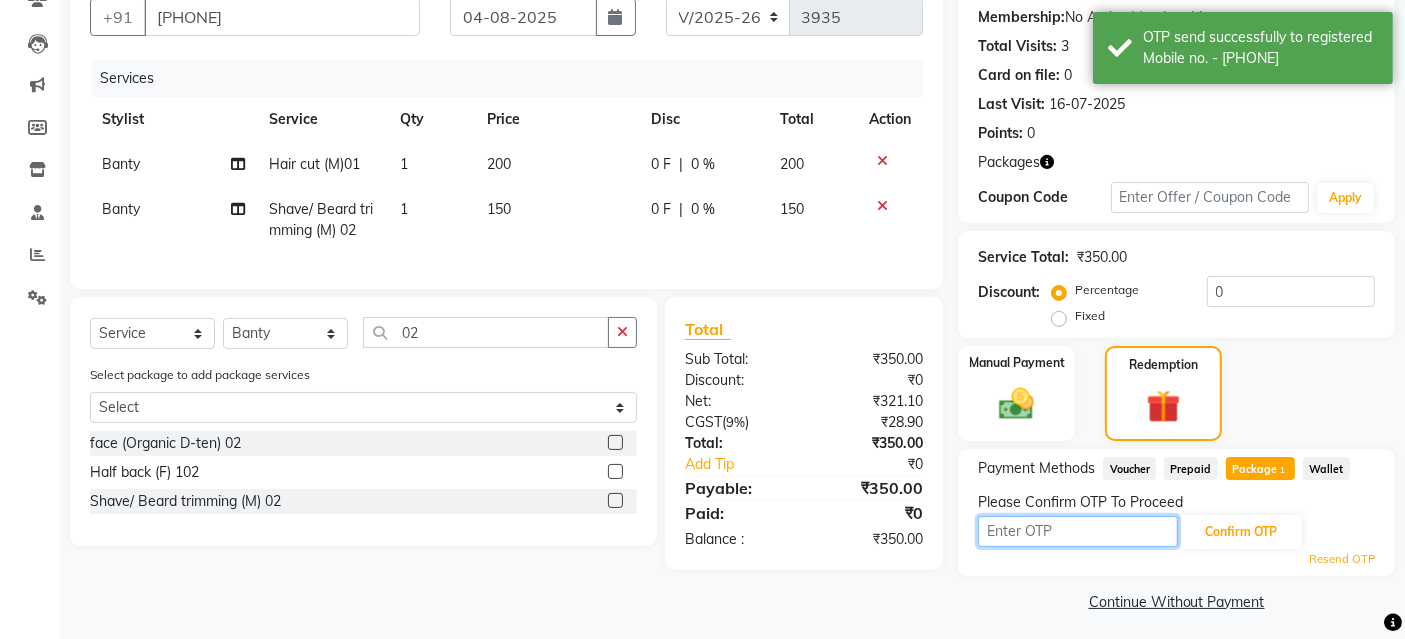 click at bounding box center (1078, 531) 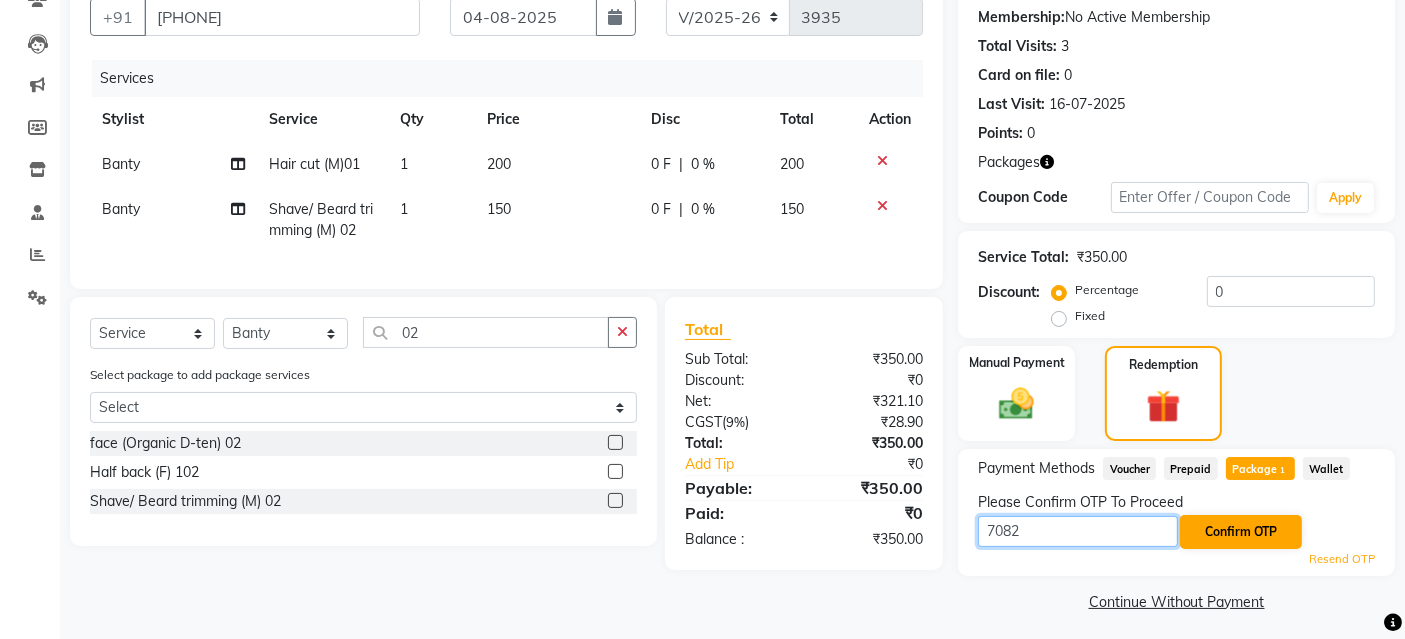 type on "7082" 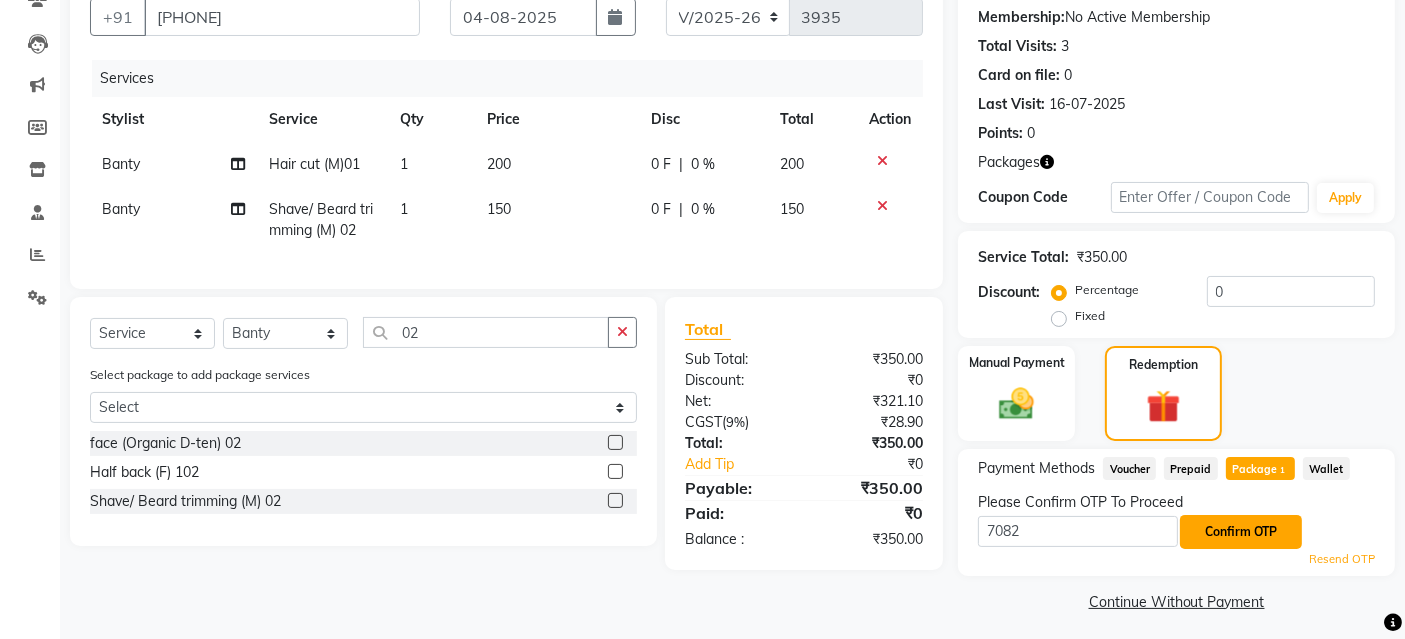 click on "Confirm OTP" 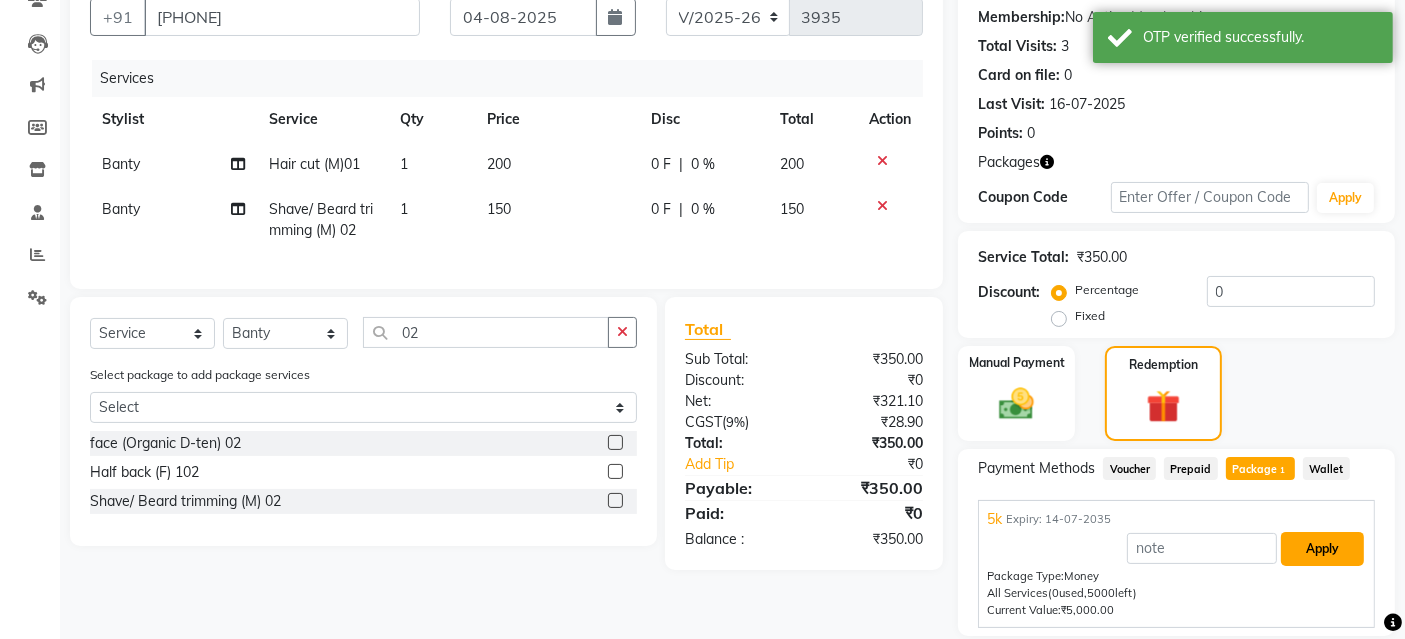 click on "Apply" at bounding box center (1322, 549) 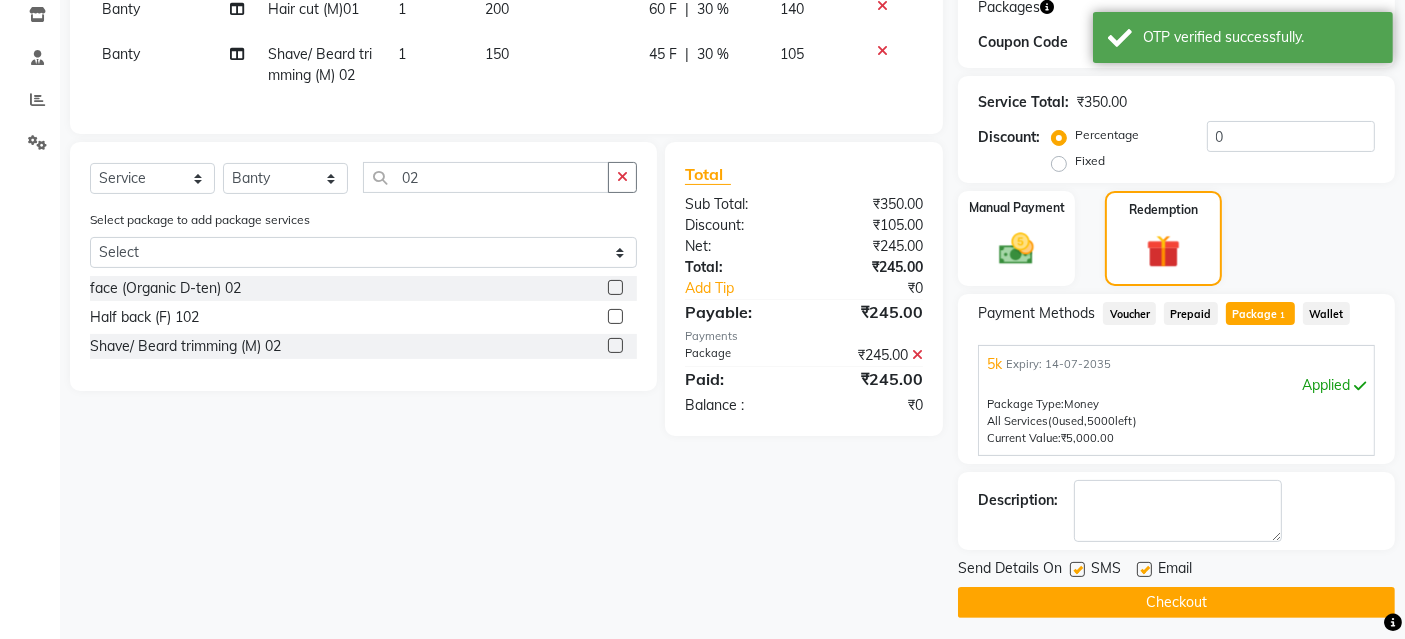scroll, scrollTop: 348, scrollLeft: 0, axis: vertical 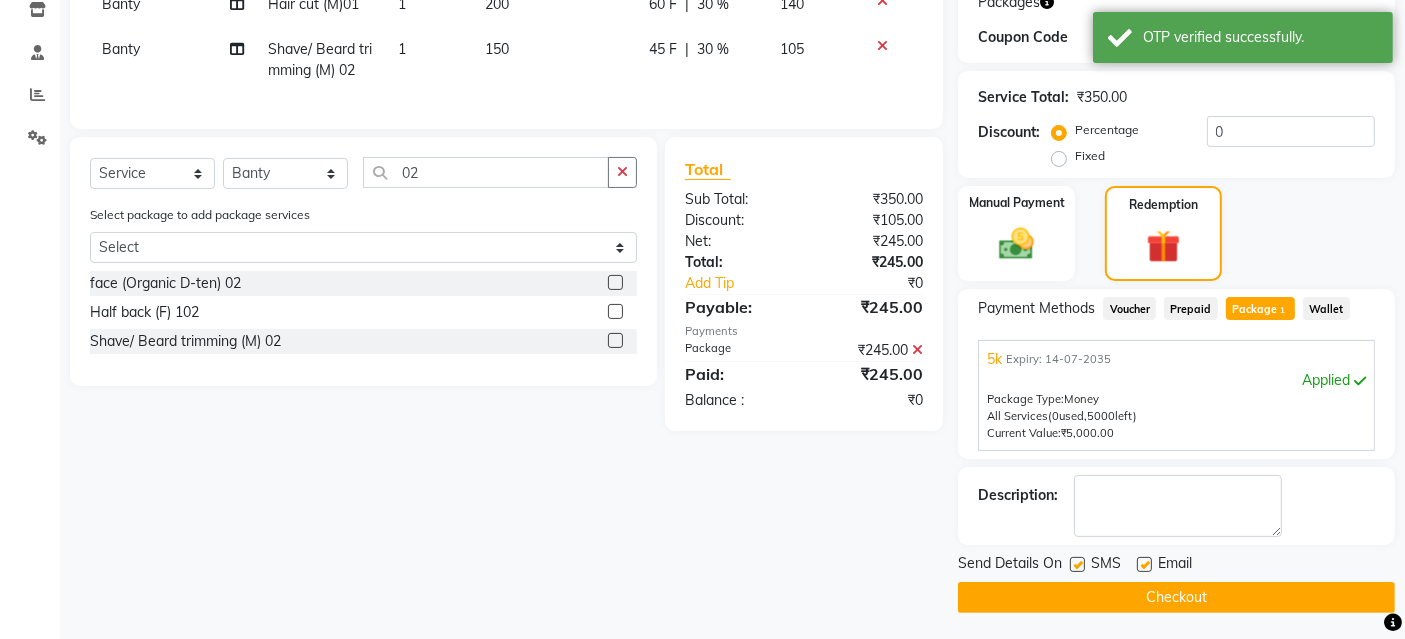 click on "Checkout" 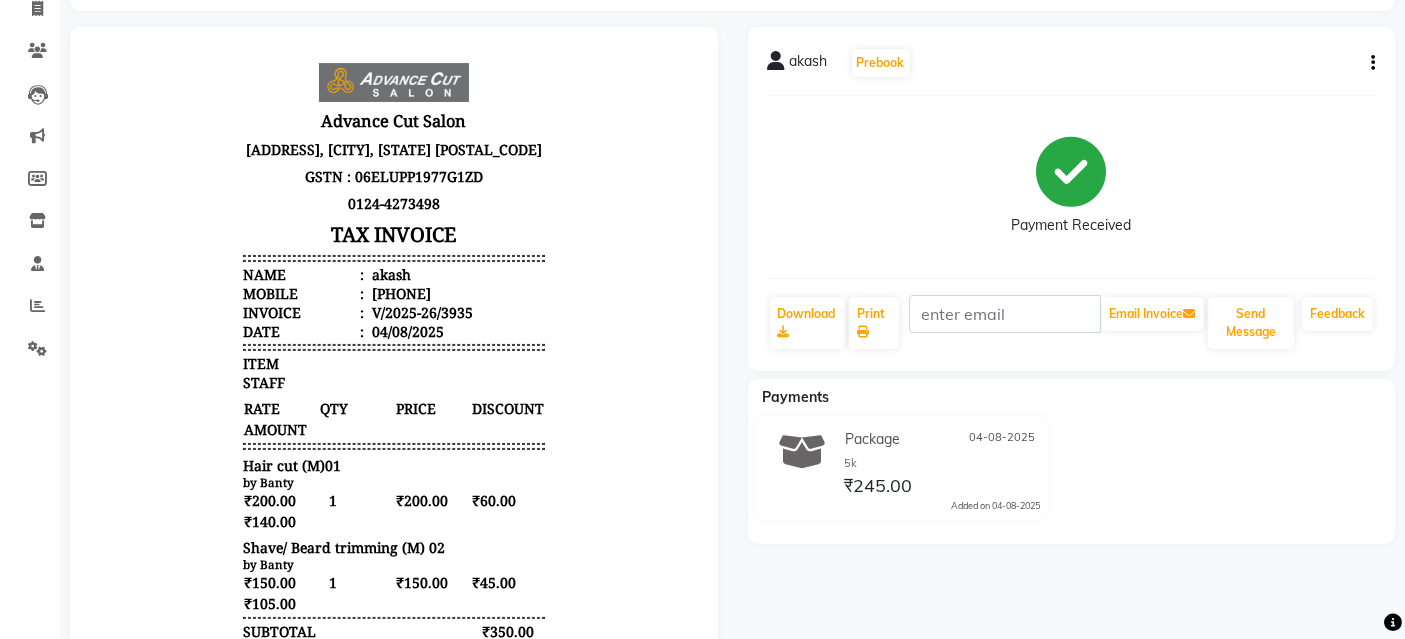 scroll, scrollTop: 0, scrollLeft: 0, axis: both 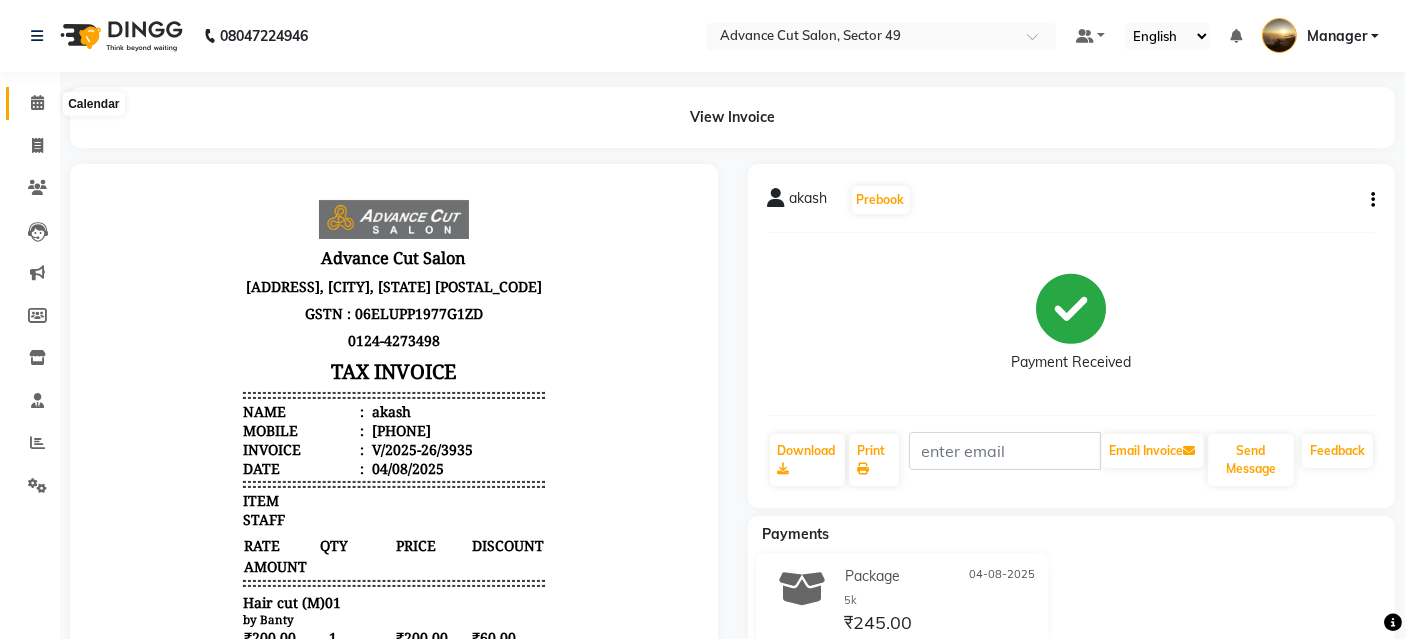 click 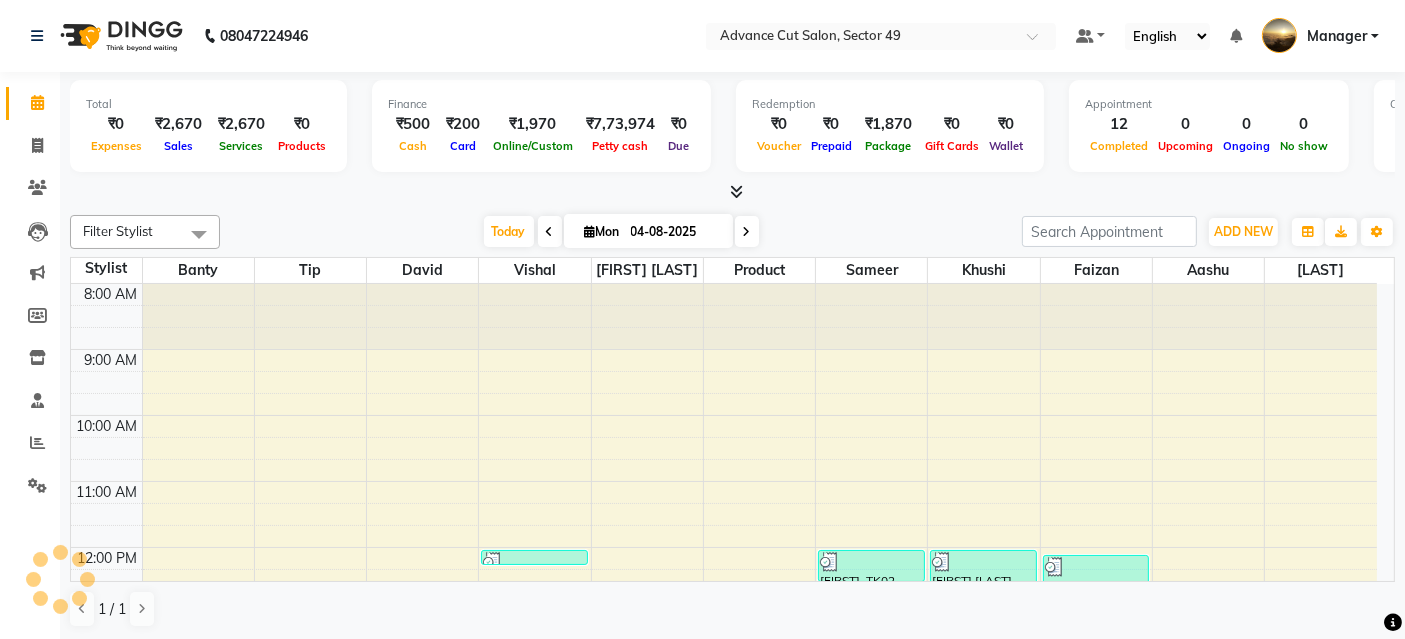 scroll, scrollTop: 0, scrollLeft: 0, axis: both 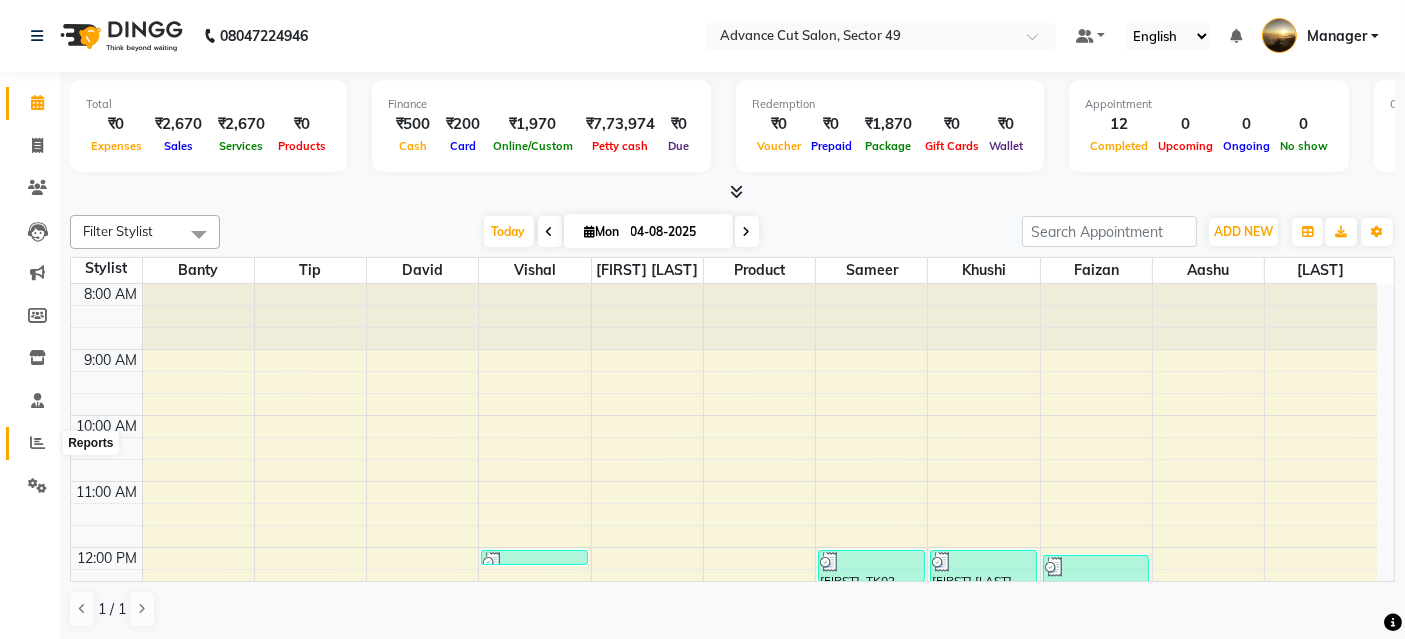 click 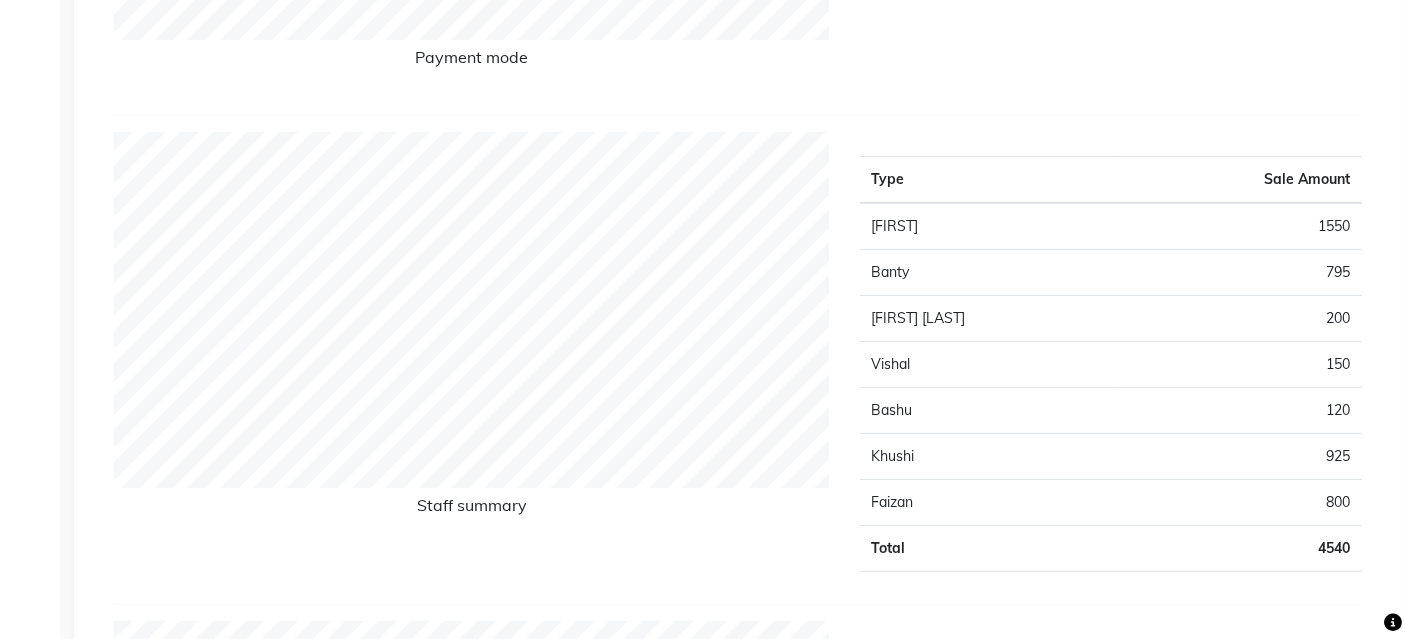 scroll, scrollTop: 0, scrollLeft: 0, axis: both 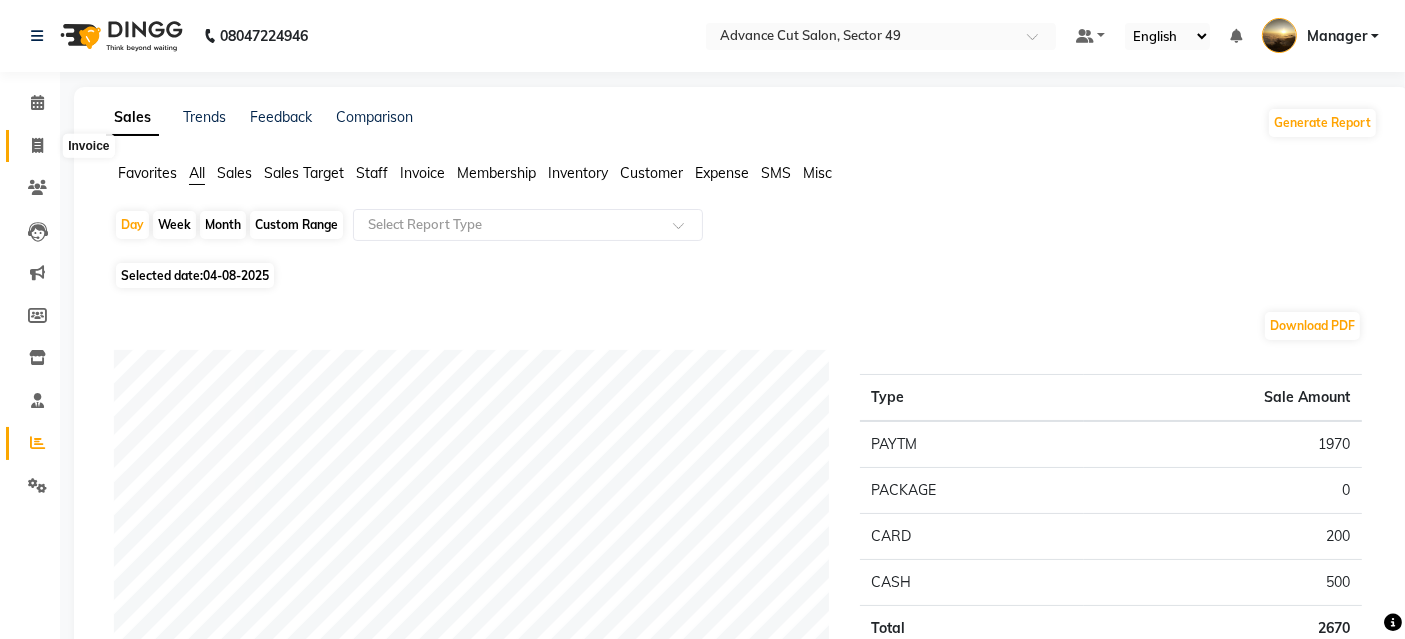 click 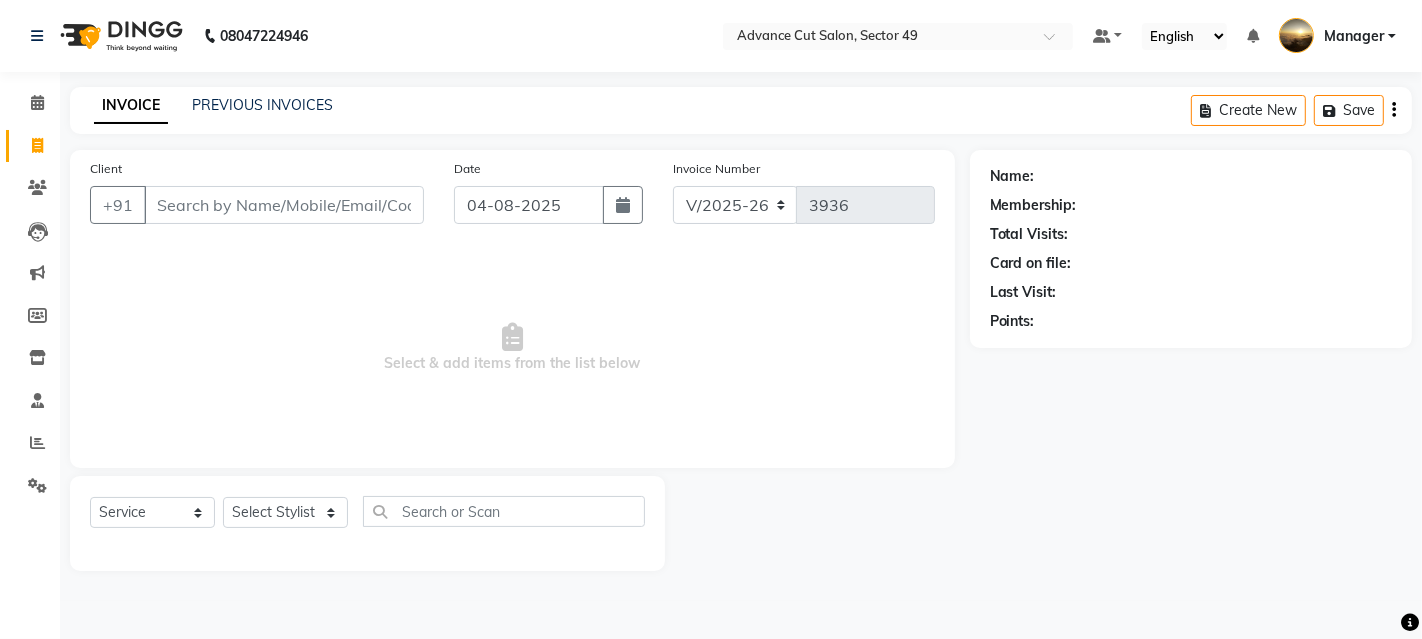 click on "Client" at bounding box center (284, 205) 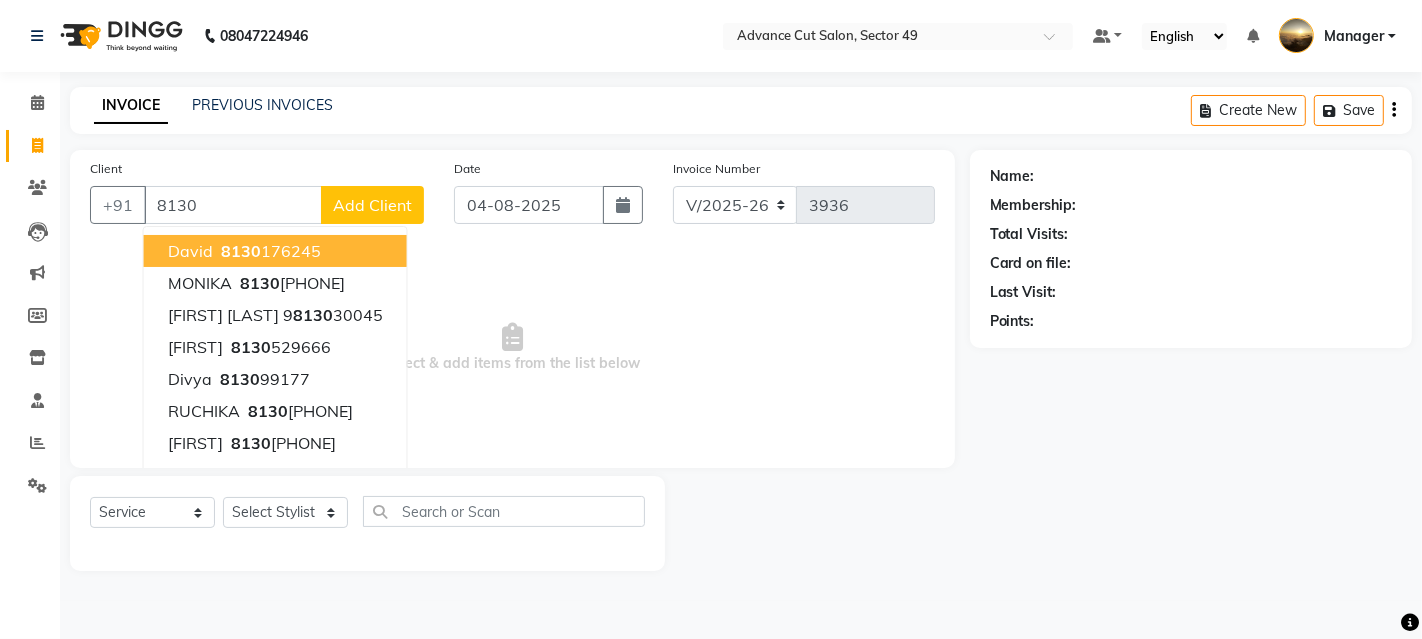 drag, startPoint x: 302, startPoint y: 237, endPoint x: 291, endPoint y: 282, distance: 46.32494 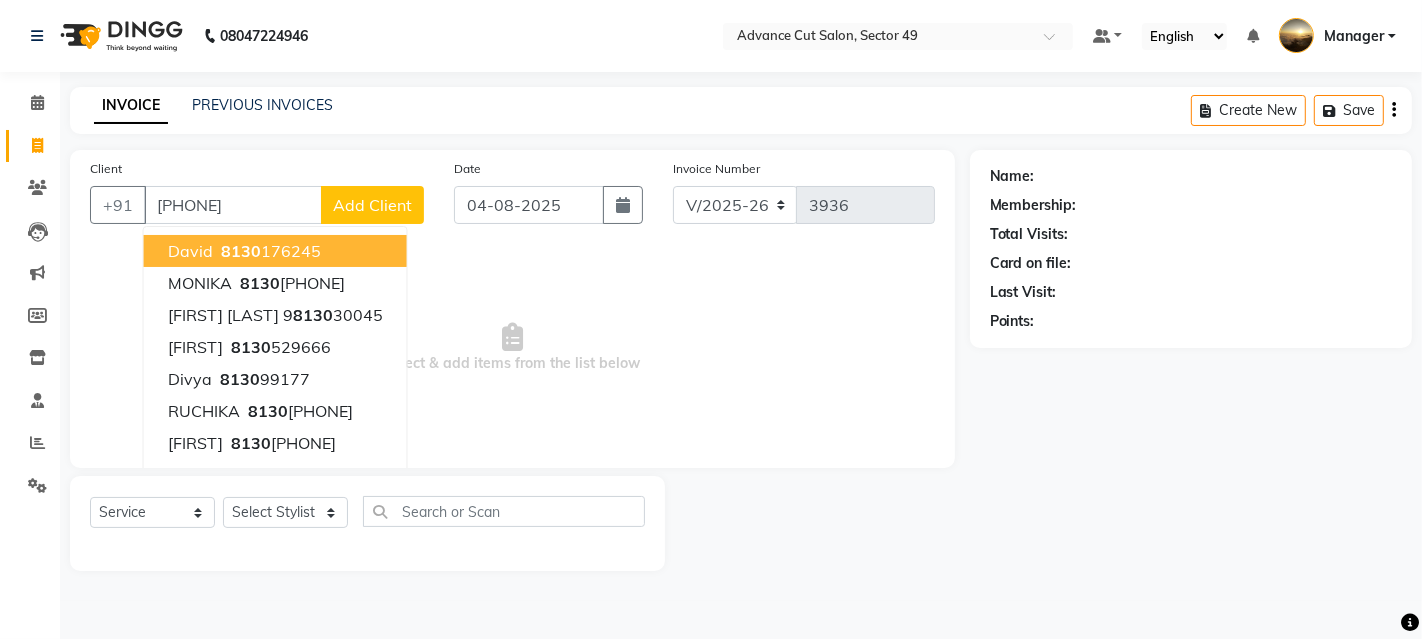 type on "[PHONE]" 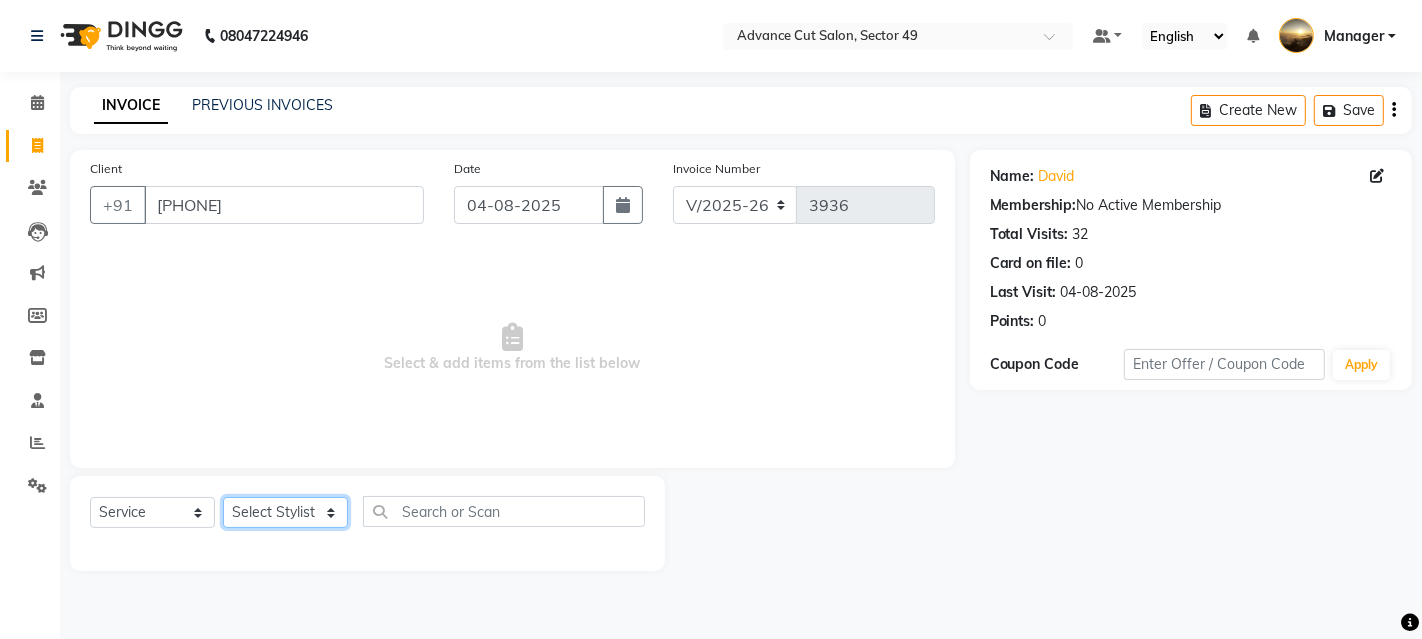 drag, startPoint x: 281, startPoint y: 512, endPoint x: 274, endPoint y: 500, distance: 13.892444 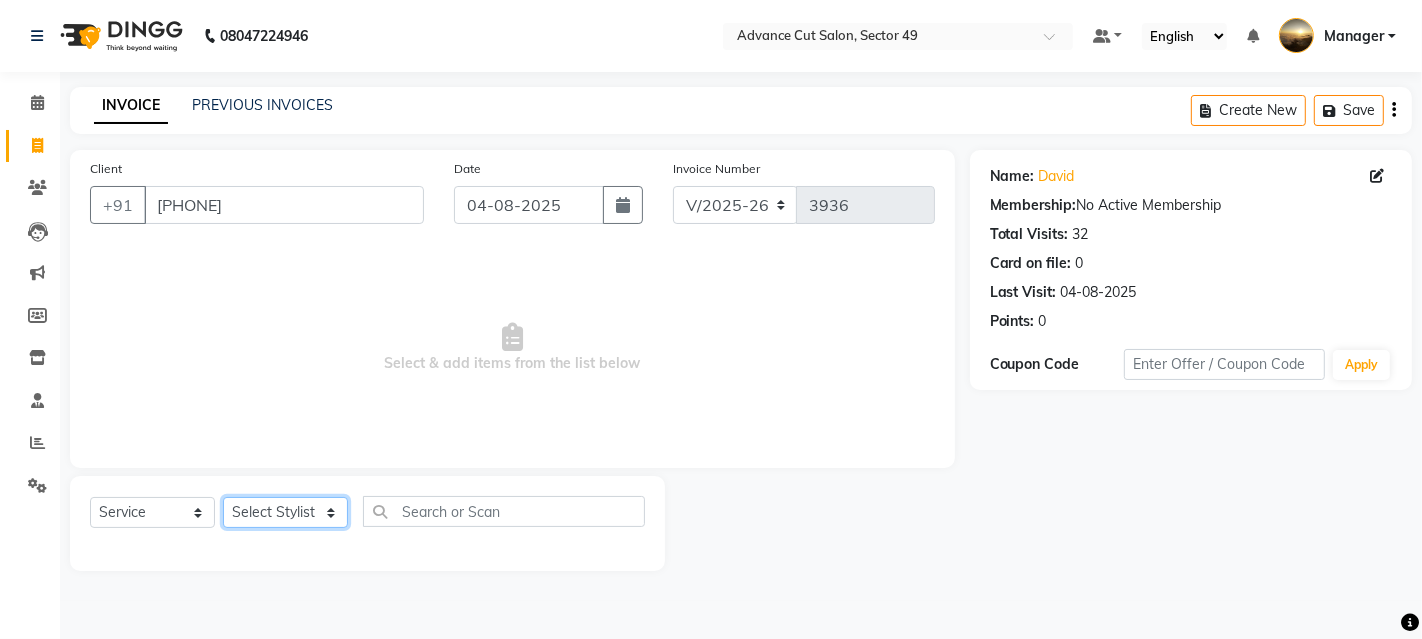 select on "74206" 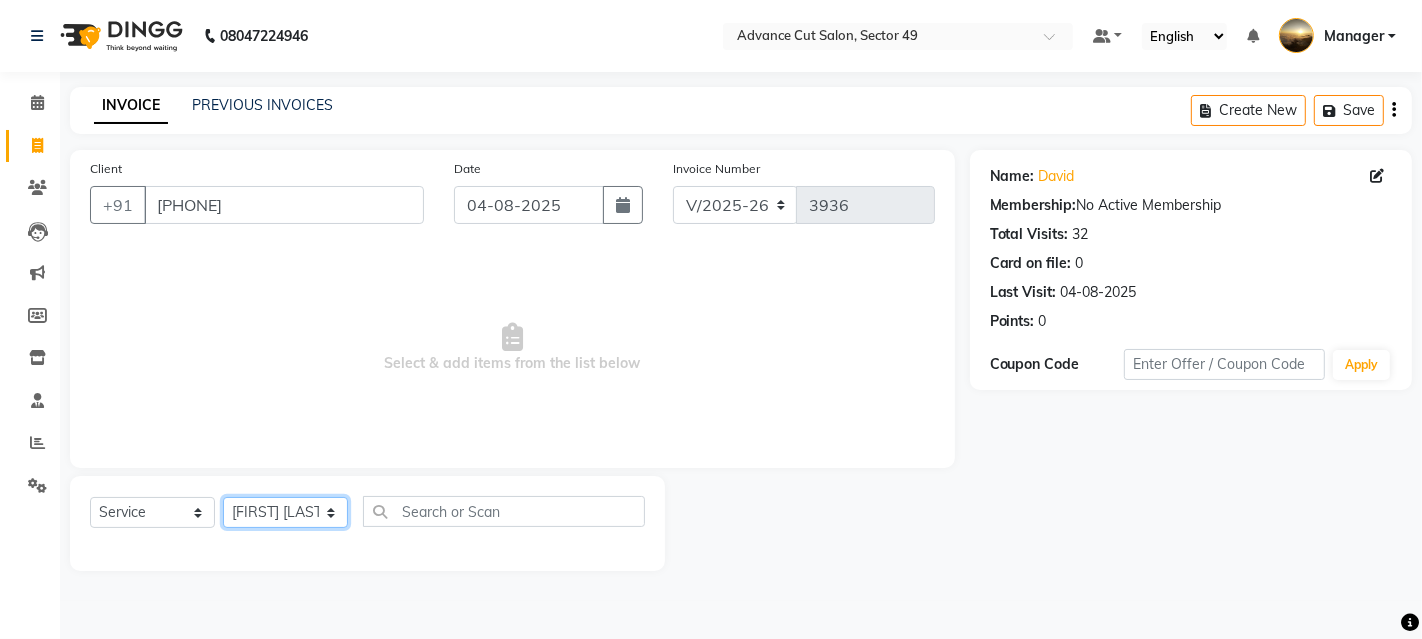 click on "Select Stylist Aashu Banty bashu danish ali david faizan khushi Manager product sameer Tip vishal" 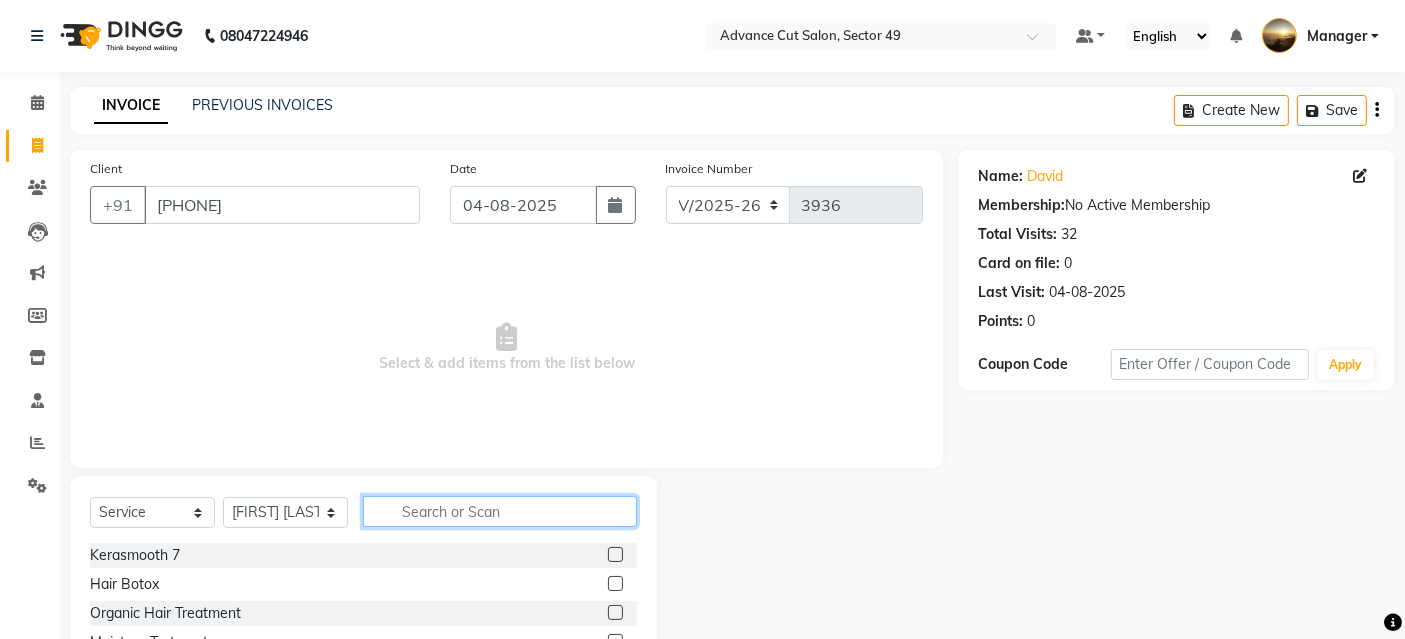 click 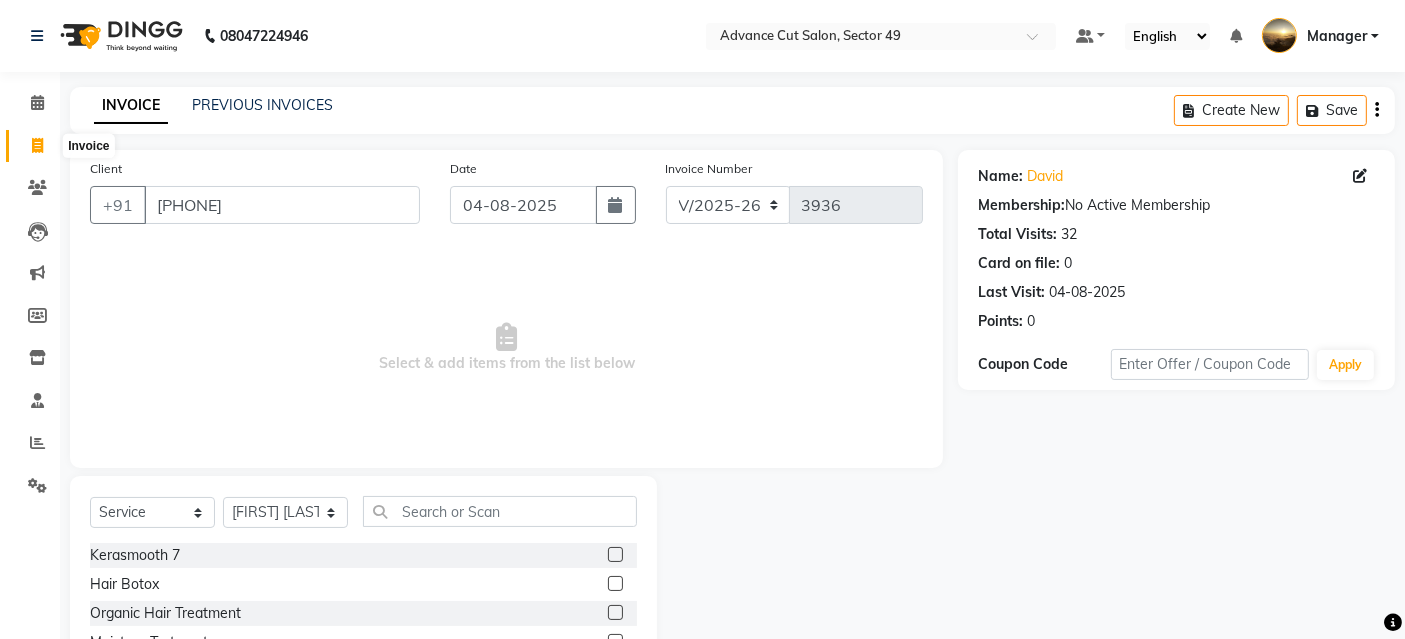 click 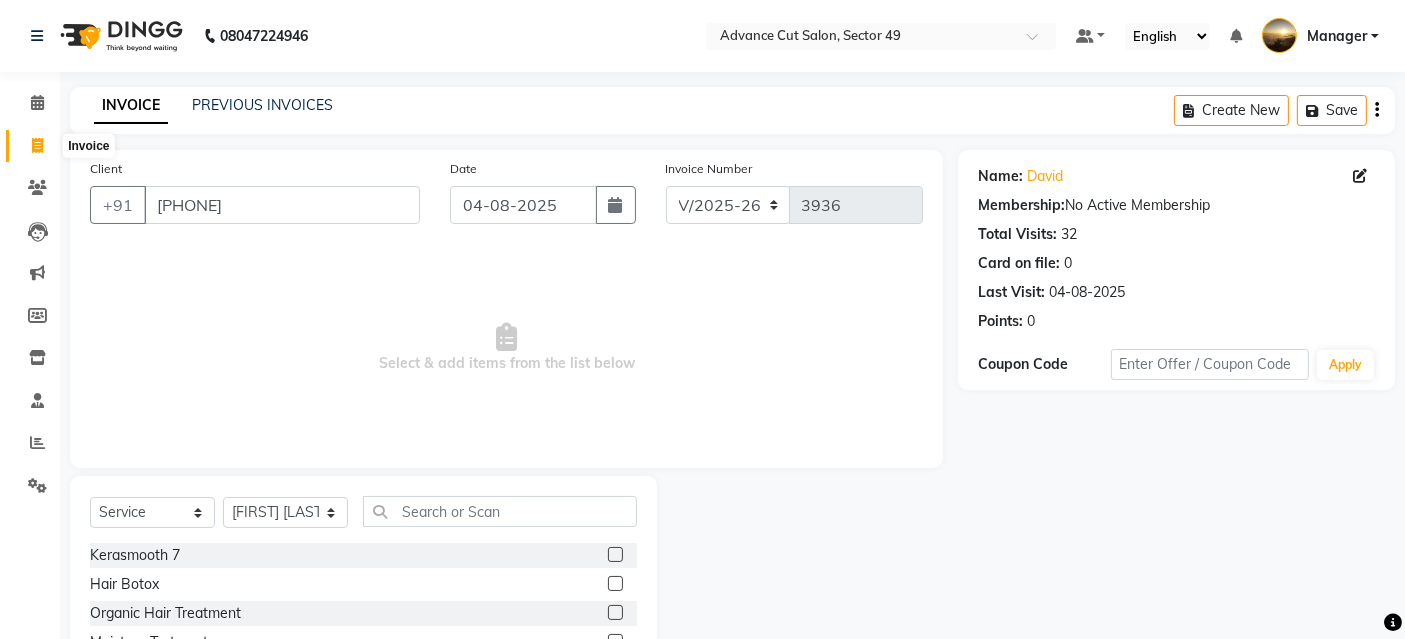select on "4616" 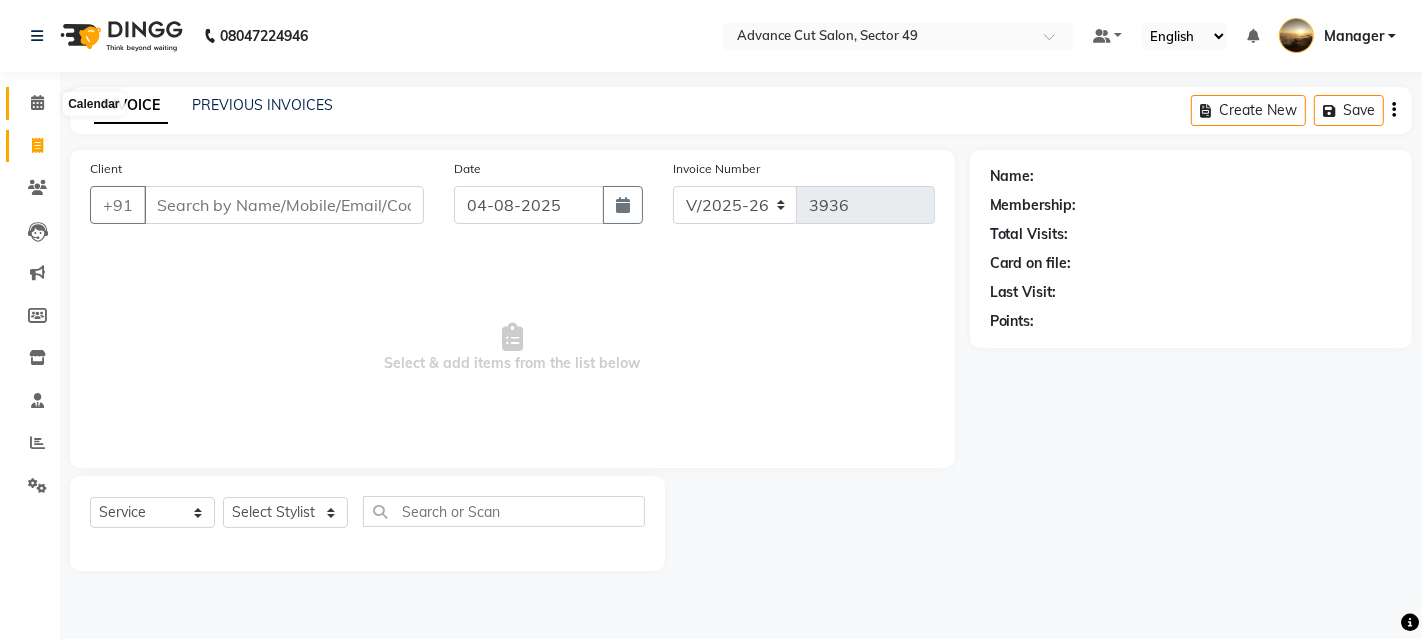 click 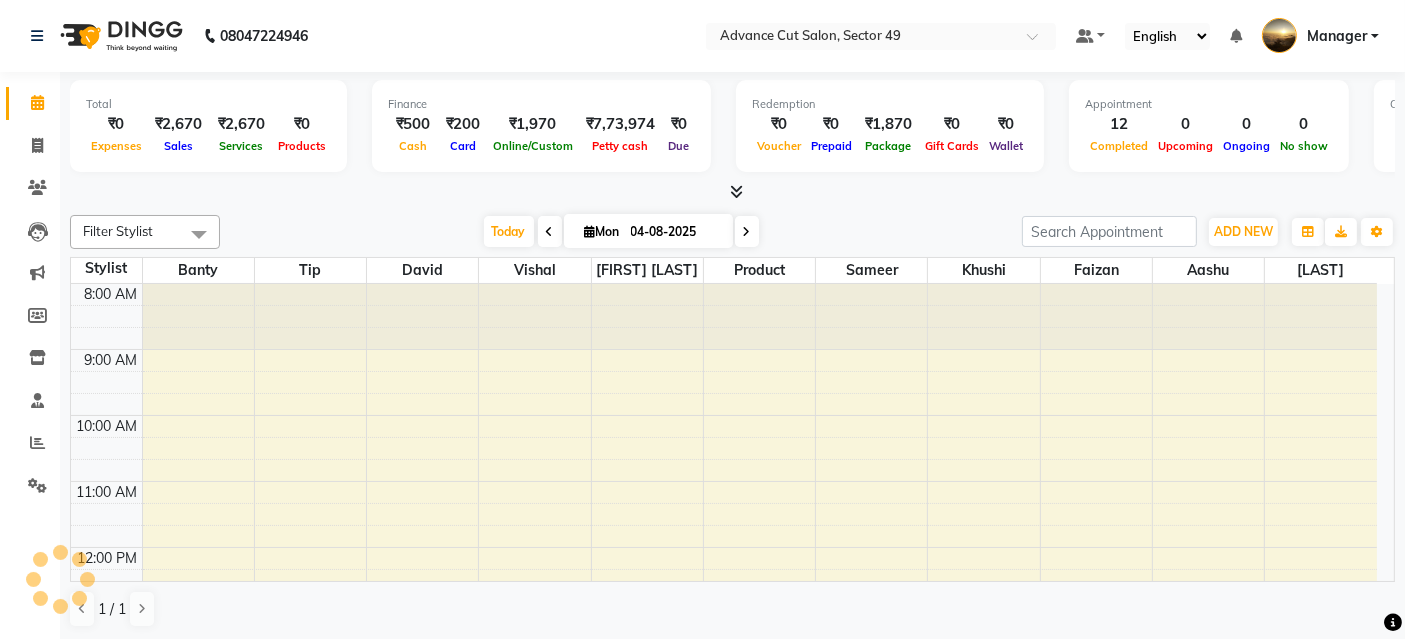 scroll, scrollTop: 0, scrollLeft: 0, axis: both 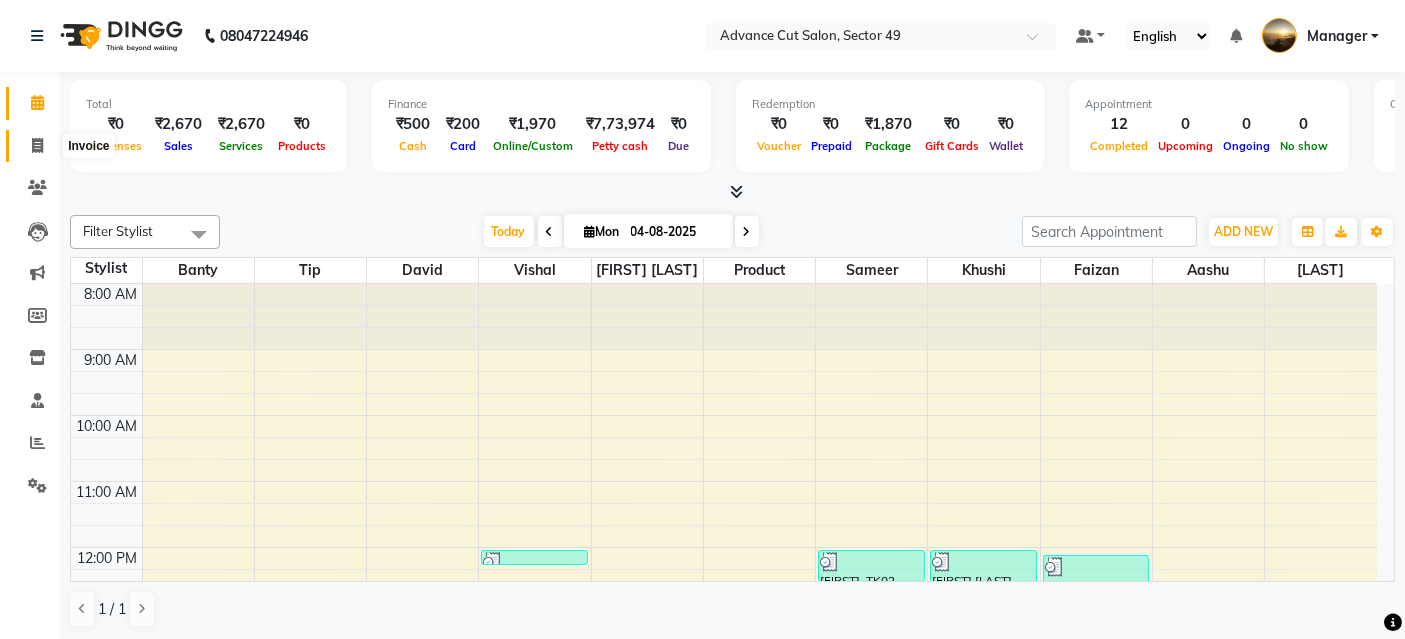 click 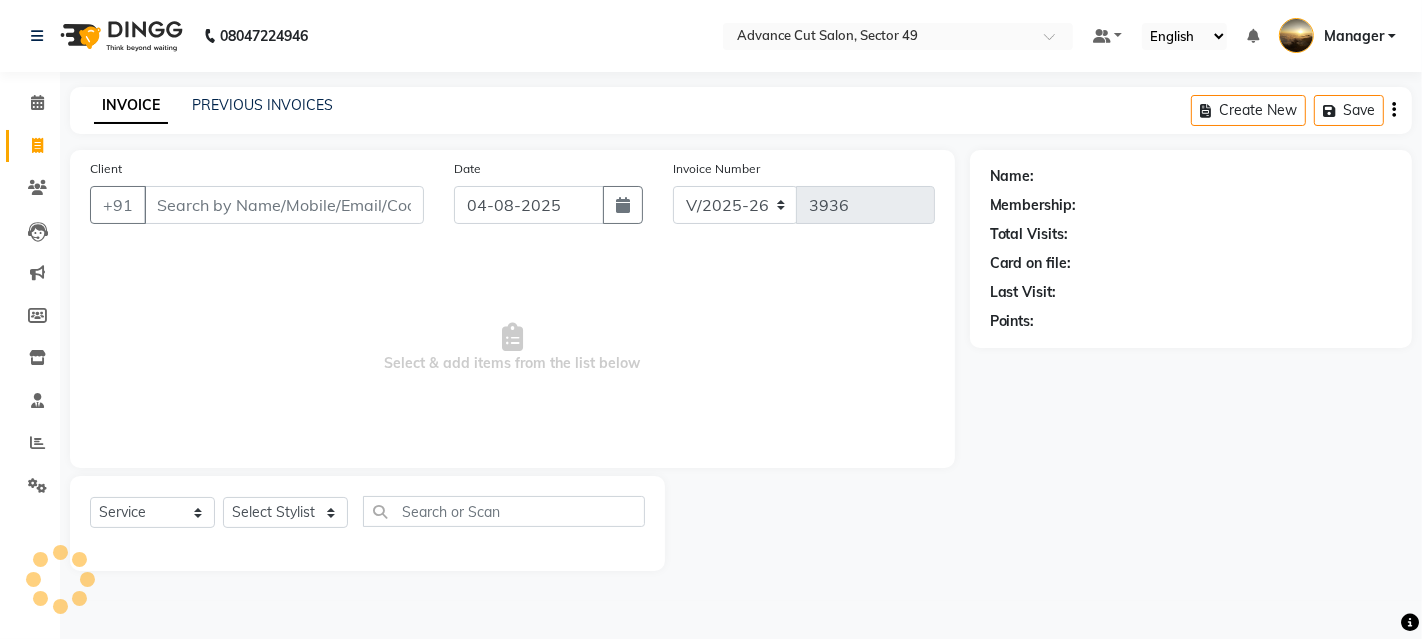 click on "Client" at bounding box center (284, 205) 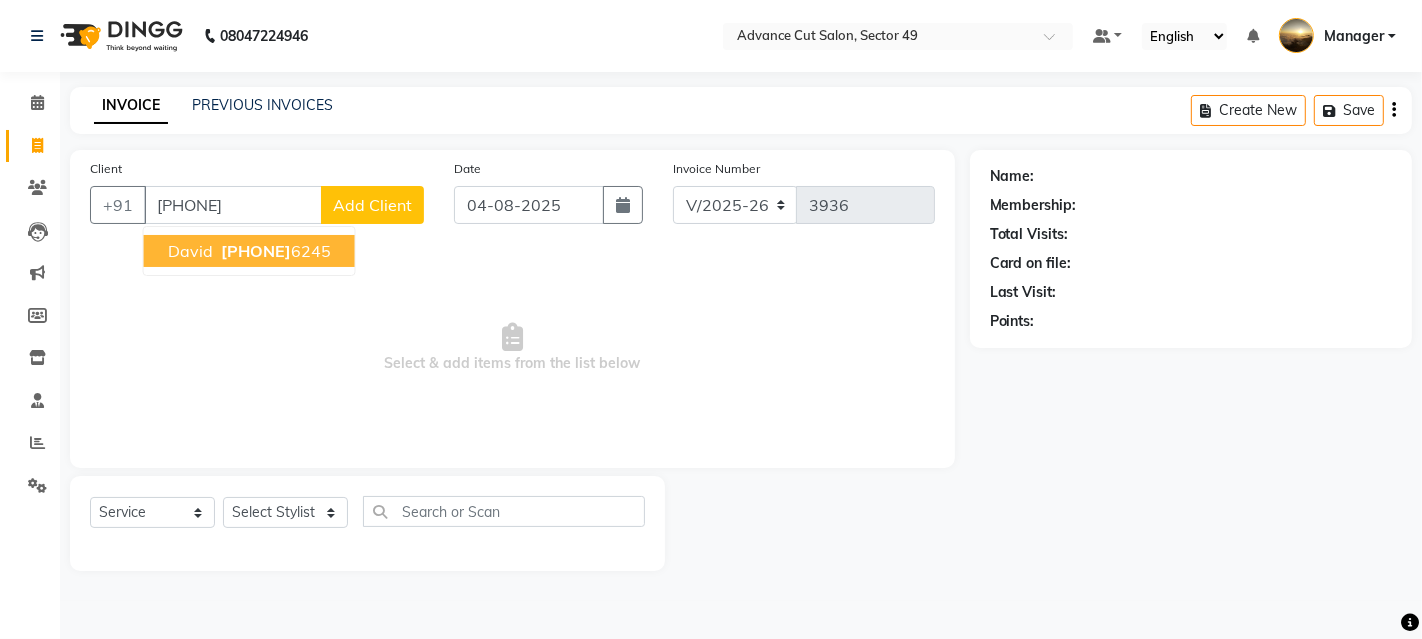 click on "[PHONE]" at bounding box center (256, 251) 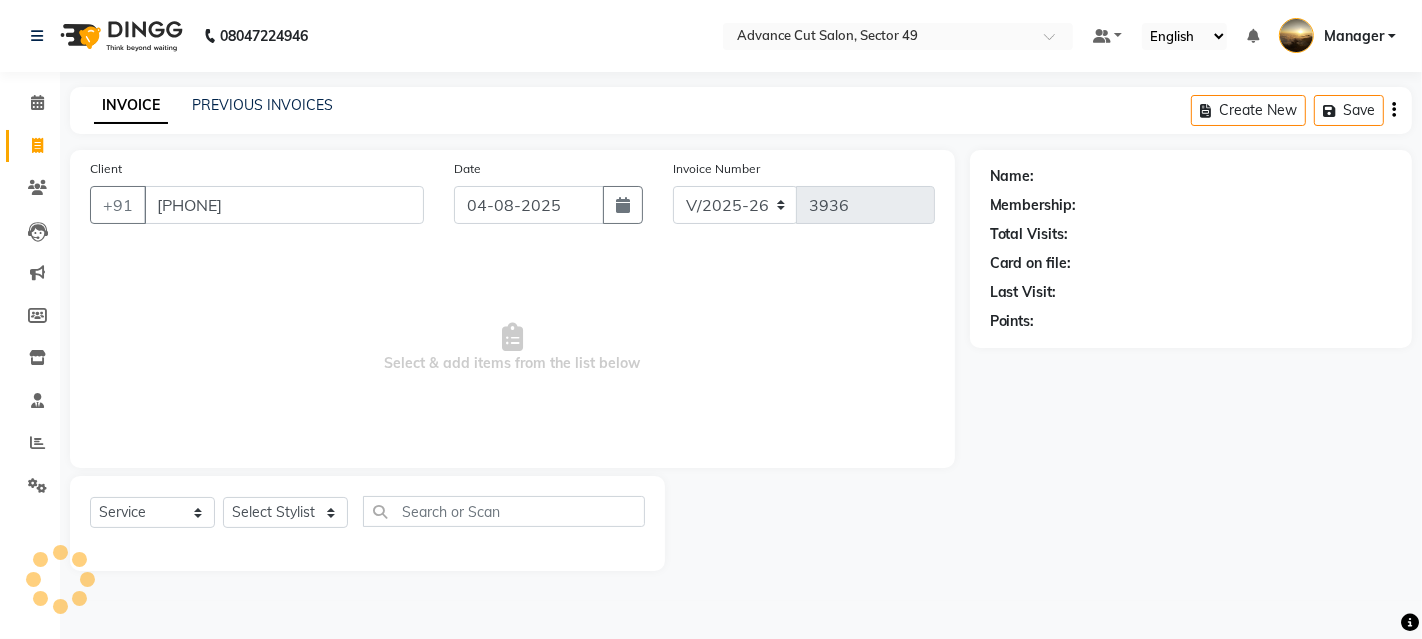 type on "[PHONE]" 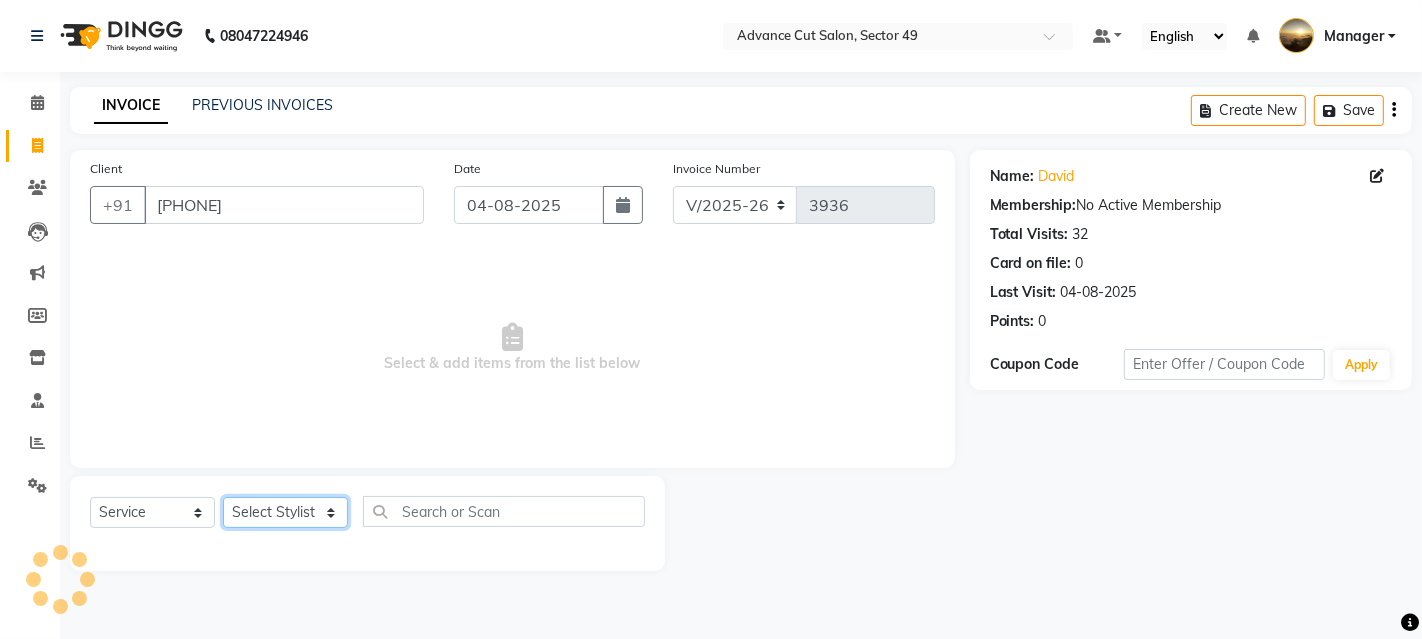 drag, startPoint x: 294, startPoint y: 512, endPoint x: 293, endPoint y: 478, distance: 34.0147 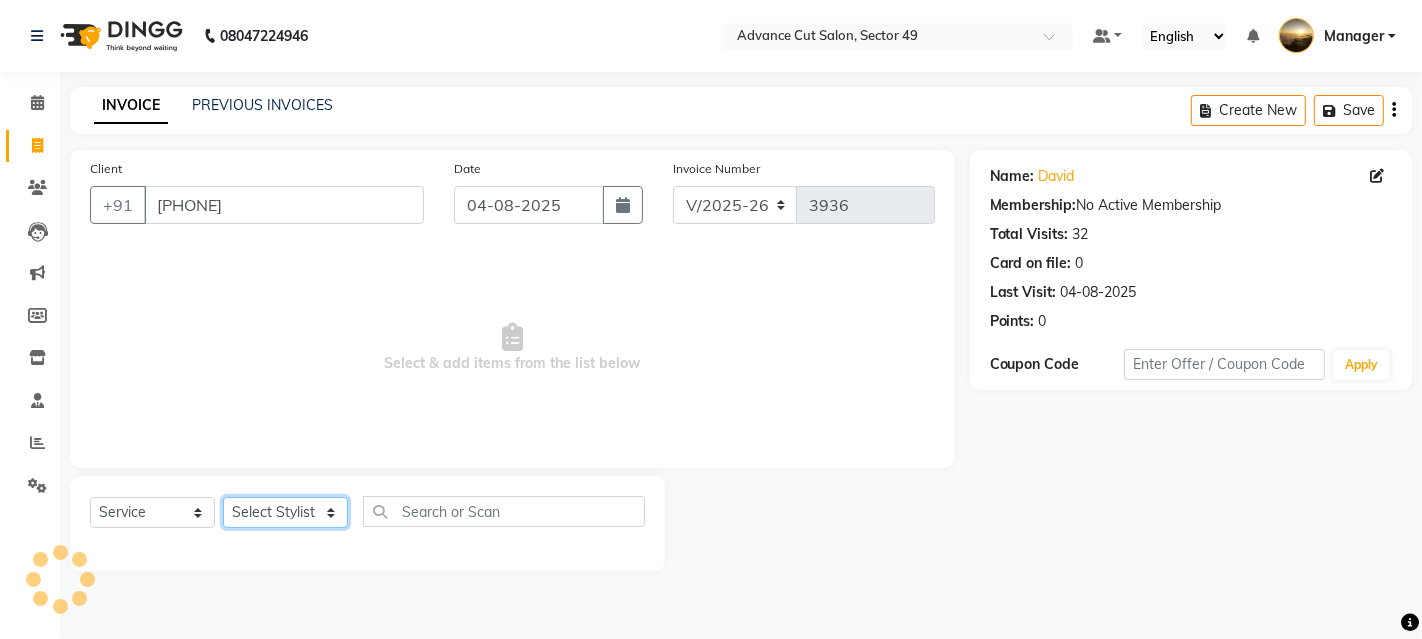 click on "Select Service Product Membership Package Voucher Prepaid Gift Card Select Stylist Aashu Banty bashu danish ali david faizan khushi Manager product sameer Tip vishal" 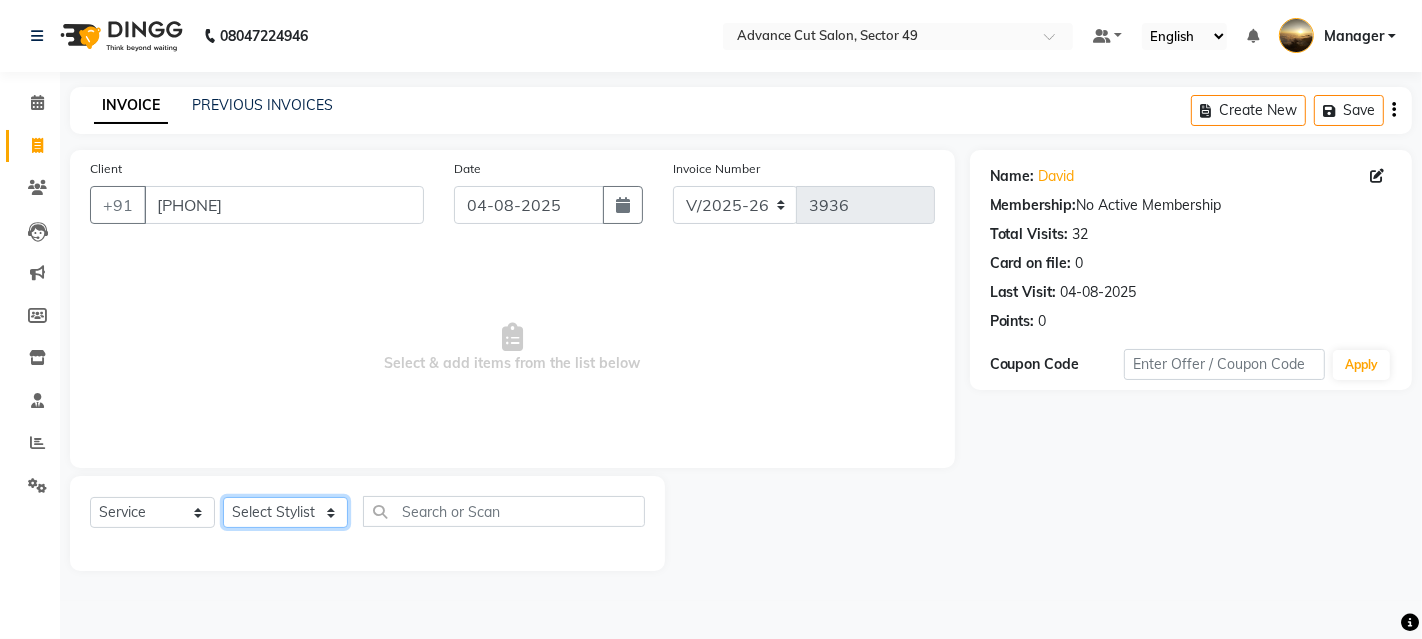 select on "74206" 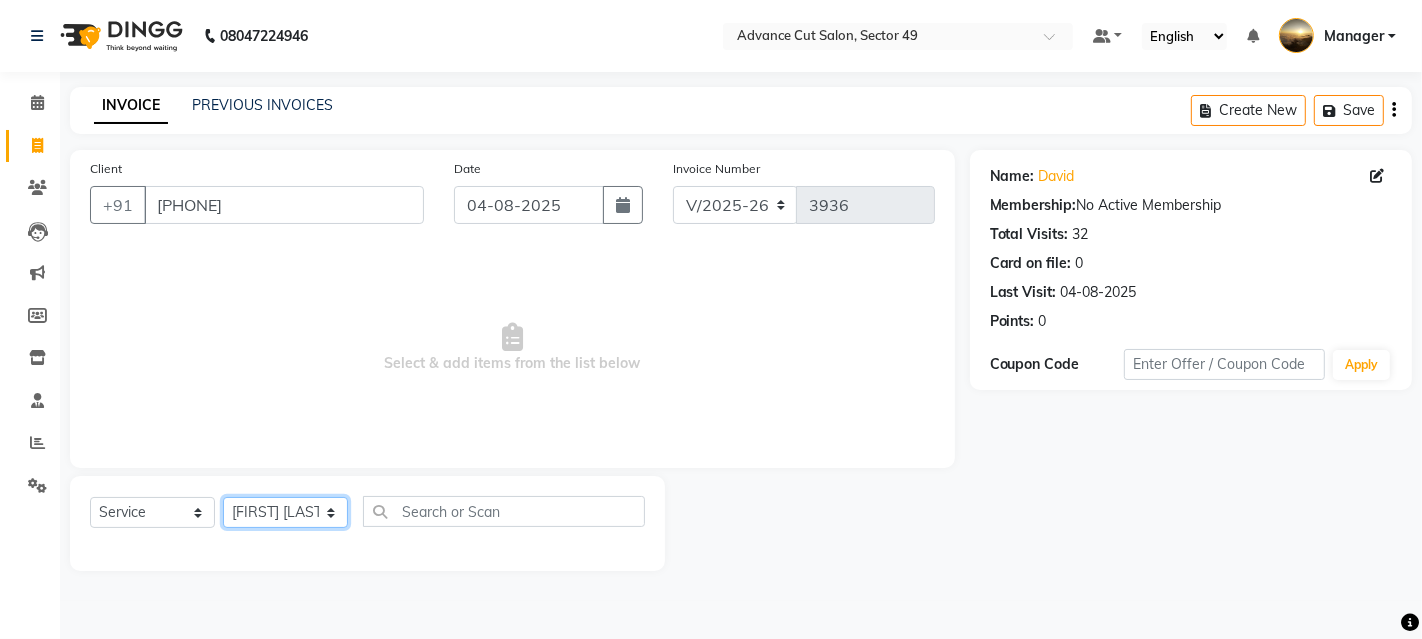 click on "Select Stylist Aashu Banty bashu danish ali david faizan khushi Manager product sameer Tip vishal" 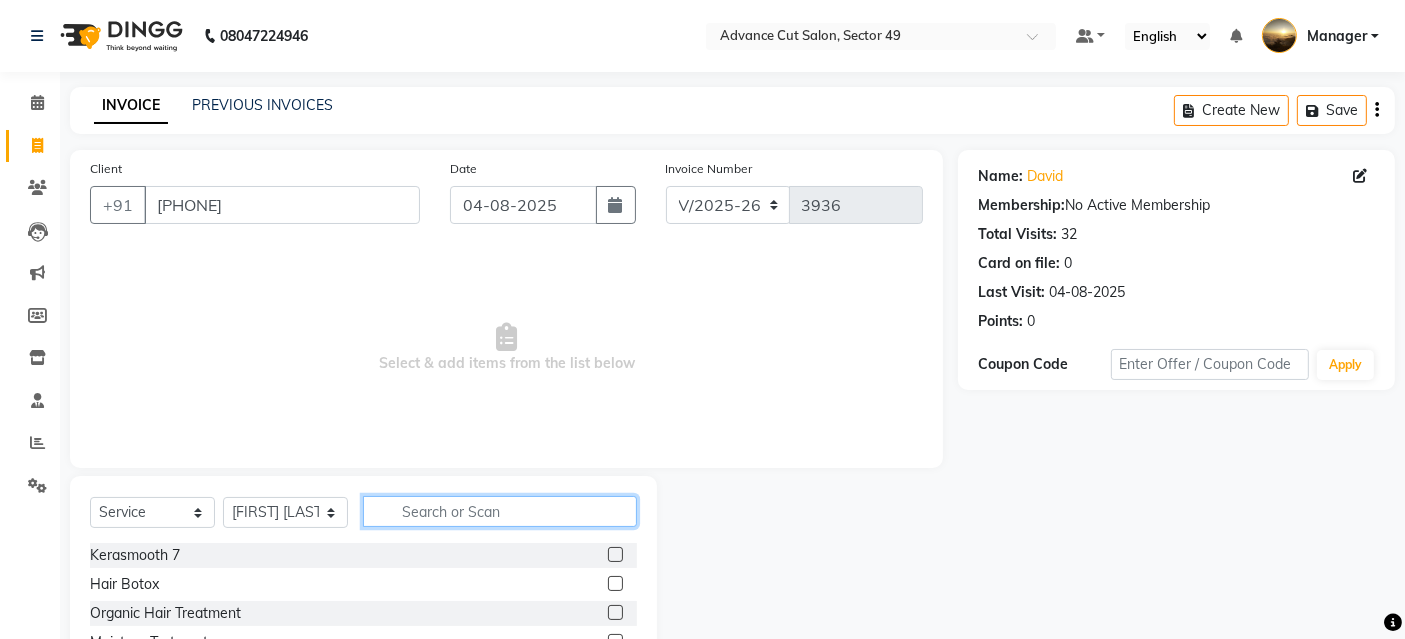 click 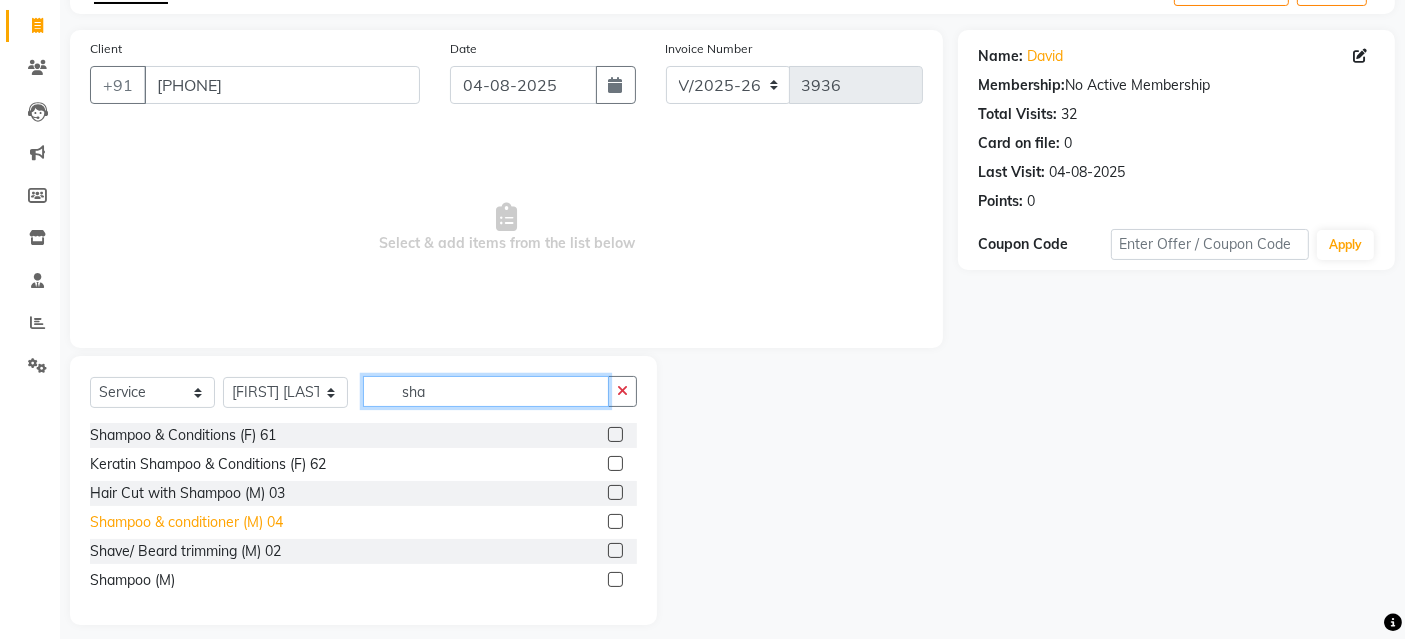 scroll, scrollTop: 135, scrollLeft: 0, axis: vertical 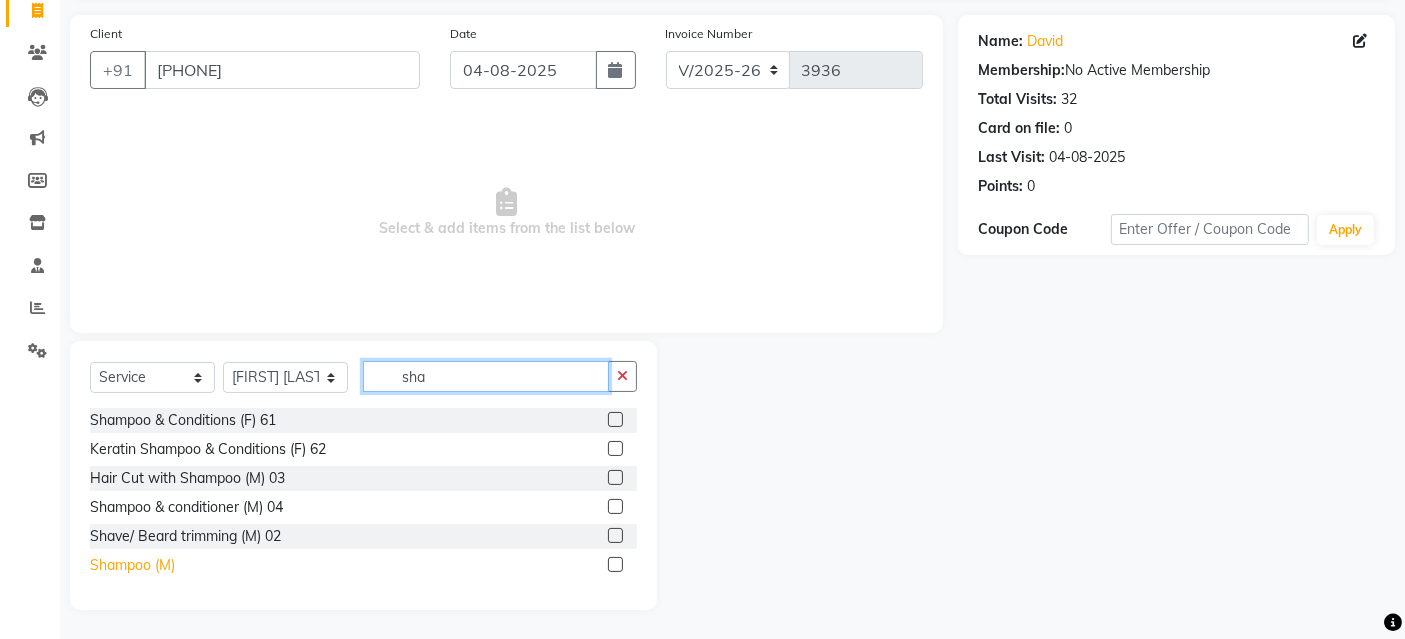 type on "sha" 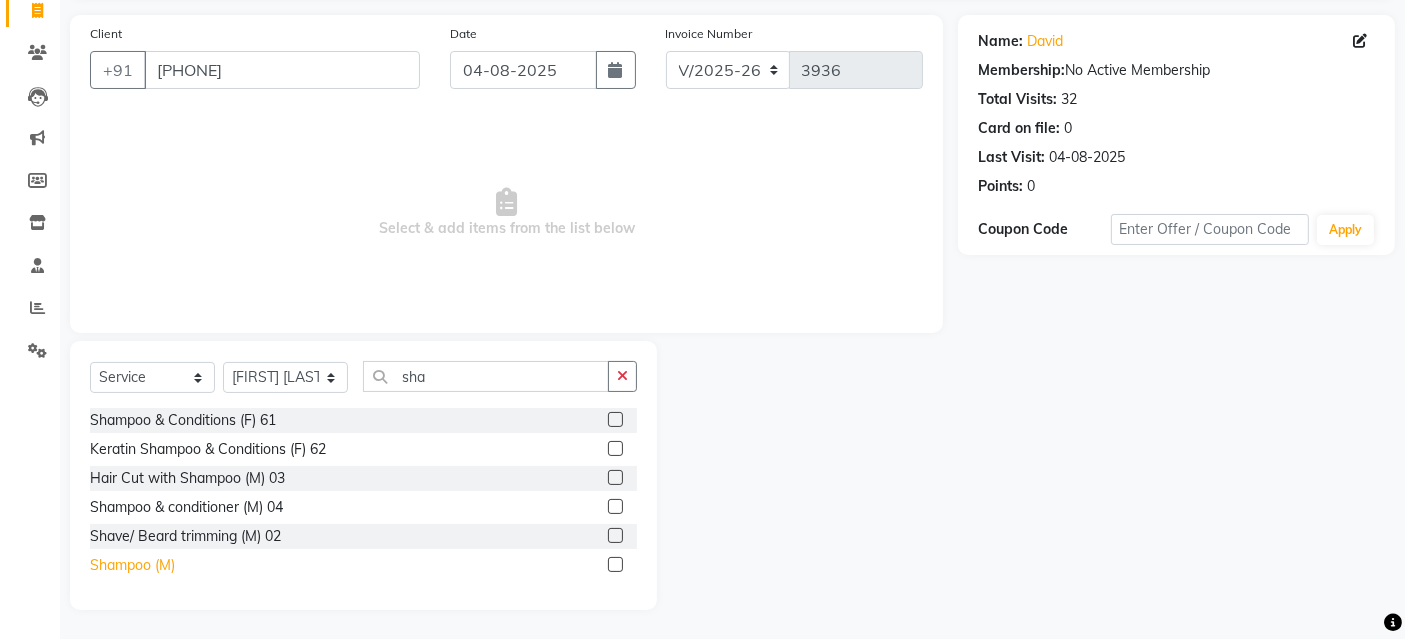 click on "Shampoo (M)" 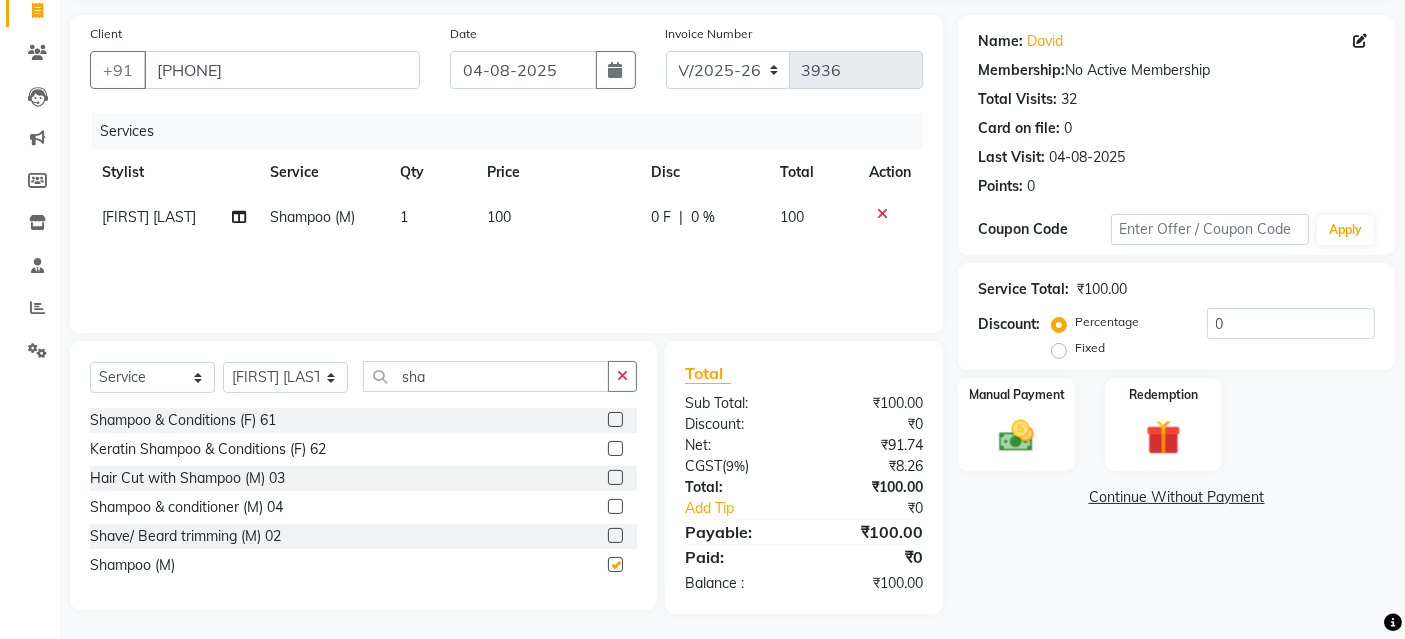 checkbox on "false" 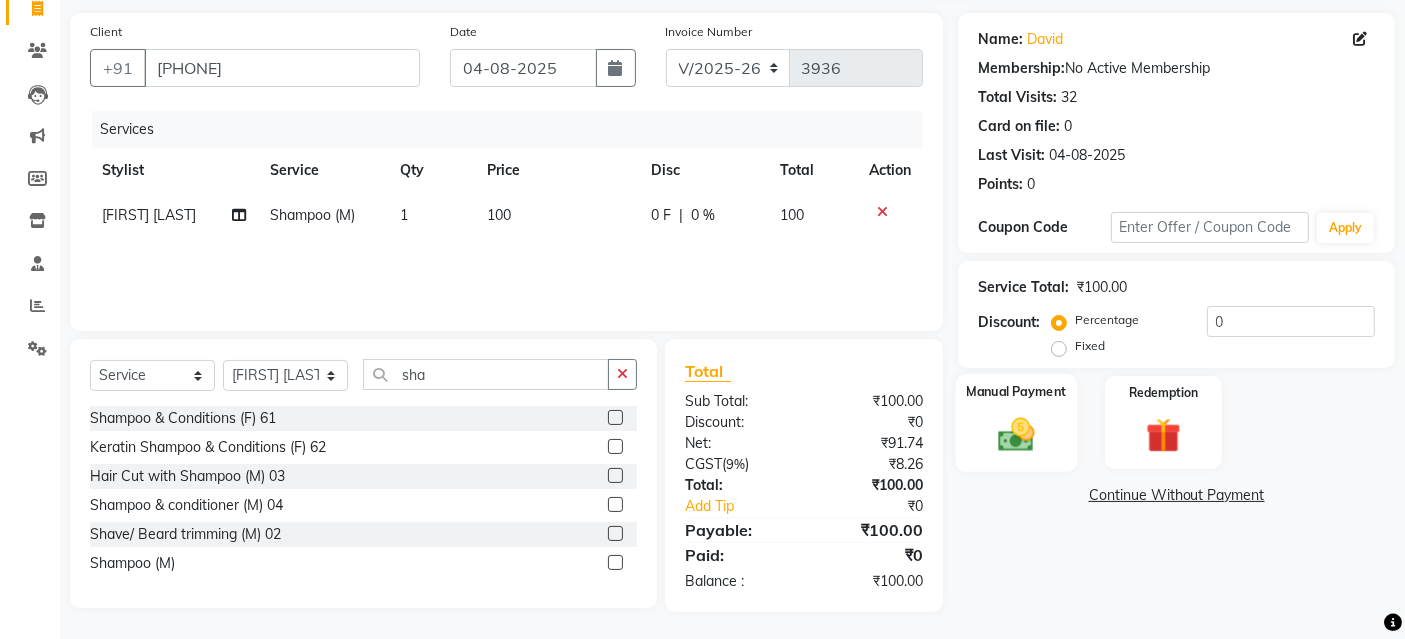 scroll, scrollTop: 138, scrollLeft: 0, axis: vertical 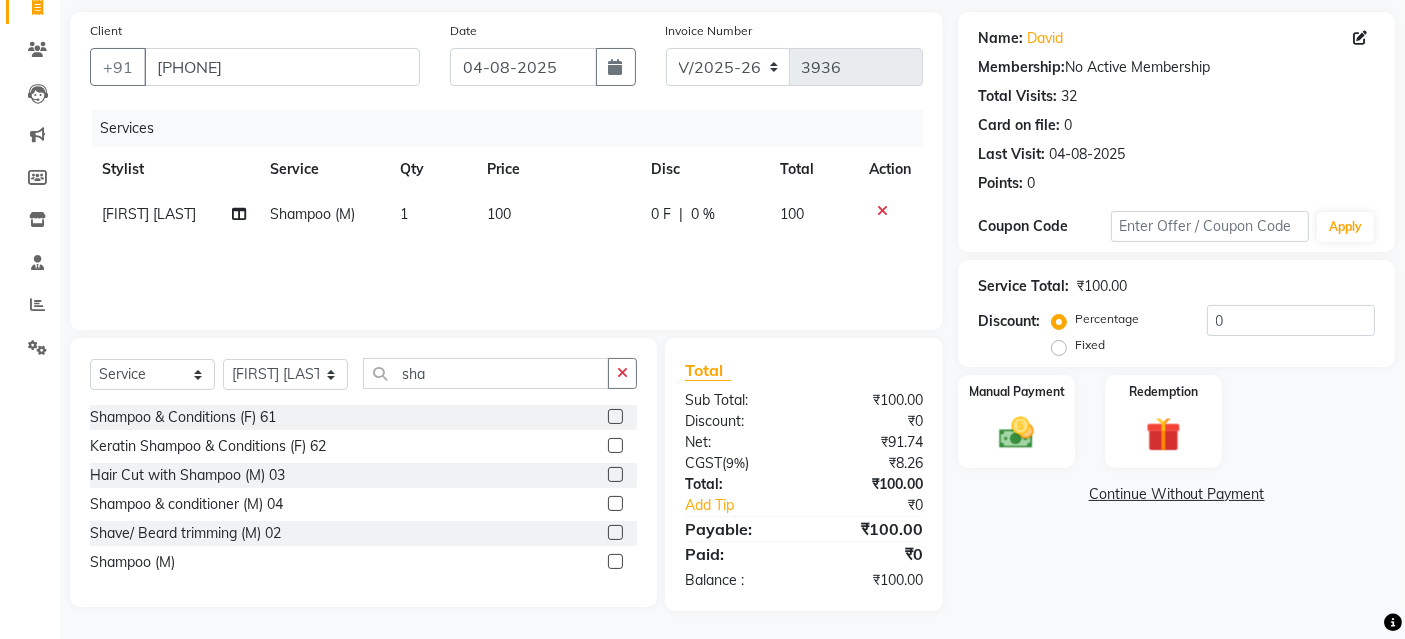 drag, startPoint x: 1056, startPoint y: 432, endPoint x: 1091, endPoint y: 472, distance: 53.15073 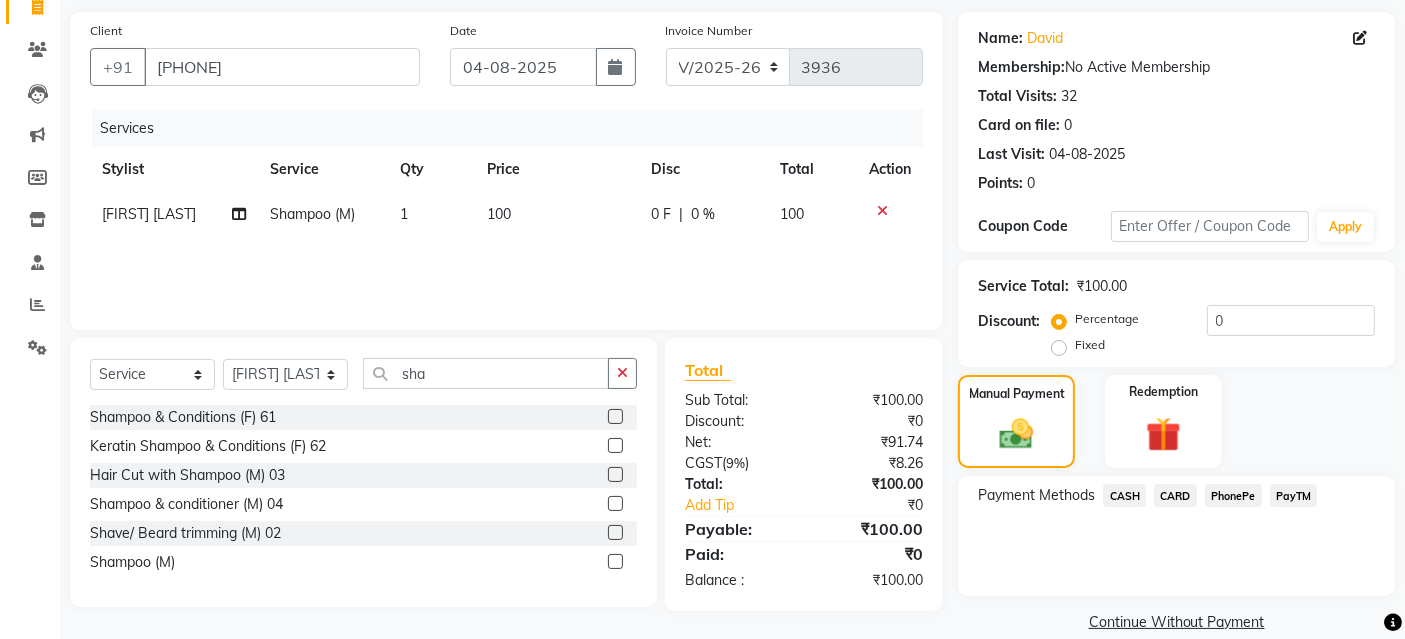 drag, startPoint x: 1281, startPoint y: 504, endPoint x: 1280, endPoint y: 515, distance: 11.045361 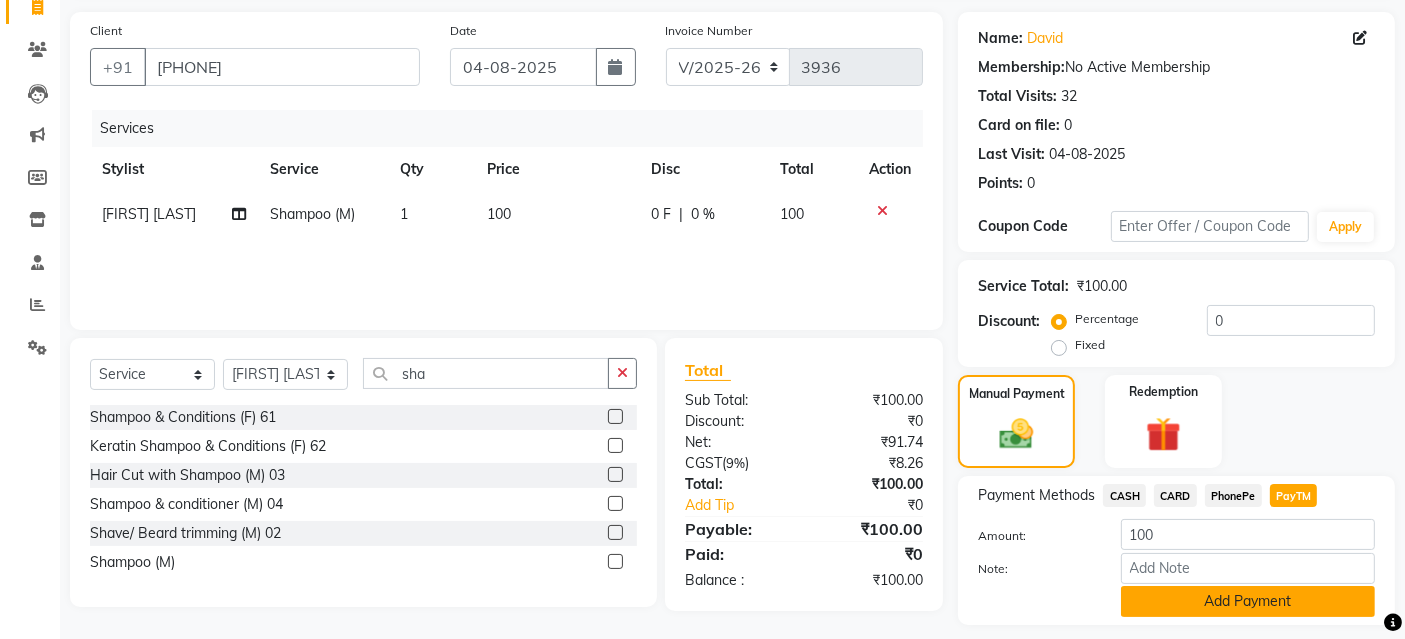 click on "Add Payment" 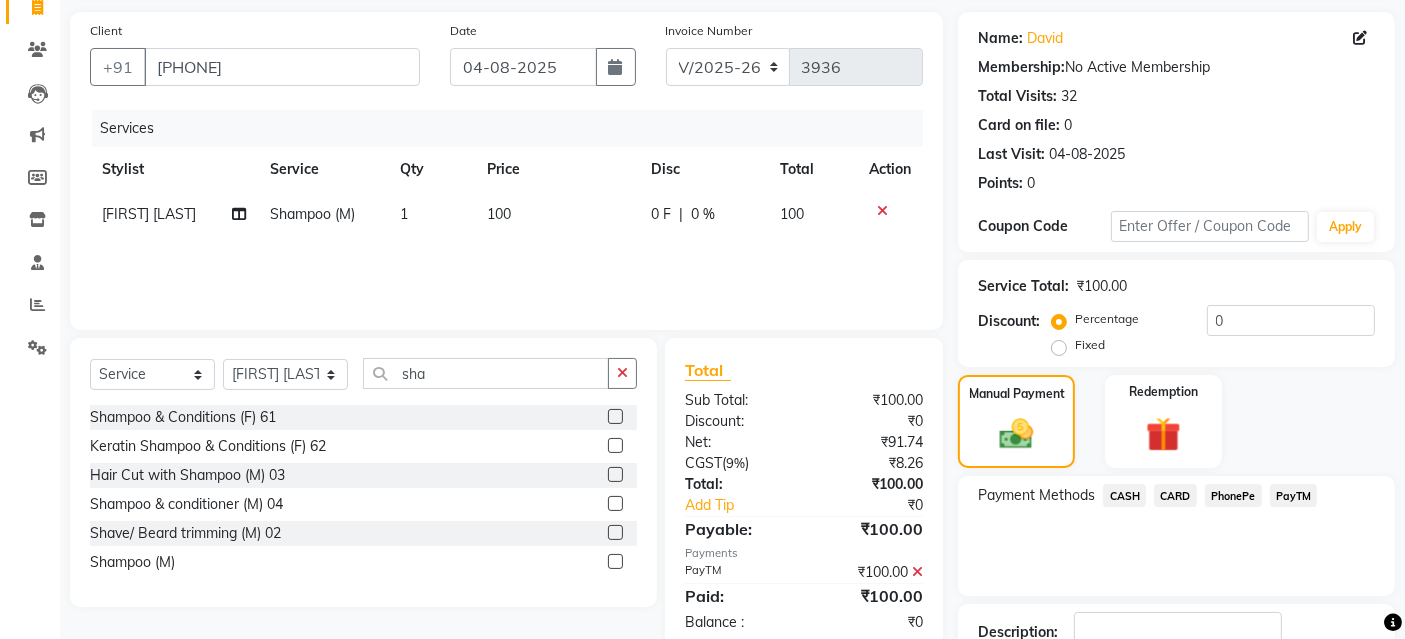 scroll, scrollTop: 277, scrollLeft: 0, axis: vertical 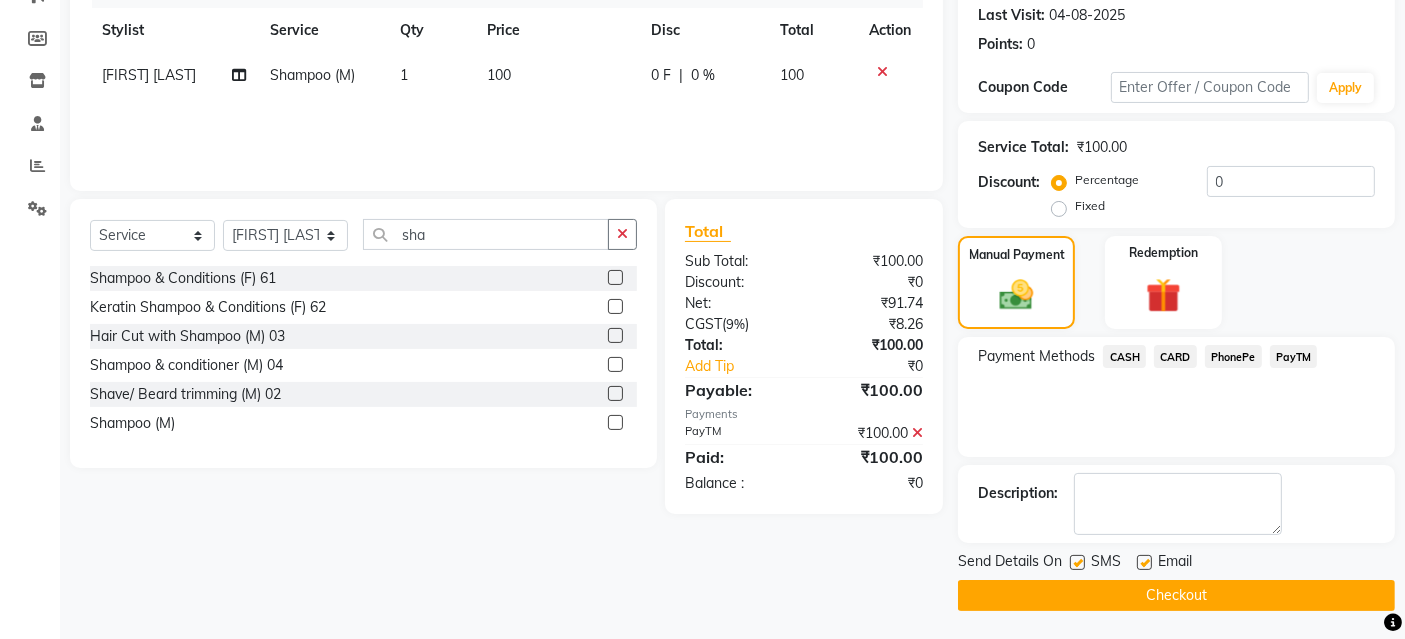 click on "Checkout" 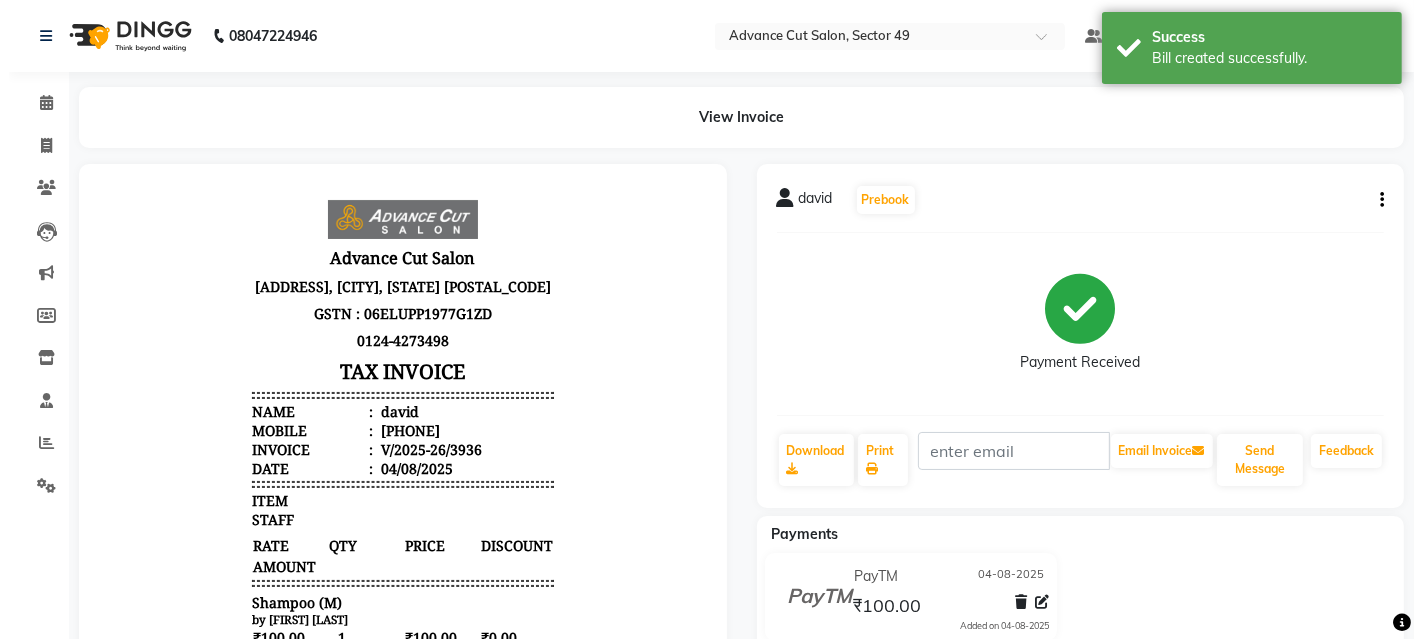 scroll, scrollTop: 0, scrollLeft: 0, axis: both 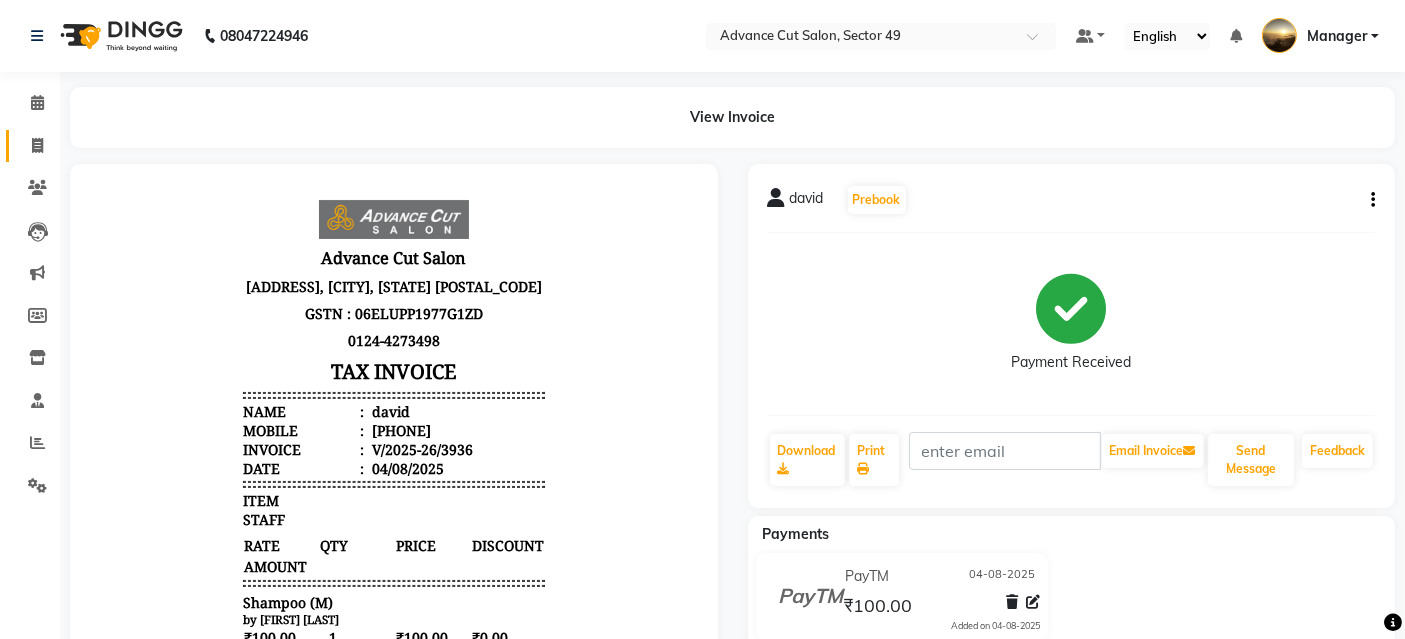 click 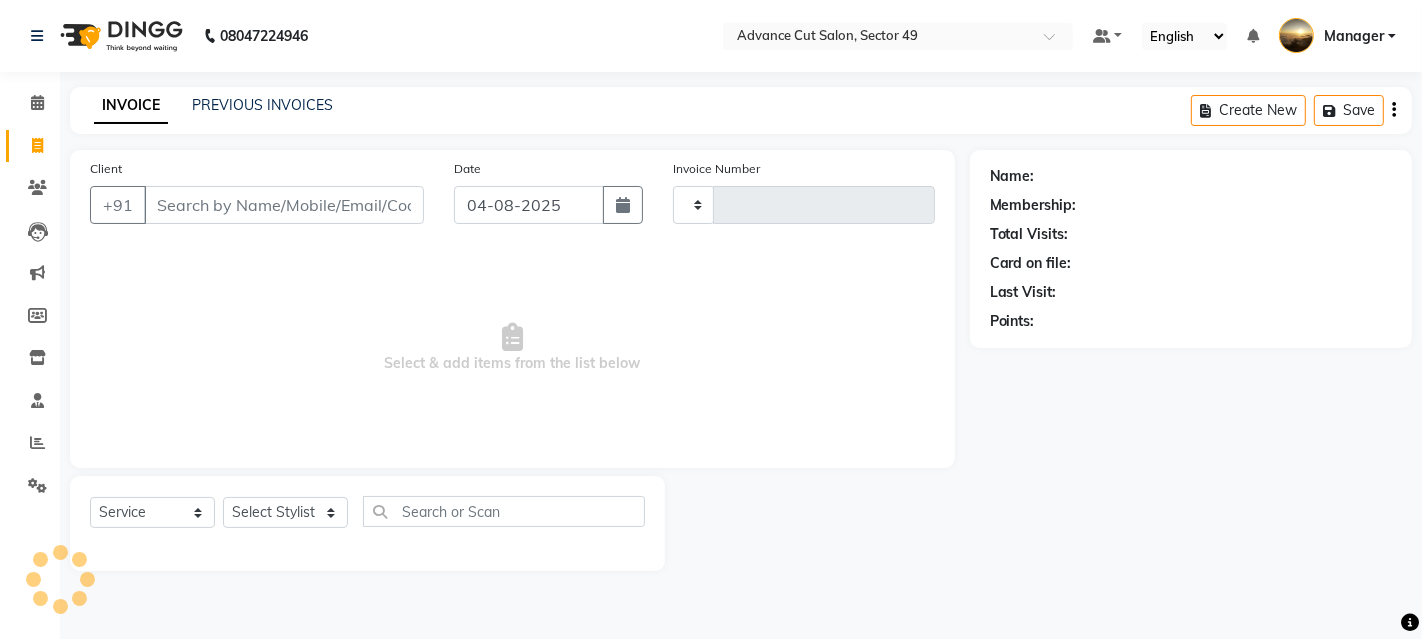 type on "3937" 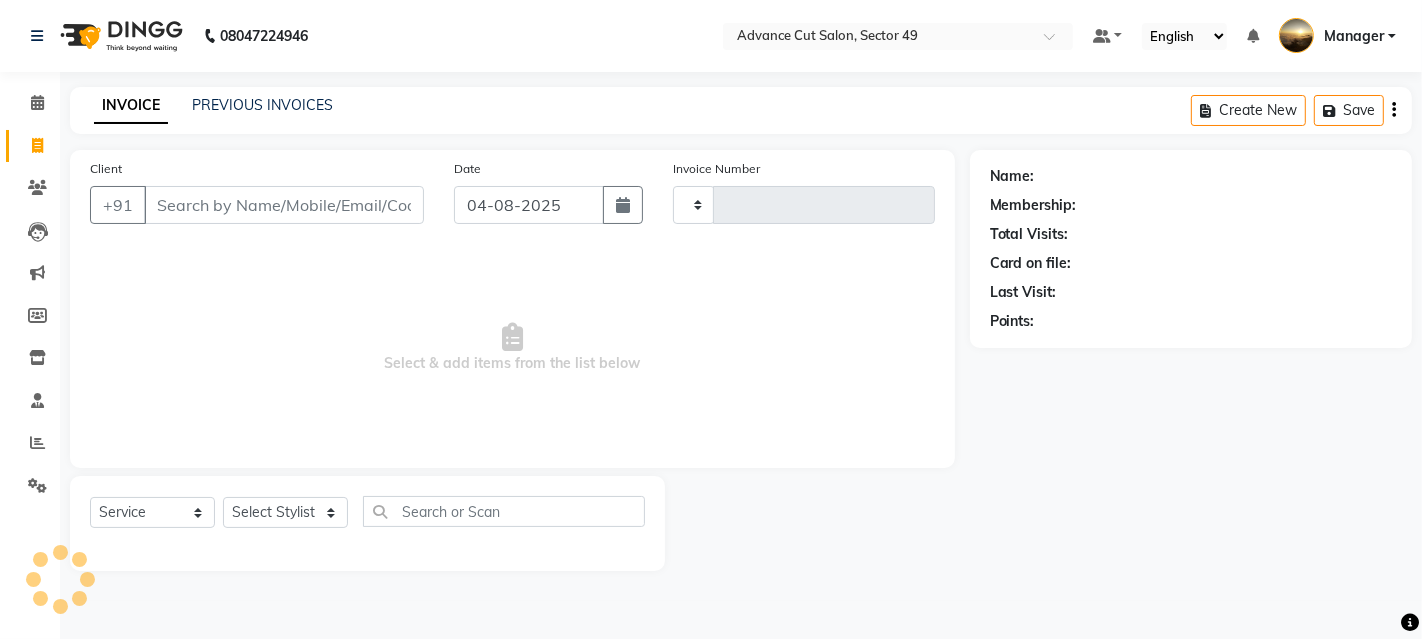 select on "4616" 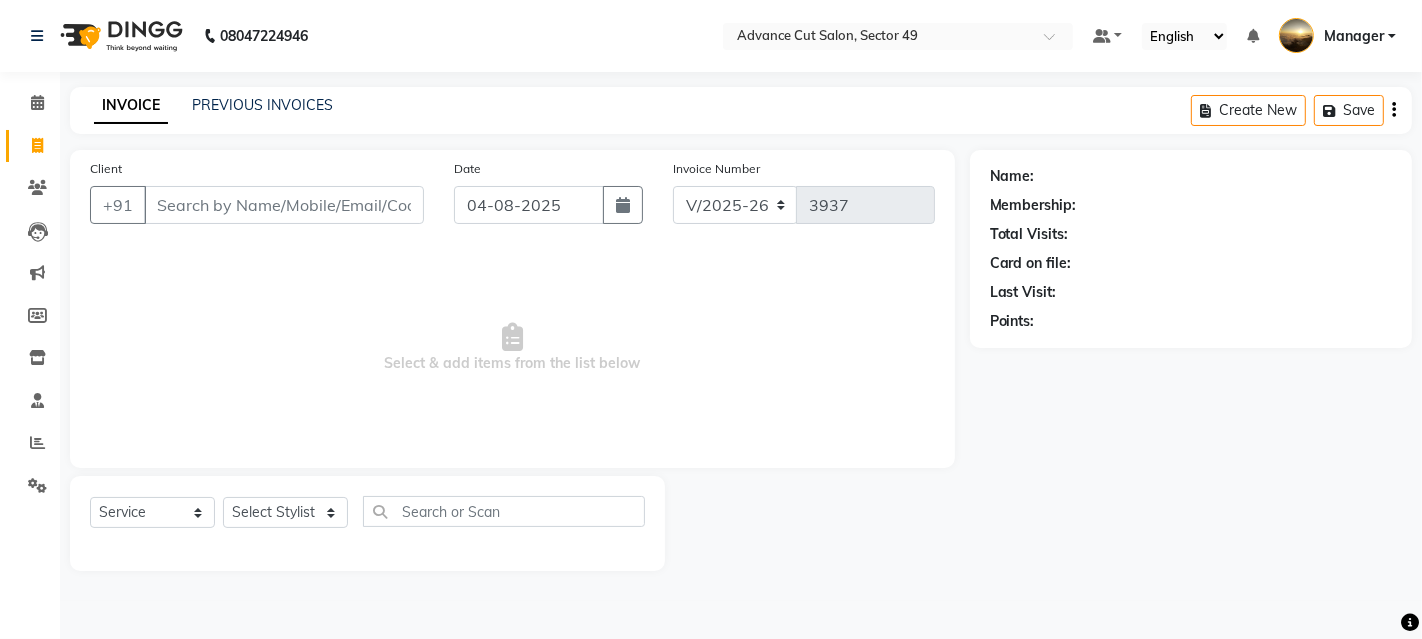 click on "Client" at bounding box center [284, 205] 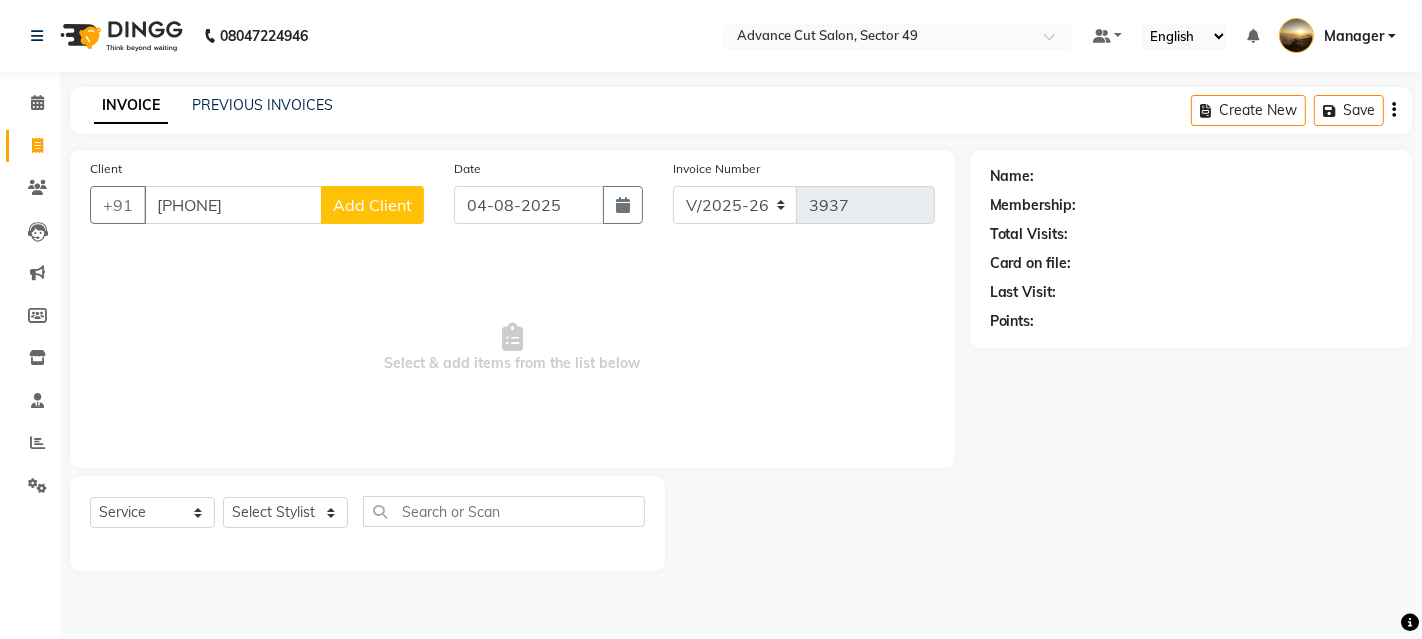 type on "[PHONE]" 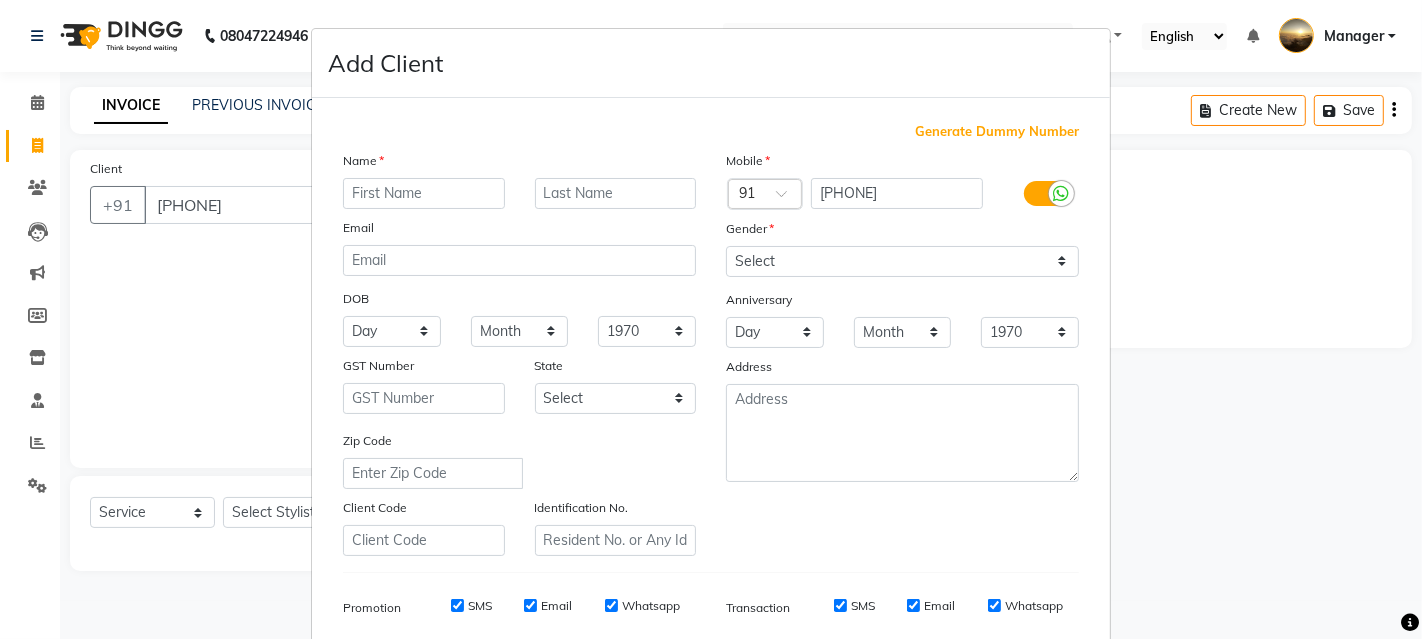 click at bounding box center (424, 193) 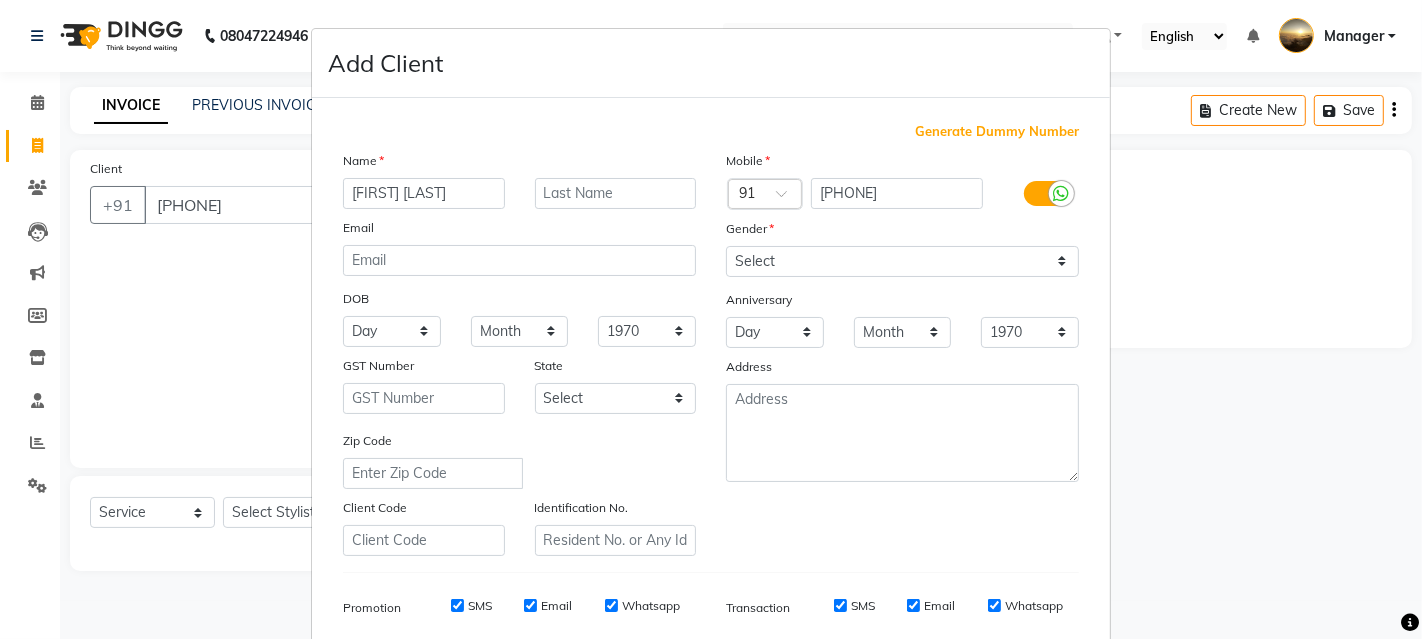 type on "[FIRST] [LAST]" 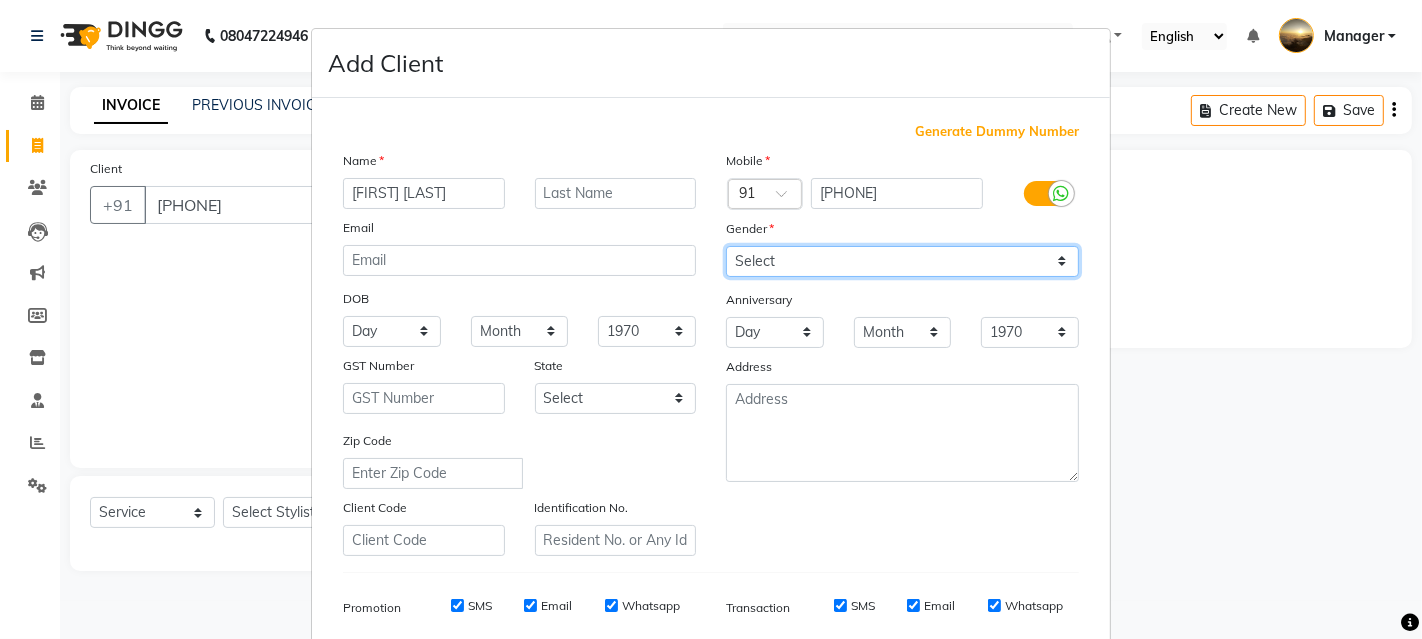 click on "Select Male Female Other Prefer Not To Say" at bounding box center [902, 261] 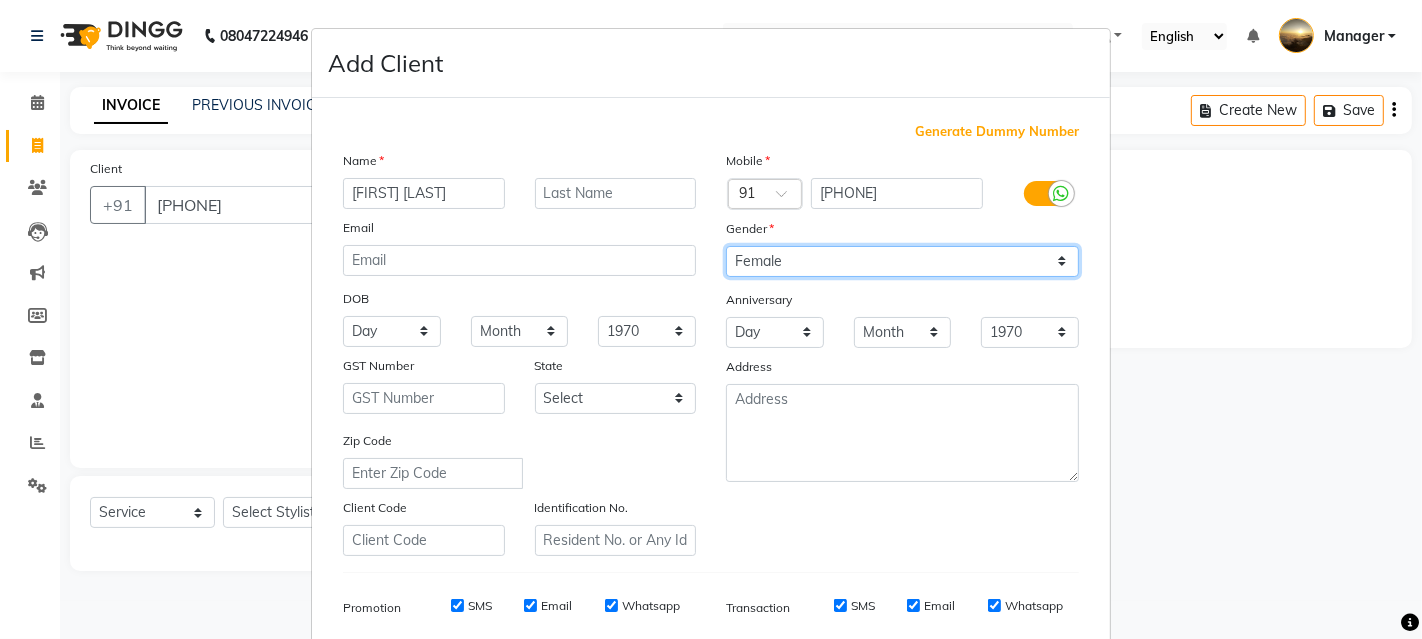 click on "Select Male Female Other Prefer Not To Say" at bounding box center [902, 261] 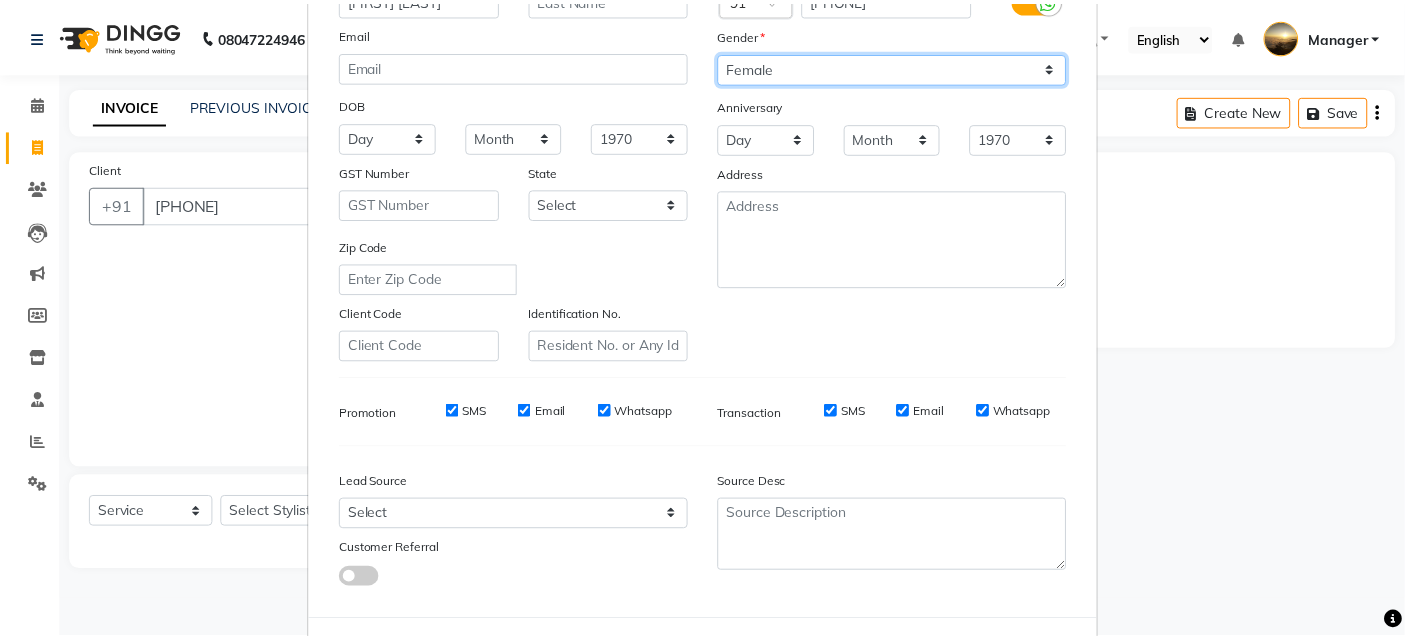 scroll, scrollTop: 282, scrollLeft: 0, axis: vertical 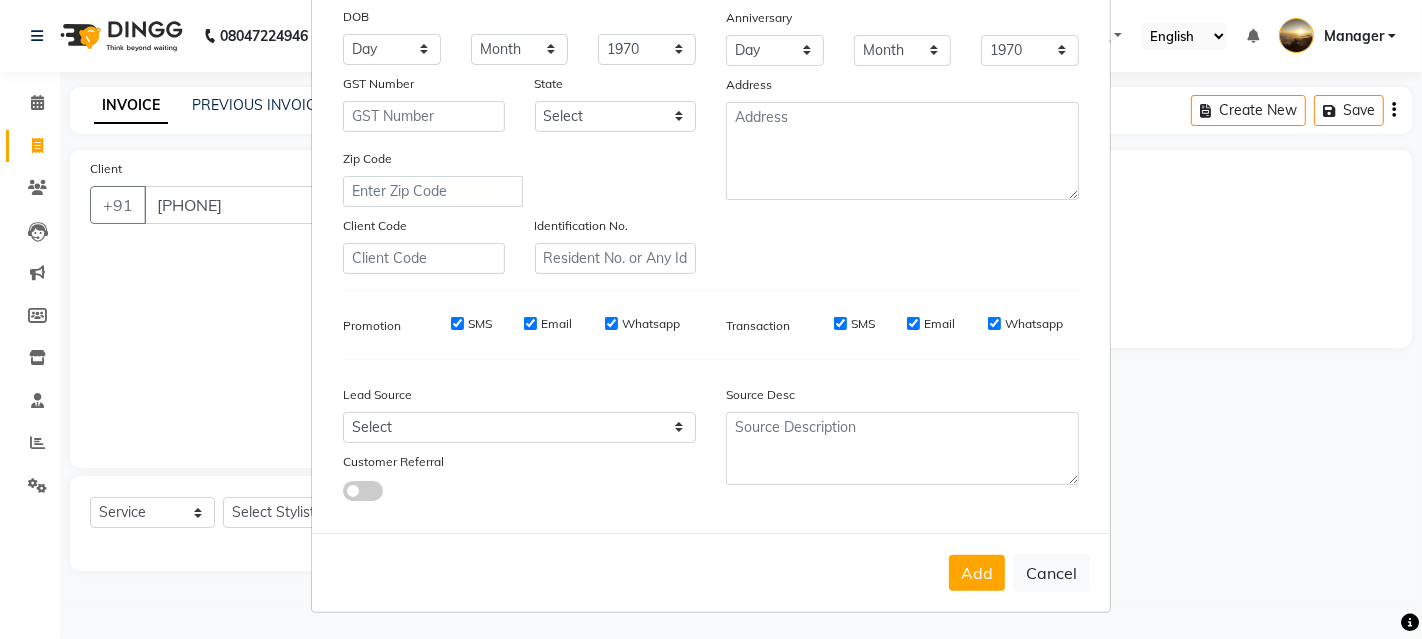 drag, startPoint x: 954, startPoint y: 567, endPoint x: 874, endPoint y: 548, distance: 82.2253 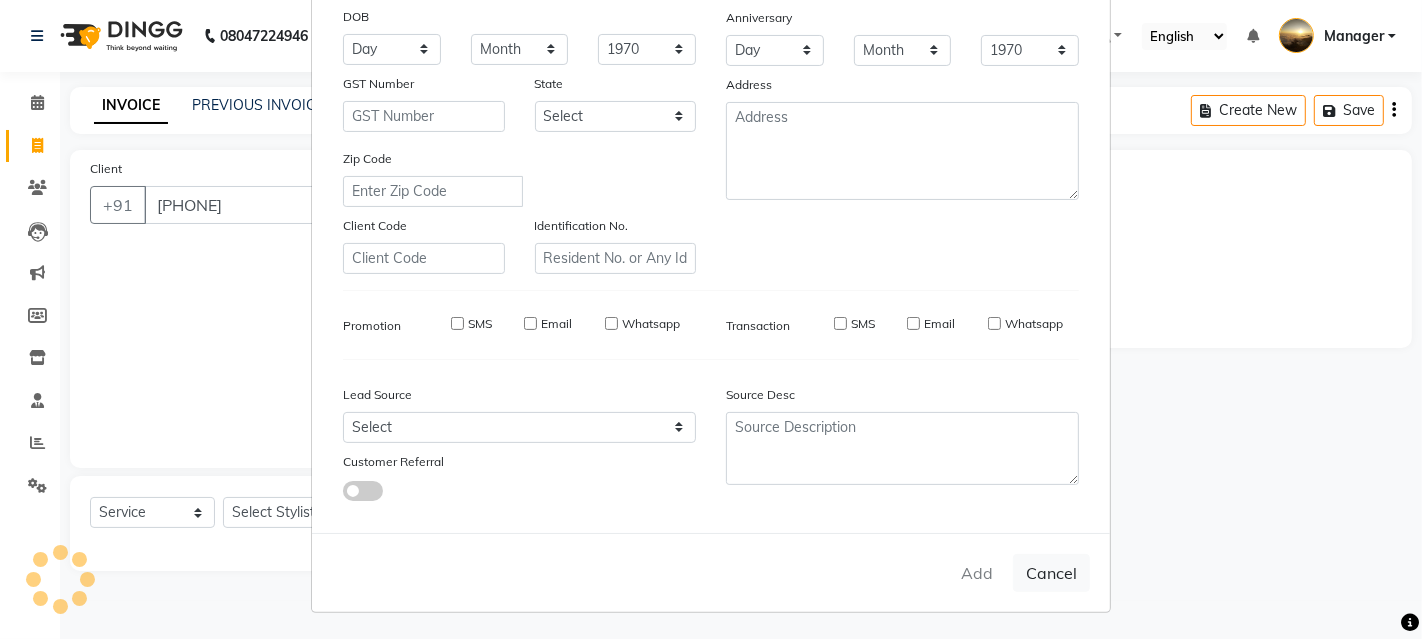 type 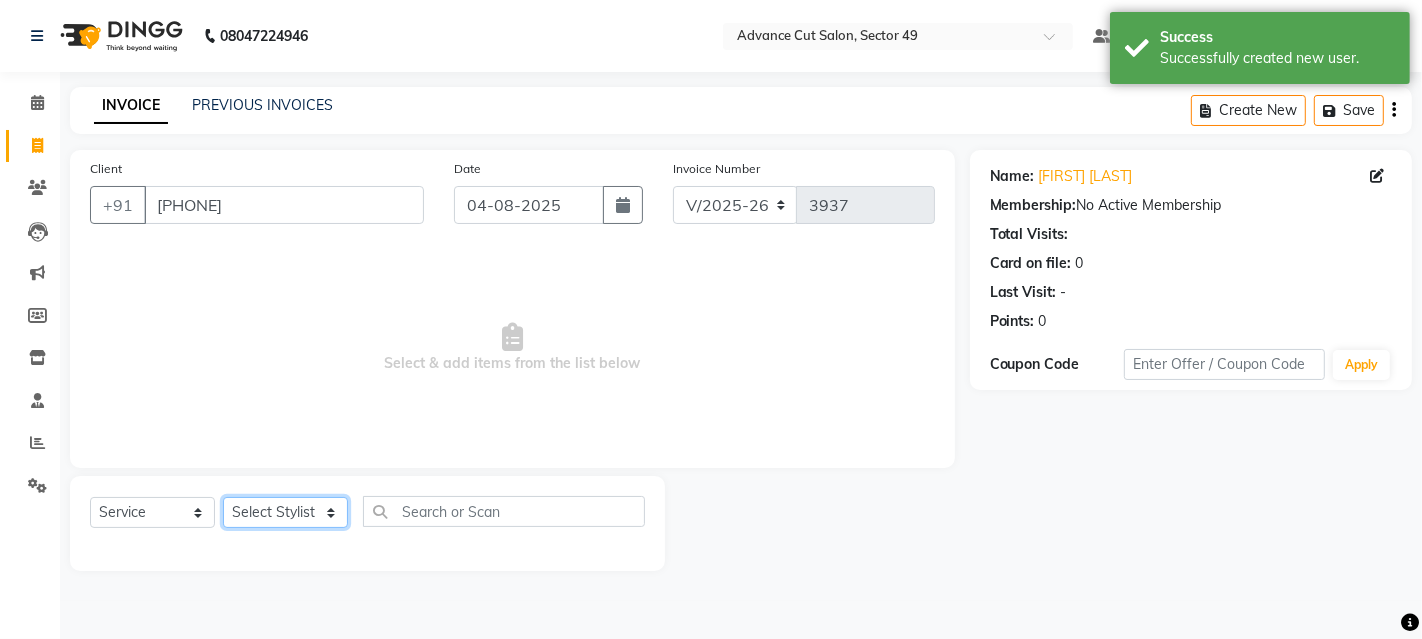 click on "Select Stylist Aashu Banty bashu danish ali david faizan khushi Manager product sameer Tip vishal" 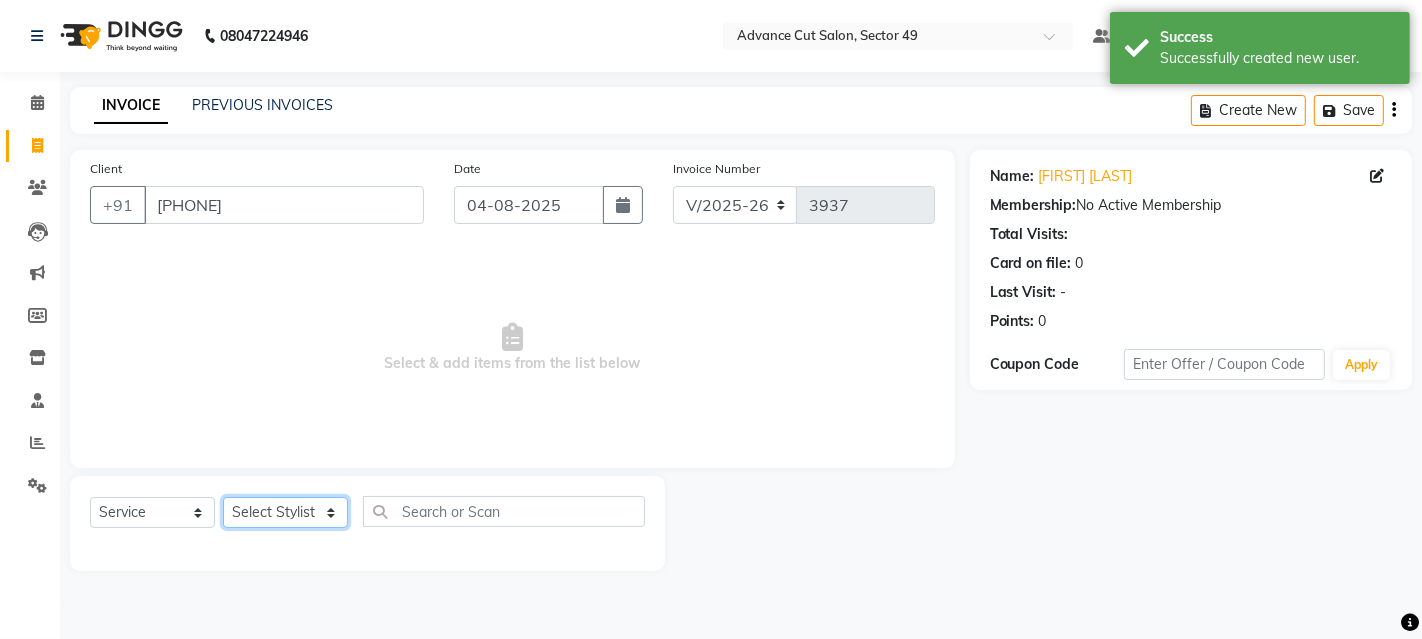 select on "88017" 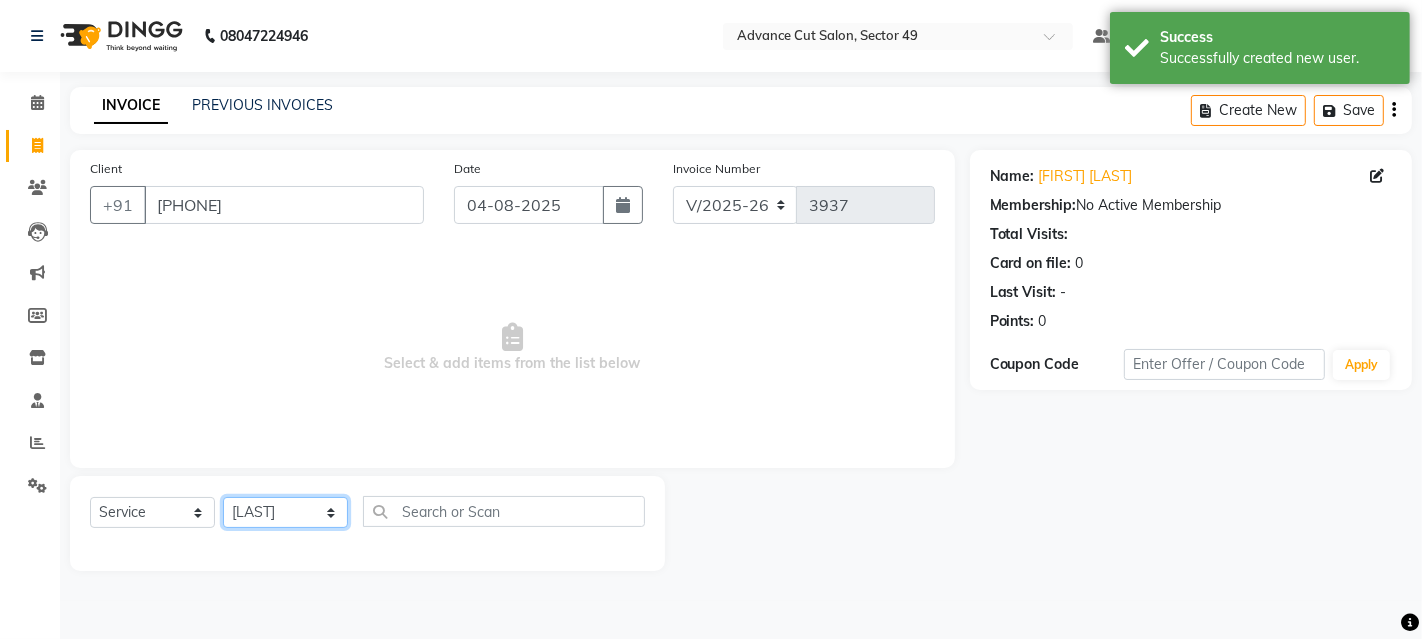click on "Select Stylist Aashu Banty bashu danish ali david faizan khushi Manager product sameer Tip vishal" 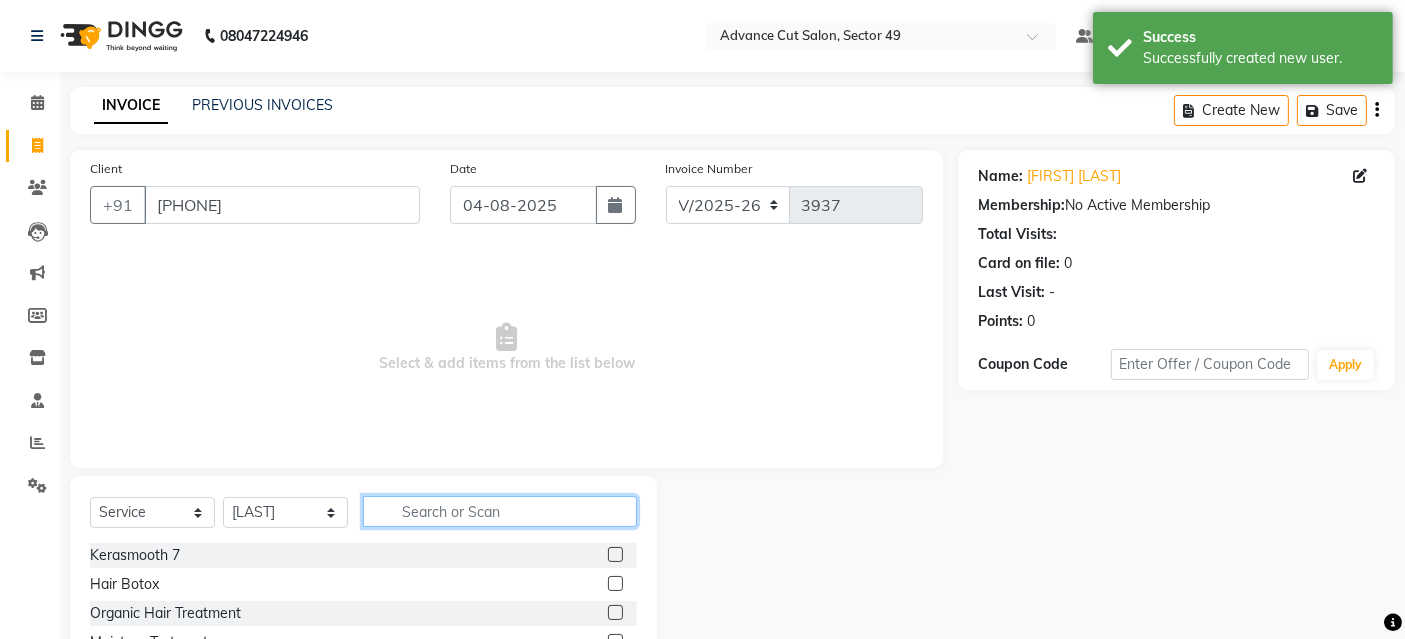 click 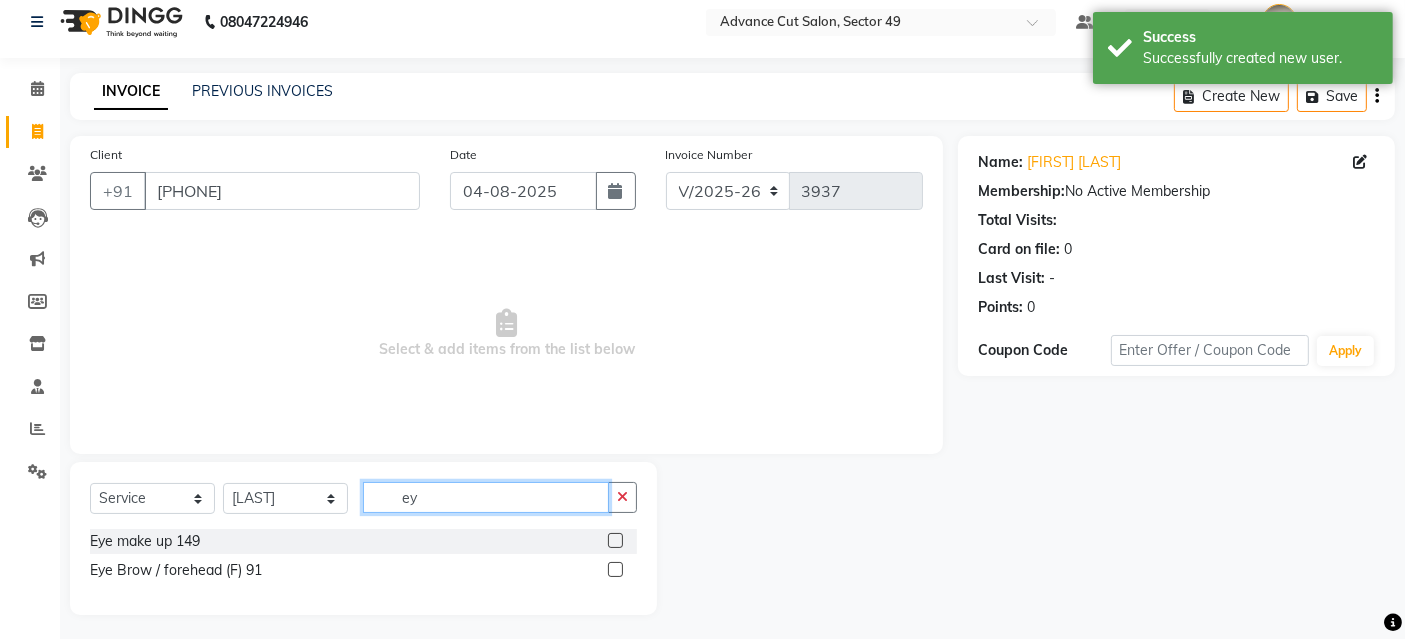 scroll, scrollTop: 19, scrollLeft: 0, axis: vertical 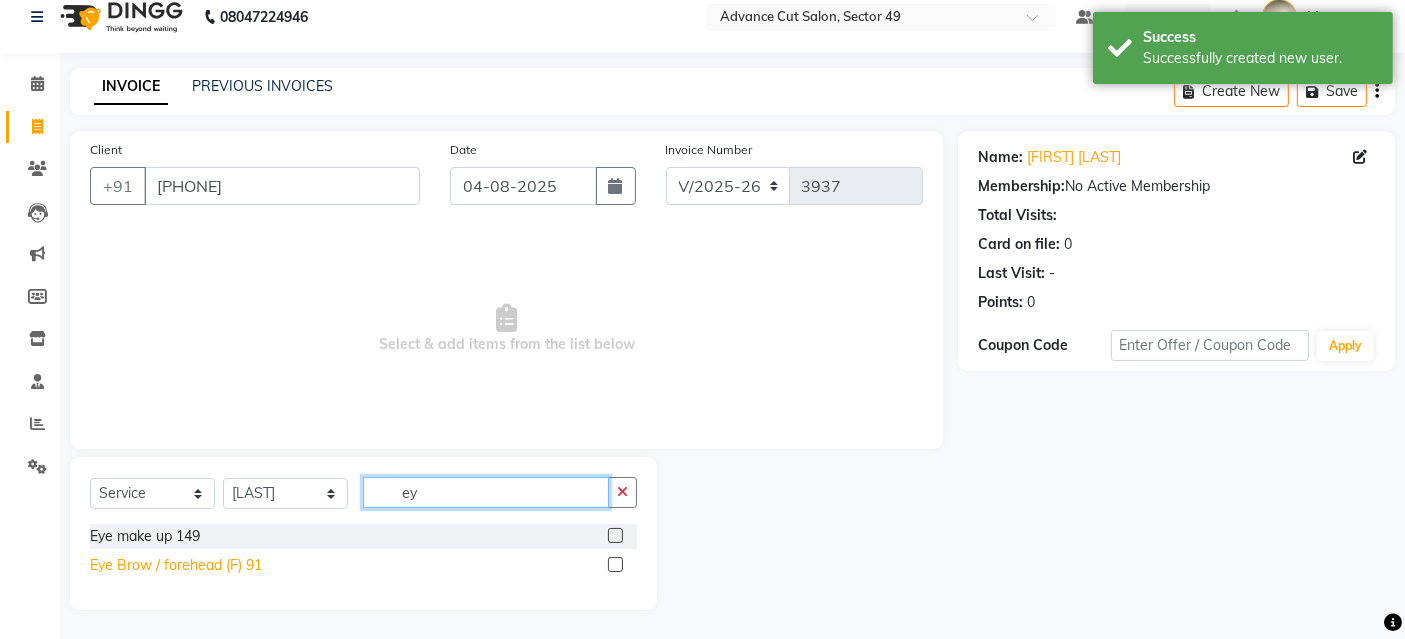 type on "ey" 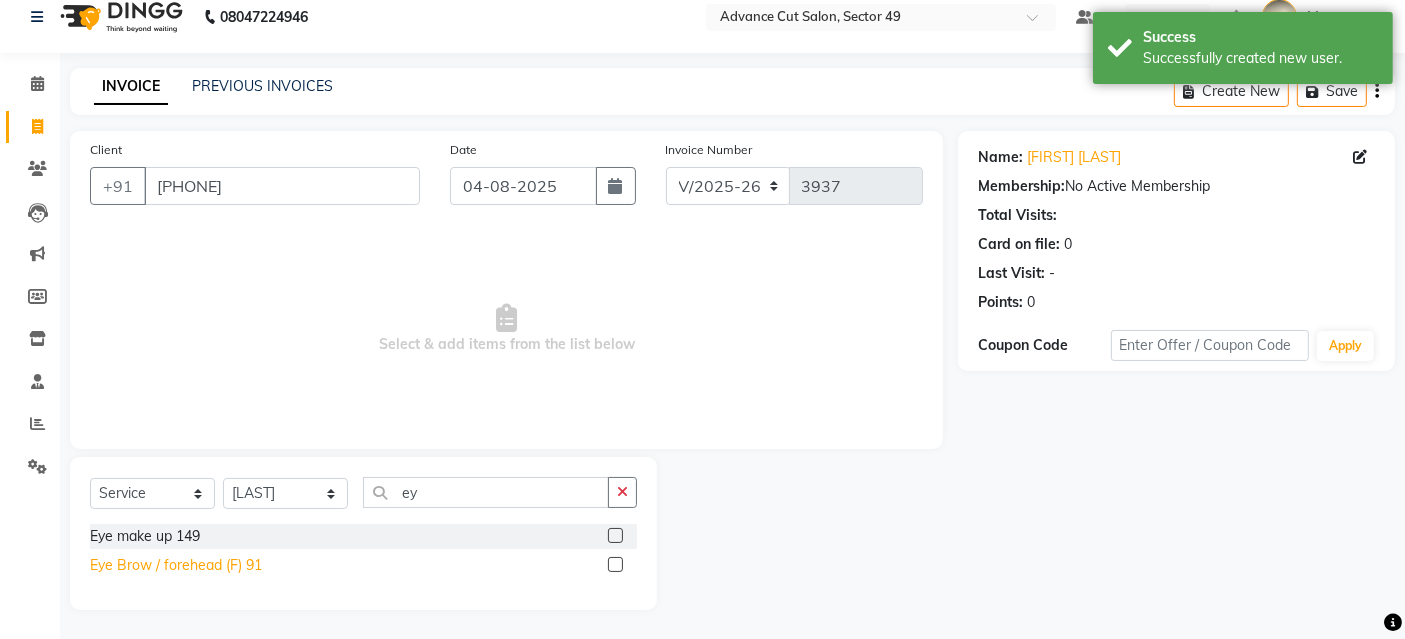 click on "Eye Brow / forehead (F) 91" 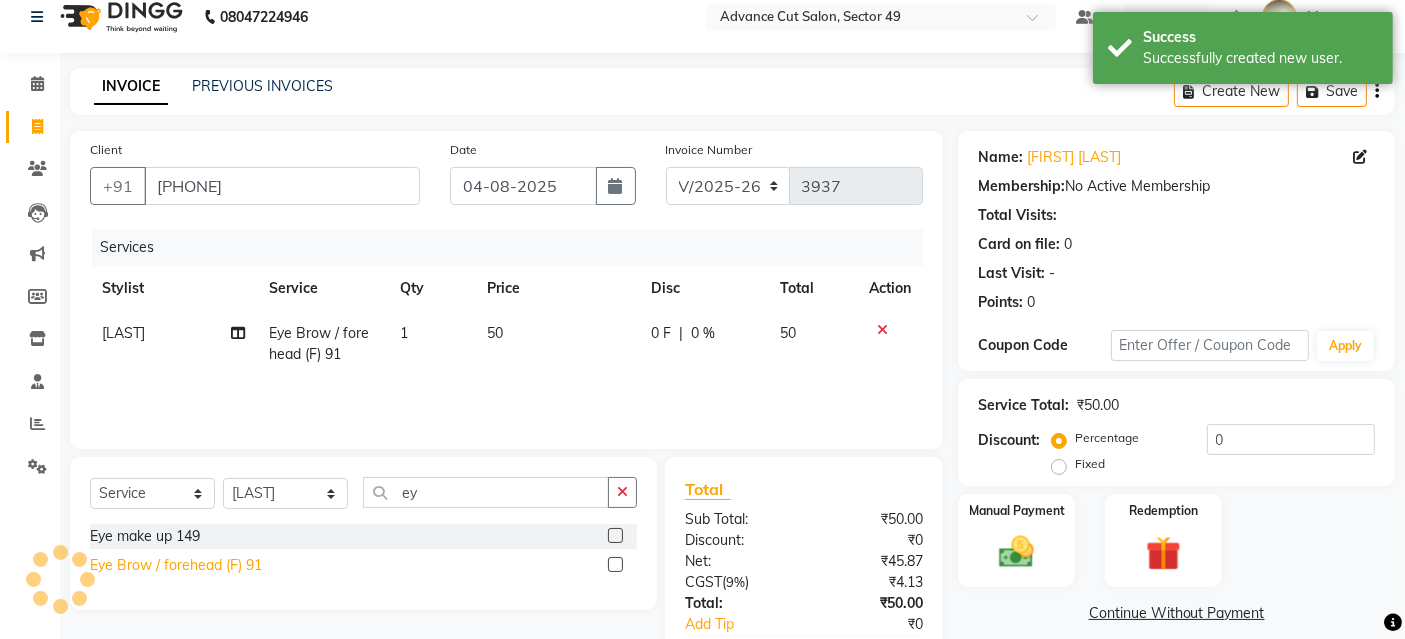 click on "Eye Brow / forehead (F) 91" 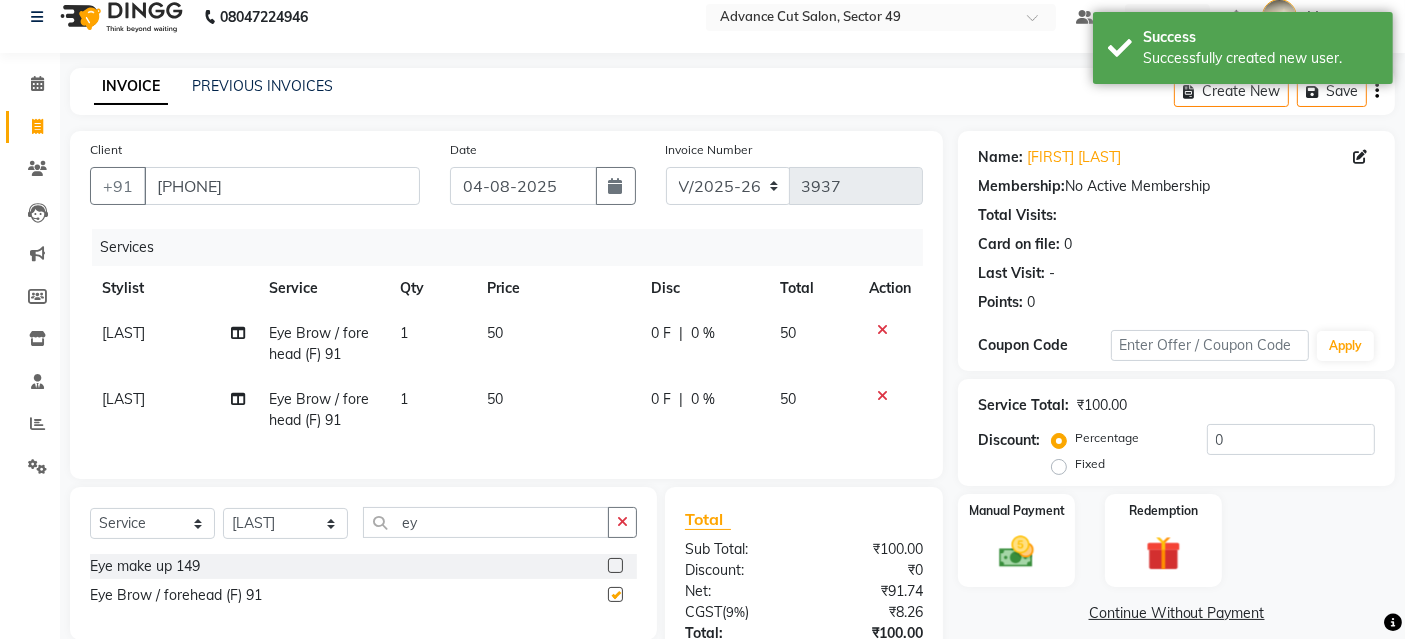 checkbox on "false" 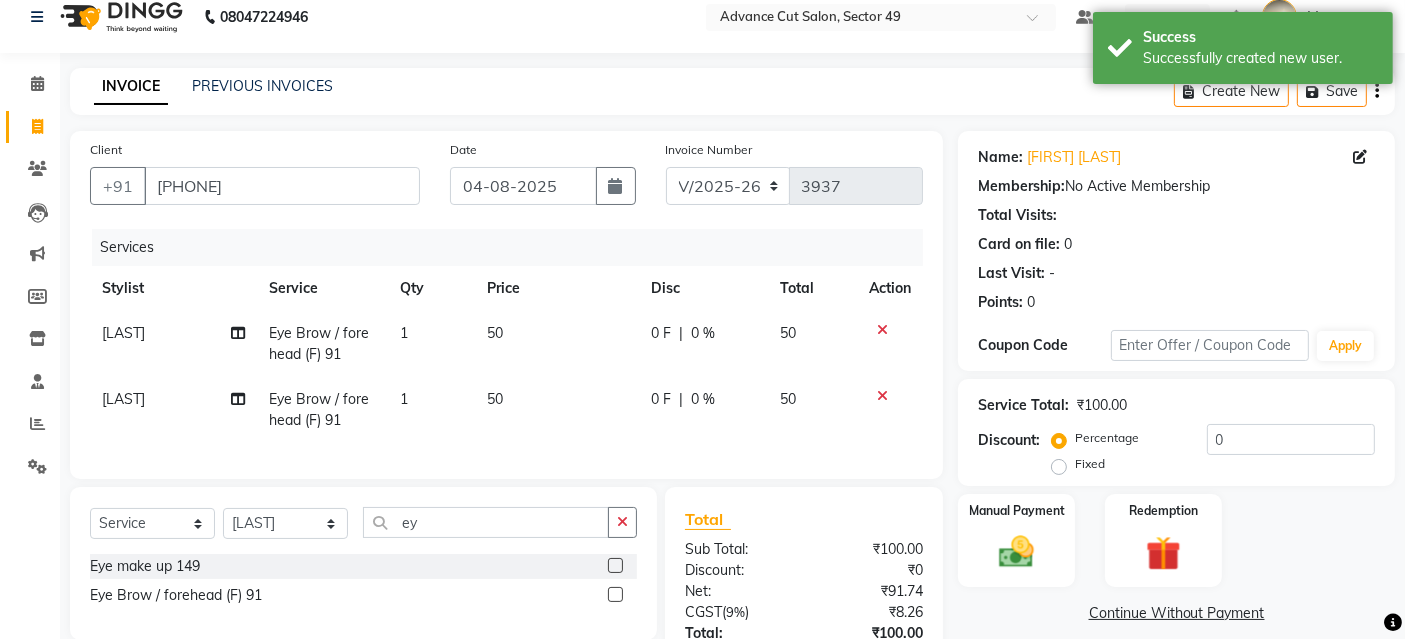 click on "[LAST]" 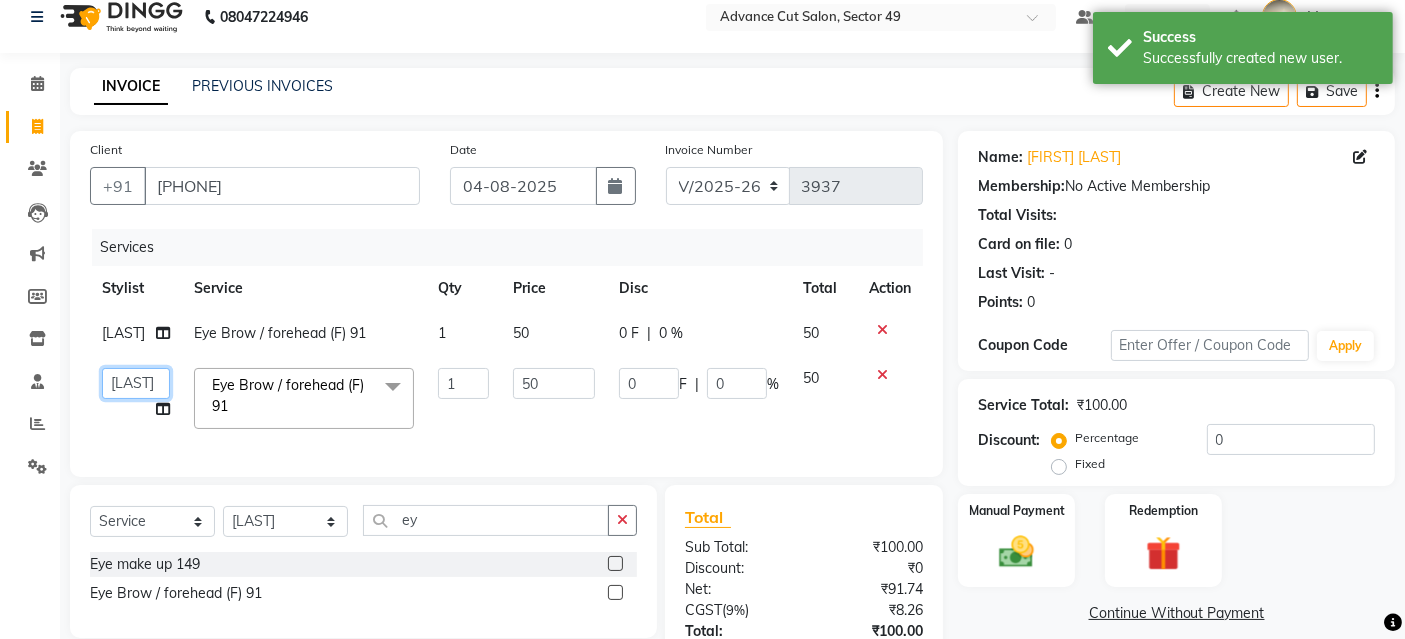 click on "Aashu   Banty   bashu   danish ali   david   faizan   khushi   Manager   product   sameer   Tip   vishal" 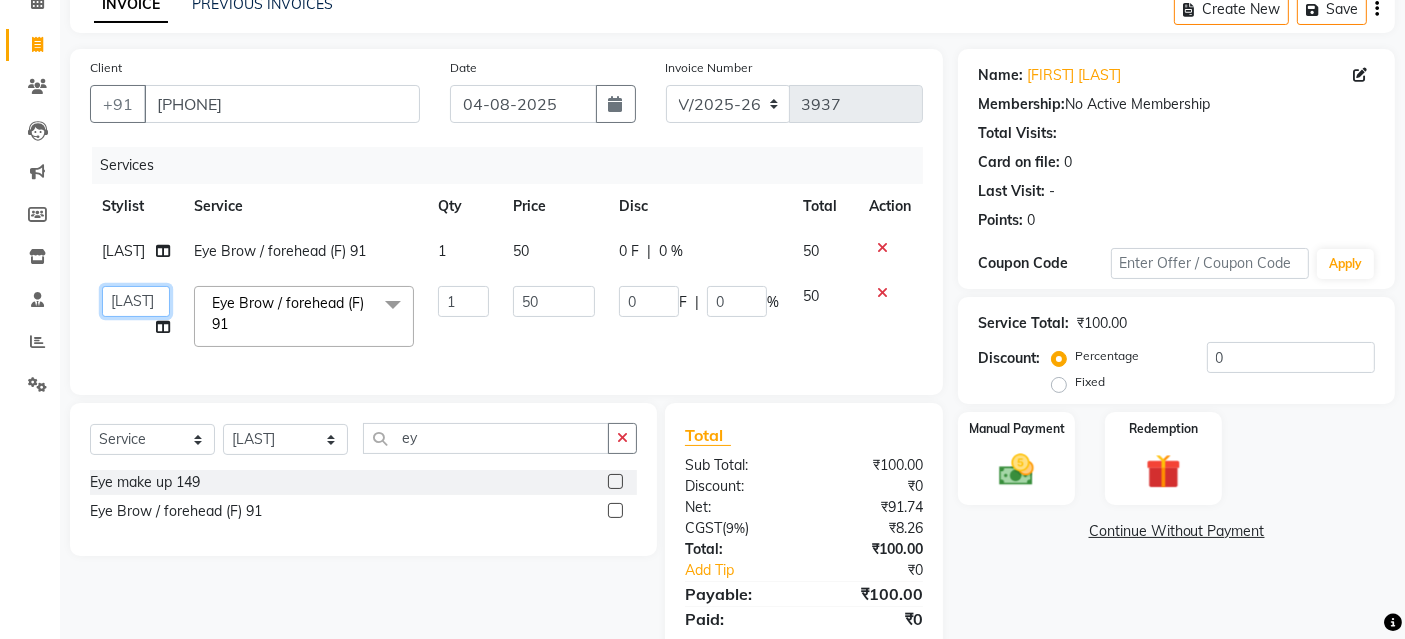 scroll, scrollTop: 182, scrollLeft: 0, axis: vertical 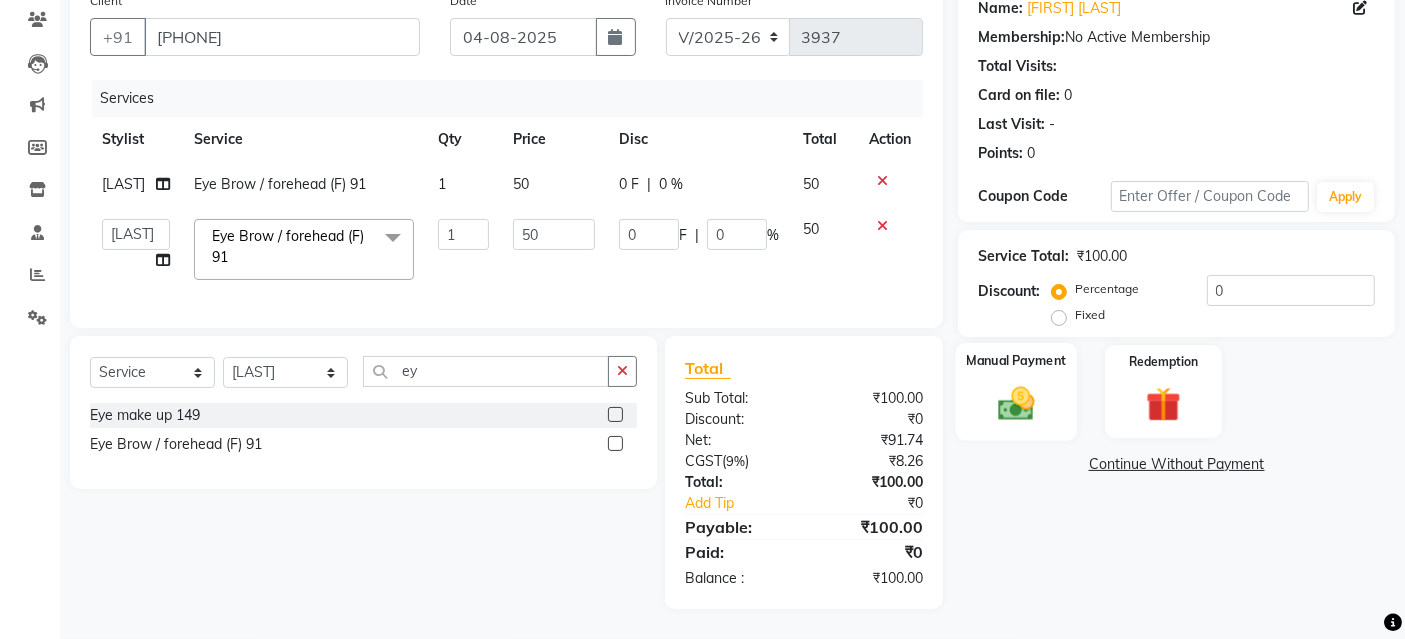 click on "Manual Payment" 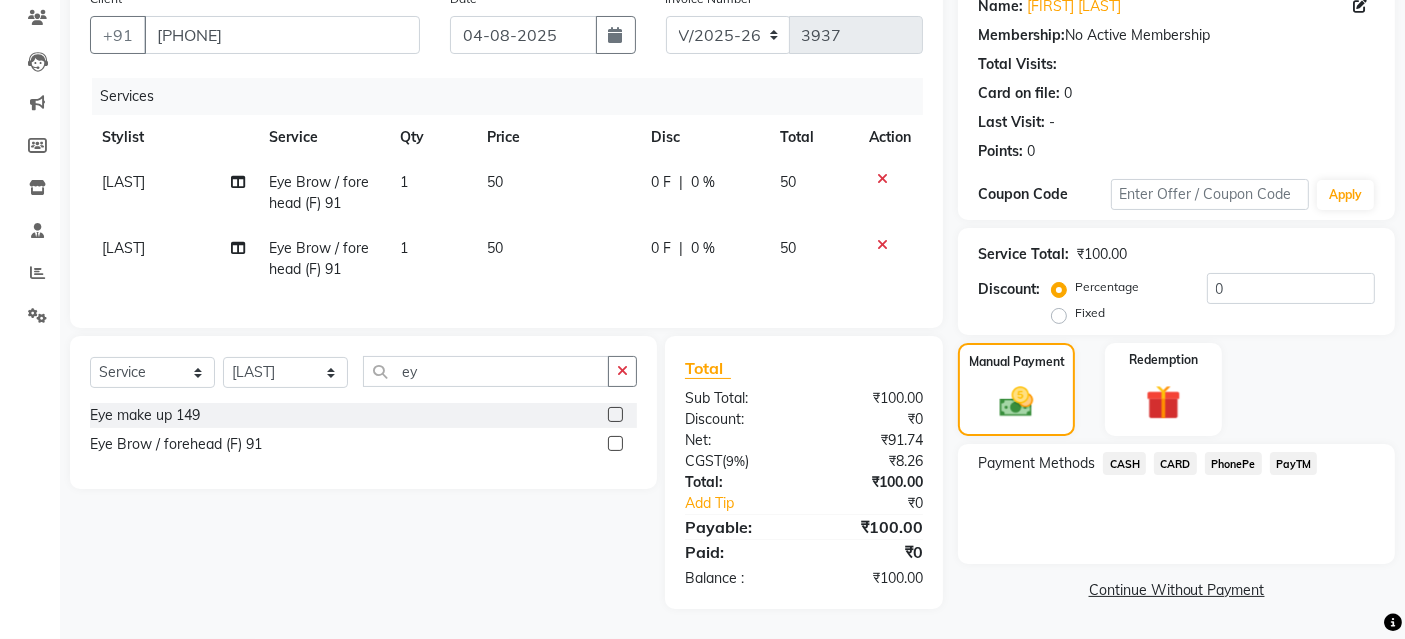 click on "PayTM" 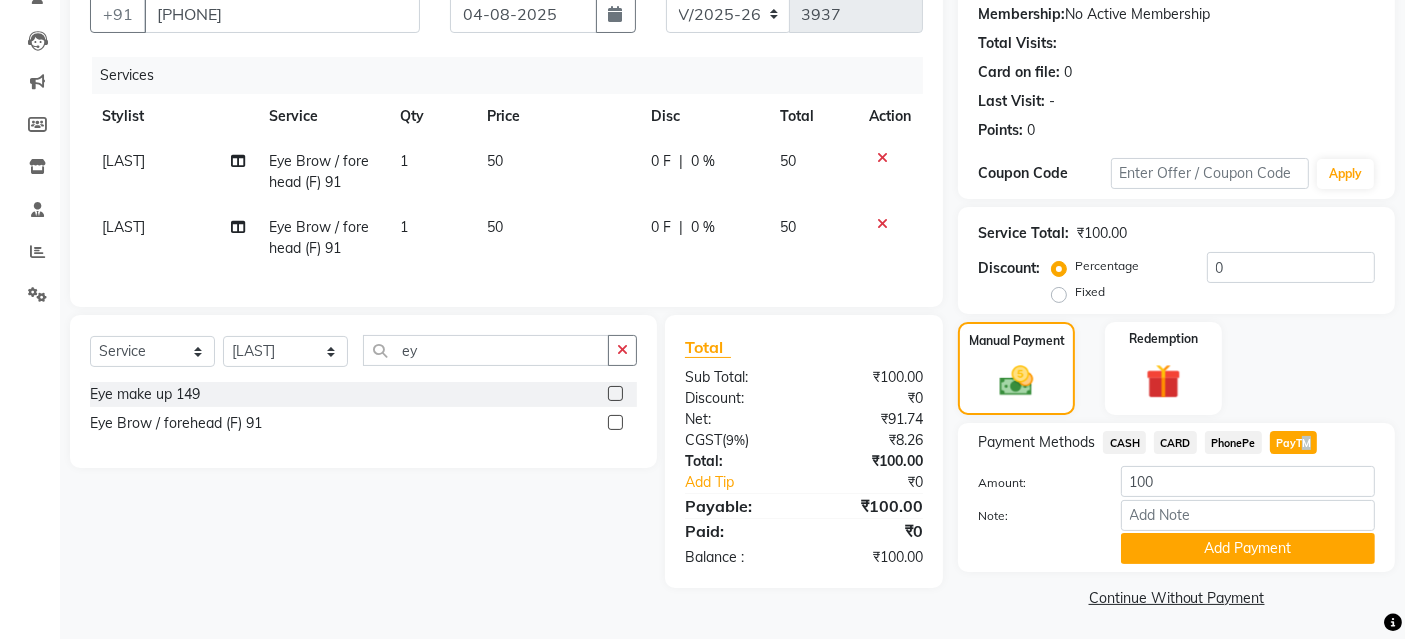 scroll, scrollTop: 194, scrollLeft: 0, axis: vertical 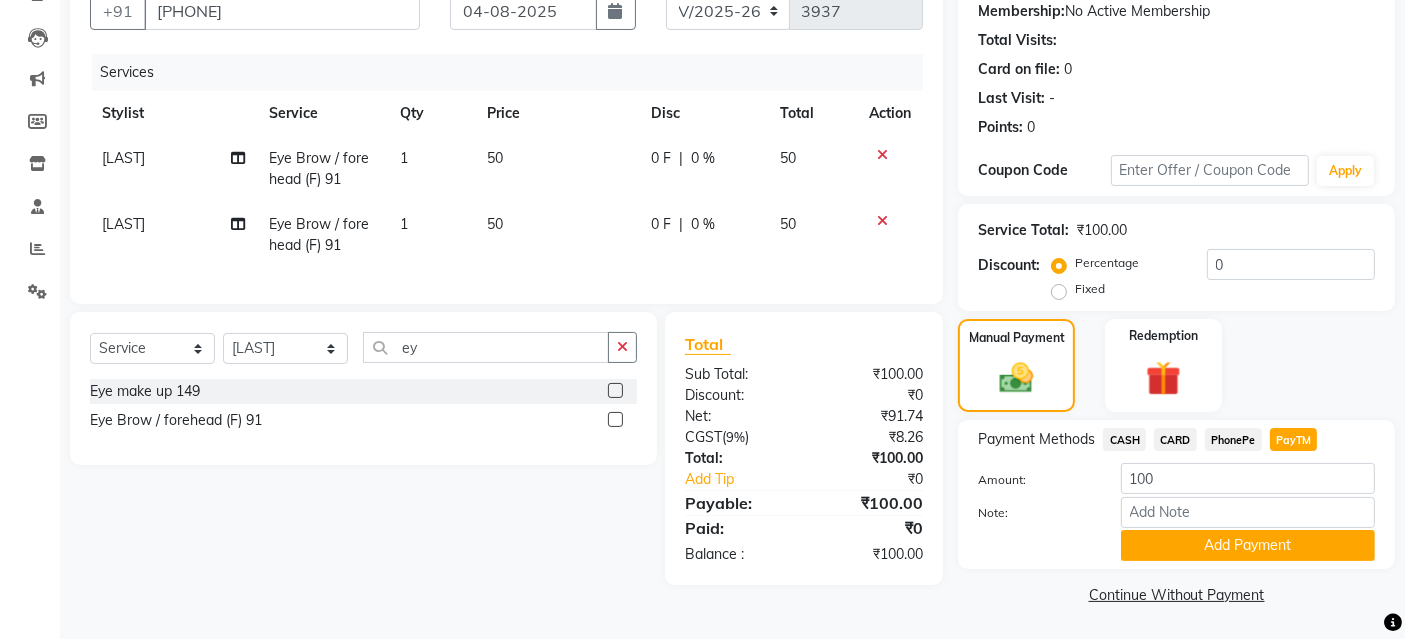 click on "CASH" 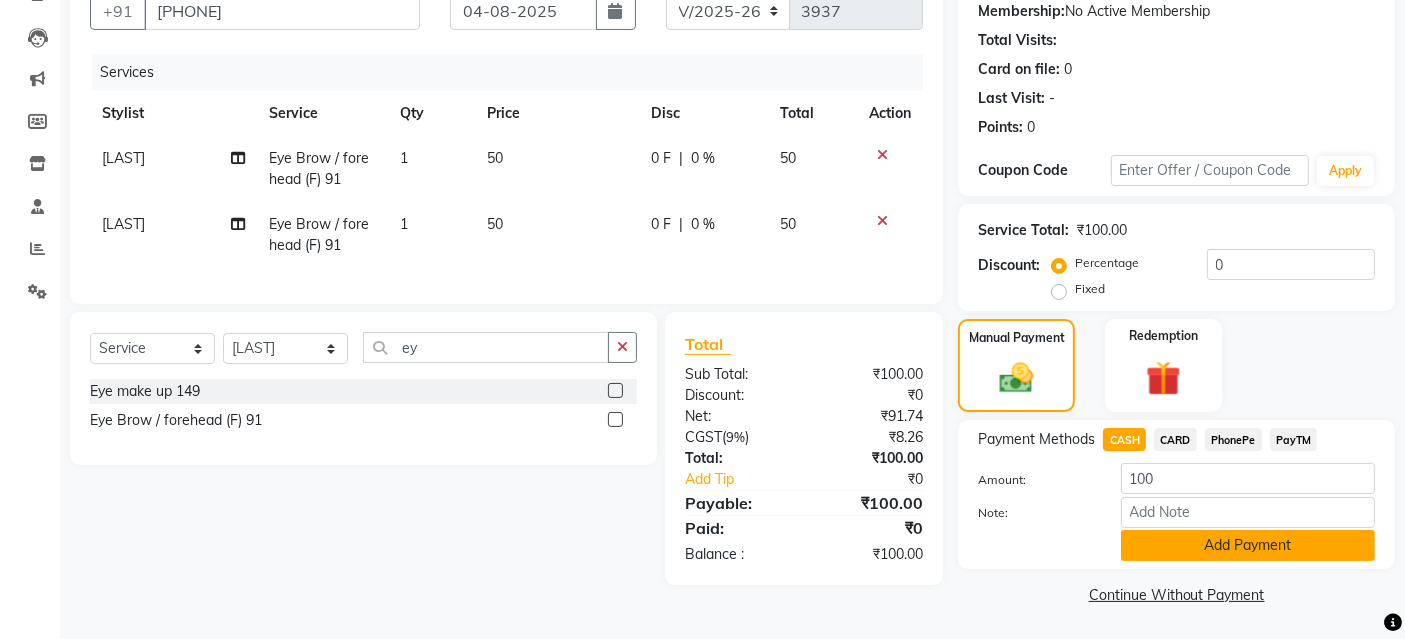 click on "Add Payment" 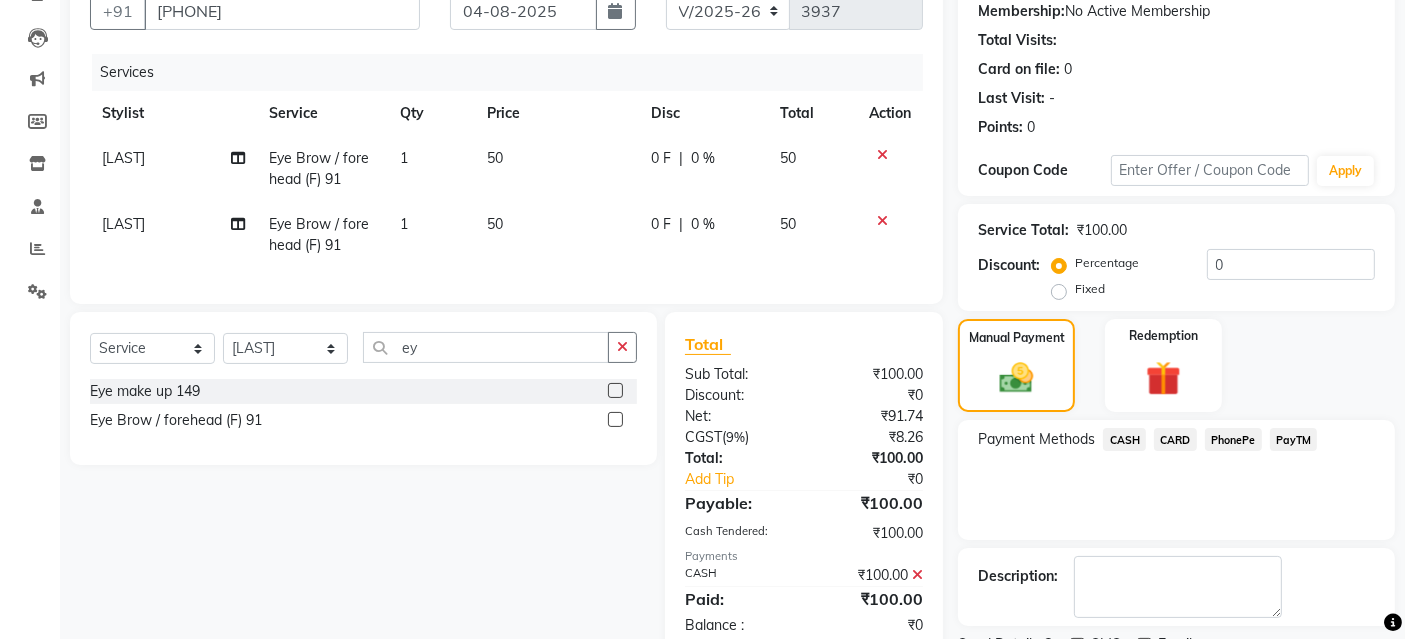 click on "[LAST]" 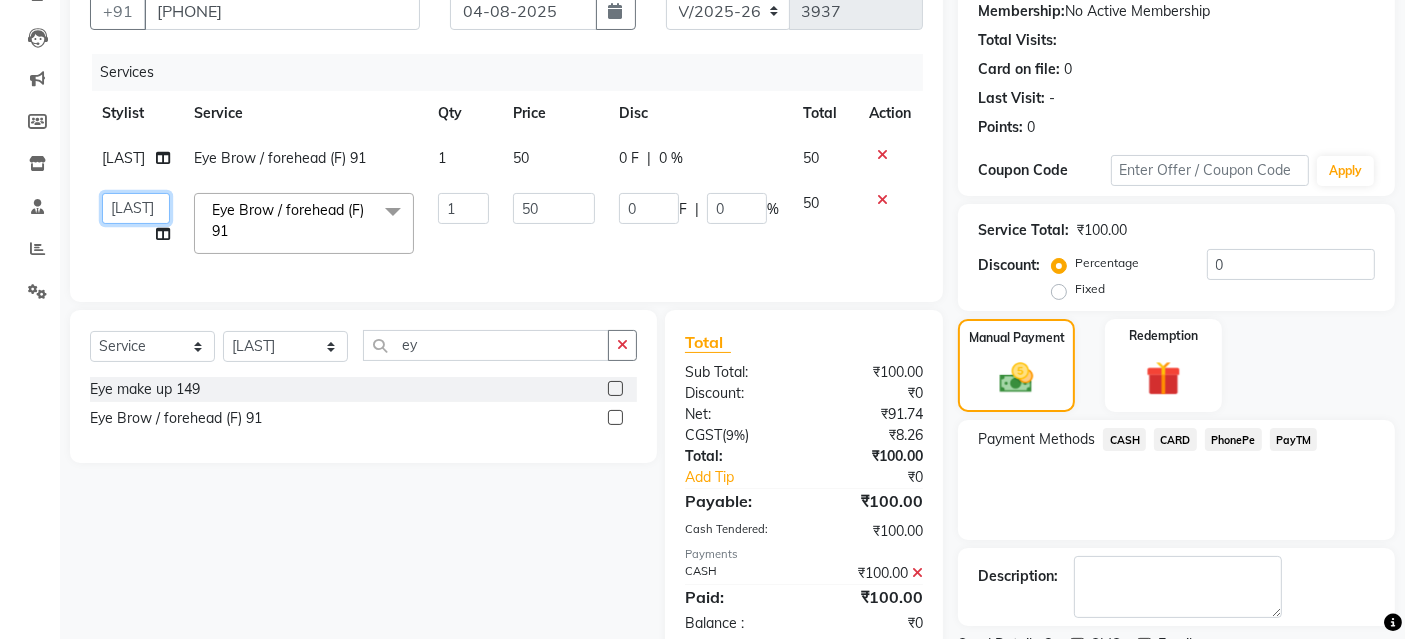 drag, startPoint x: 140, startPoint y: 199, endPoint x: 140, endPoint y: 165, distance: 34 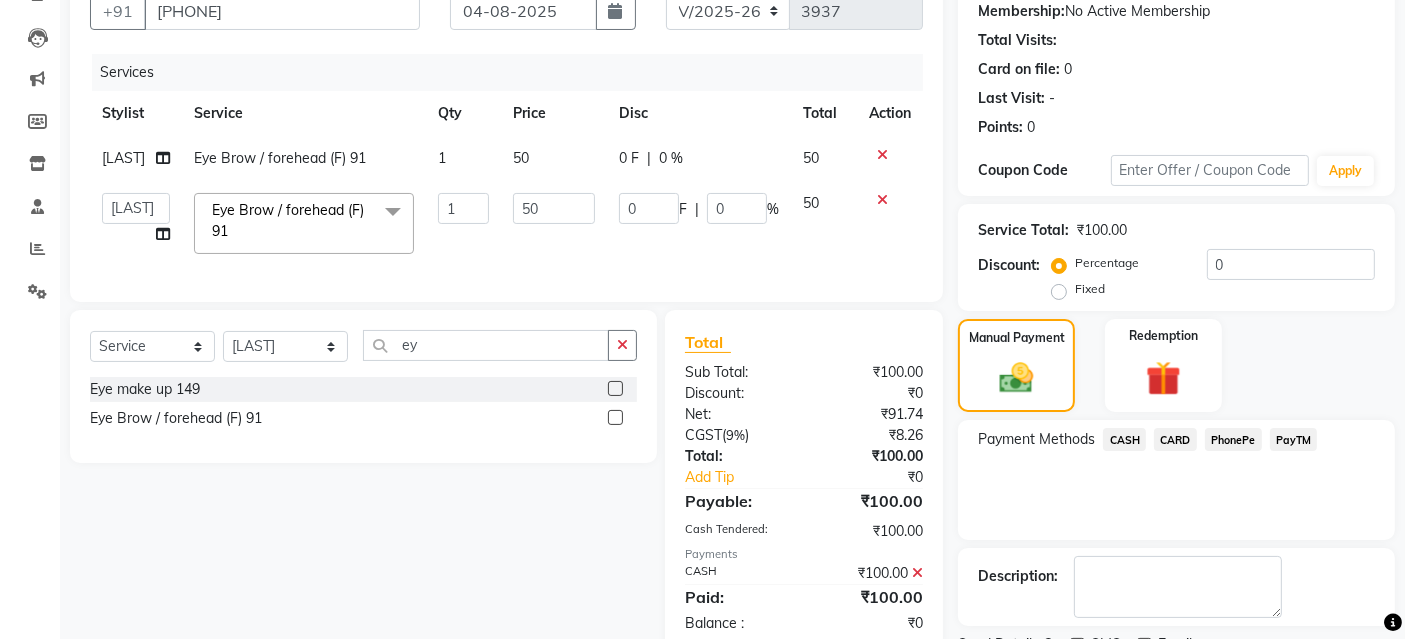 select on "[NUMBER]" 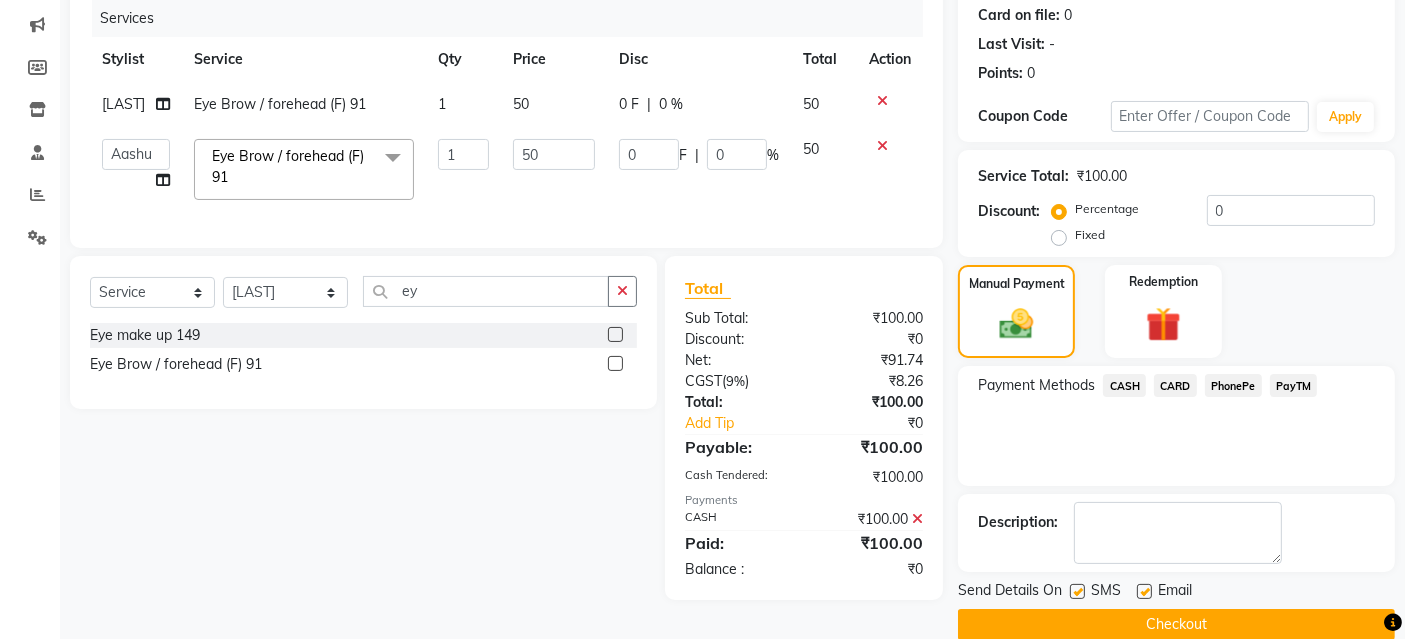 scroll, scrollTop: 277, scrollLeft: 0, axis: vertical 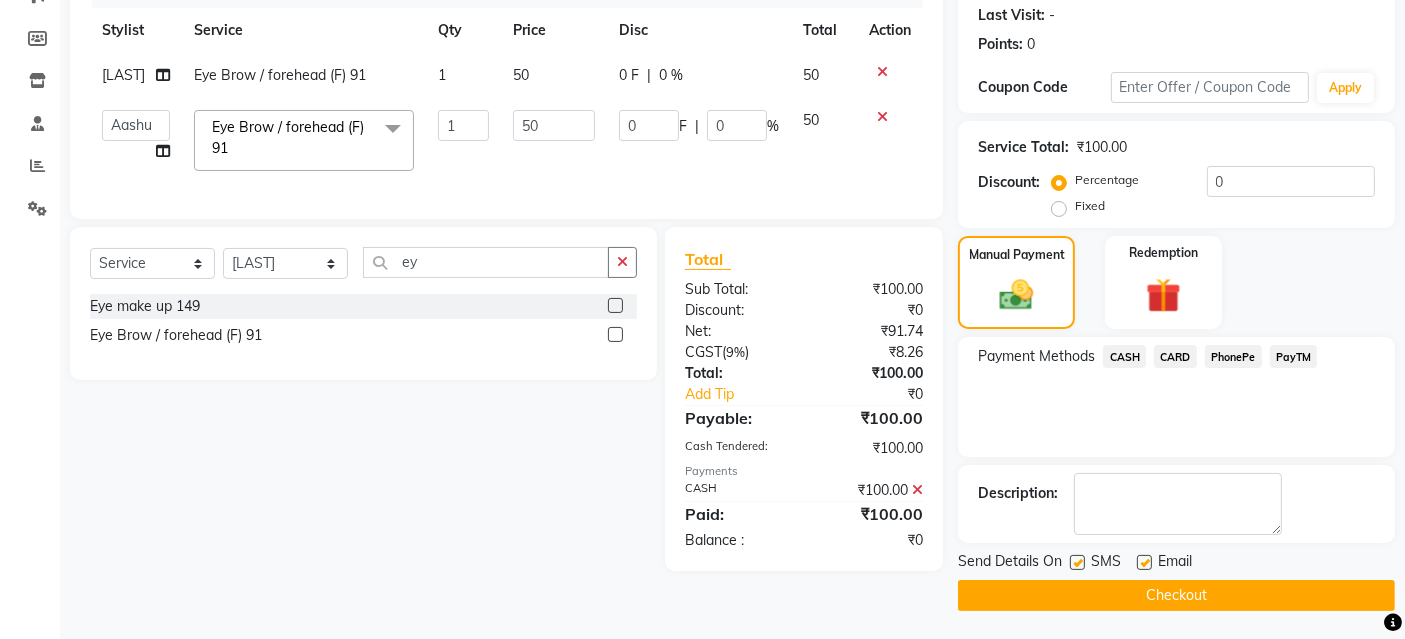 click on "Checkout" 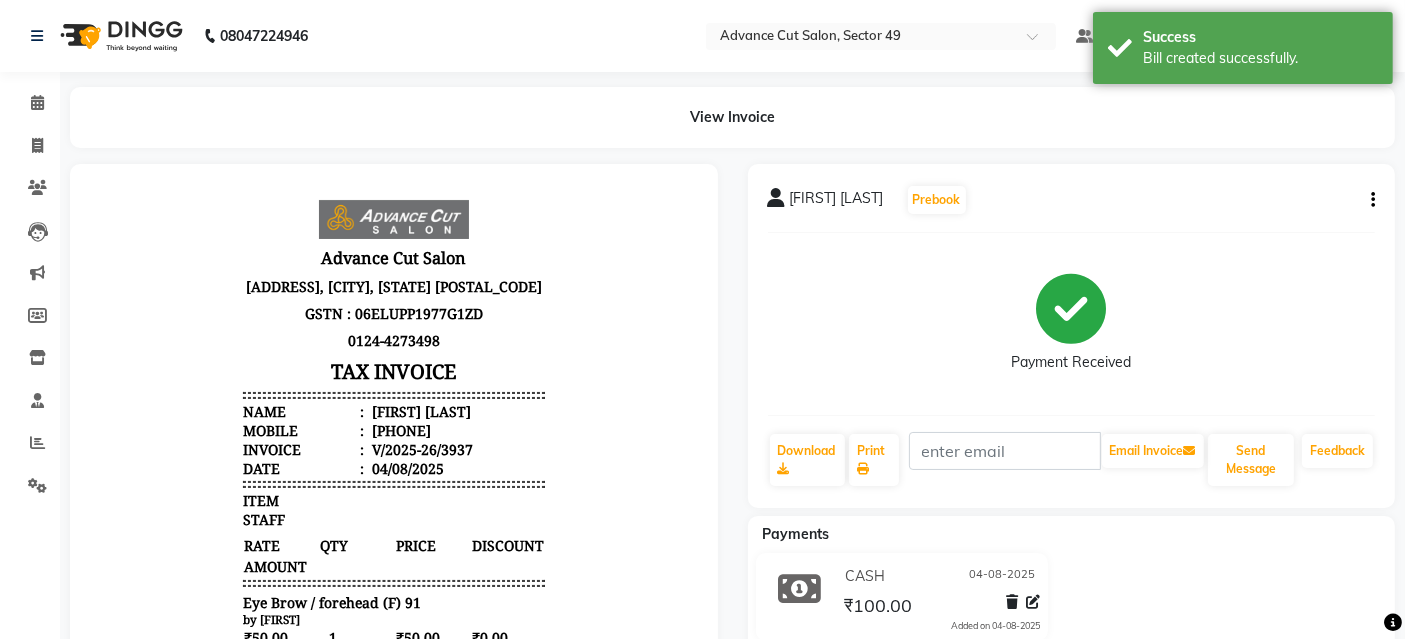 scroll, scrollTop: 0, scrollLeft: 0, axis: both 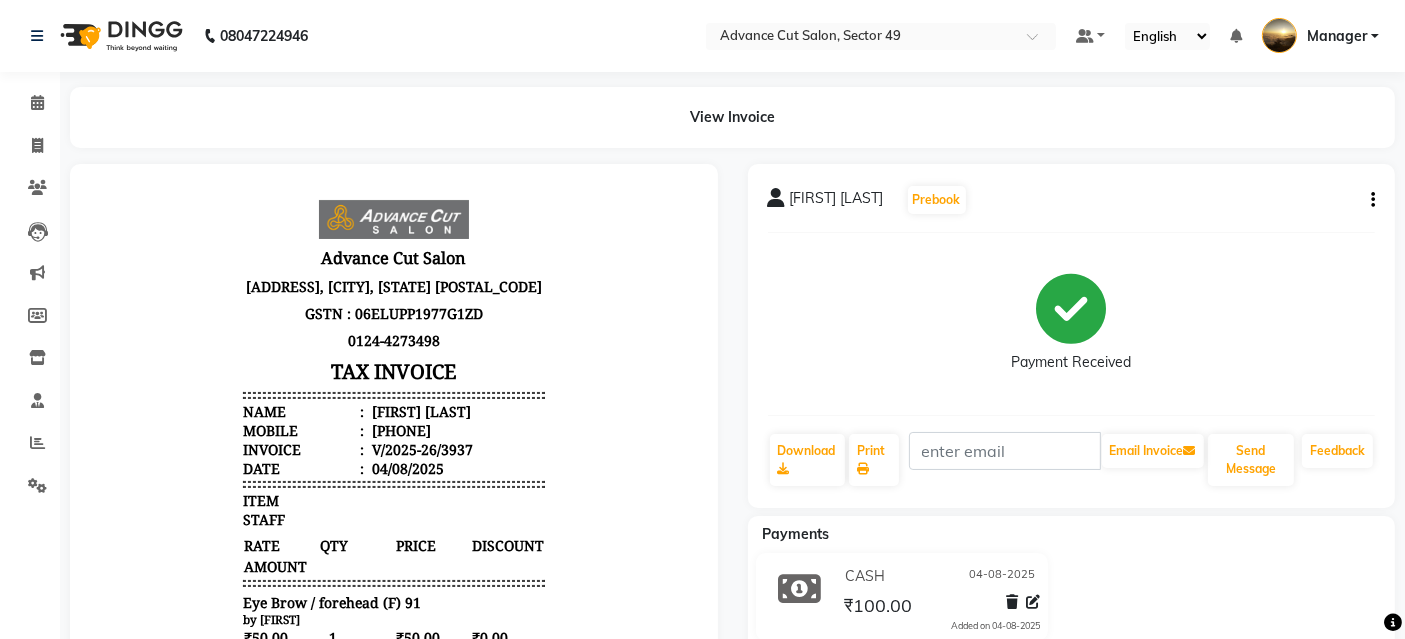 drag, startPoint x: 805, startPoint y: 94, endPoint x: 174, endPoint y: 64, distance: 631.71277 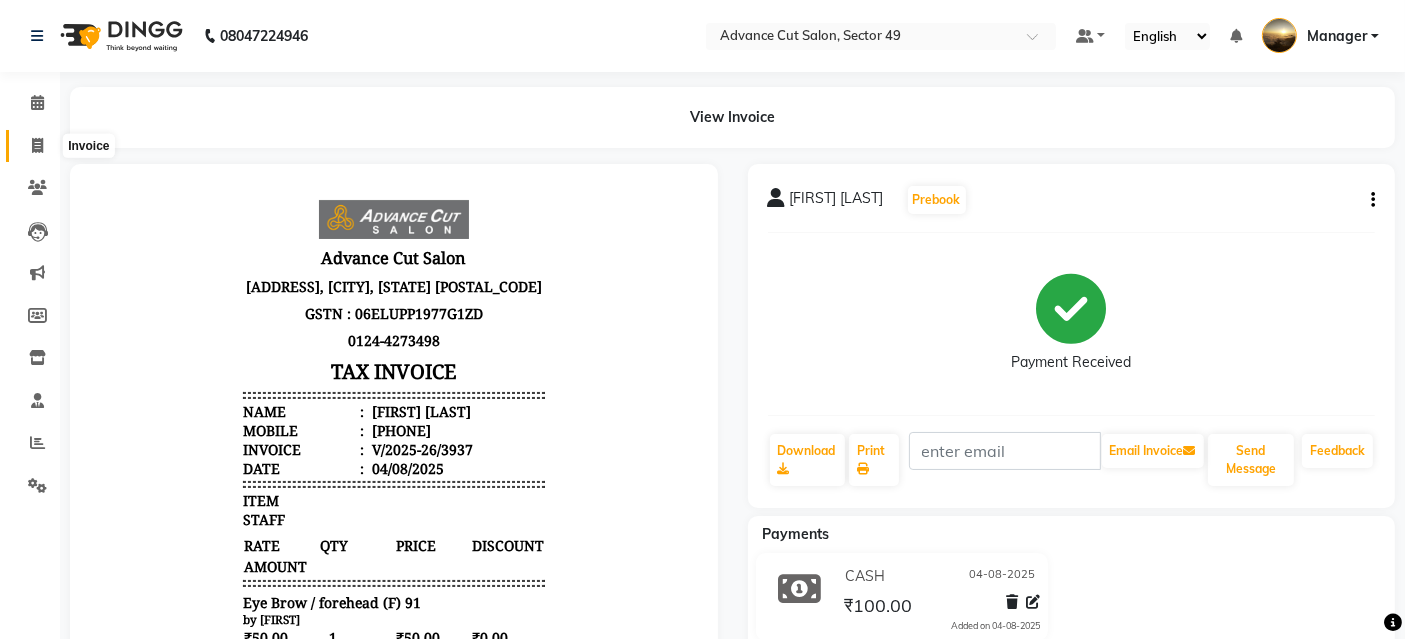 drag, startPoint x: 39, startPoint y: 135, endPoint x: 51, endPoint y: 158, distance: 25.942244 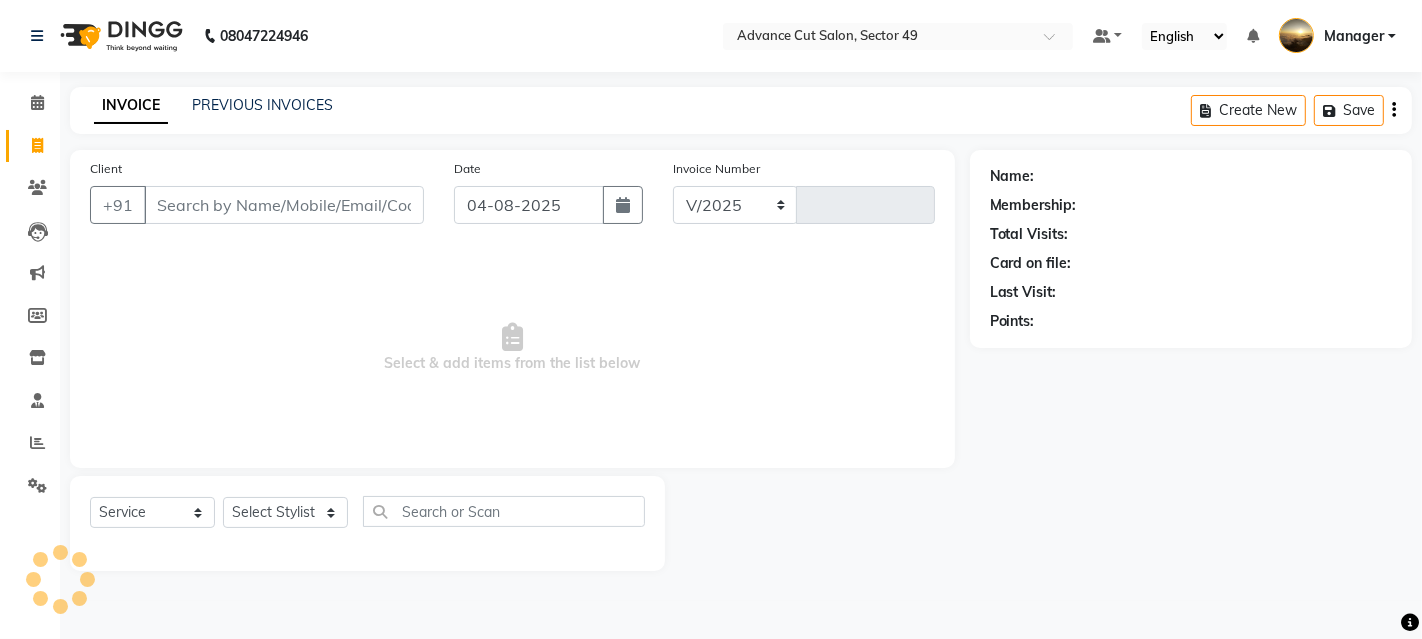select on "4616" 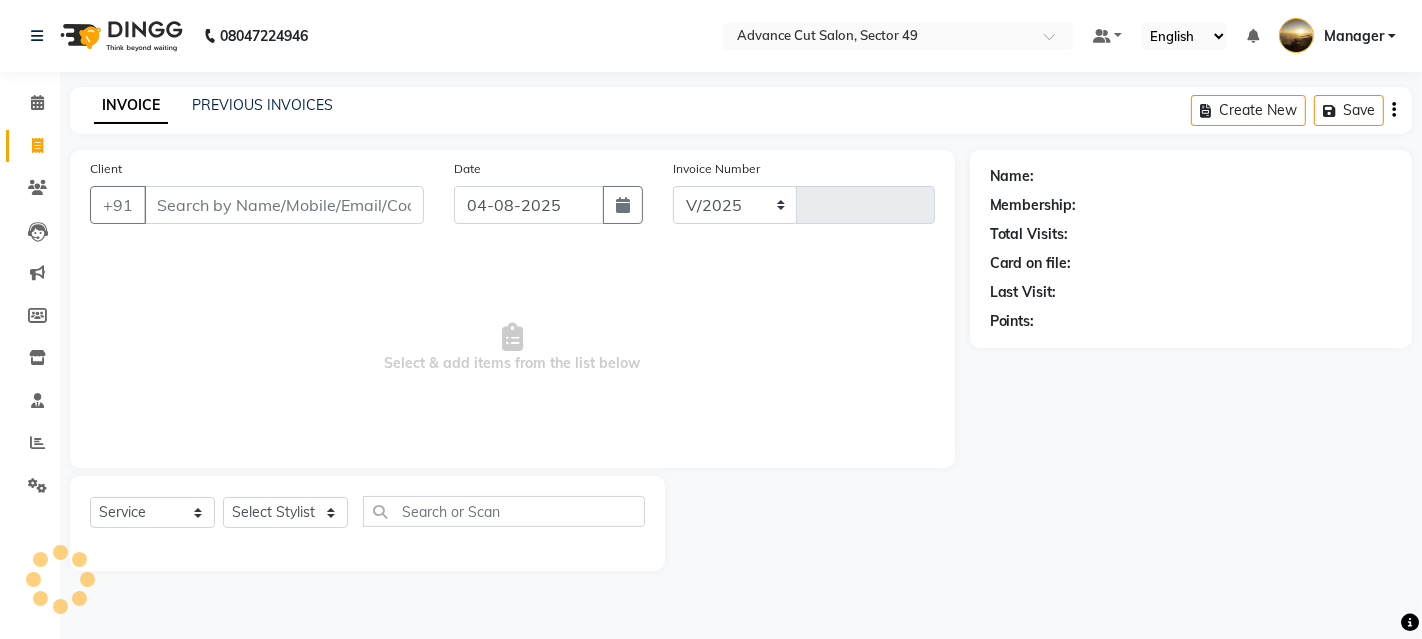 type on "3938" 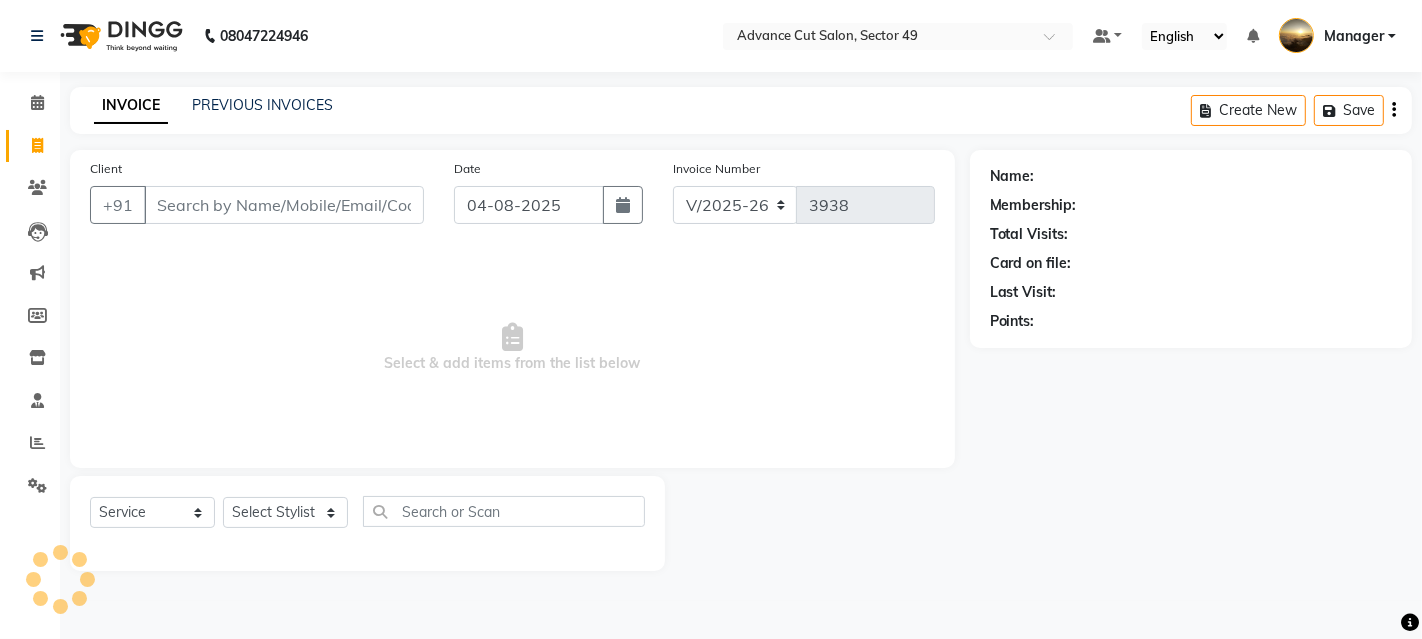drag, startPoint x: 254, startPoint y: 192, endPoint x: 245, endPoint y: 167, distance: 26.57066 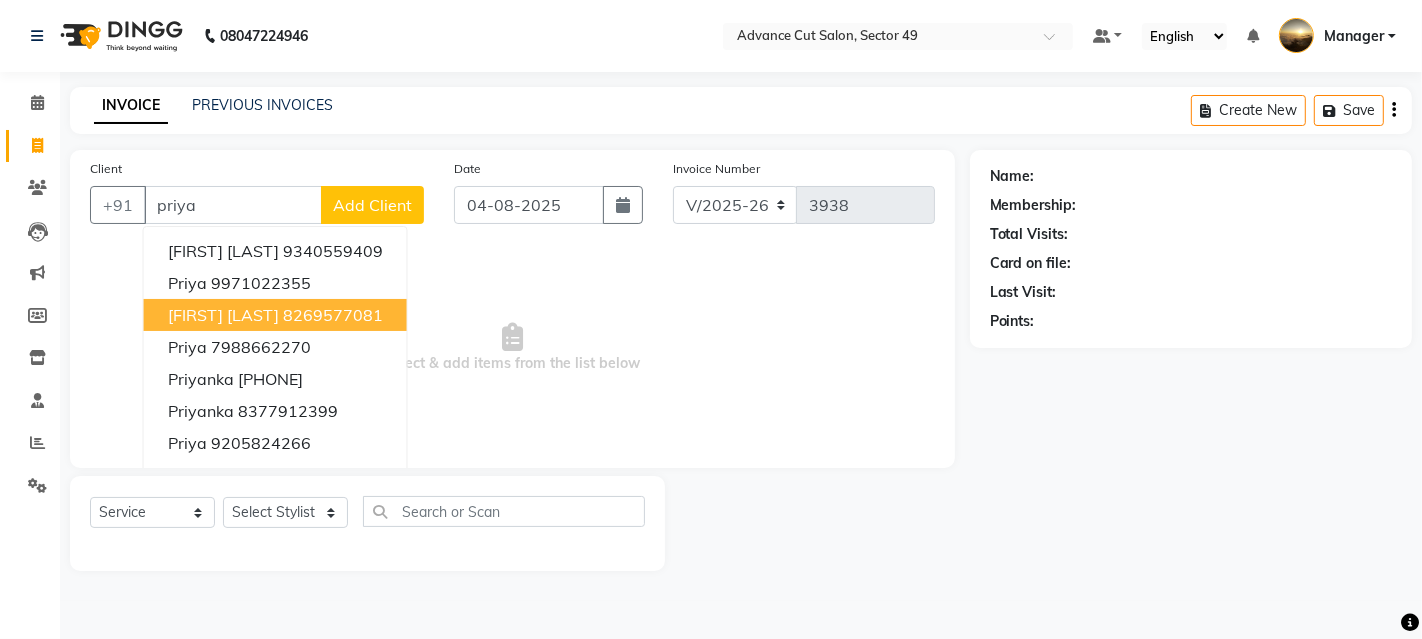 click on "8269577081" at bounding box center [333, 315] 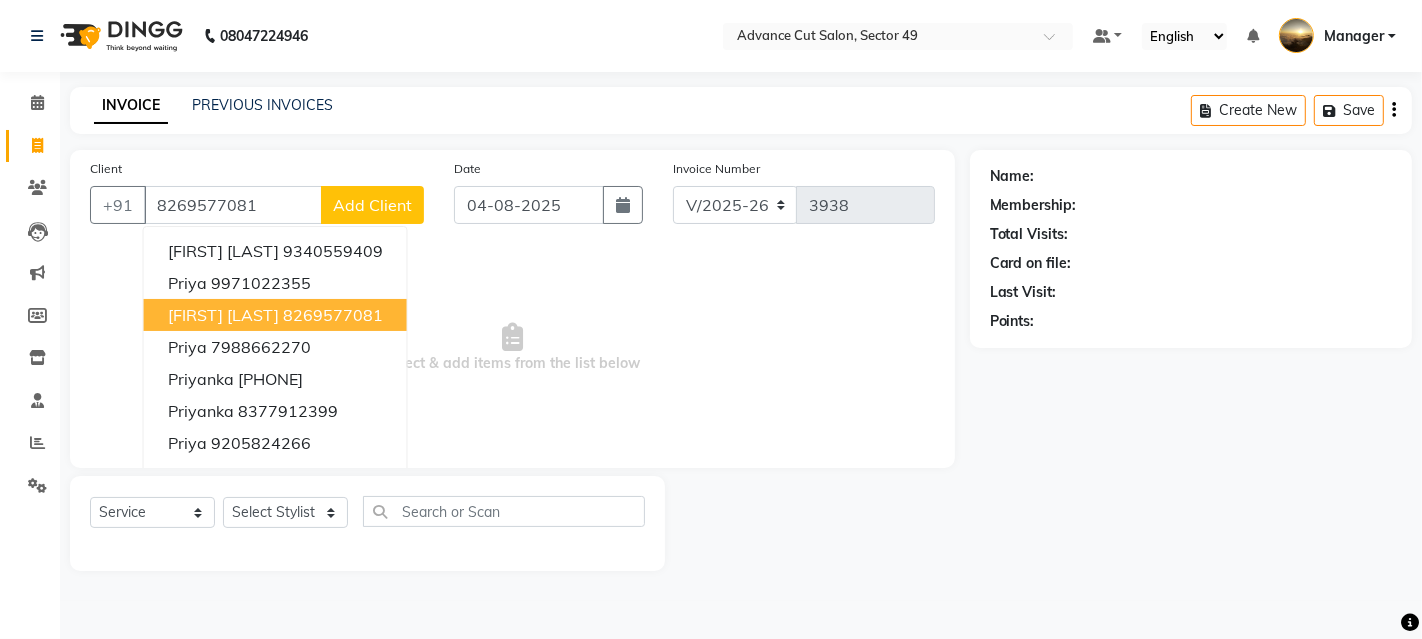type on "8269577081" 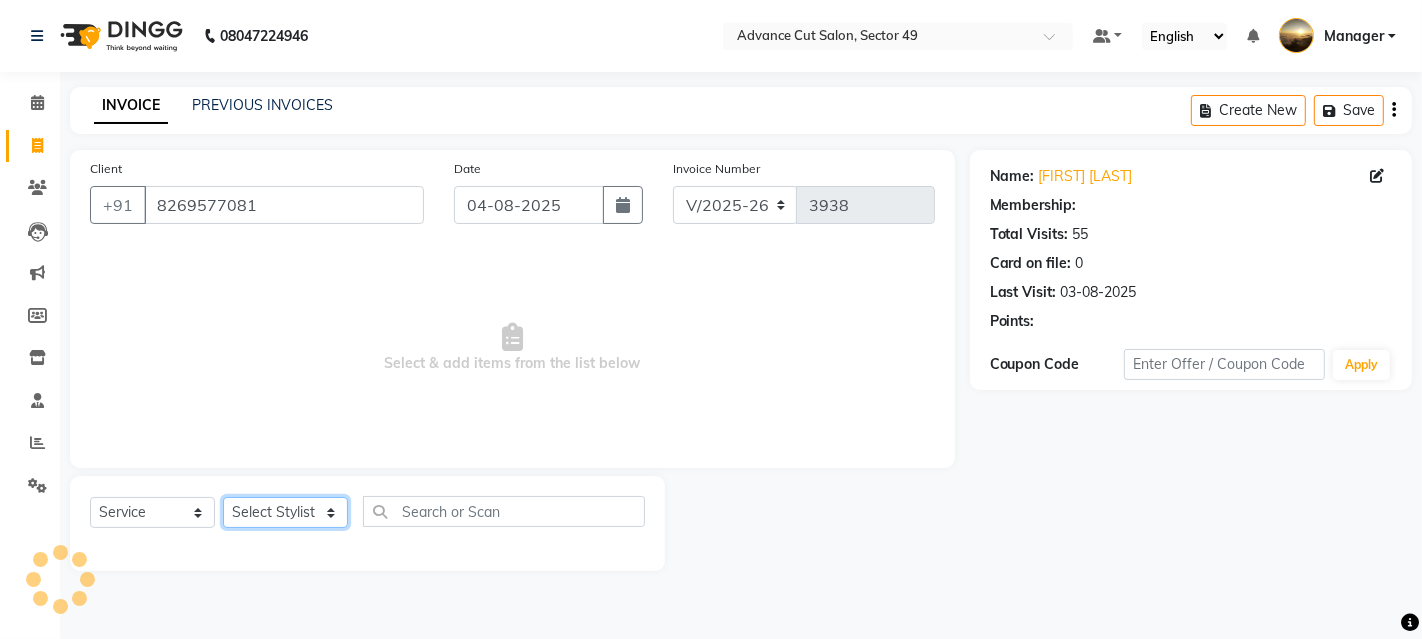 click on "Select Stylist Aashu Banty bashu danish ali david faizan khushi Manager product sameer Tip vishal" 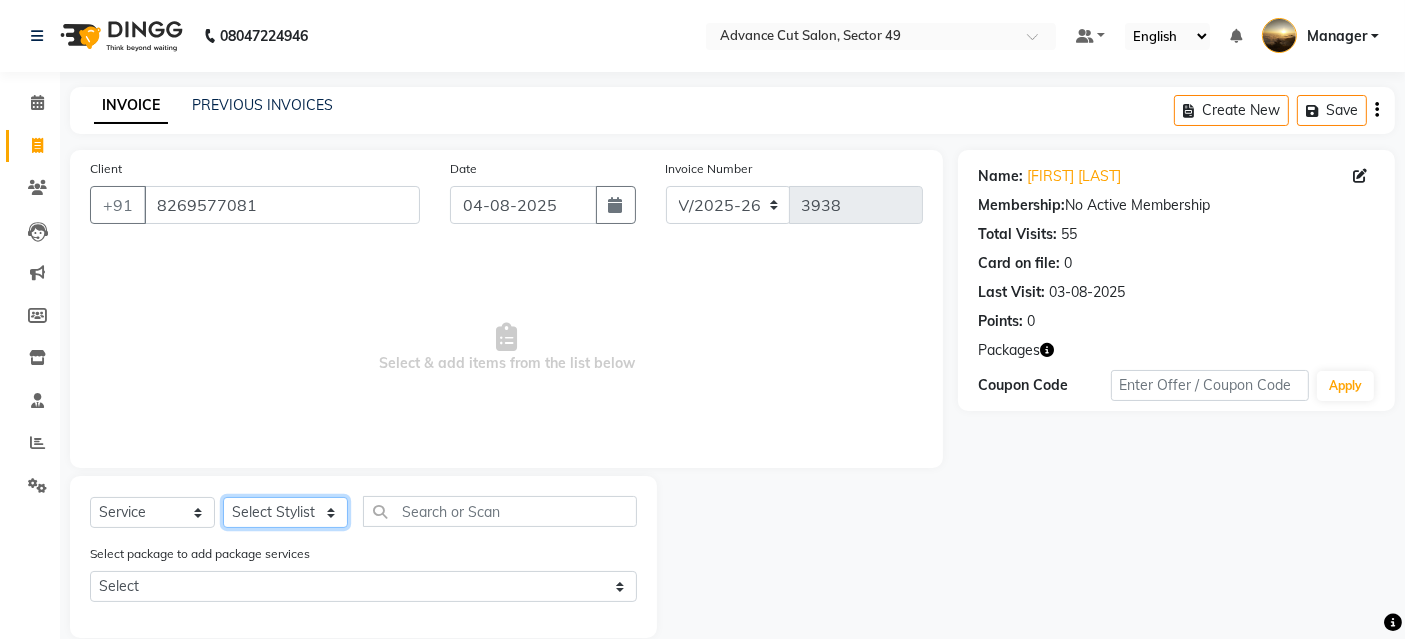 select on "86828" 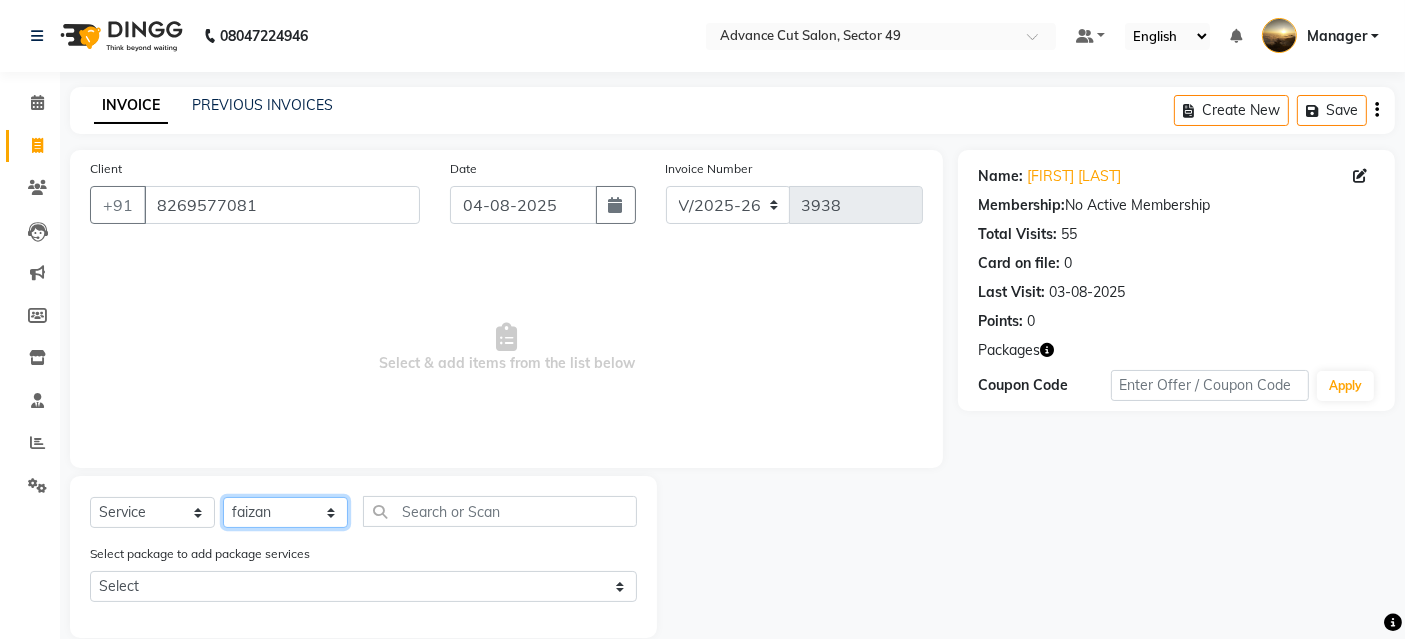 click on "Select Stylist Aashu Banty bashu danish ali david faizan khushi Manager product sameer Tip vishal" 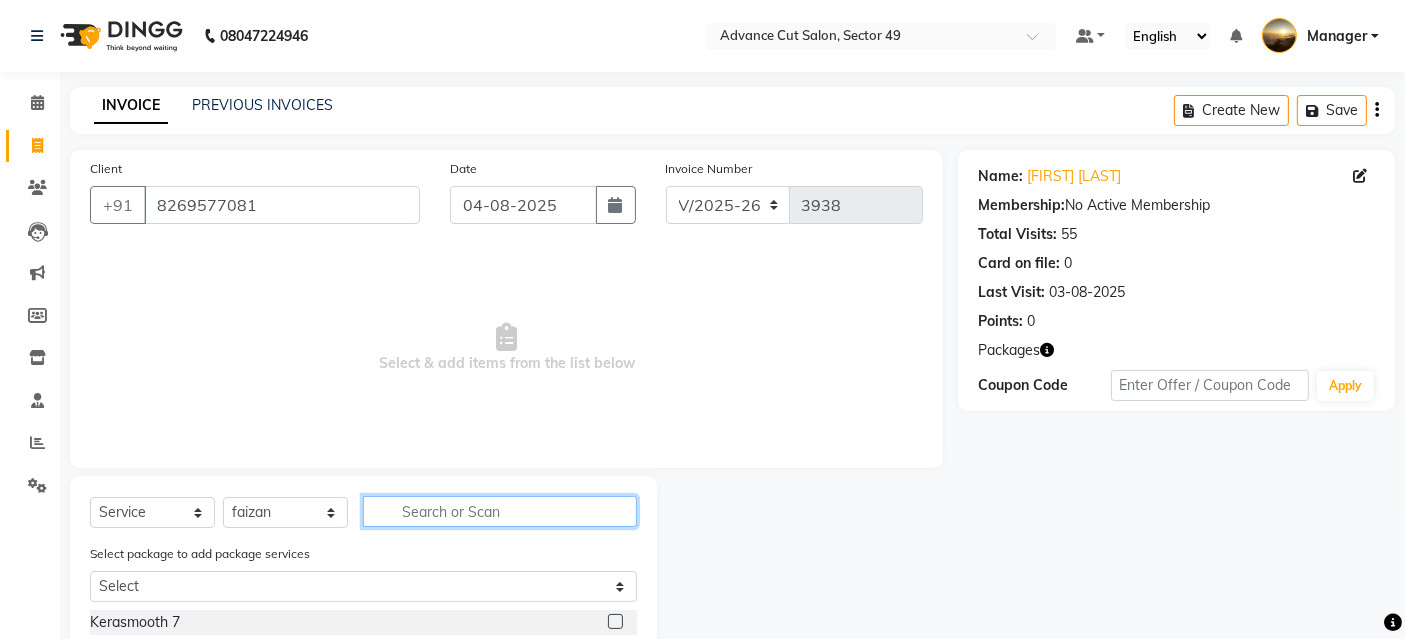 click 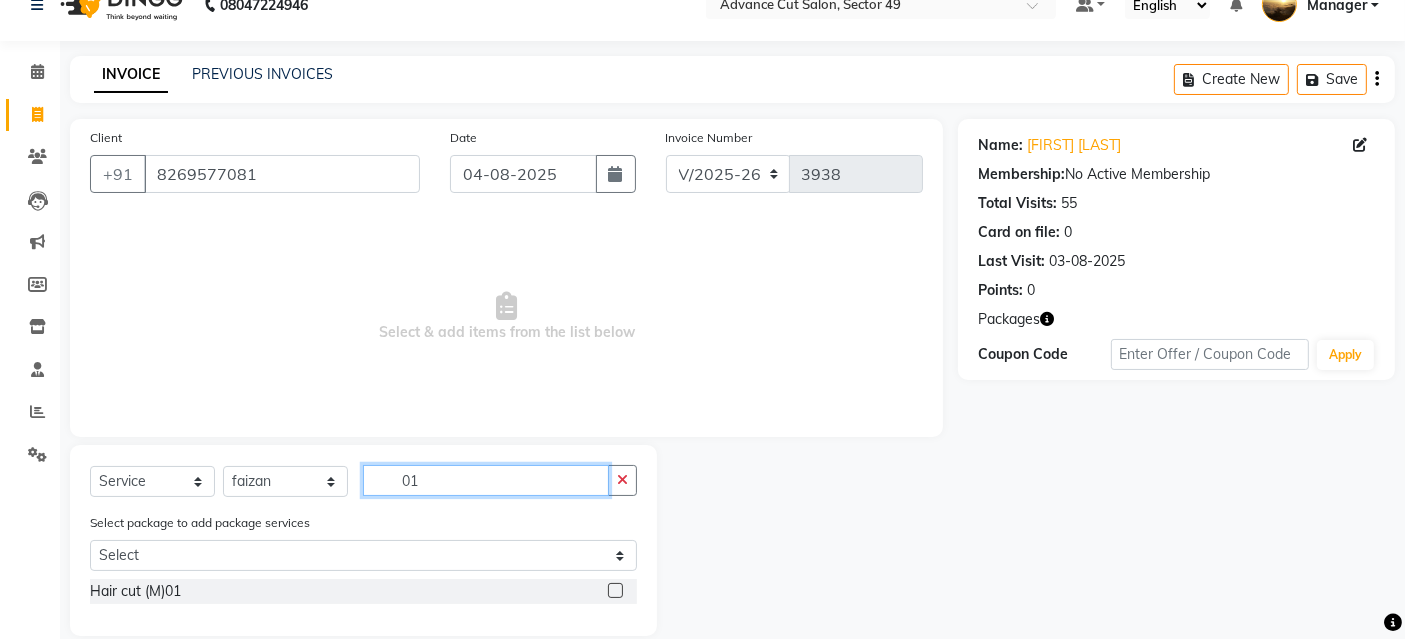 scroll, scrollTop: 57, scrollLeft: 0, axis: vertical 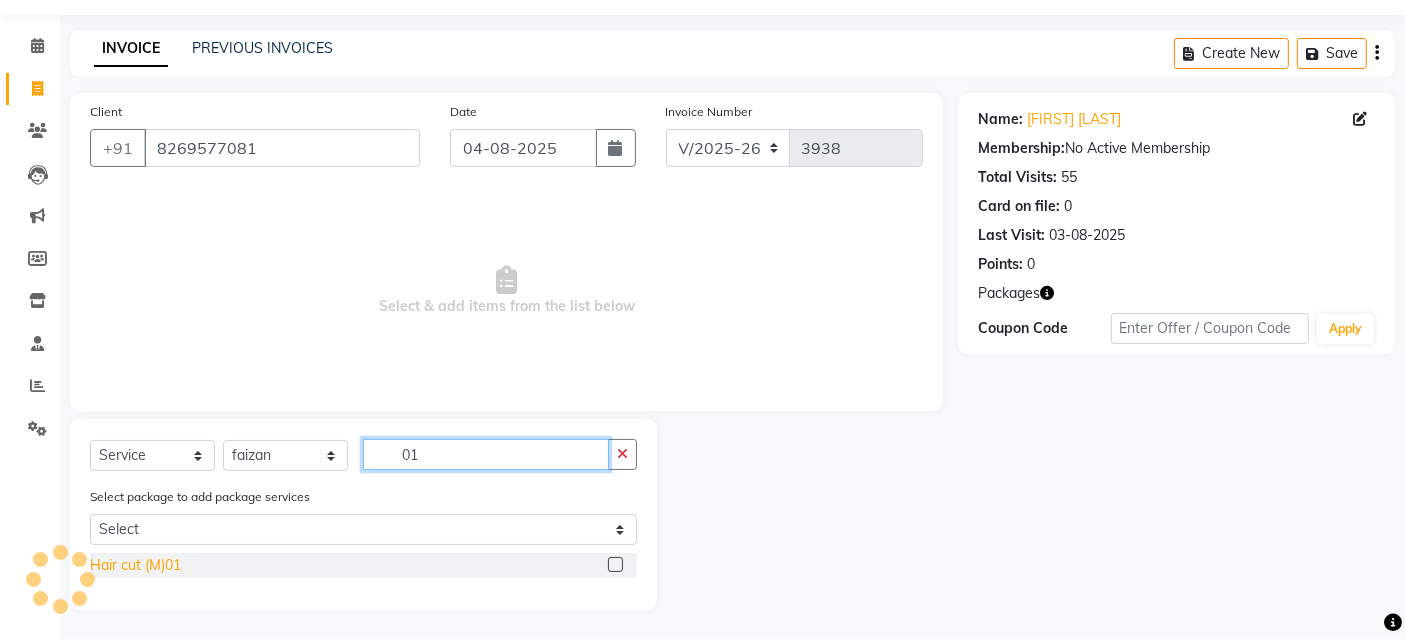 type on "01" 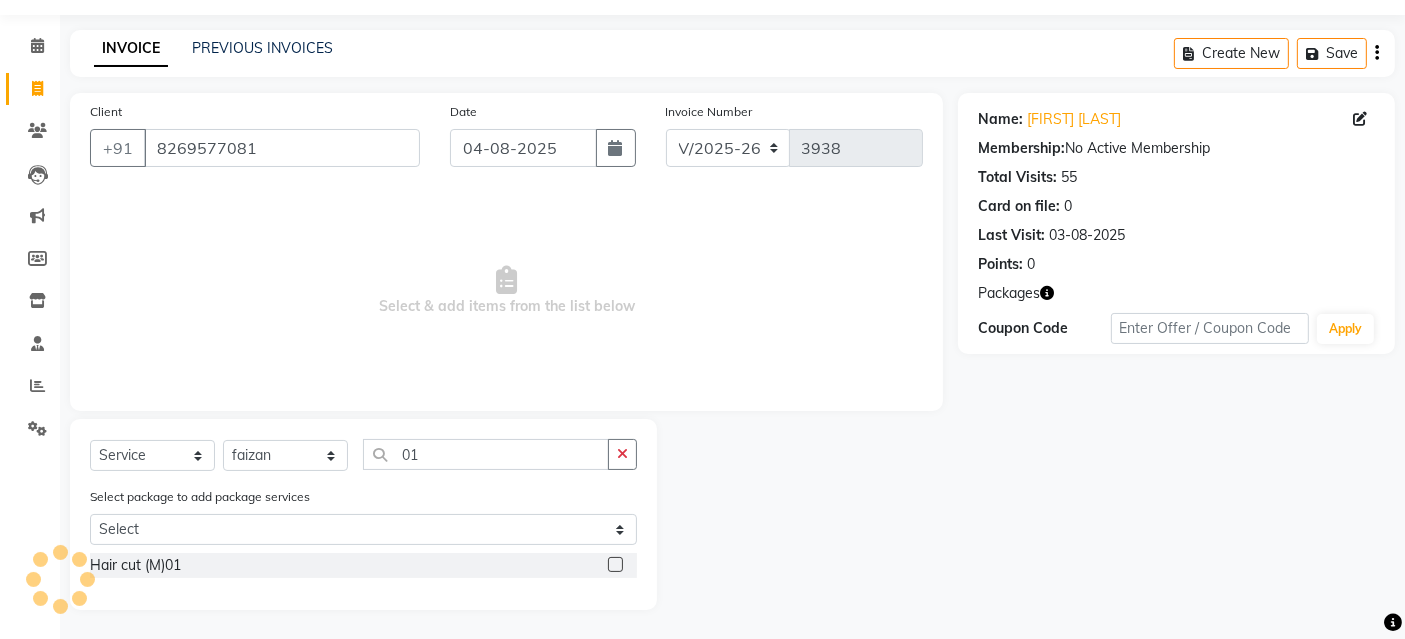 drag, startPoint x: 117, startPoint y: 560, endPoint x: 280, endPoint y: 508, distance: 171.09354 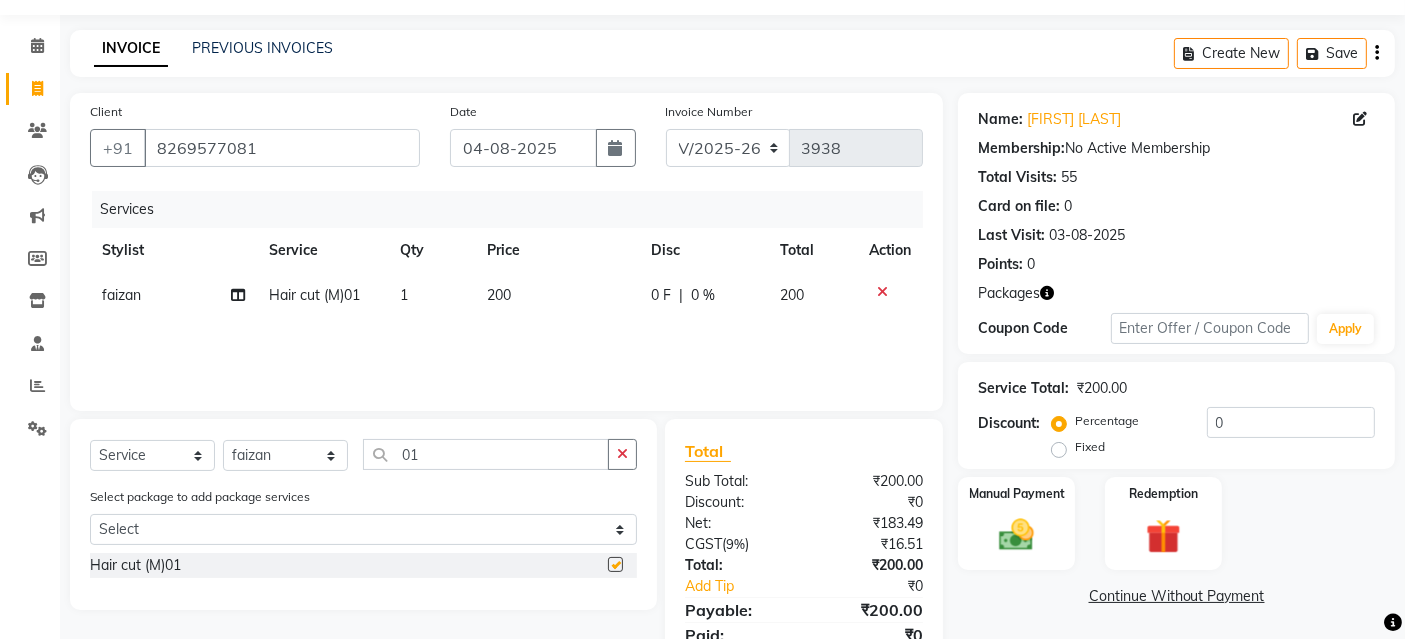 checkbox on "false" 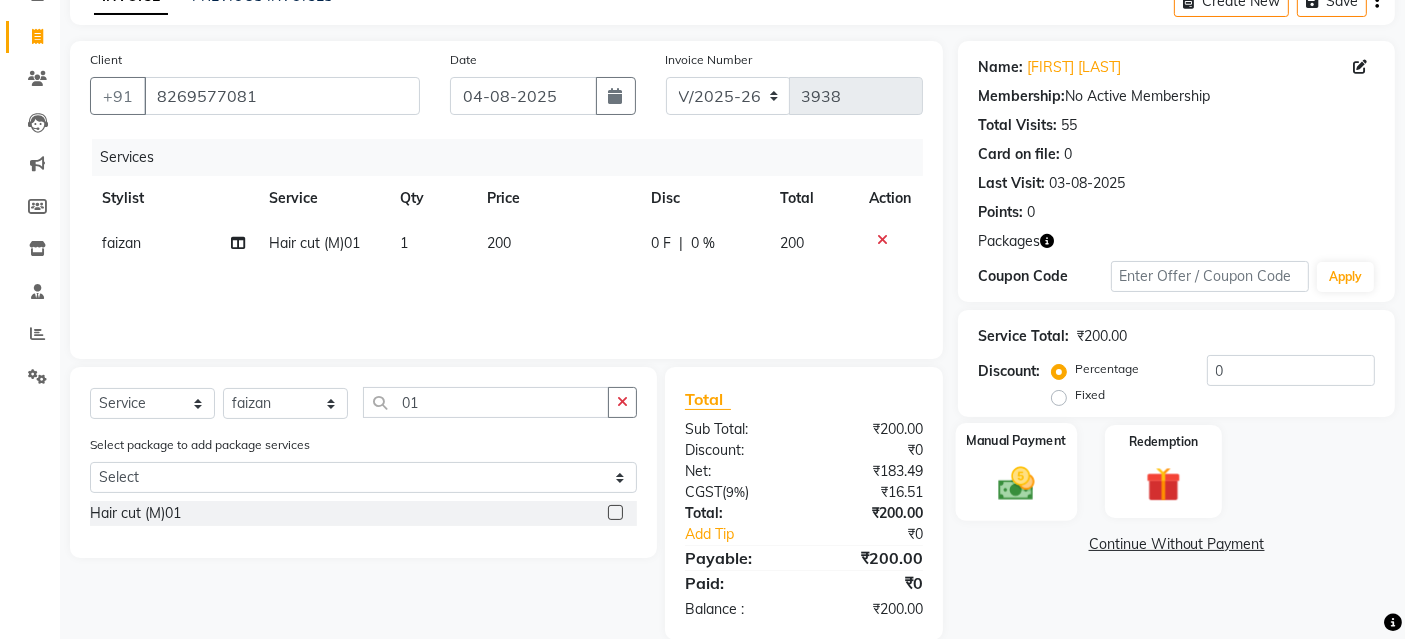 scroll, scrollTop: 138, scrollLeft: 0, axis: vertical 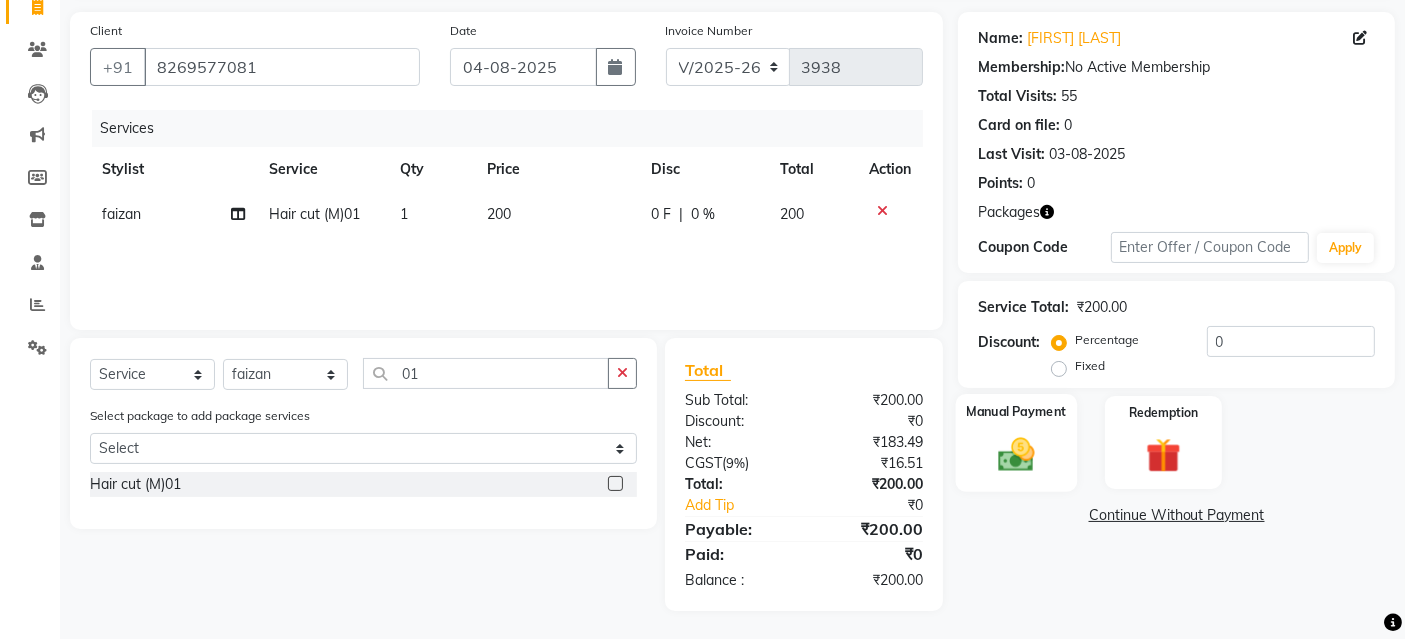 click on "Manual Payment" 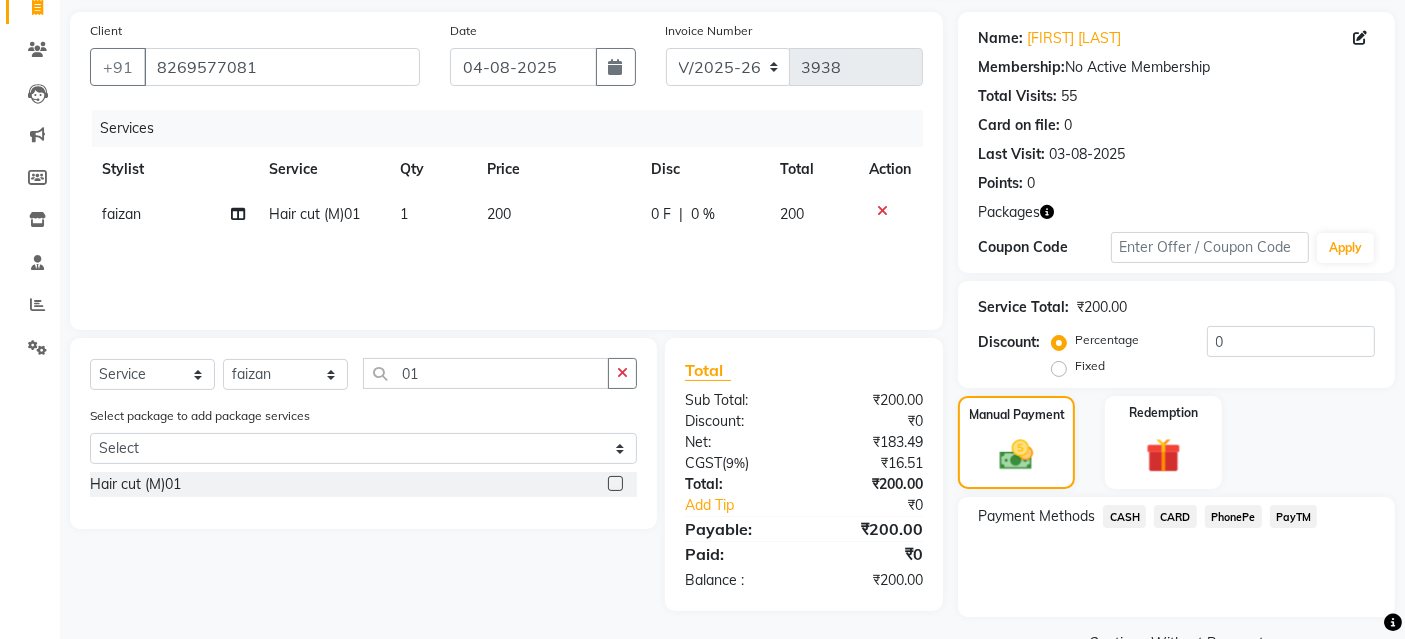 drag, startPoint x: 1194, startPoint y: 470, endPoint x: 1230, endPoint y: 492, distance: 42.190044 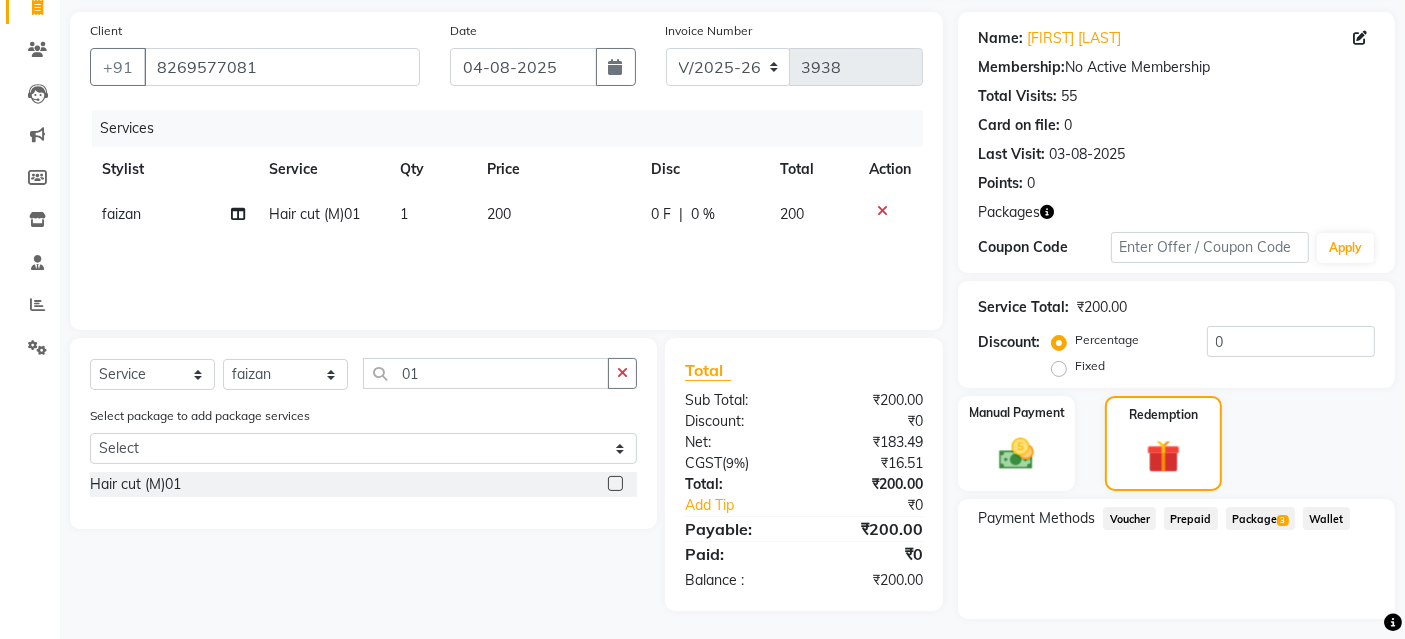 click on "Package  3" 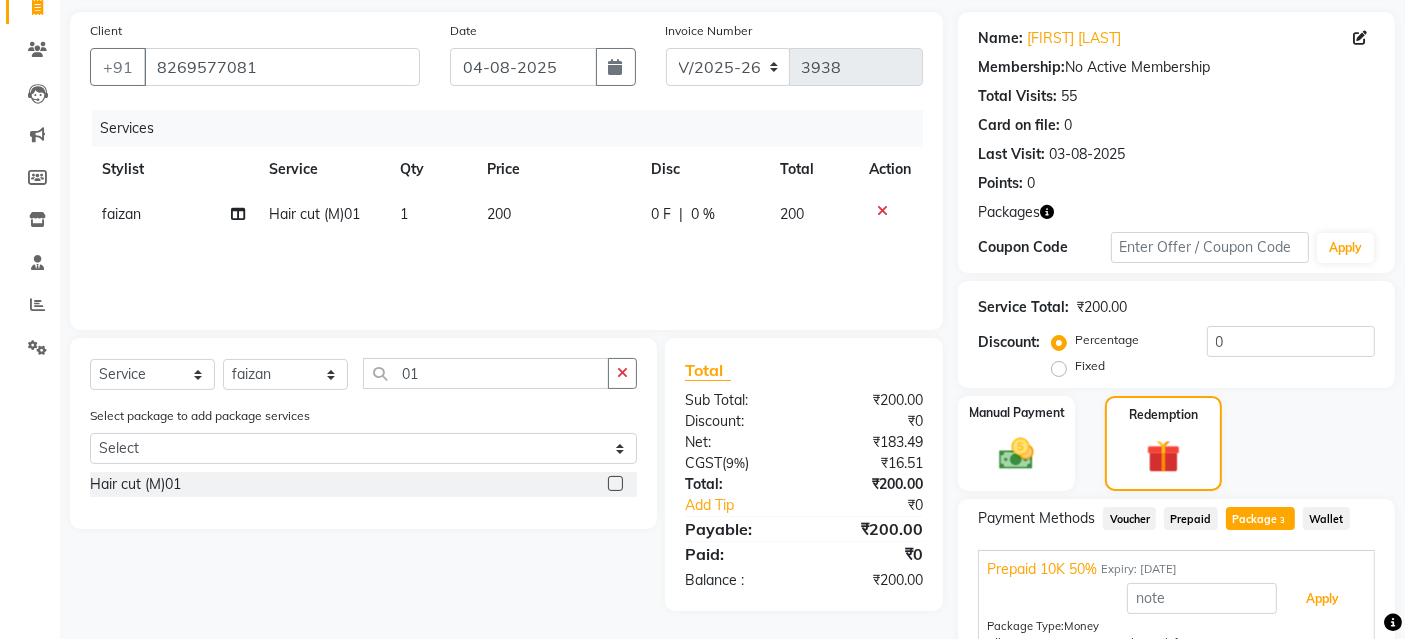 drag, startPoint x: 1331, startPoint y: 585, endPoint x: 1258, endPoint y: 535, distance: 88.481636 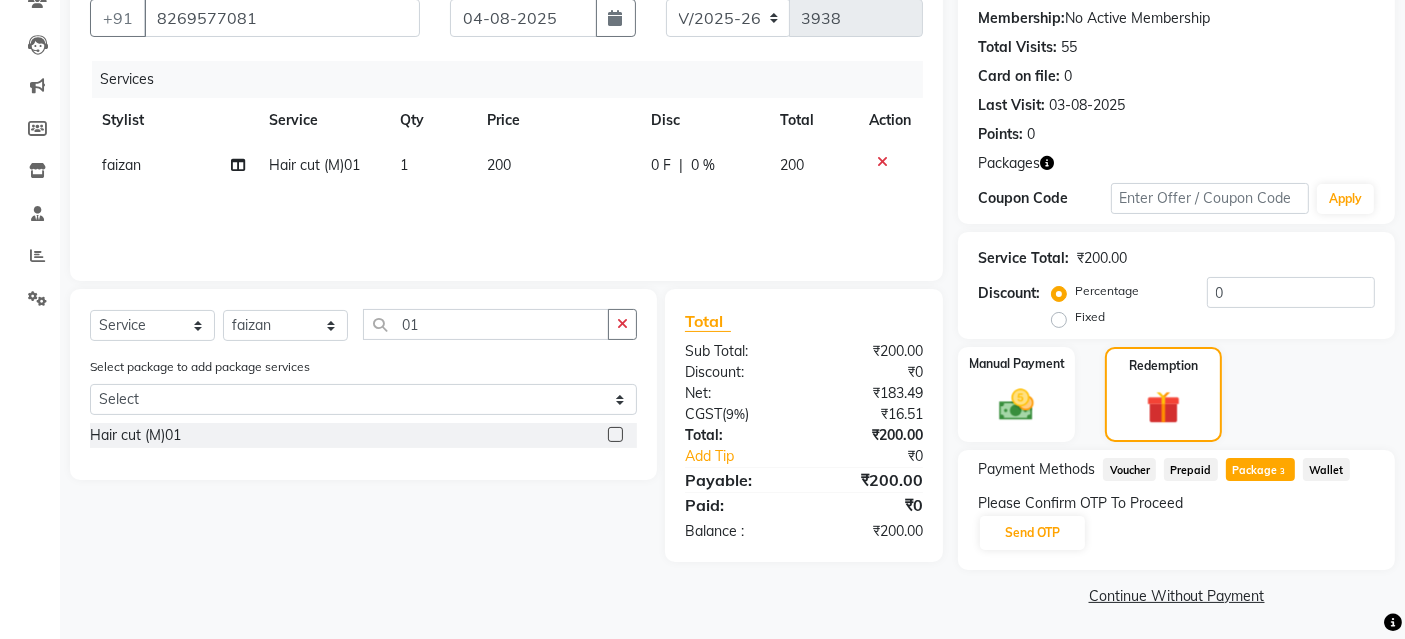 scroll, scrollTop: 188, scrollLeft: 0, axis: vertical 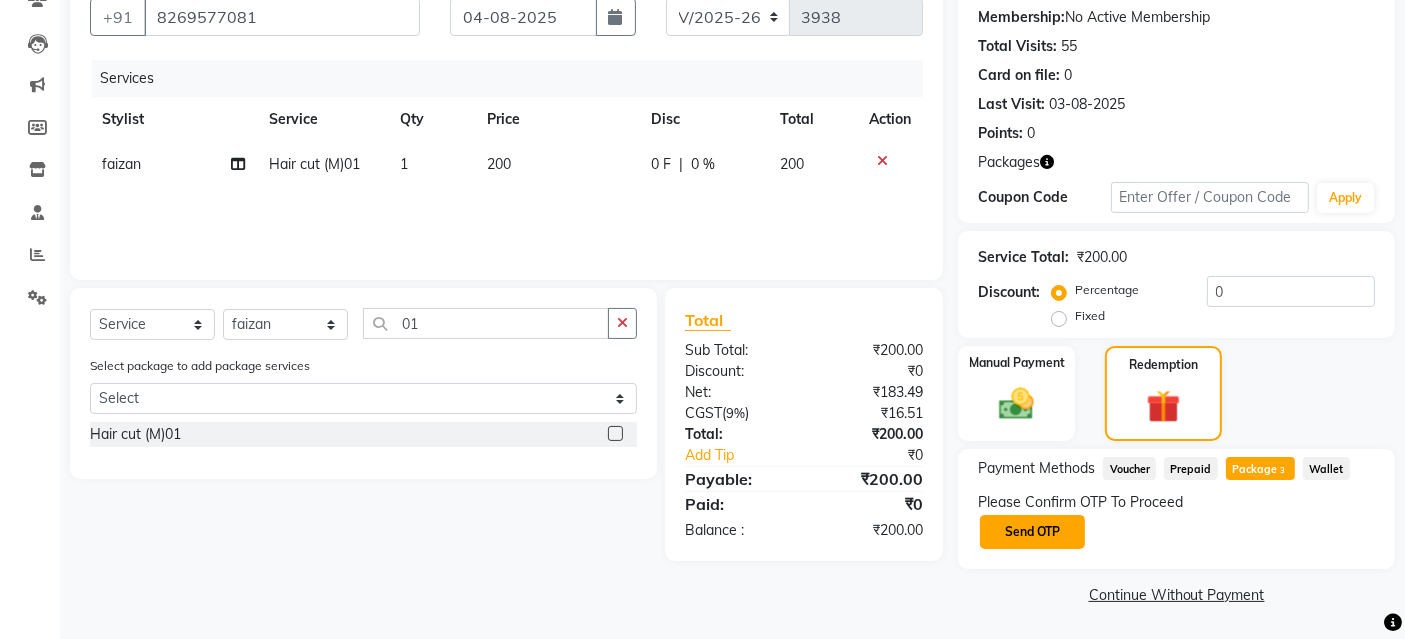 click on "Send OTP" 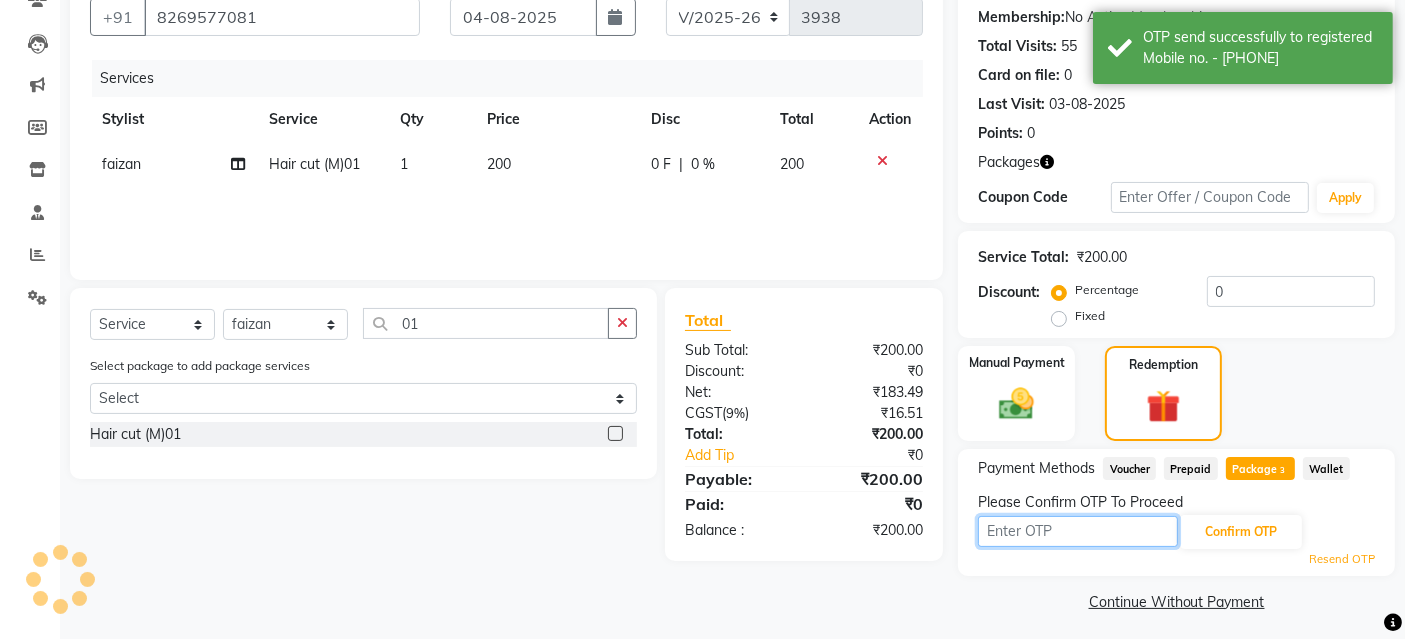 click at bounding box center (1078, 531) 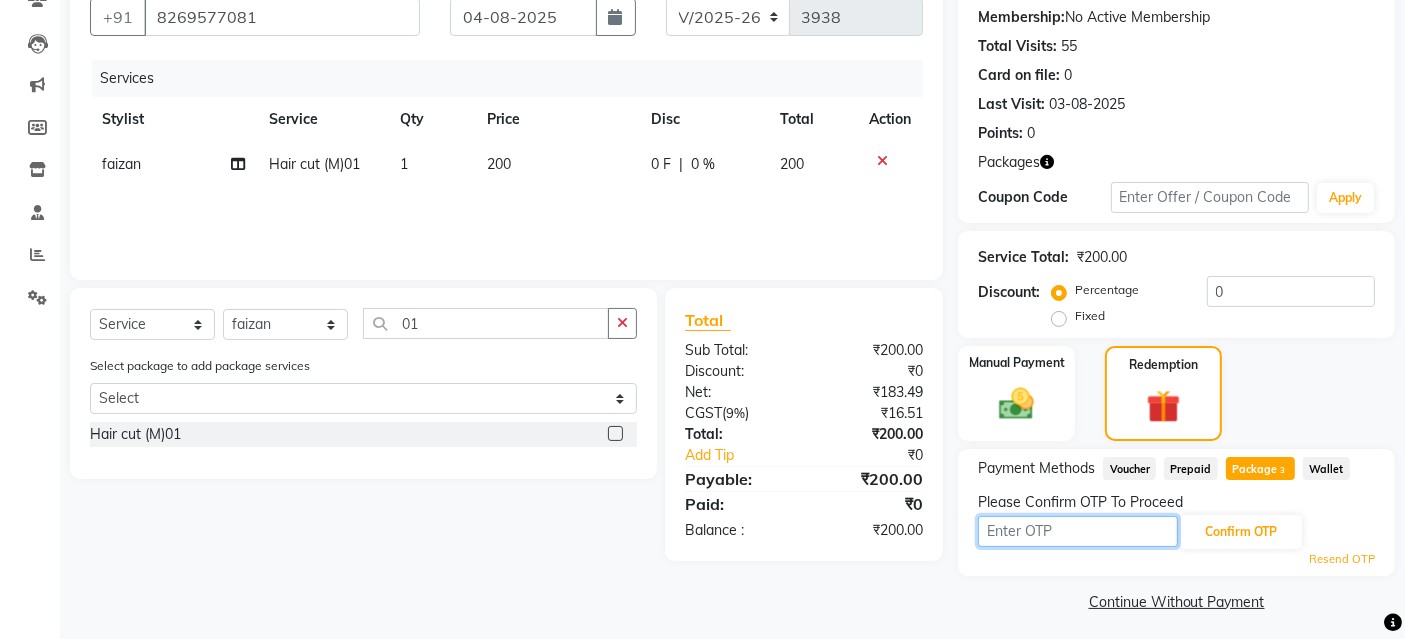 click at bounding box center [1078, 531] 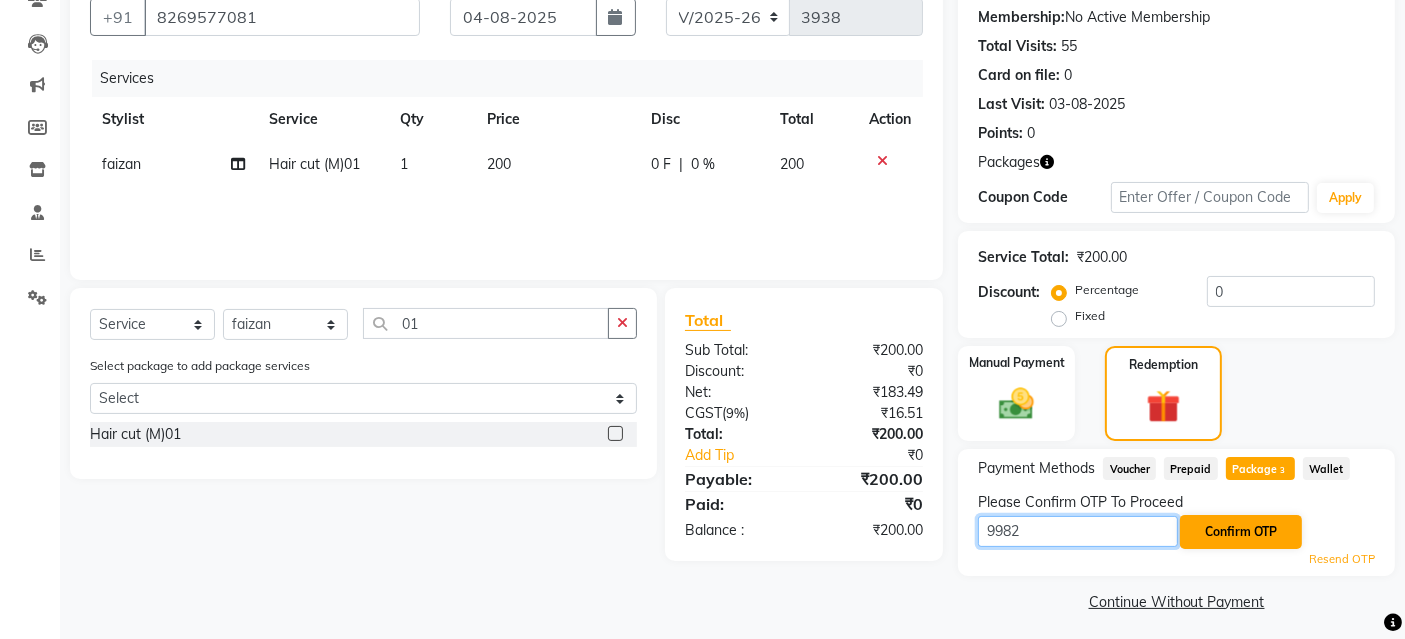 type on "9982" 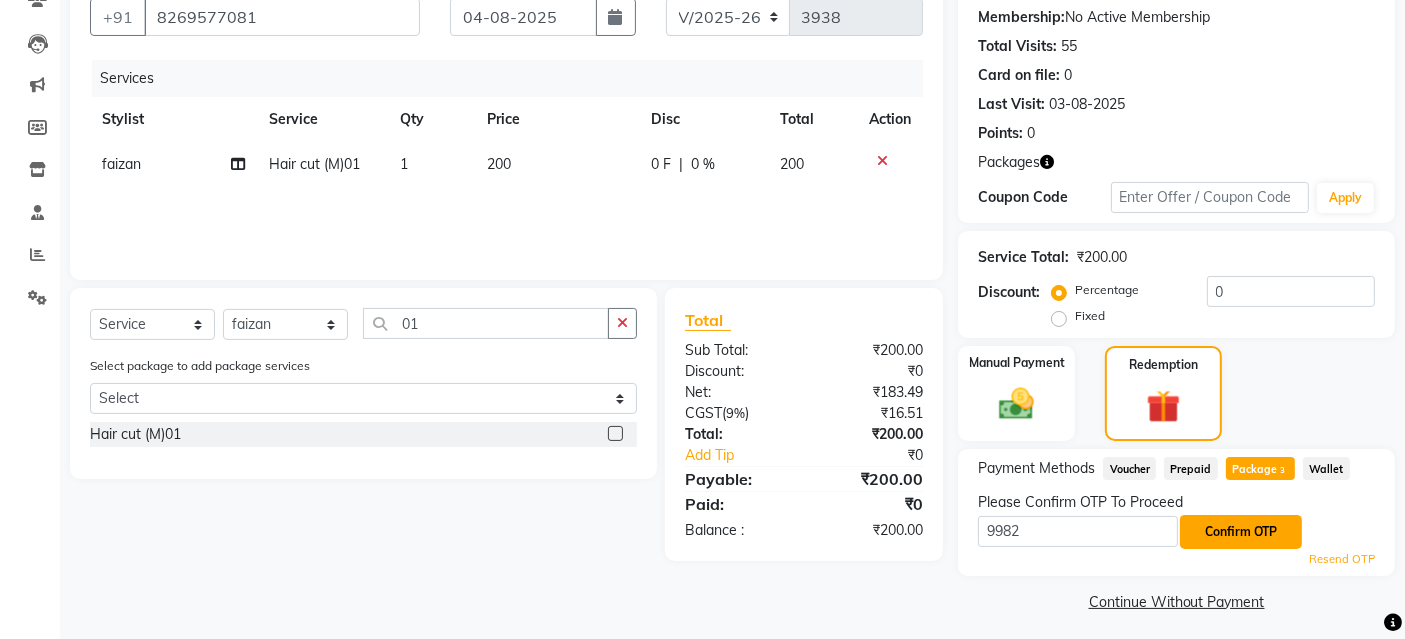 click on "Confirm OTP" 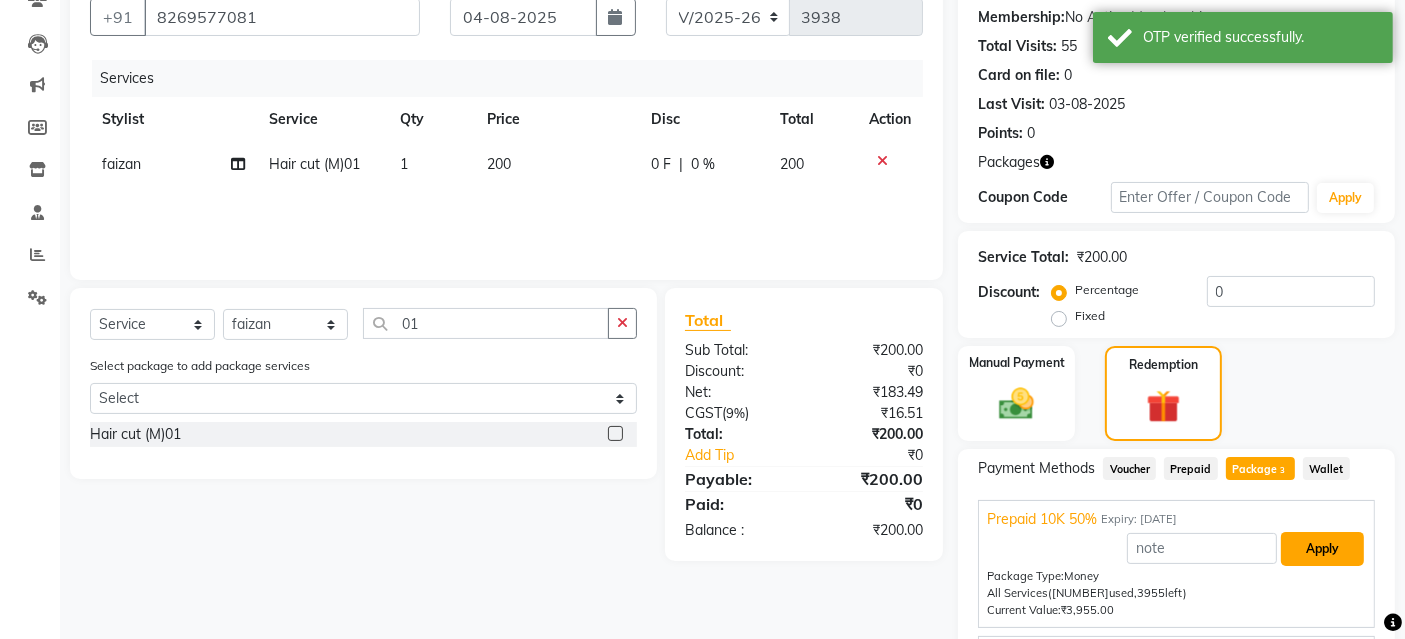 click on "Apply" at bounding box center [1322, 549] 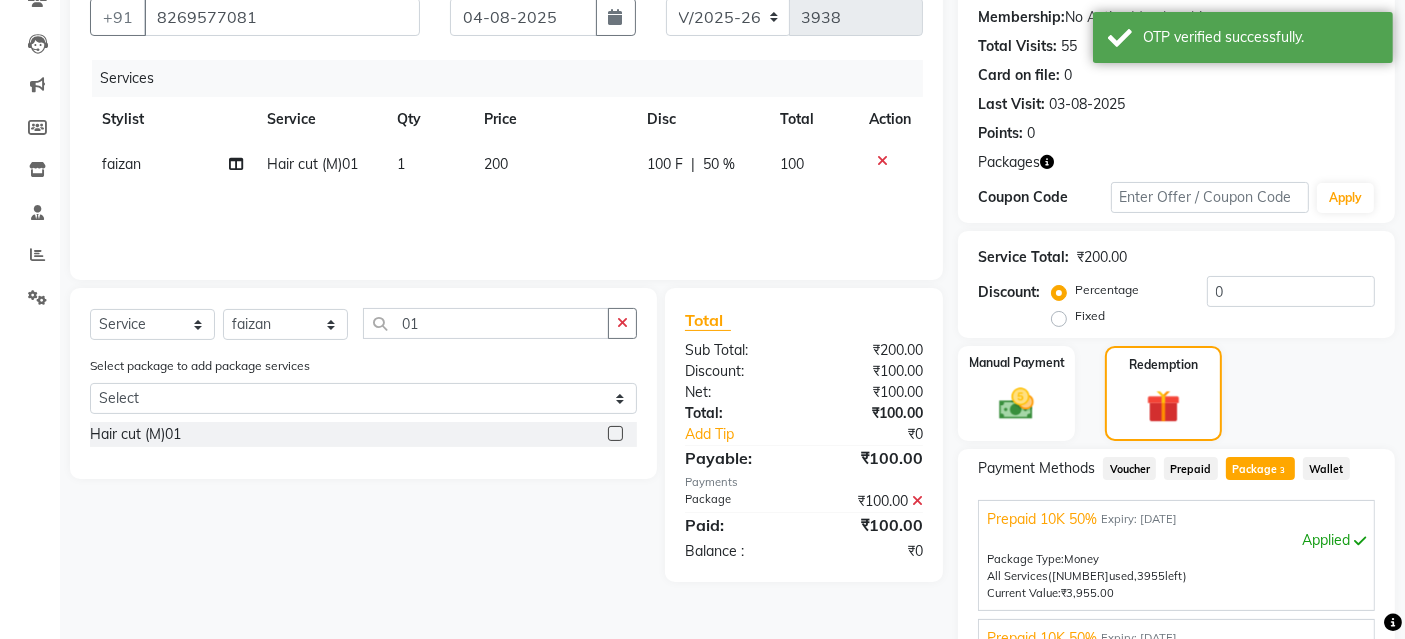 scroll, scrollTop: 442, scrollLeft: 0, axis: vertical 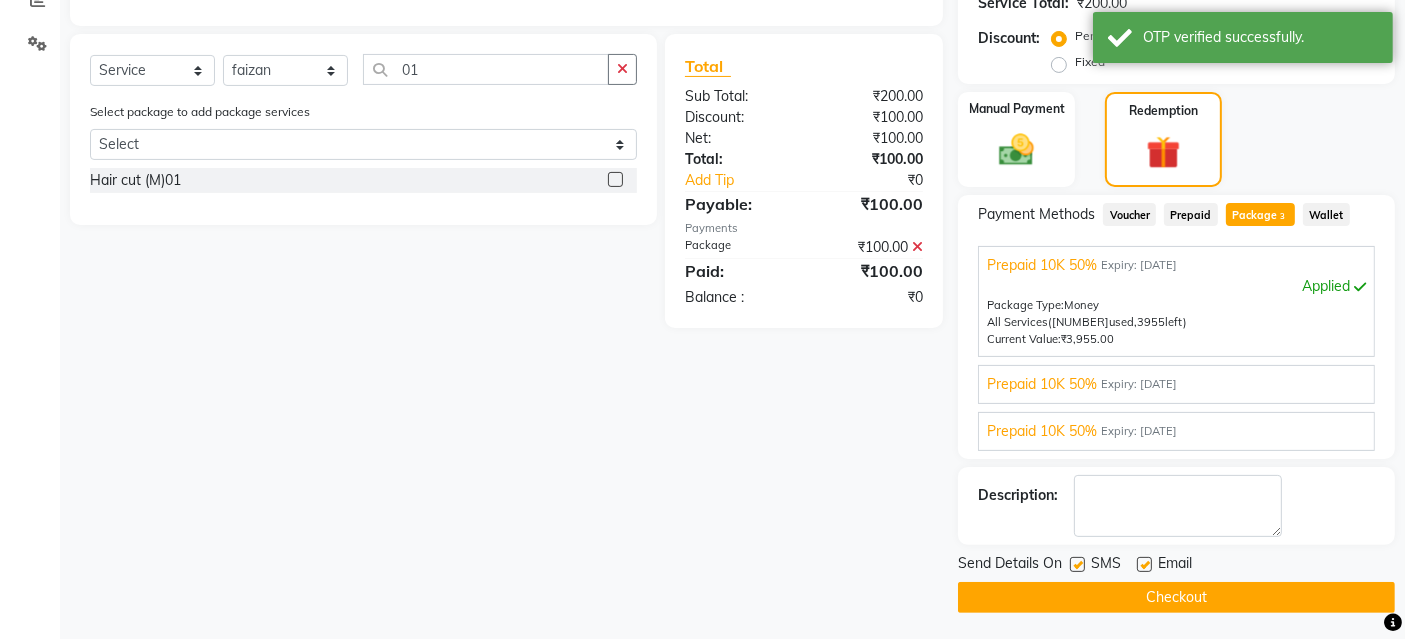 click on "Checkout" 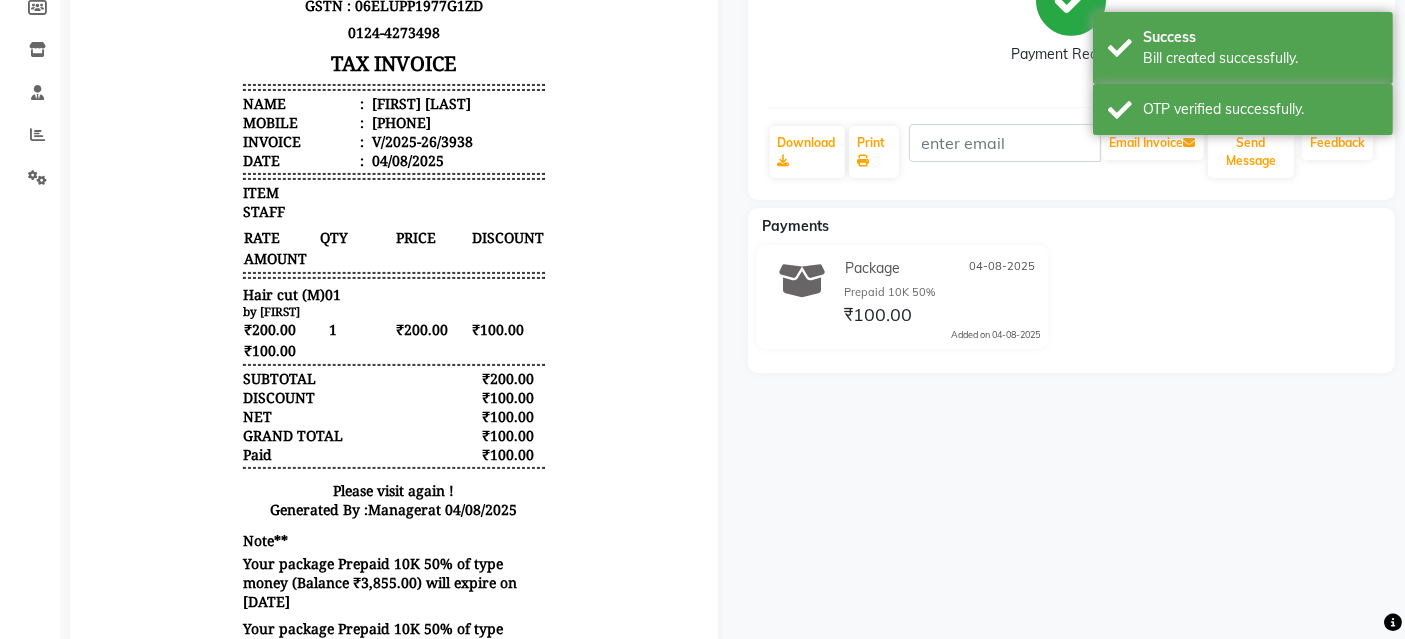 scroll, scrollTop: 0, scrollLeft: 0, axis: both 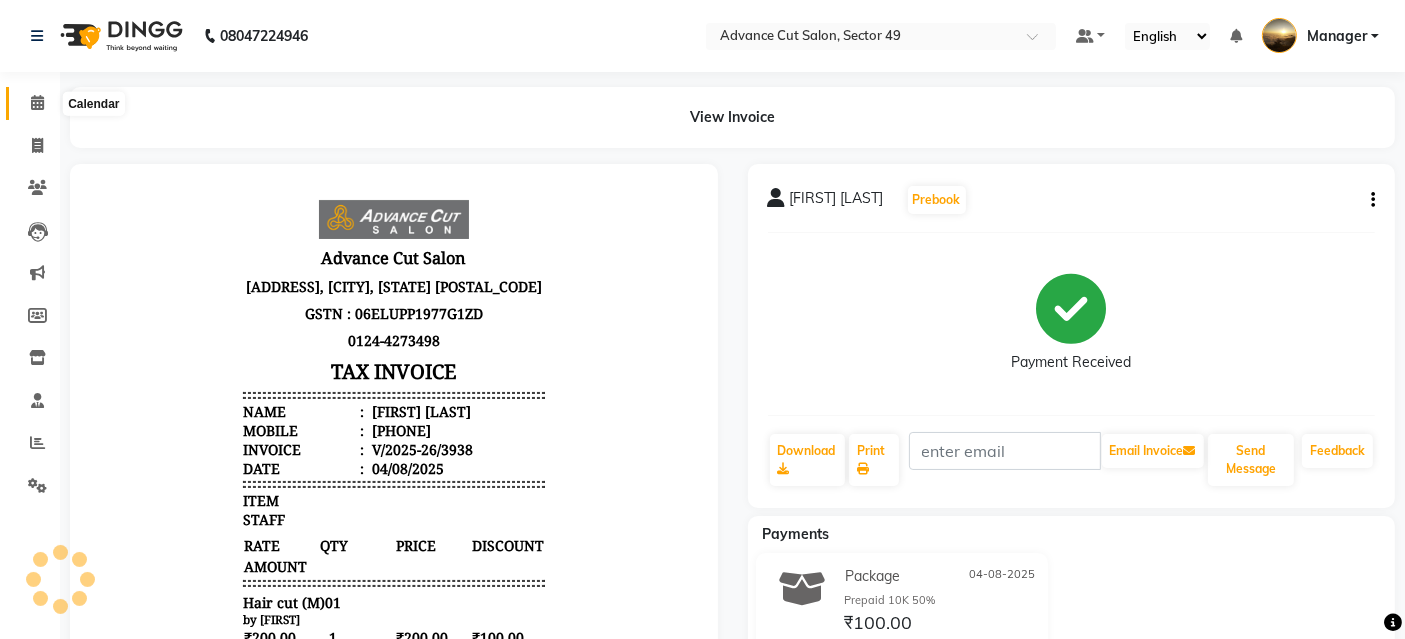 click 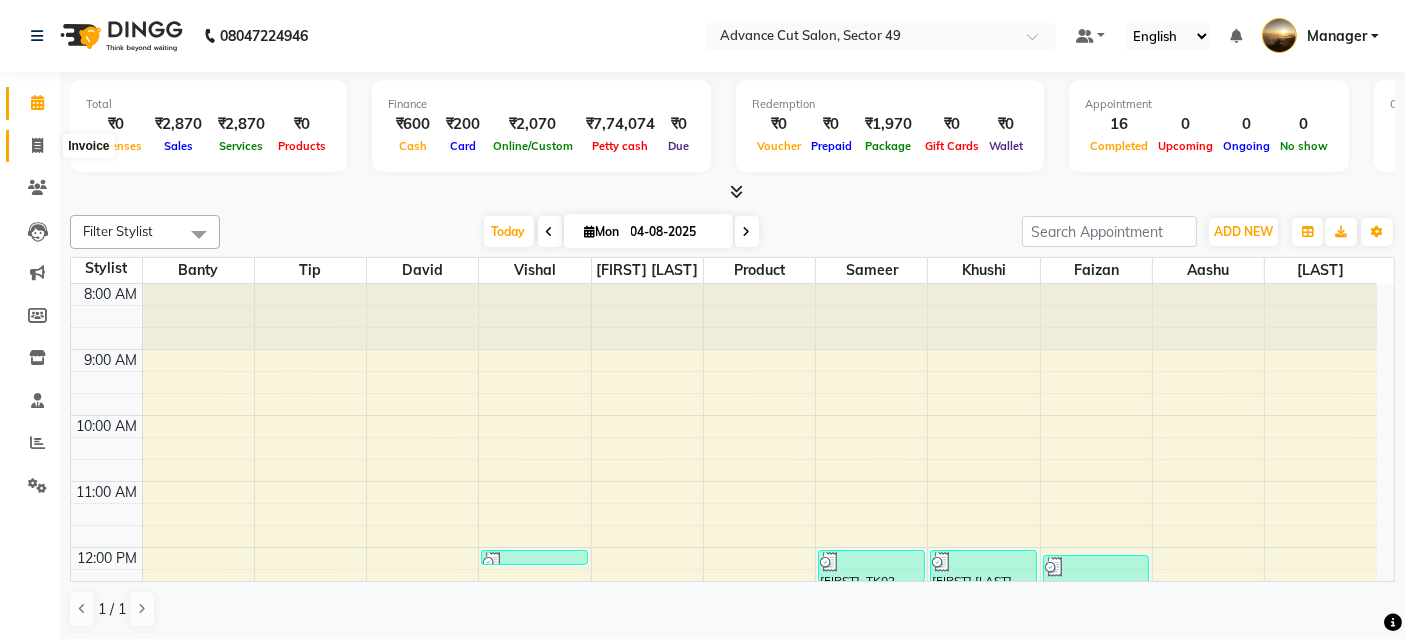 click 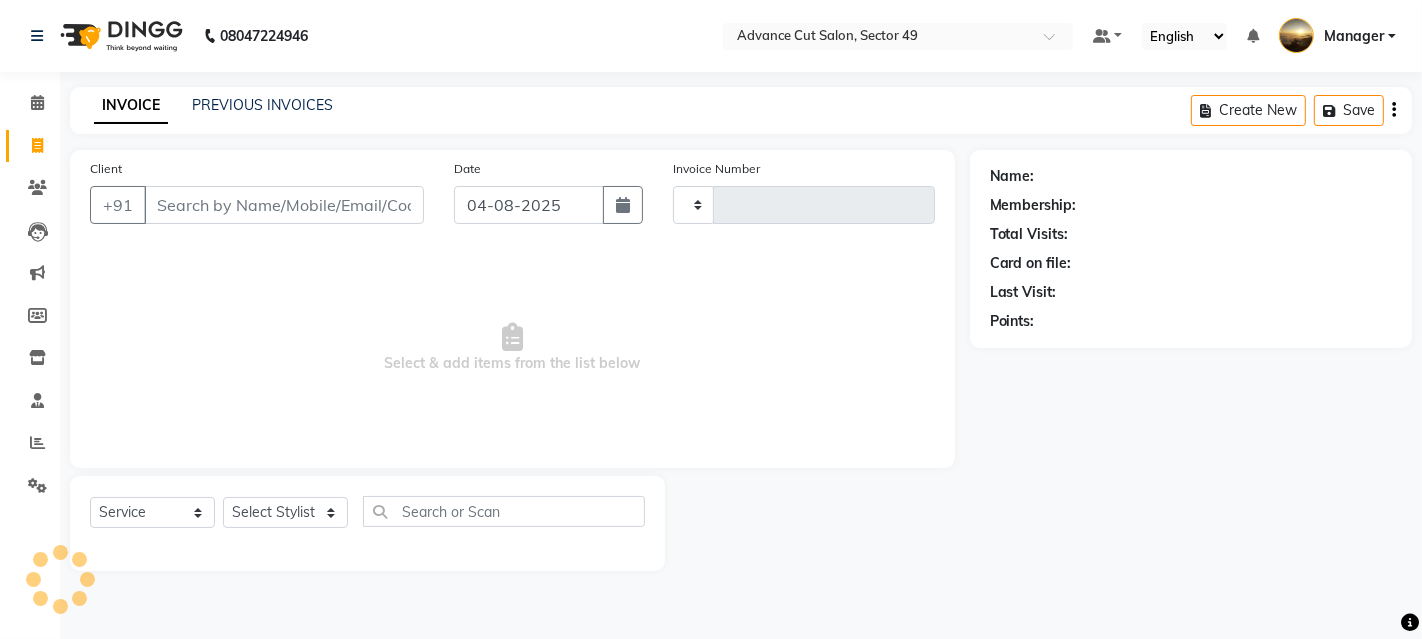 type on "3939" 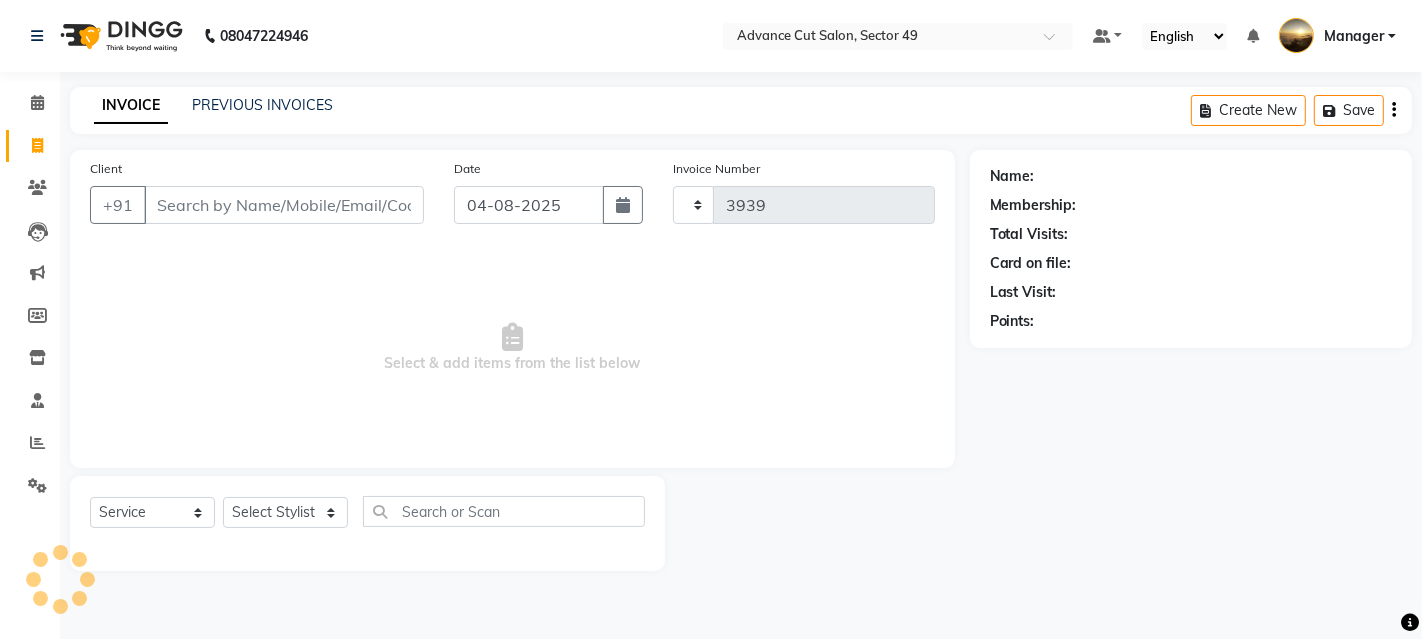 select on "4616" 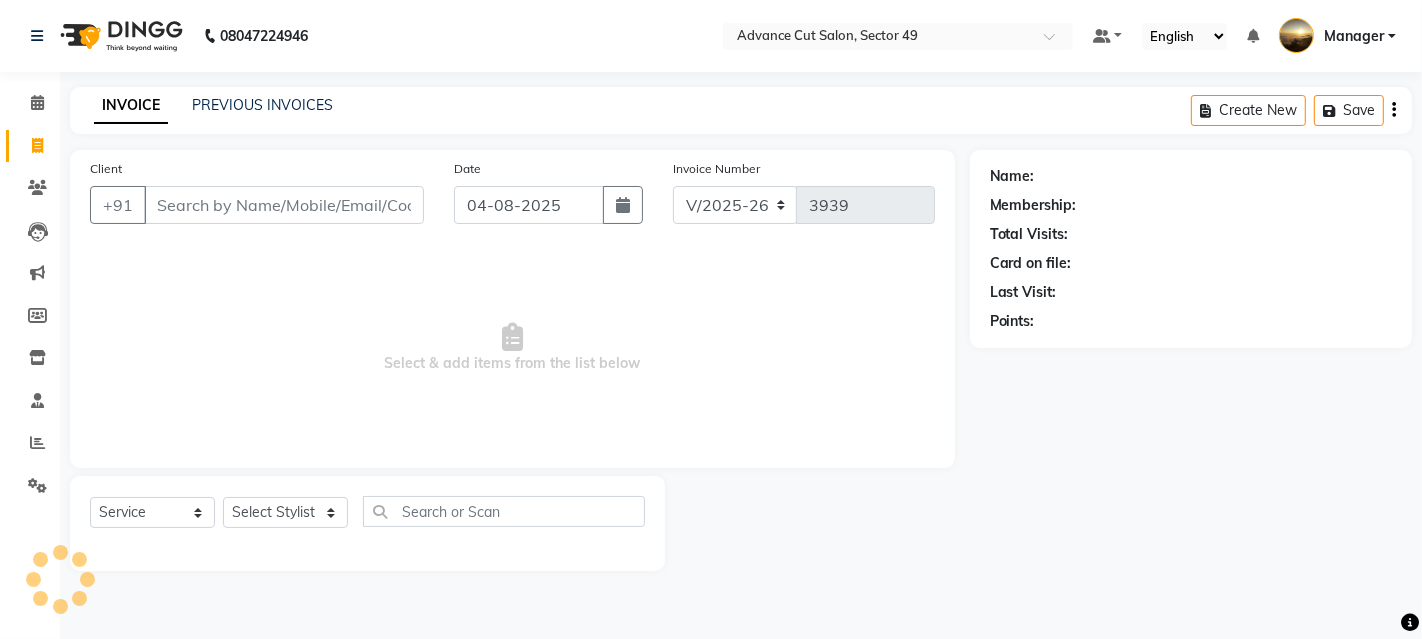 drag, startPoint x: 397, startPoint y: 205, endPoint x: 386, endPoint y: 203, distance: 11.18034 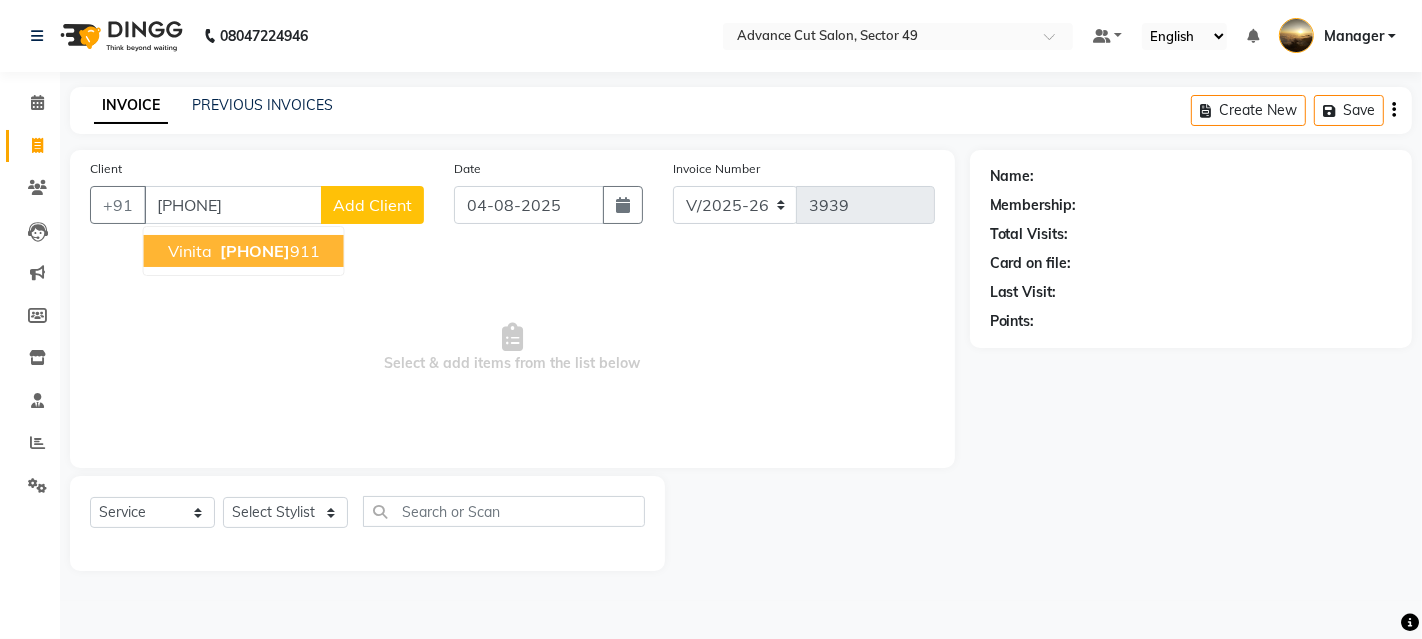 drag, startPoint x: 314, startPoint y: 248, endPoint x: 298, endPoint y: 227, distance: 26.400757 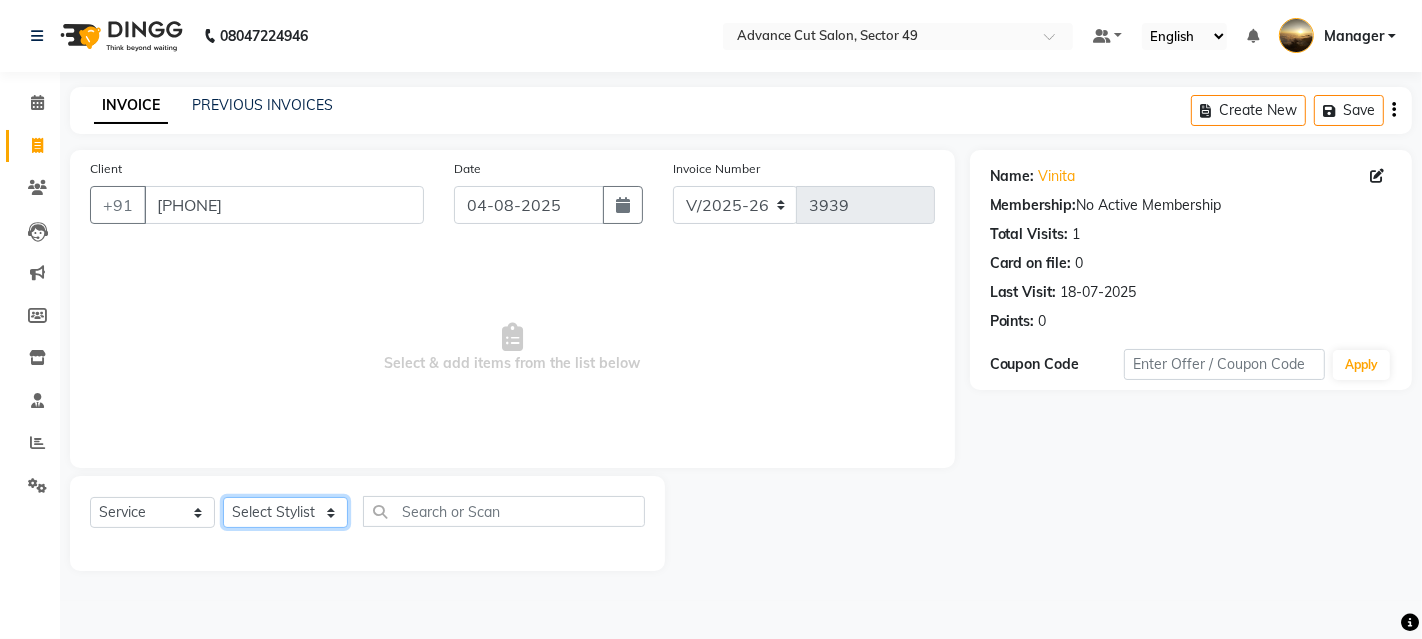 drag, startPoint x: 282, startPoint y: 515, endPoint x: 262, endPoint y: 484, distance: 36.891735 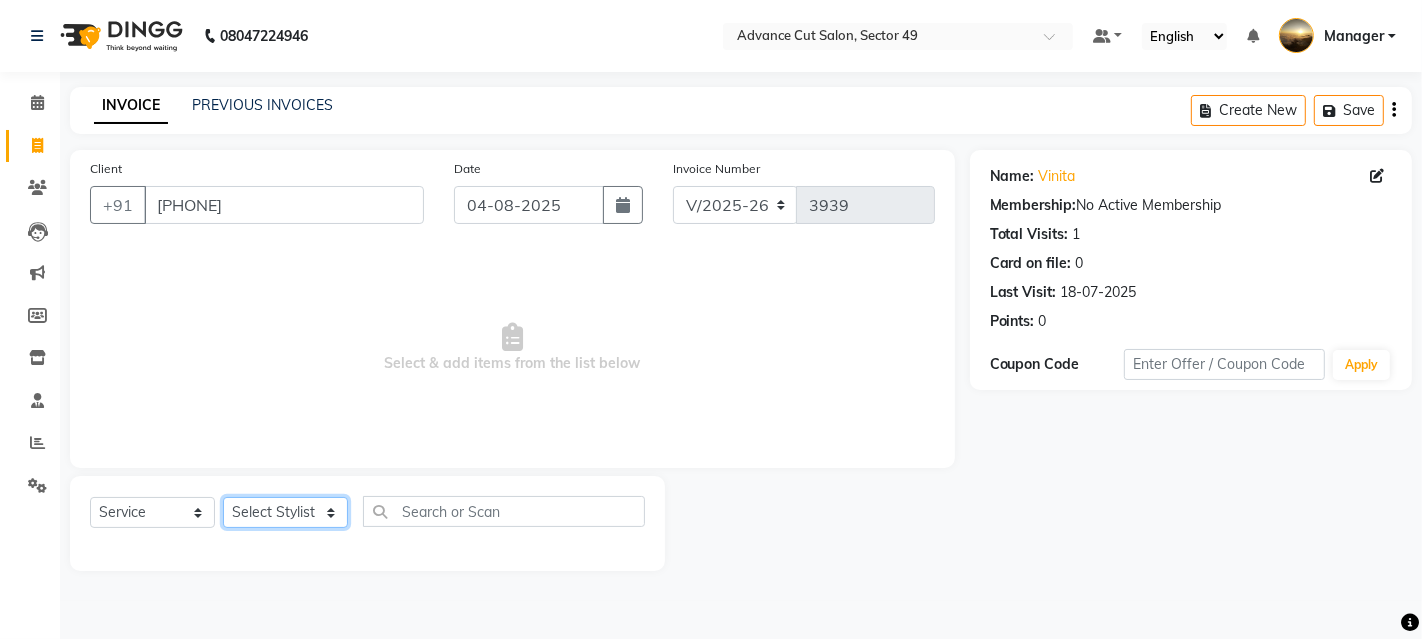 select on "66368" 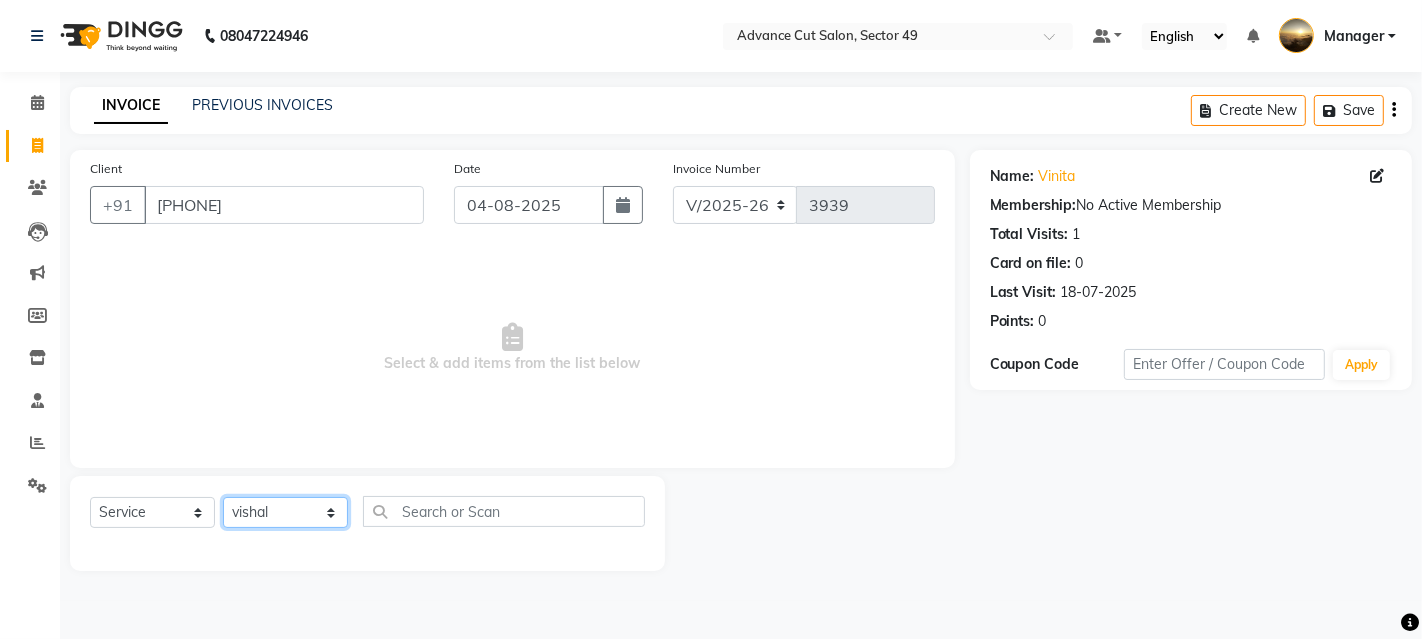 click on "Select Stylist Aashu Banty bashu danish ali david faizan khushi Manager product sameer Tip vishal" 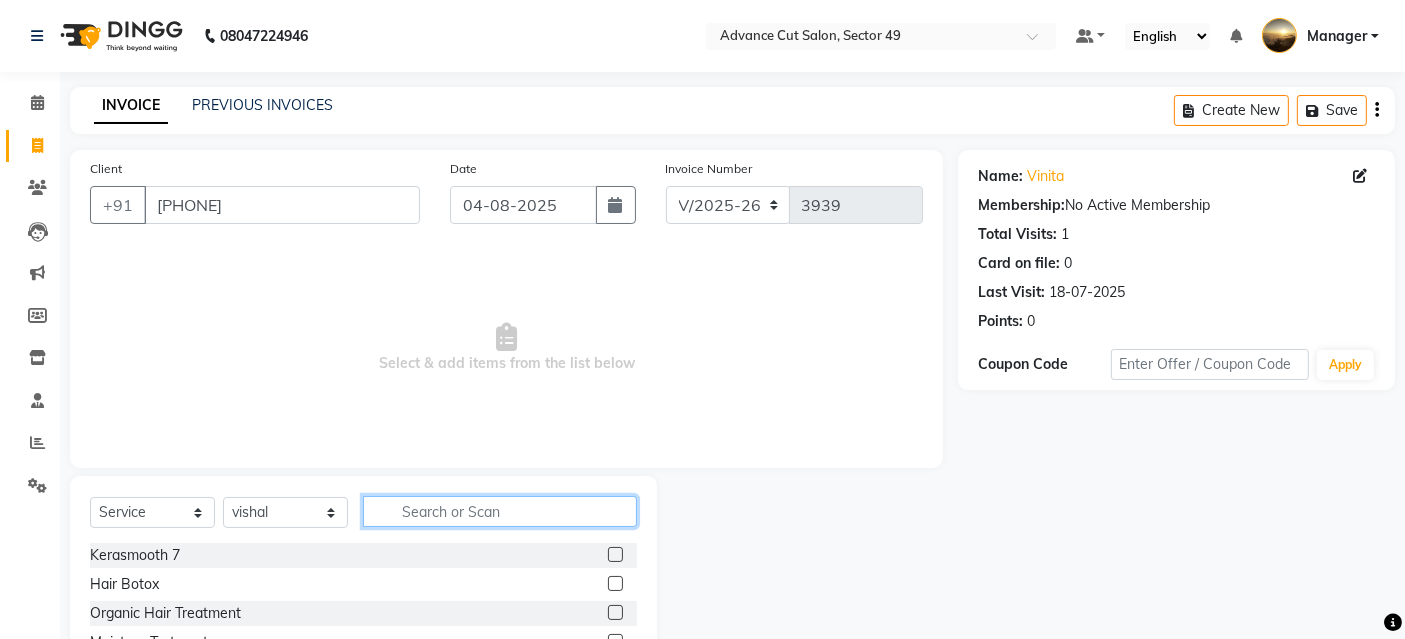 click 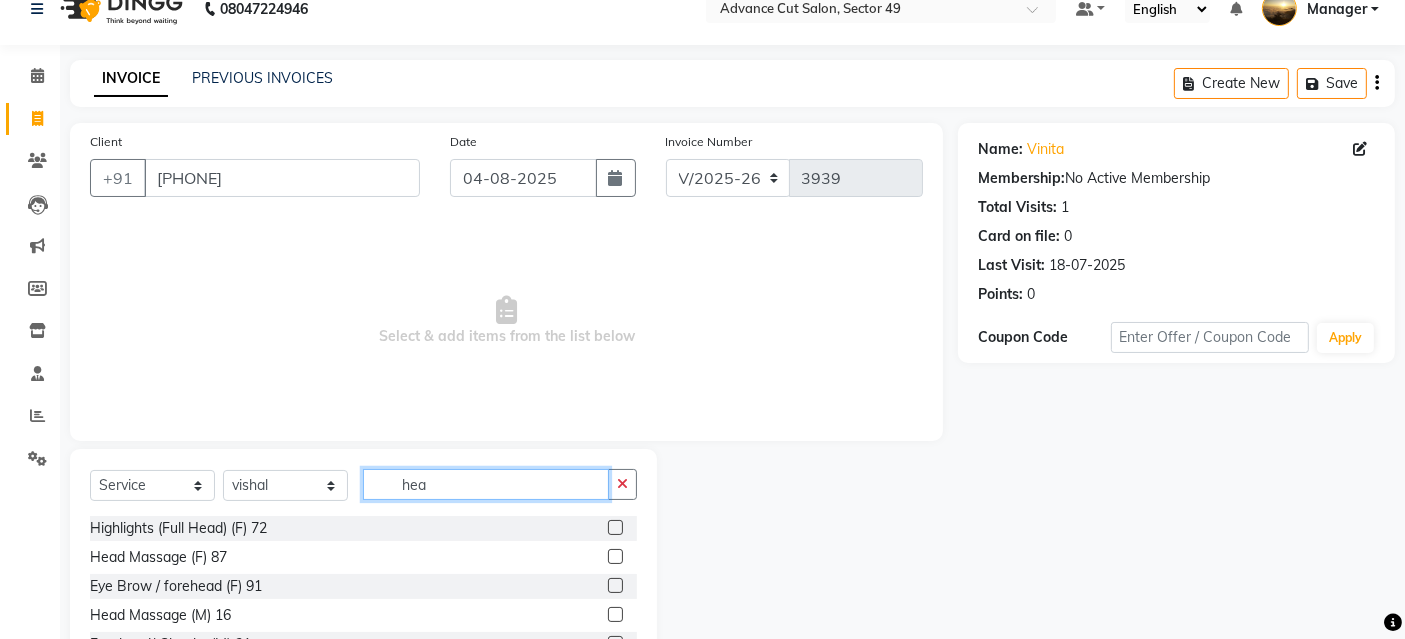 scroll, scrollTop: 105, scrollLeft: 0, axis: vertical 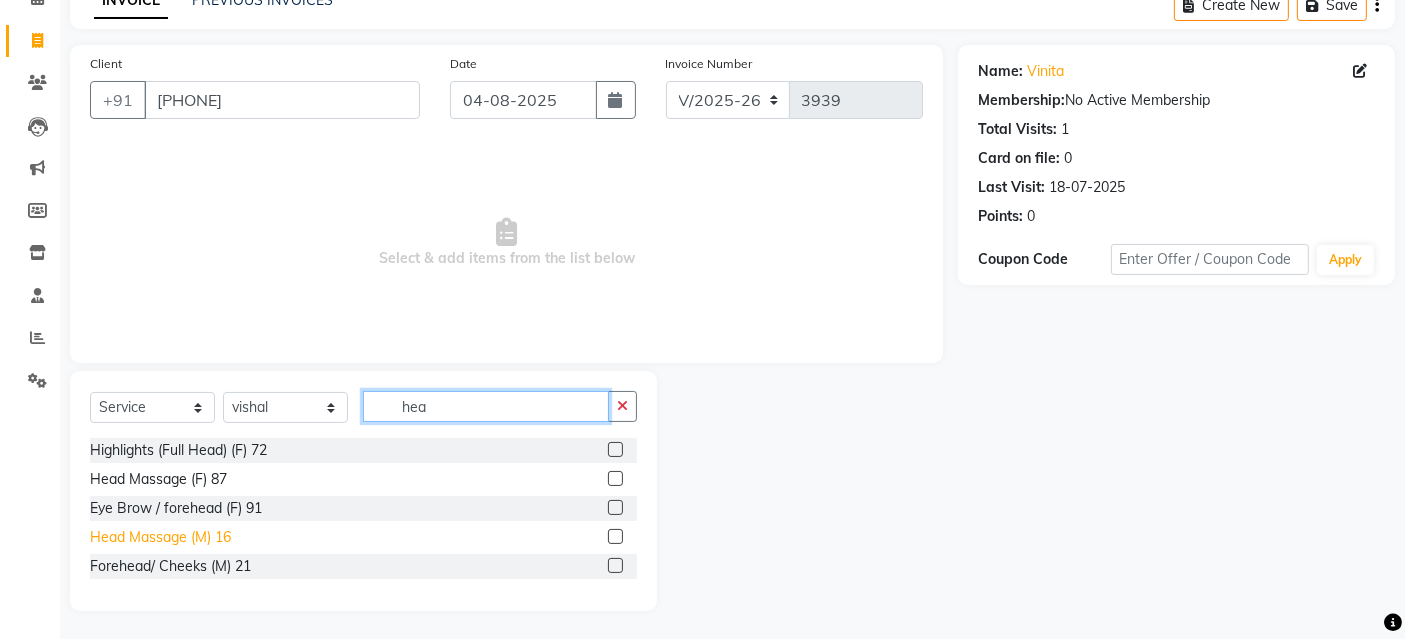 type on "hea" 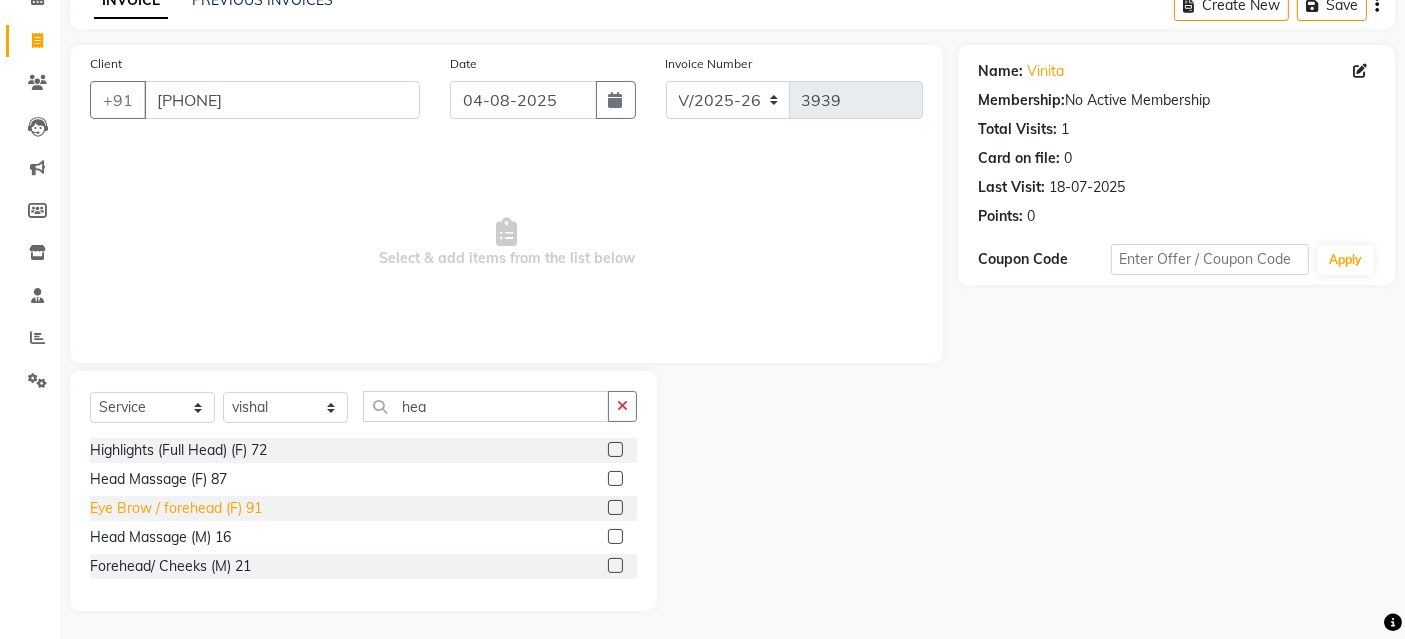 drag, startPoint x: 218, startPoint y: 538, endPoint x: 253, endPoint y: 501, distance: 50.931328 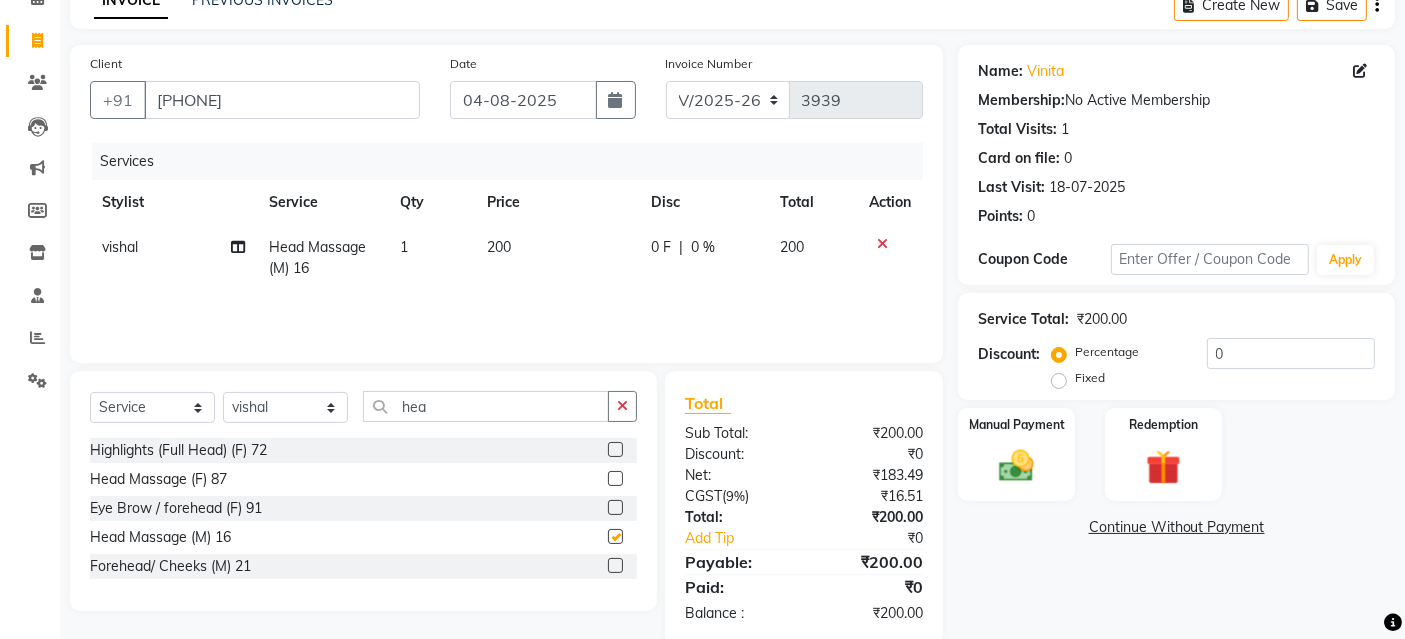 checkbox on "false" 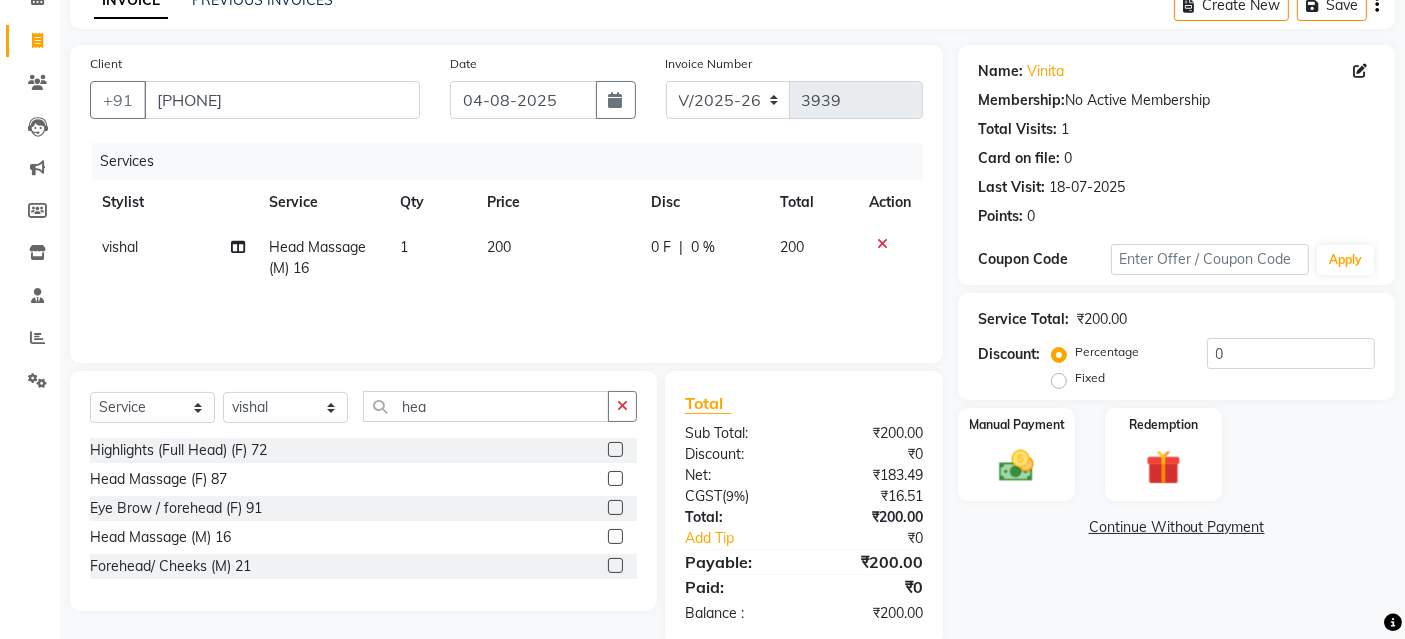 click on "200" 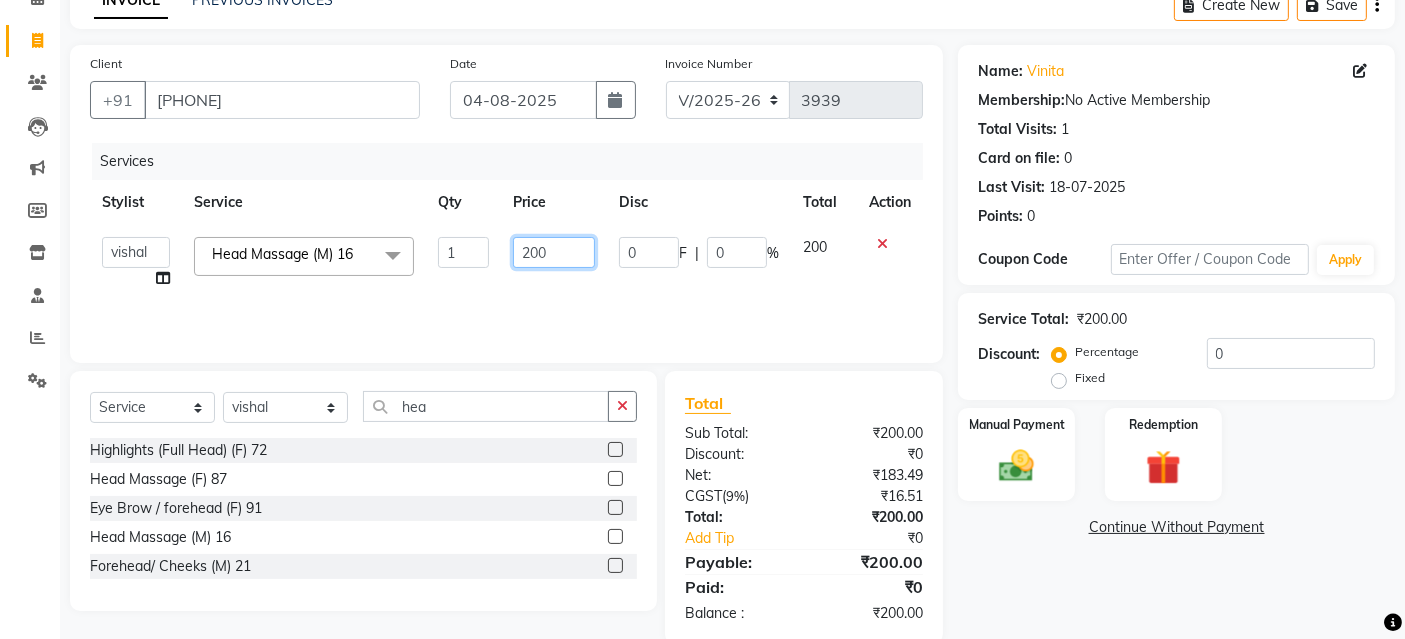 drag, startPoint x: 457, startPoint y: 241, endPoint x: 434, endPoint y: 234, distance: 24.04163 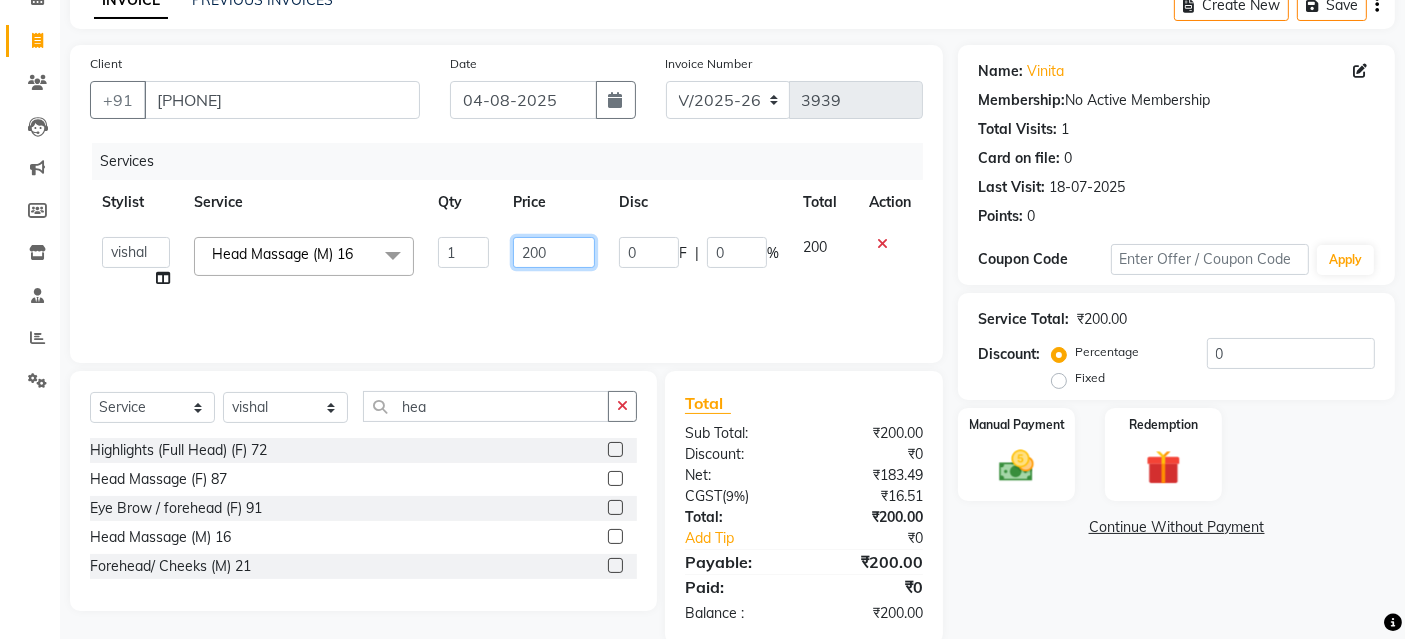 click on "Aashu Banty bashu danish ali david faizan khushi Manager product sameer Tip vishal Head Massage (M) 16 x Kerasmooth 7 Hair Botox Organic Hair Treatment Moisture Tretment Nano Plastia hair cut nails fiber Casmara Prestige (F) 127 Clean-up (F) 122 O3 Whitening (F) 124 O3 bridal O3 shine and glow Casmara Vitamin Veg. Lotus Wine facial Fruit facial Papaya Marshmellow (F) 128 Blanch (F) 129 Upendice (F) 130 Sothys Goji (F) 131 Casmara Gold Face (oxy/D-Tan) (F) 133 Face (Cheryls Oxyderm) (F) 134 Arms (F) 136 Legs (F) 137 Front/ Back (F) 138 Full Body (F) 139 face (Organic D-ten) 02 Classic Manicure (F) 140 PediPie Manicure (F) 141 Alga Manicure (F) 142 Classic Pedicure (F) 143 PediPie Pedicure (F) 144 Alga Pedicure (F) 145 Party Make up + Hair Do + Dress Up (F) 148 Eye make up 149 Saree Draping Bridal Make up Papaya Marshmellow (M) 37 Blanch (M) 38 Upendice (M) 39 Sothys Goji (M) 40 Prestige (M) 36 Casmara Gold 36 Face (Oxy/D-Tan) (M) 42 Face (Cheryls Oxyderm) (M) 43 Arms (M) 45" 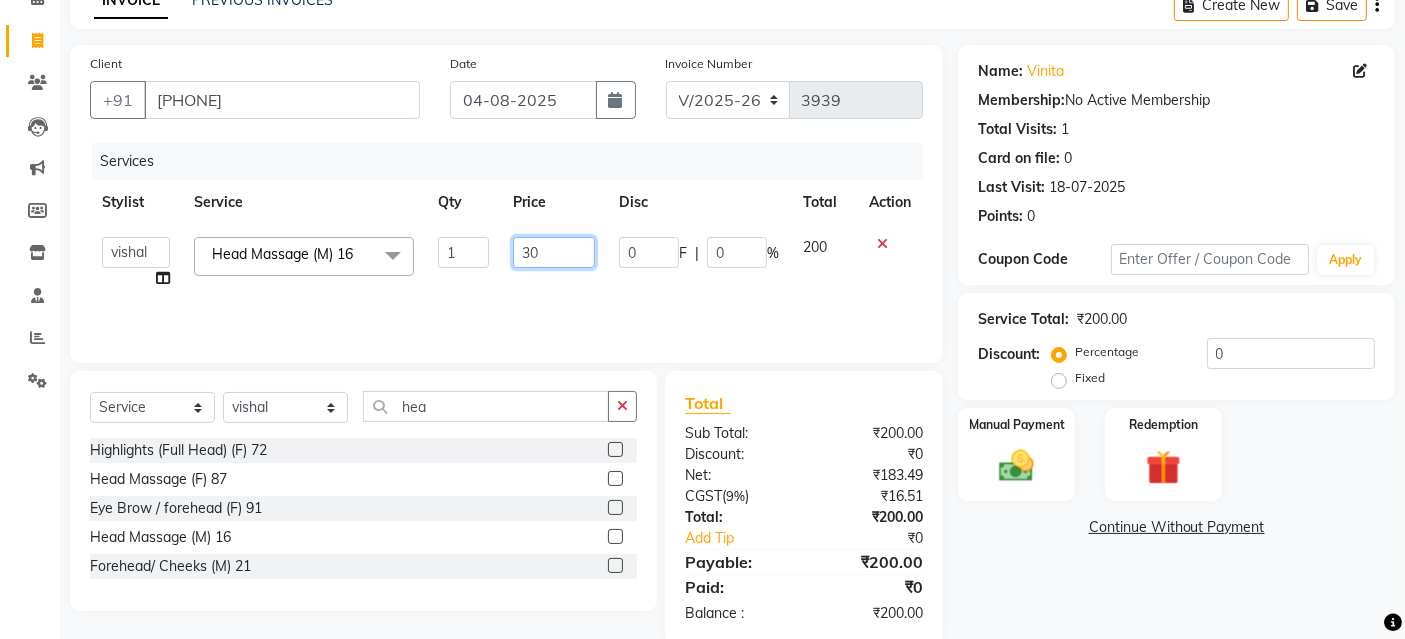 type on "300" 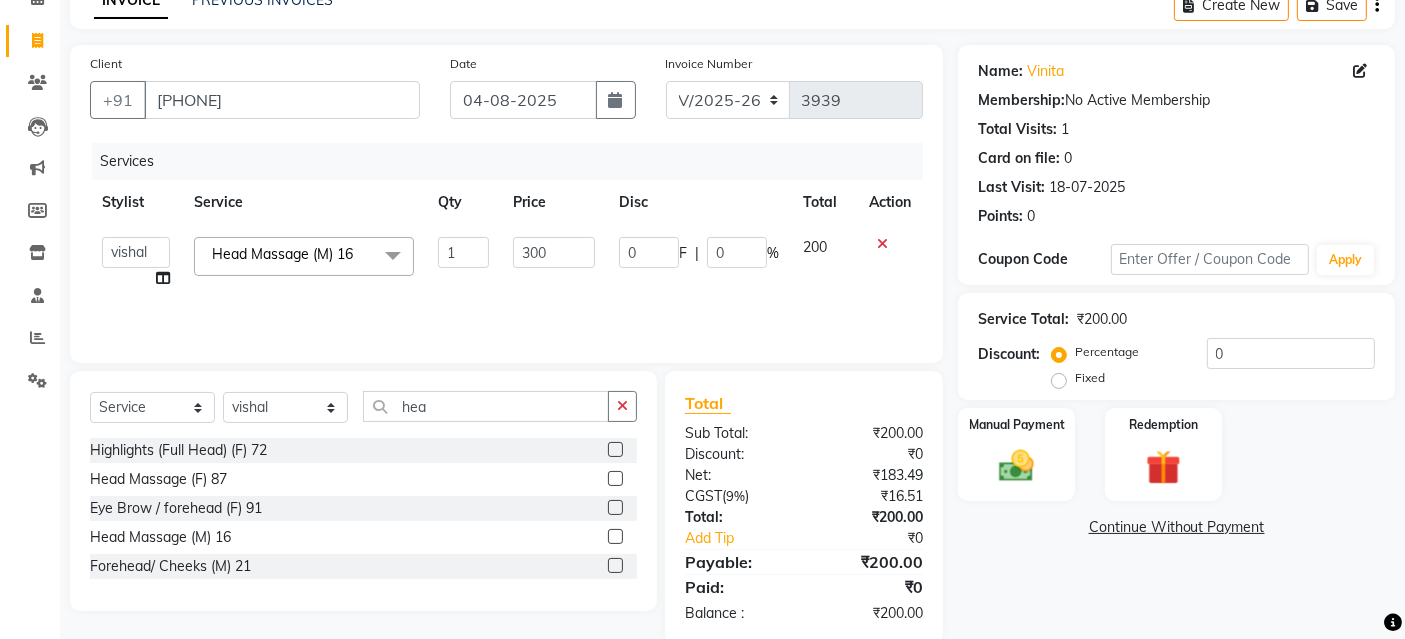 click on "Services Stylist Service Qty Price Disc Total Action [NAME] [NAME] [NAME] [NAME] [NAME] [NAME] [NAME] [NAME] [NAME] [NAME] Manager product [NAME] Tip [NAME] Head Massage (M) 16 x Kerasmooth 7 Hair Botox Organic Hair Treatment Moisture Tretment Nano Plastia hair cut nails fiber Casmara Prestige (F) 127 Clean-up (F) 122 O3 Whitening (F) 124 O3 bridal O3 shine and glow Casmara Vitamin Veg. Lotus Wine facial Fruit facial Papaya Marshmellow (F) 128 Blanch (F) 129 Upendice (F) 130 Sothys Goji (F) 131 Casmara Gold Face (oxy/D-Tan) (F) 133 Face (Cheryls Oxyderm) (F) 134 Arms (F) 136 Legs (F) 137 Front/ Back (F) 138 Full Body (F) 139 face (Organic D-ten) 02 Classic Manicure (F) 140 PediPie Manicure (F) 141 Alga Manicure (F) 142 Classic Pedicure (F) 143 PediPie Pedicure (F) 144 Alga Pedicure (F) 145 Party Make up + Hair Do + Dress Up (F) 148 Eye make up 149 Saree Draping Bridal Make up Papaya Marshmellow (M) 37 Blanch (M) 38 Upendice (M) 39 Sothys Goji (M) 40 Prestige (M) 36 Casmara Gold 36 Face (Oxy/D-Tan) (M) 42" 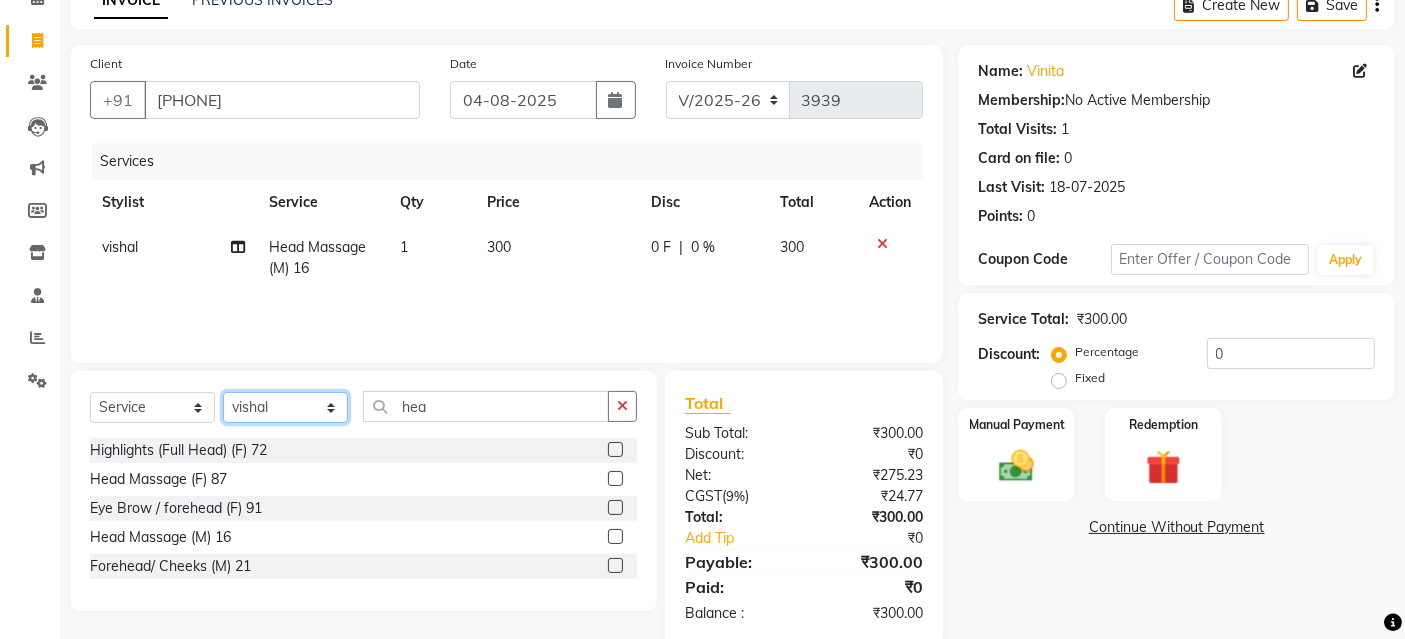 click on "Select Stylist Aashu Banty bashu danish ali david faizan khushi Manager product sameer Tip vishal" 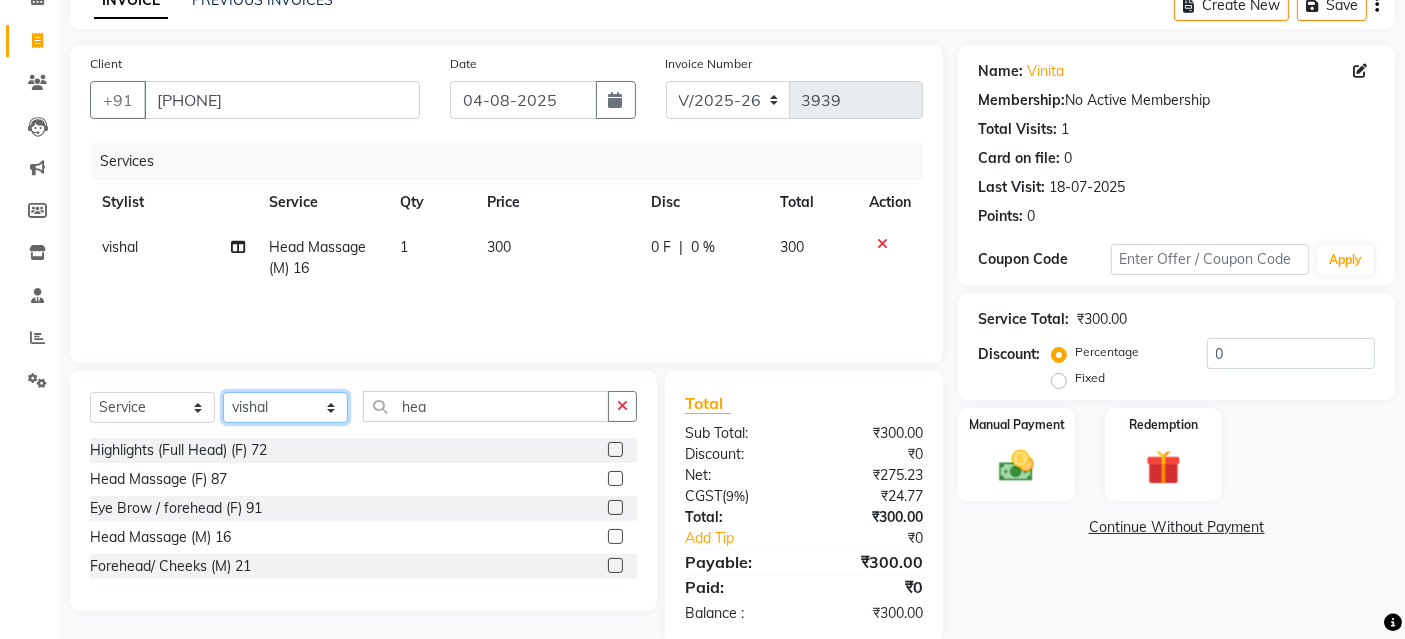 select on "88017" 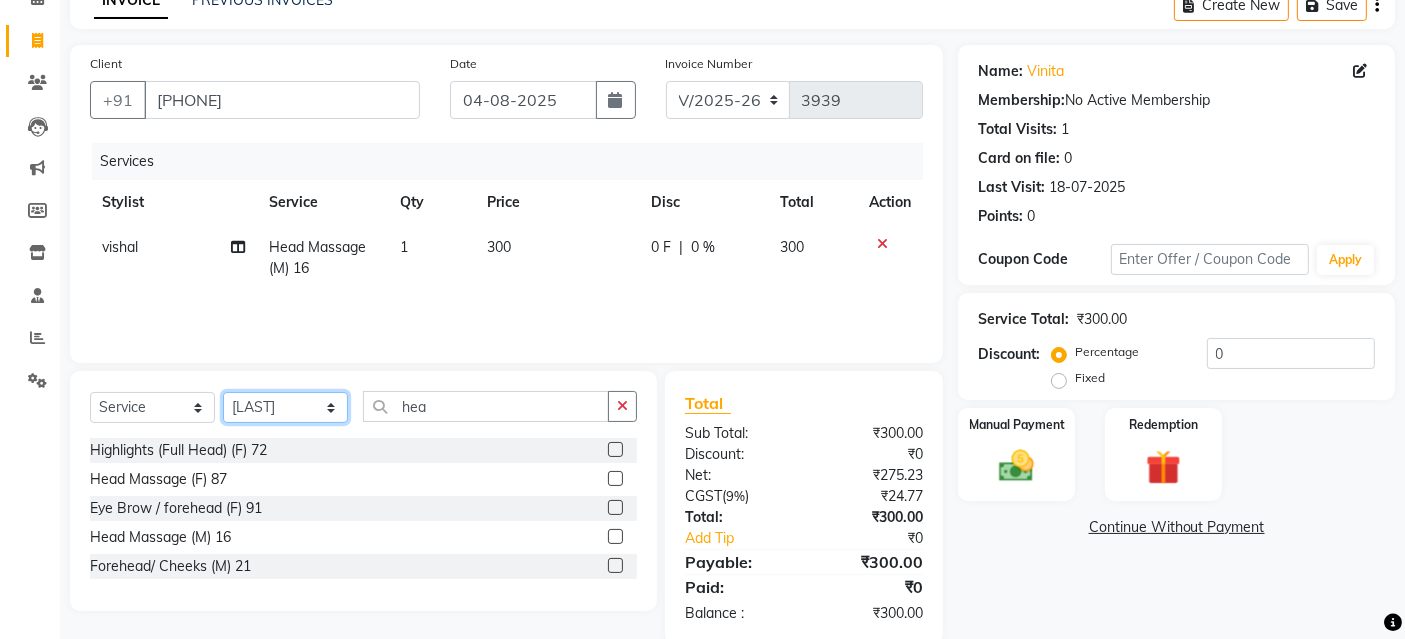 click on "Select Stylist Aashu Banty bashu danish ali david faizan khushi Manager product sameer Tip vishal" 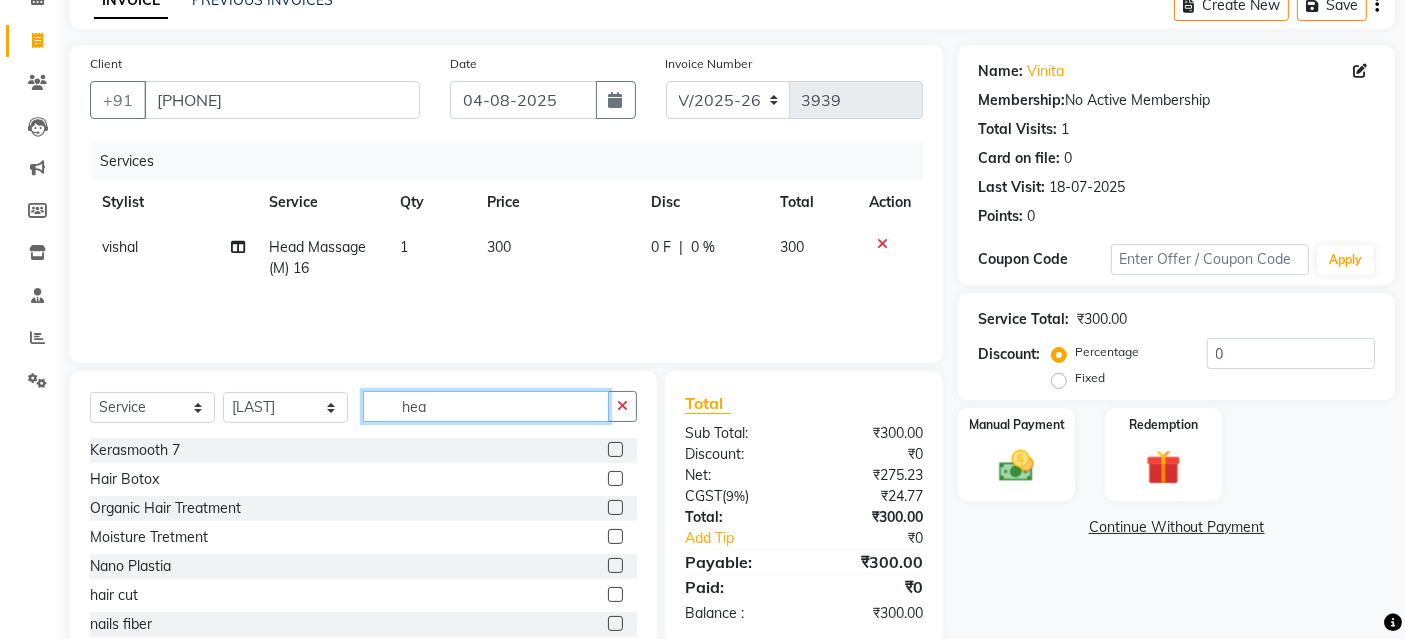 drag, startPoint x: 452, startPoint y: 407, endPoint x: 283, endPoint y: 395, distance: 169.4255 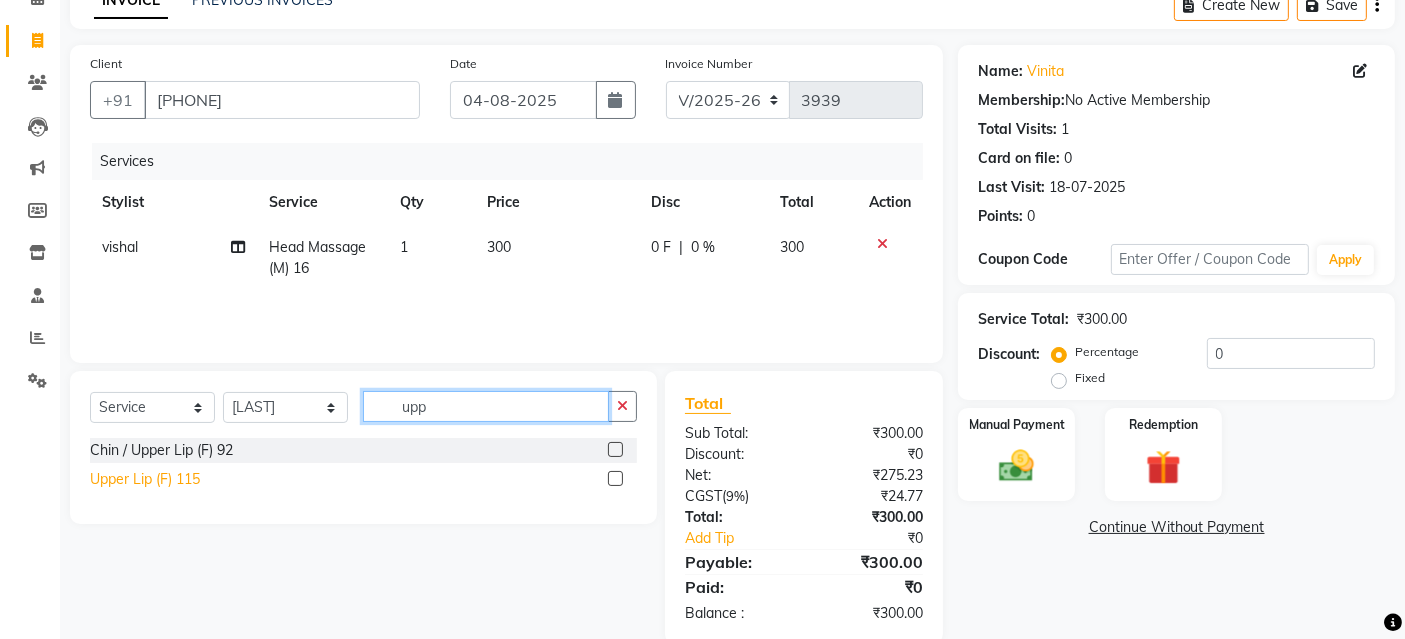 type on "upp" 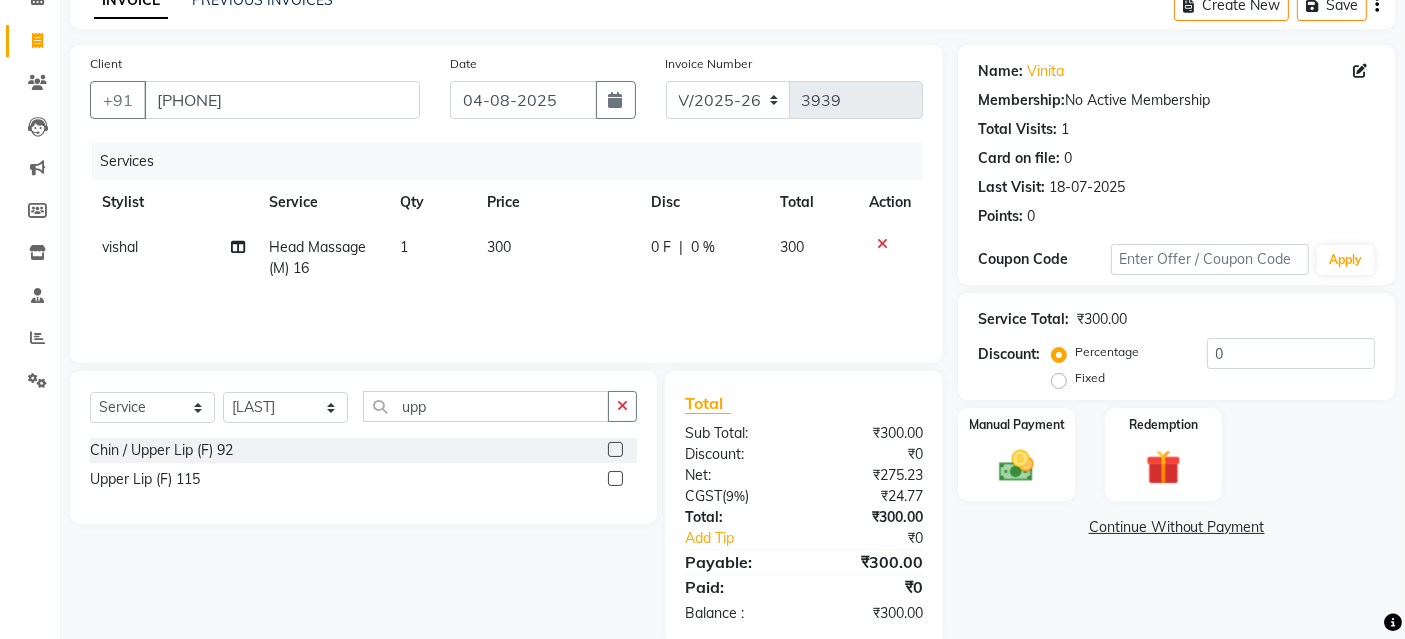 click on "Upper Lip (F) 115" 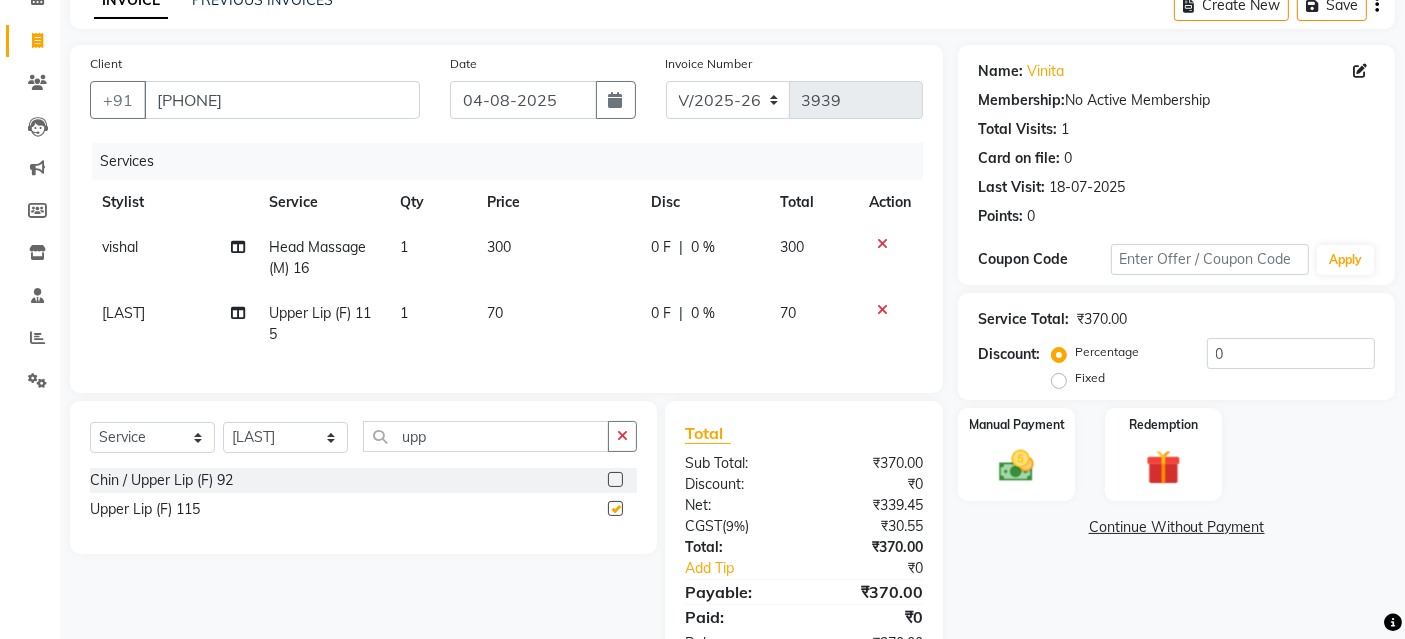 checkbox on "false" 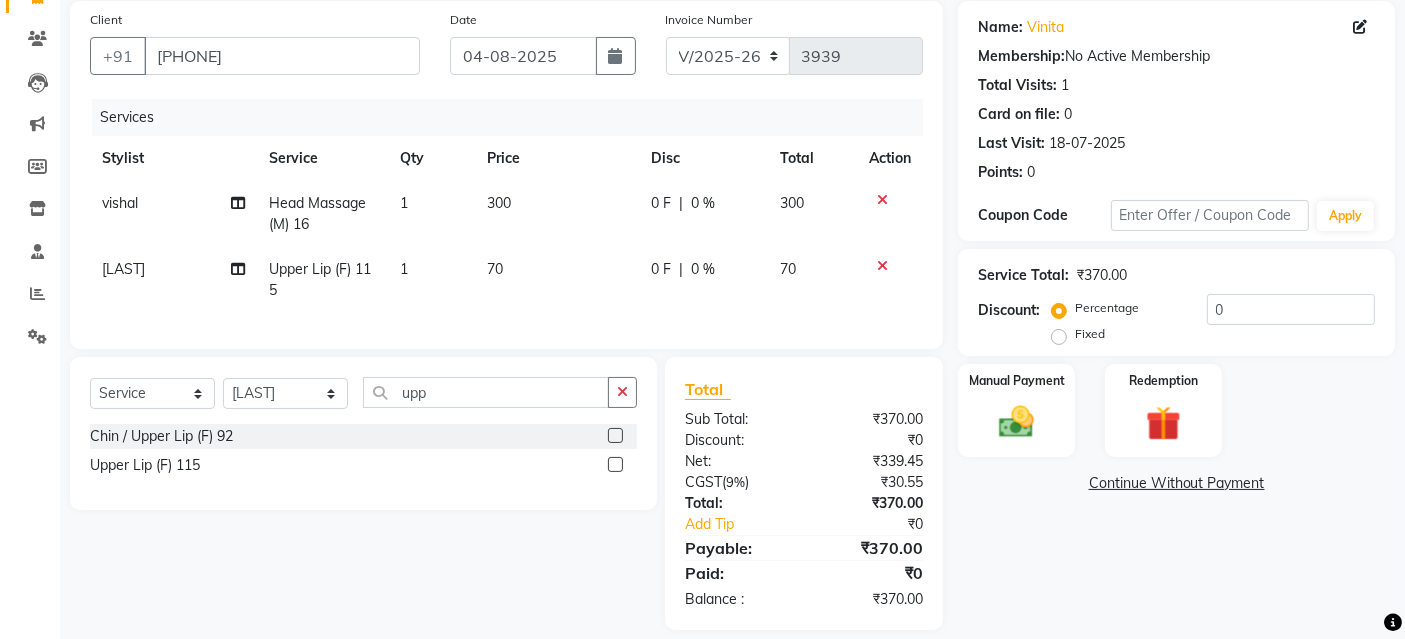 scroll, scrollTop: 185, scrollLeft: 0, axis: vertical 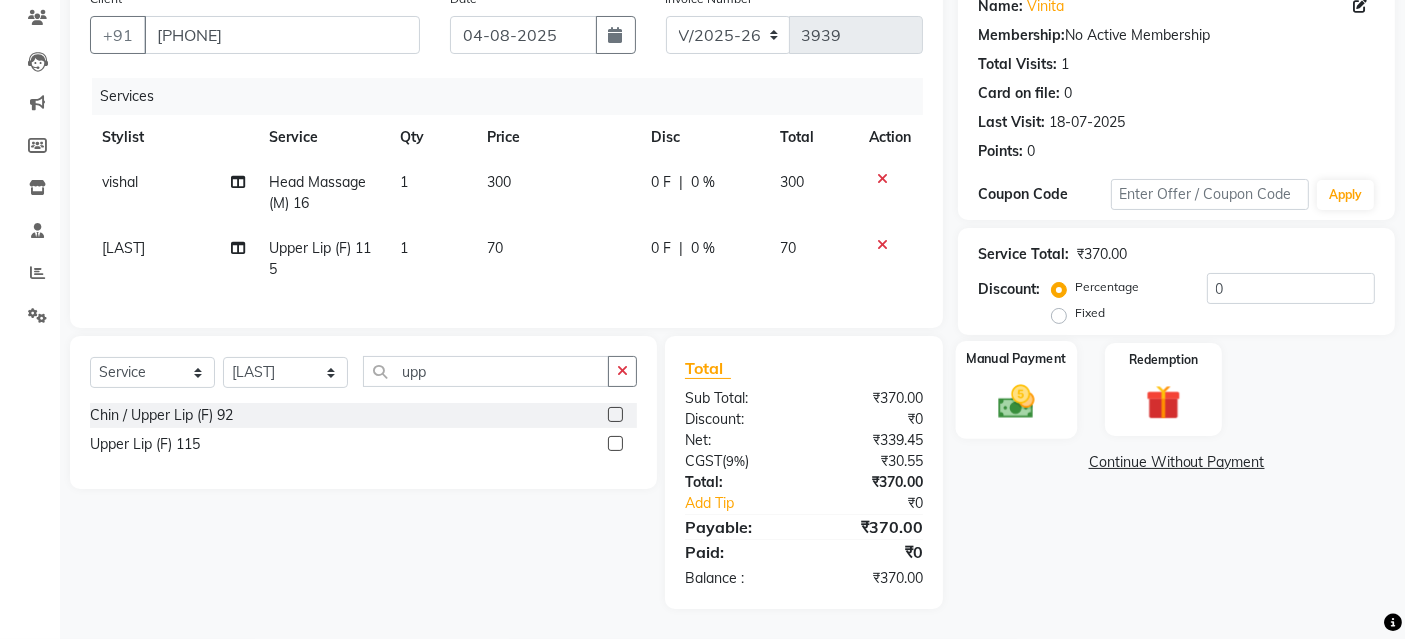 drag, startPoint x: 1044, startPoint y: 399, endPoint x: 1095, endPoint y: 413, distance: 52.886673 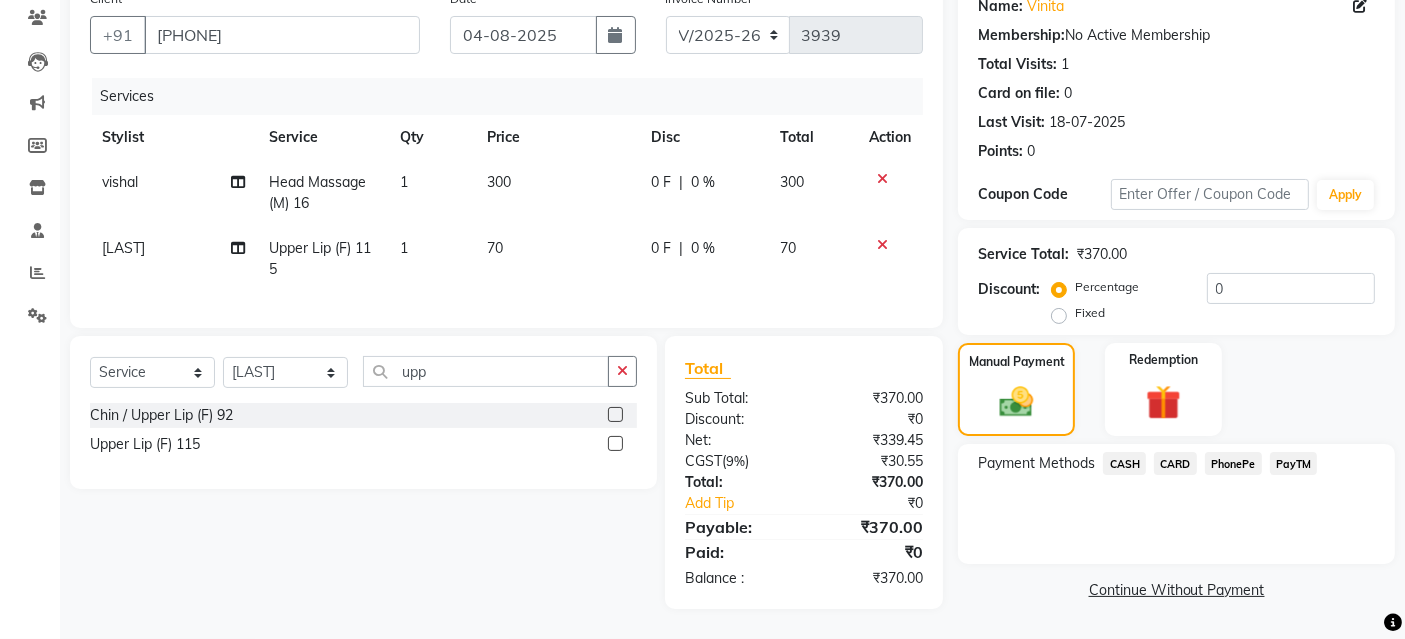 click on "PayTM" 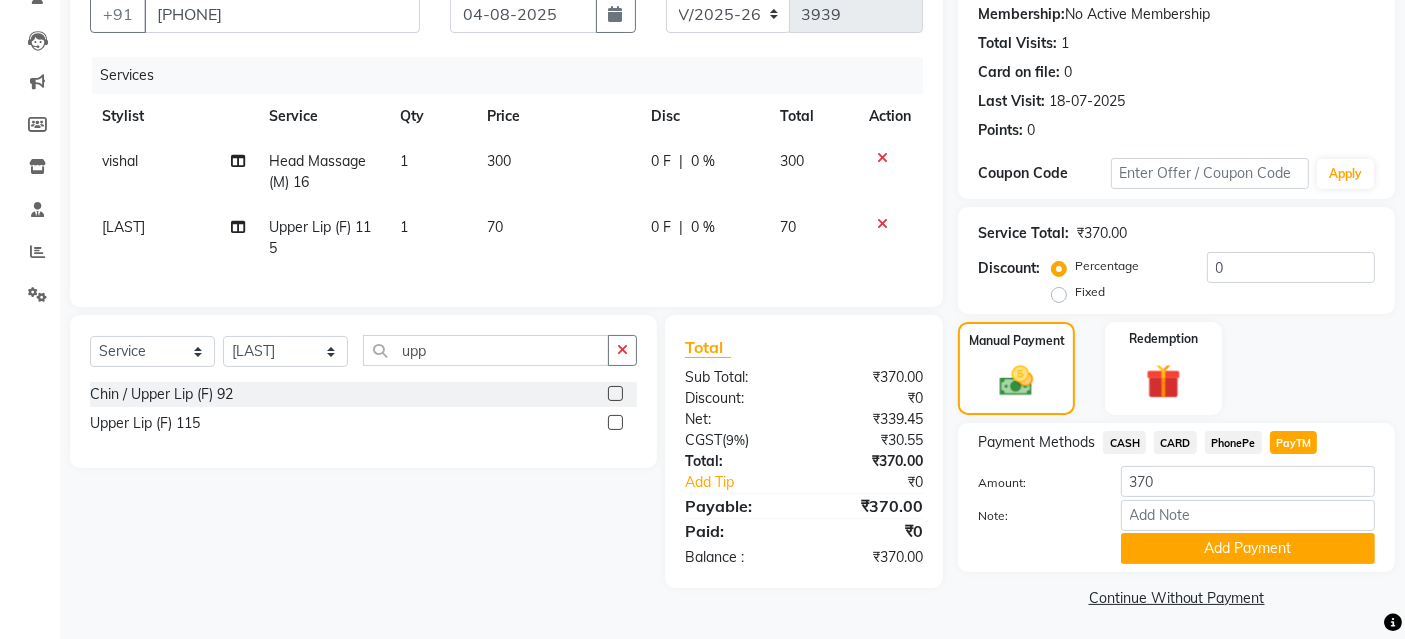 scroll, scrollTop: 194, scrollLeft: 0, axis: vertical 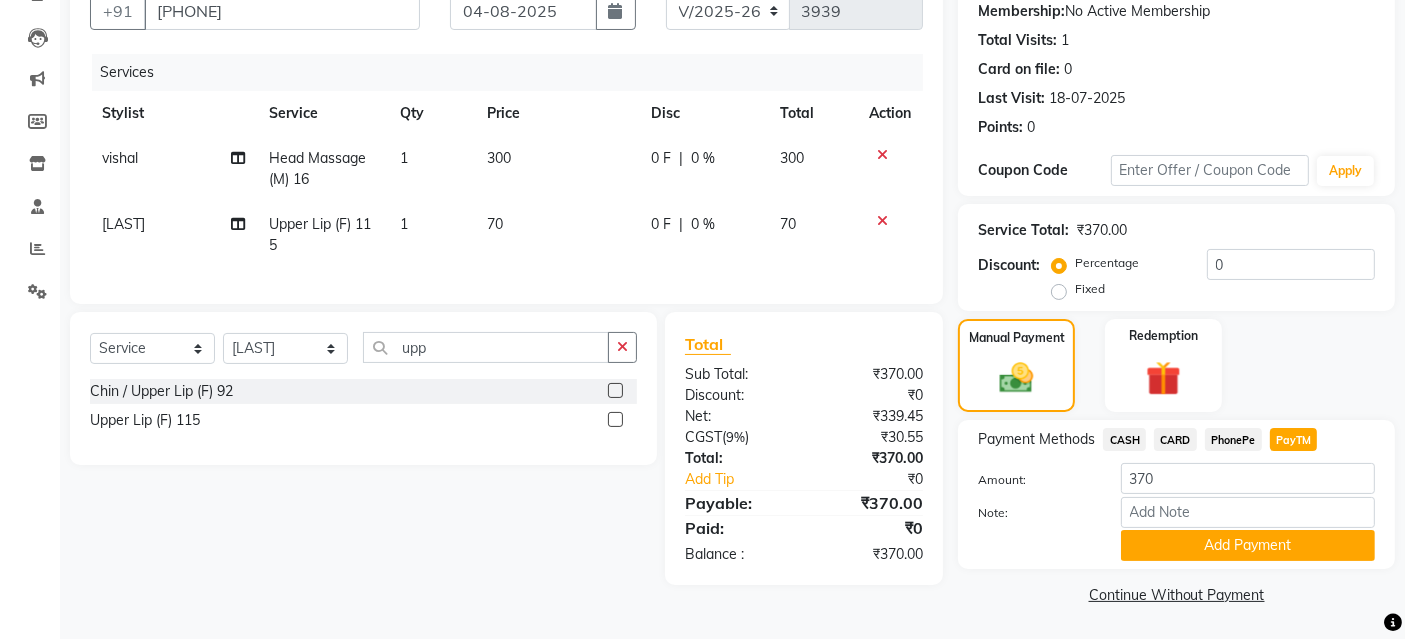 click on "Add Payment" 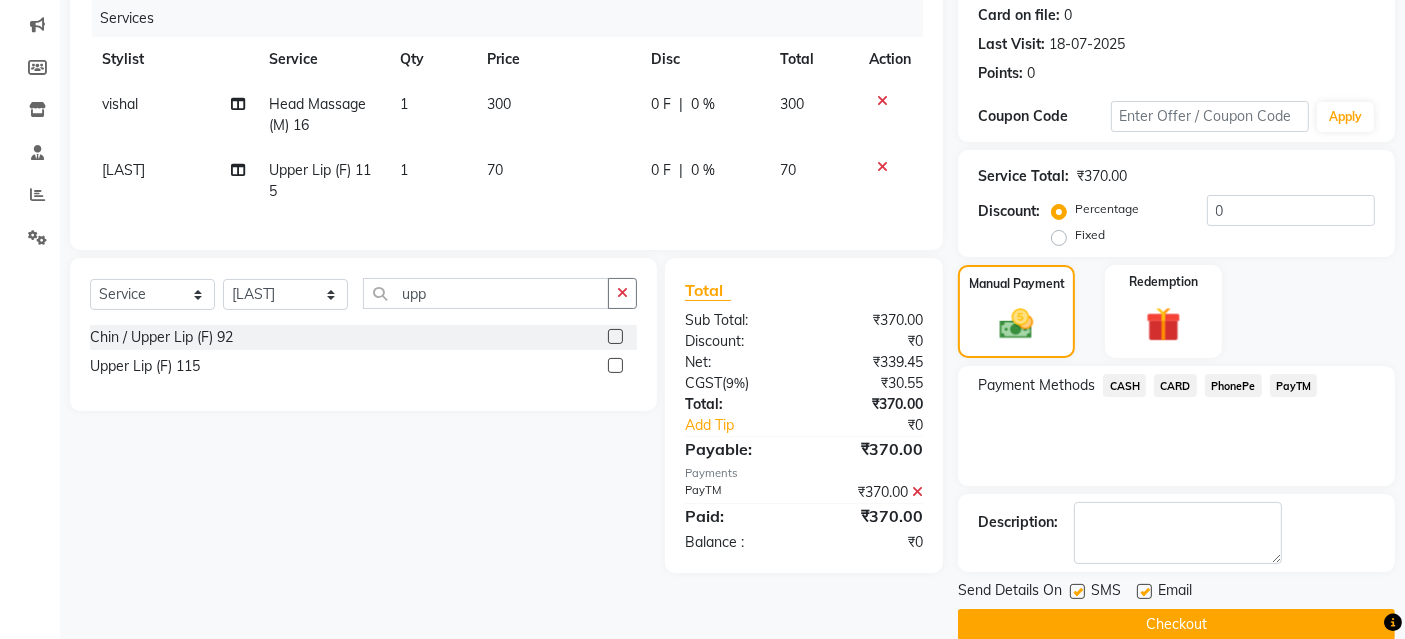 scroll, scrollTop: 277, scrollLeft: 0, axis: vertical 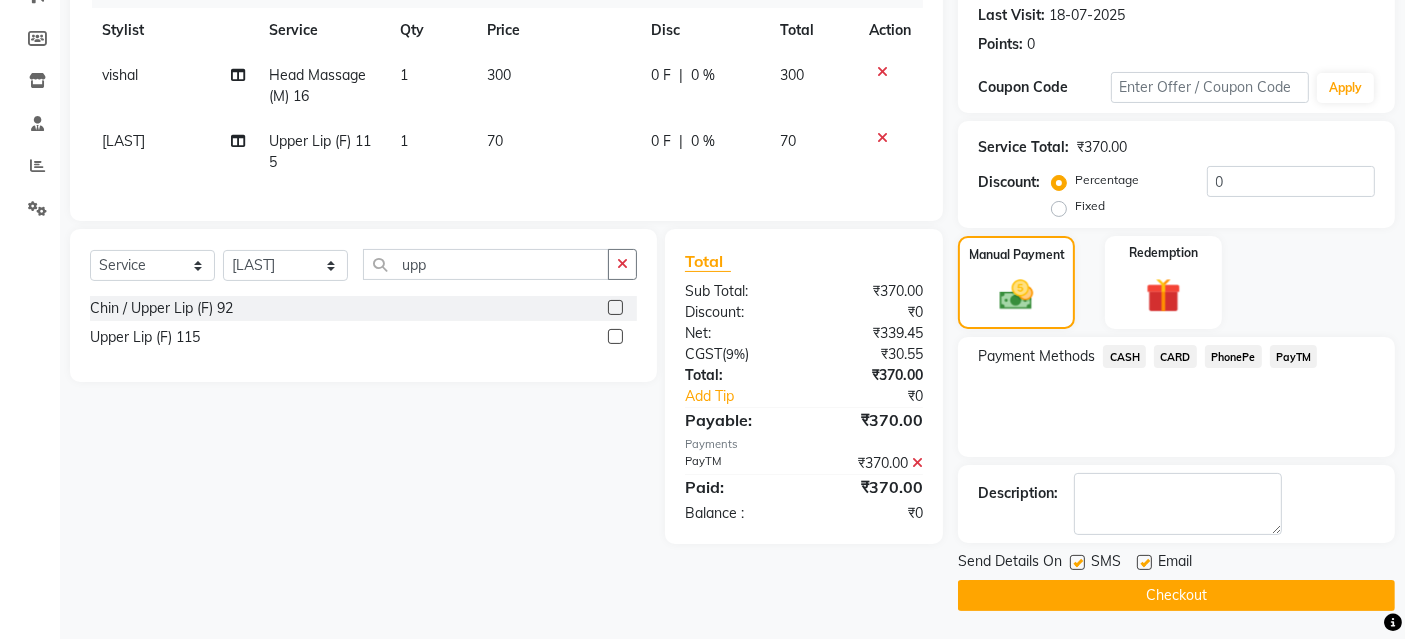 click on "Checkout" 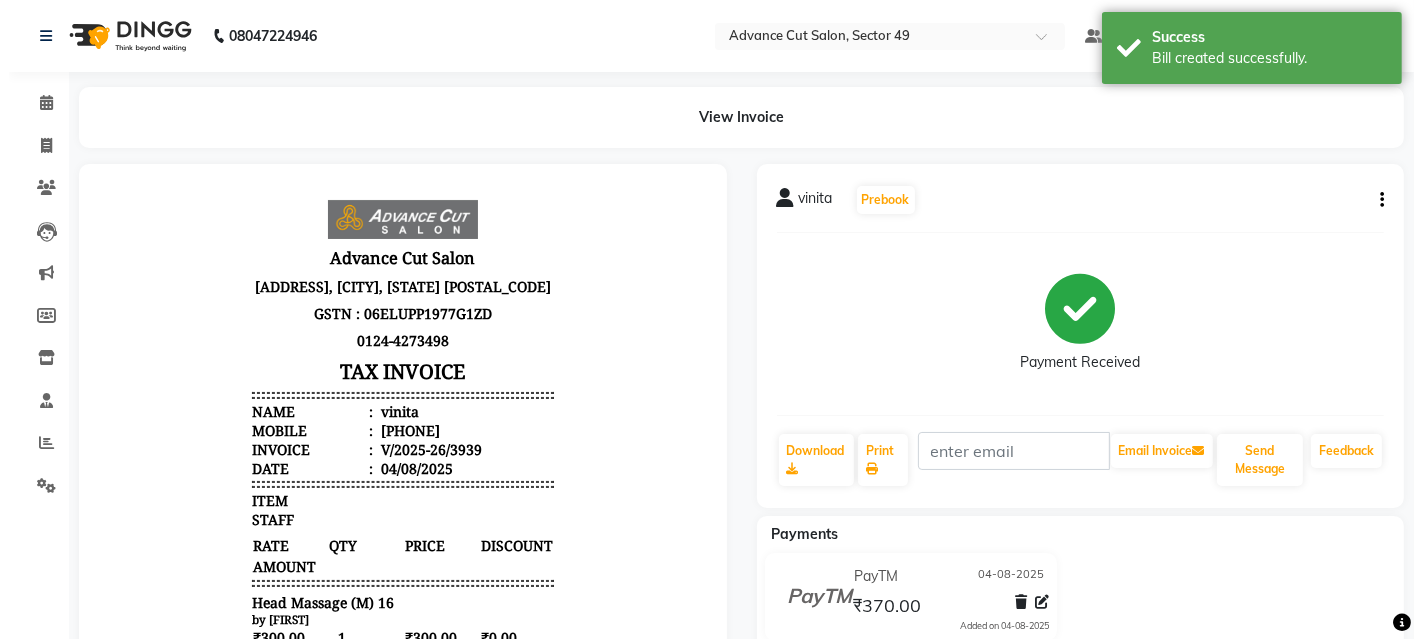 scroll, scrollTop: 0, scrollLeft: 0, axis: both 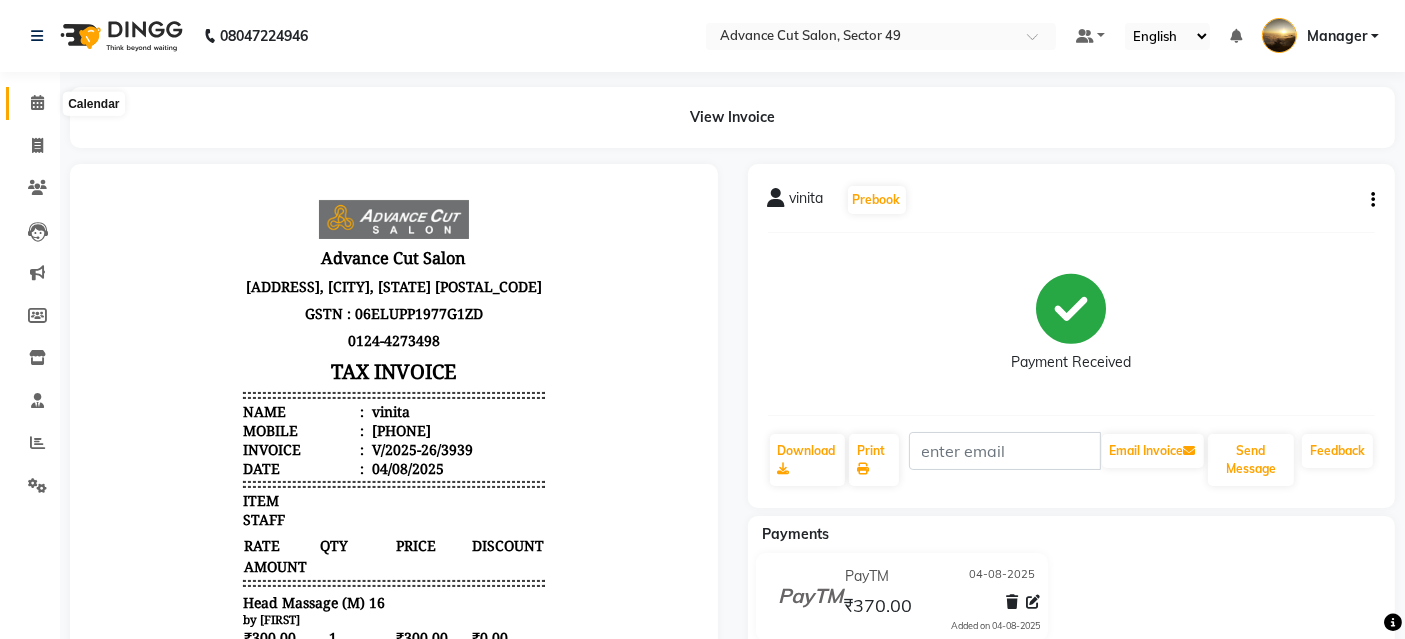 click 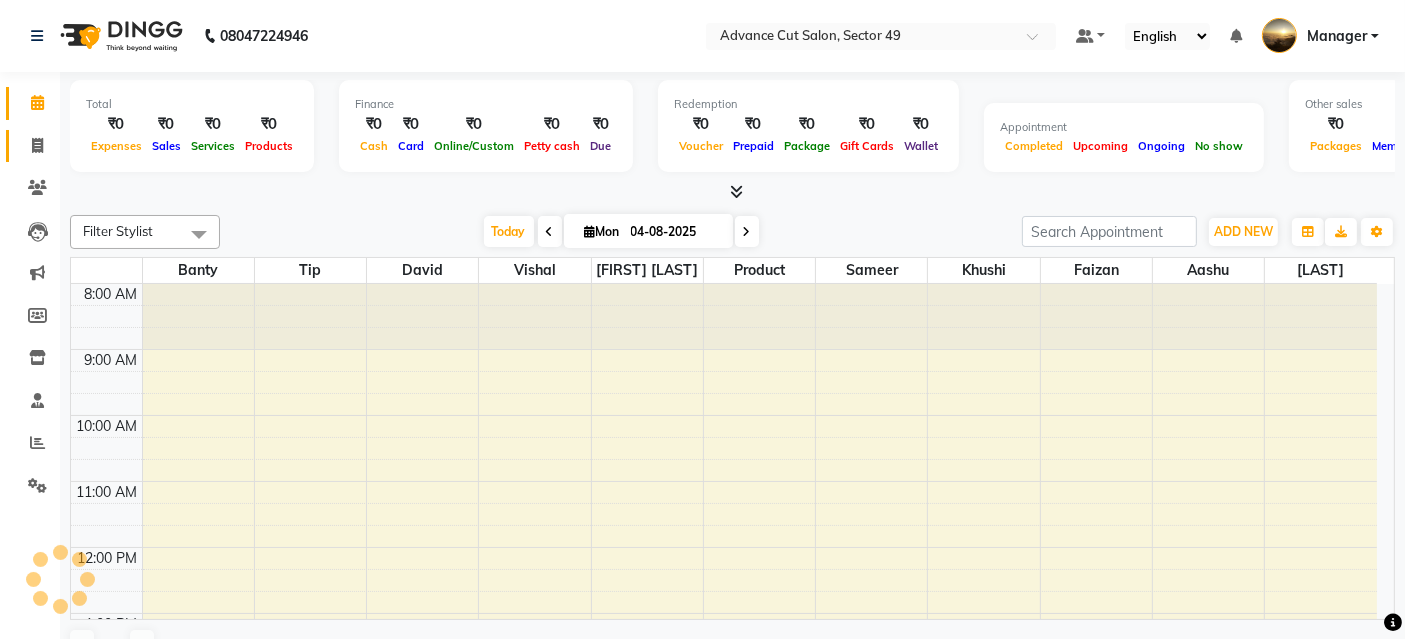 click 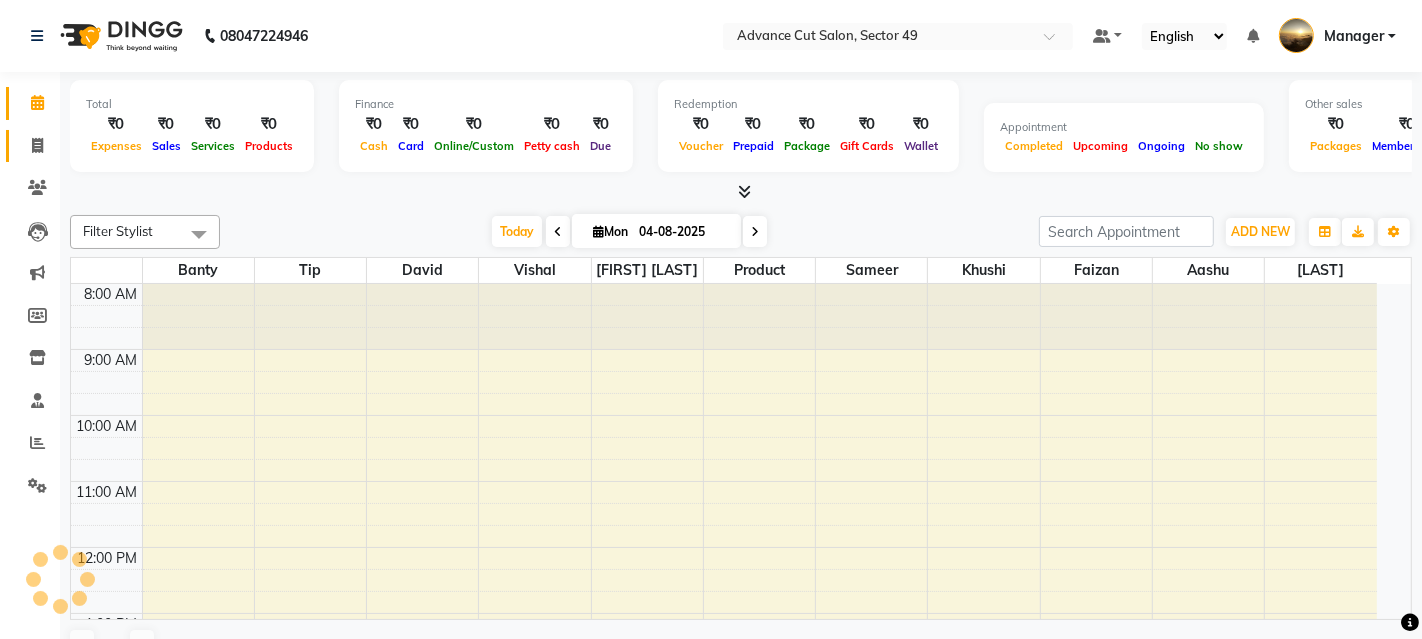 select on "service" 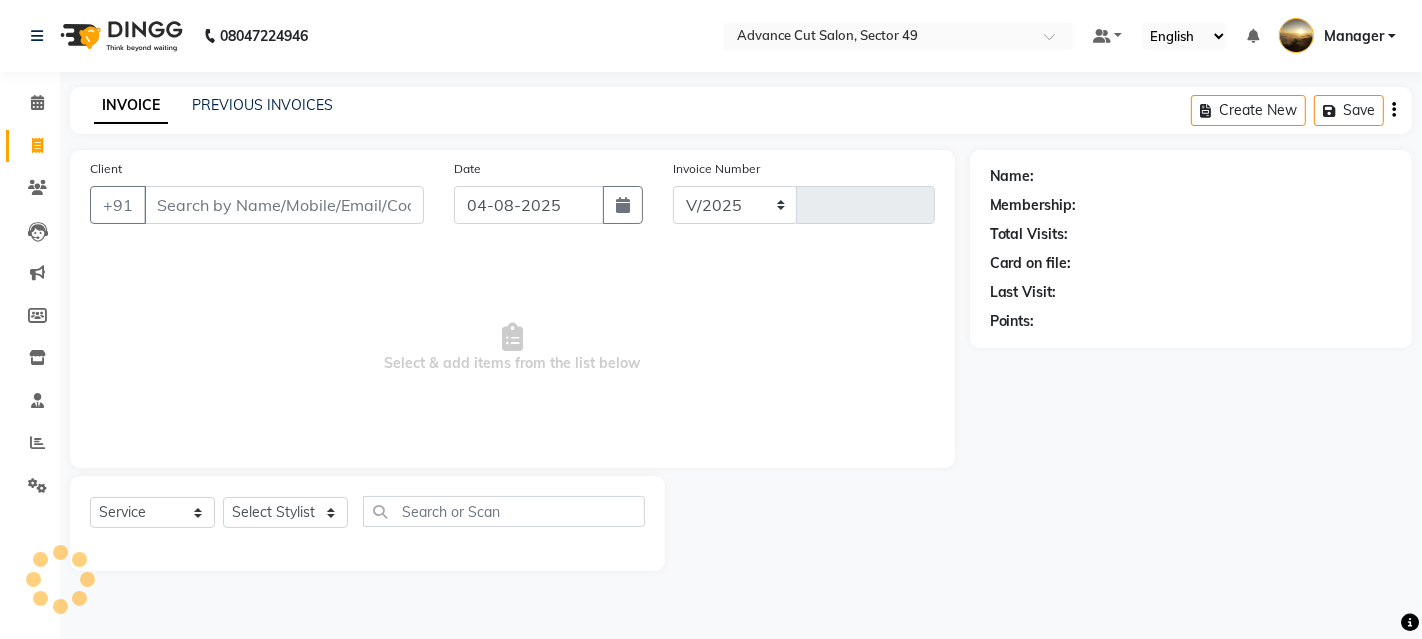select on "4616" 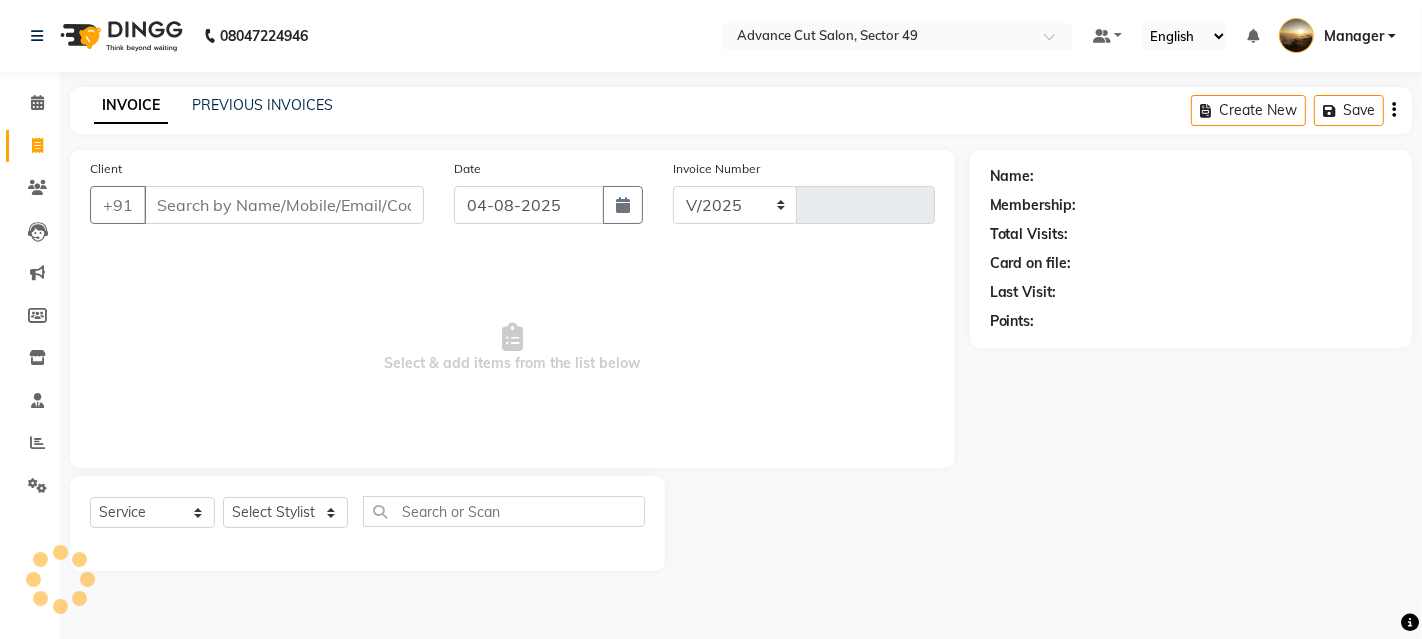 type on "3940" 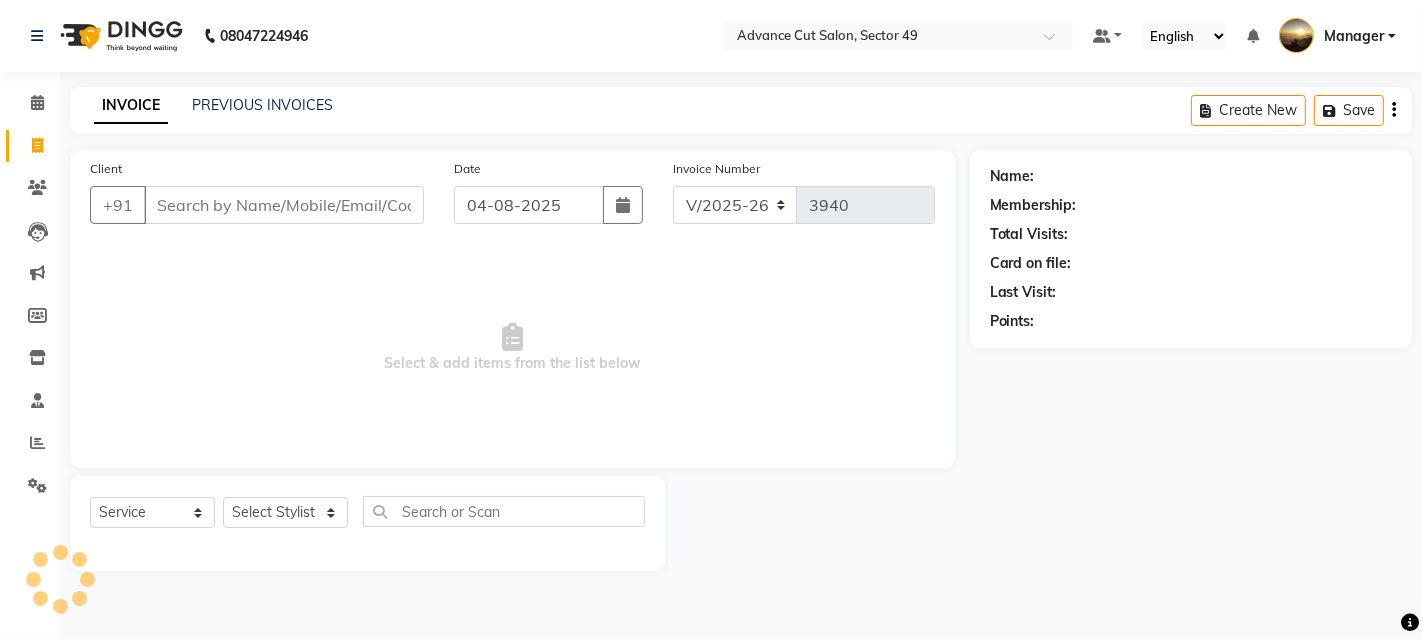 click on "Client" at bounding box center [284, 205] 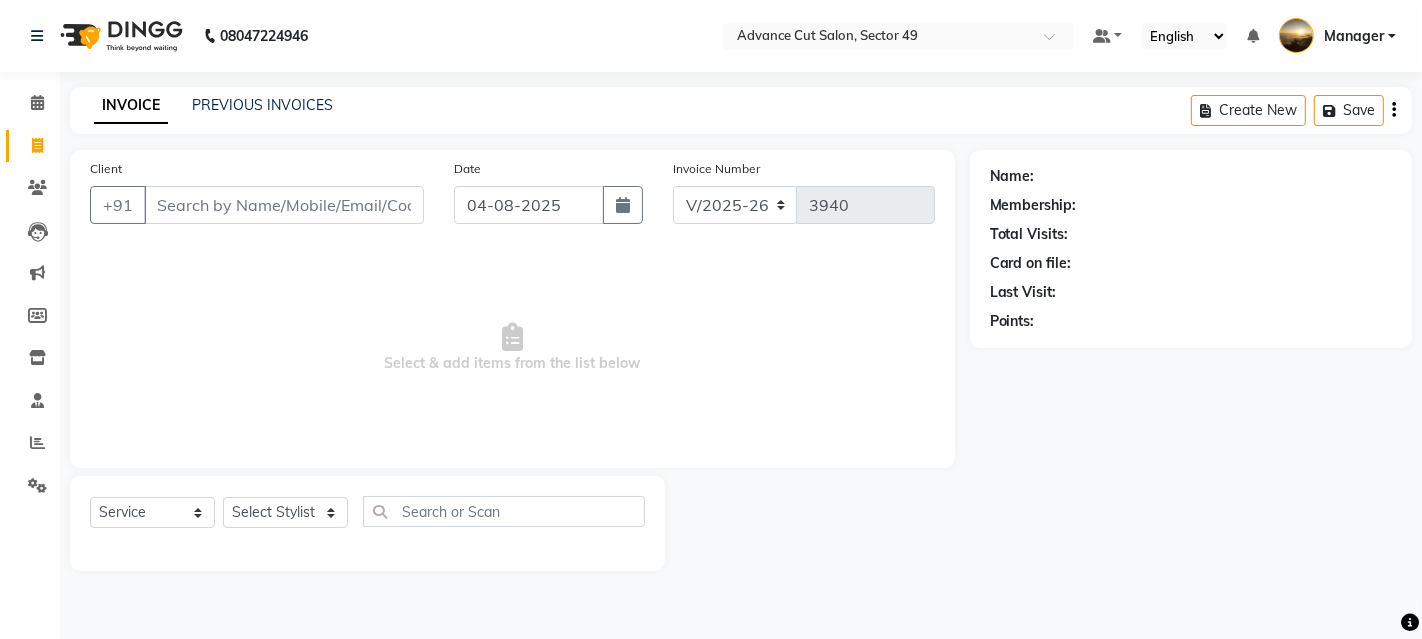 click on "Client" at bounding box center (284, 205) 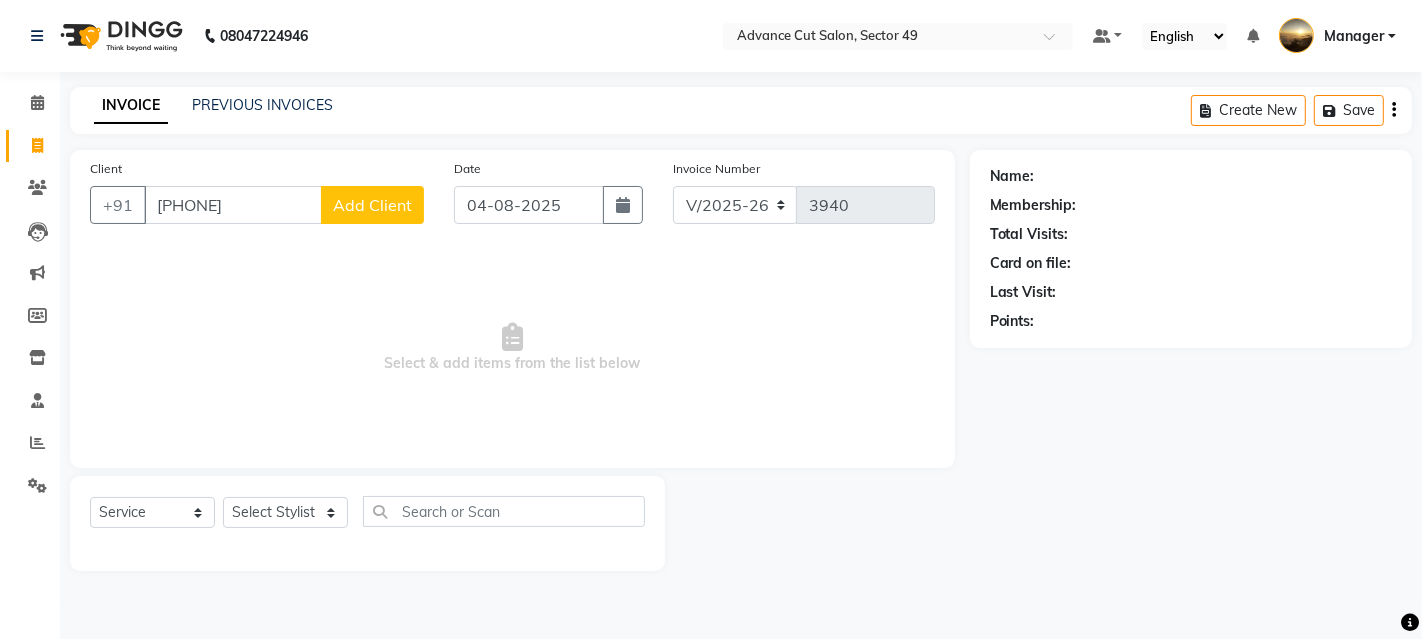 type on "[PHONE]" 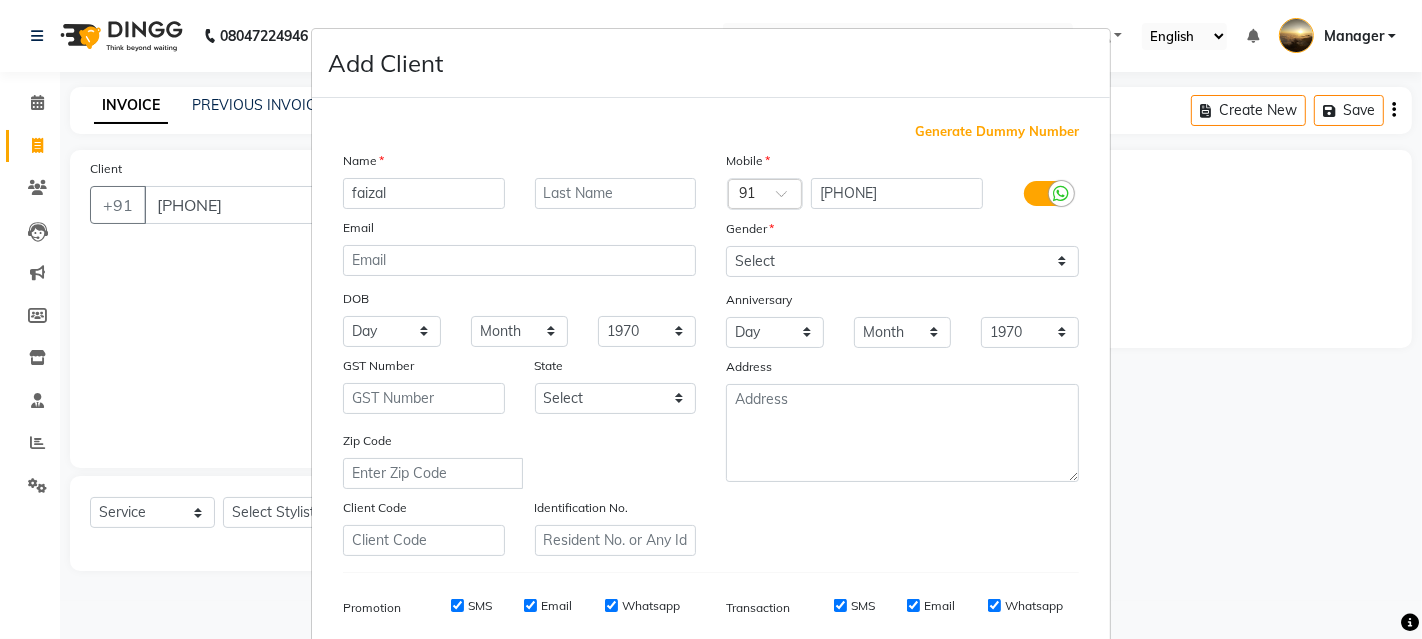 type on "faizal" 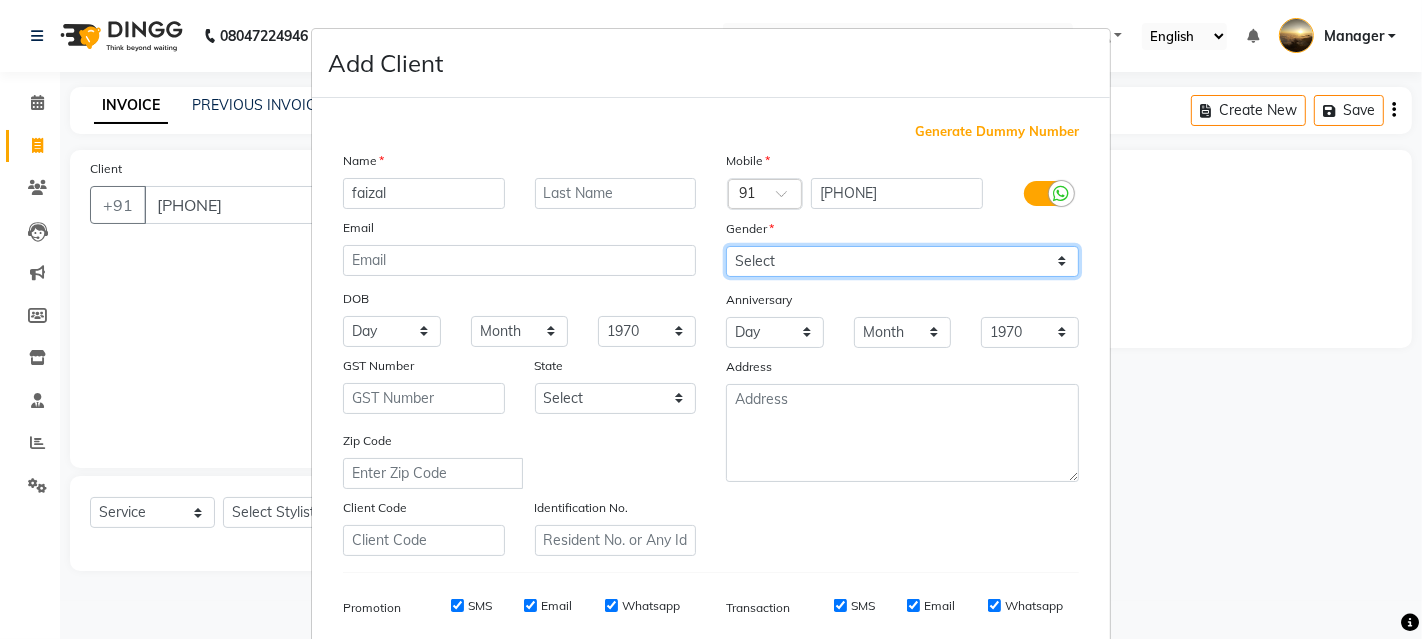 click on "Select Male Female Other Prefer Not To Say" at bounding box center [902, 261] 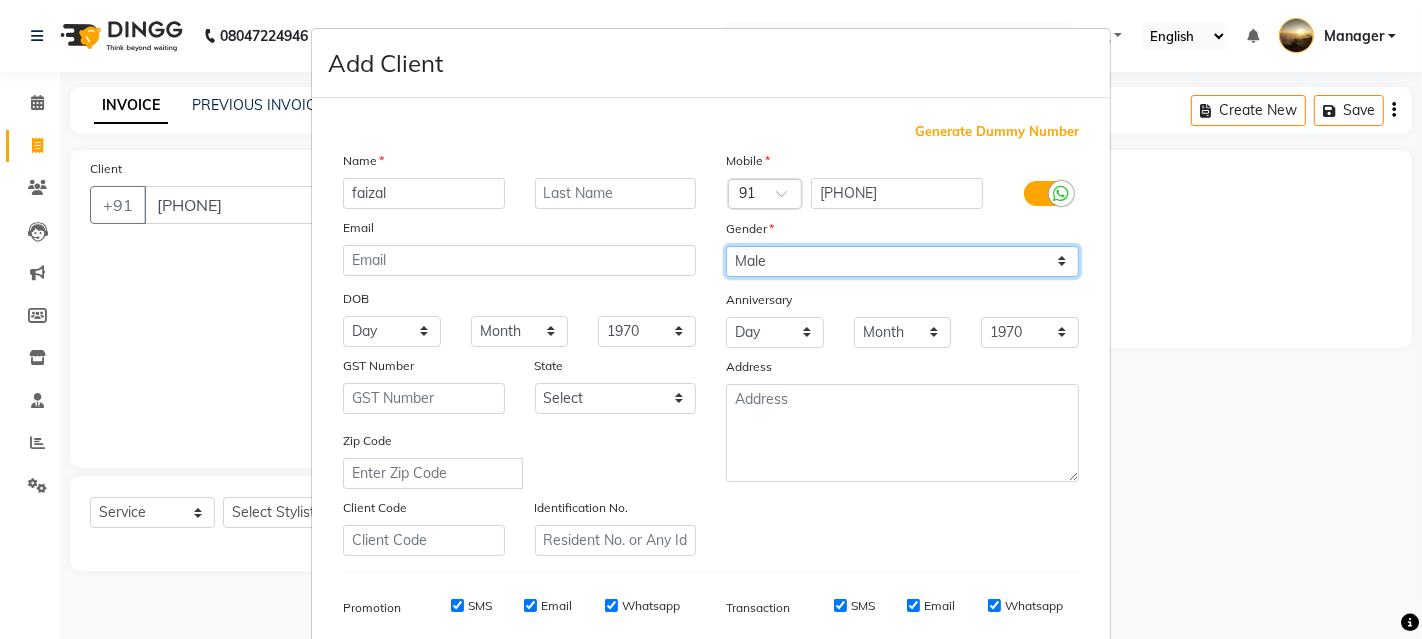 click on "Select Male Female Other Prefer Not To Say" at bounding box center (902, 261) 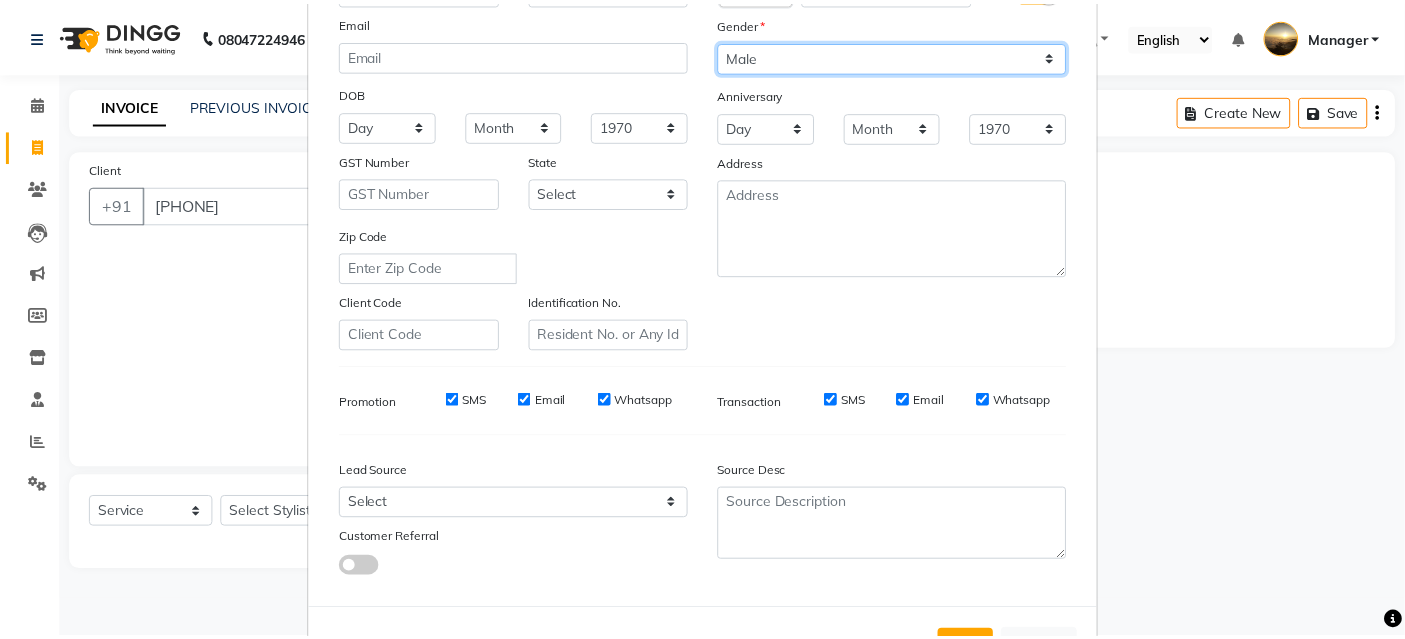 scroll, scrollTop: 282, scrollLeft: 0, axis: vertical 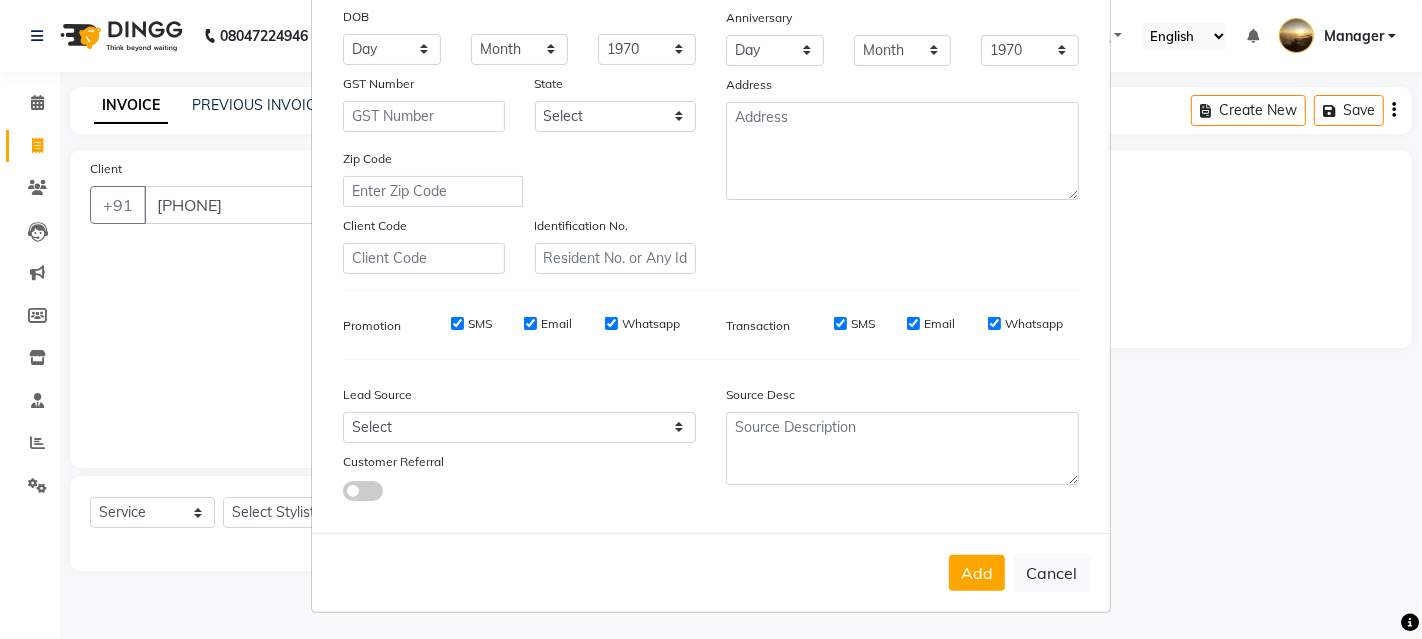 drag, startPoint x: 973, startPoint y: 564, endPoint x: 940, endPoint y: 561, distance: 33.13608 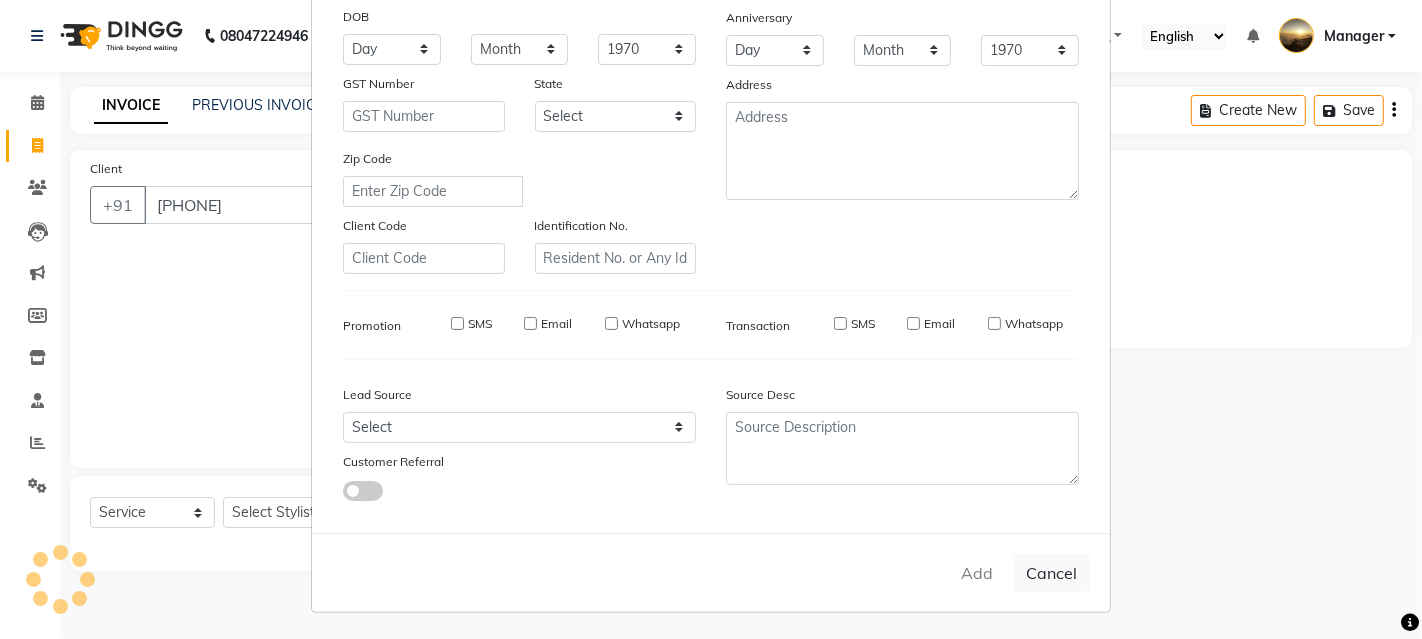 type 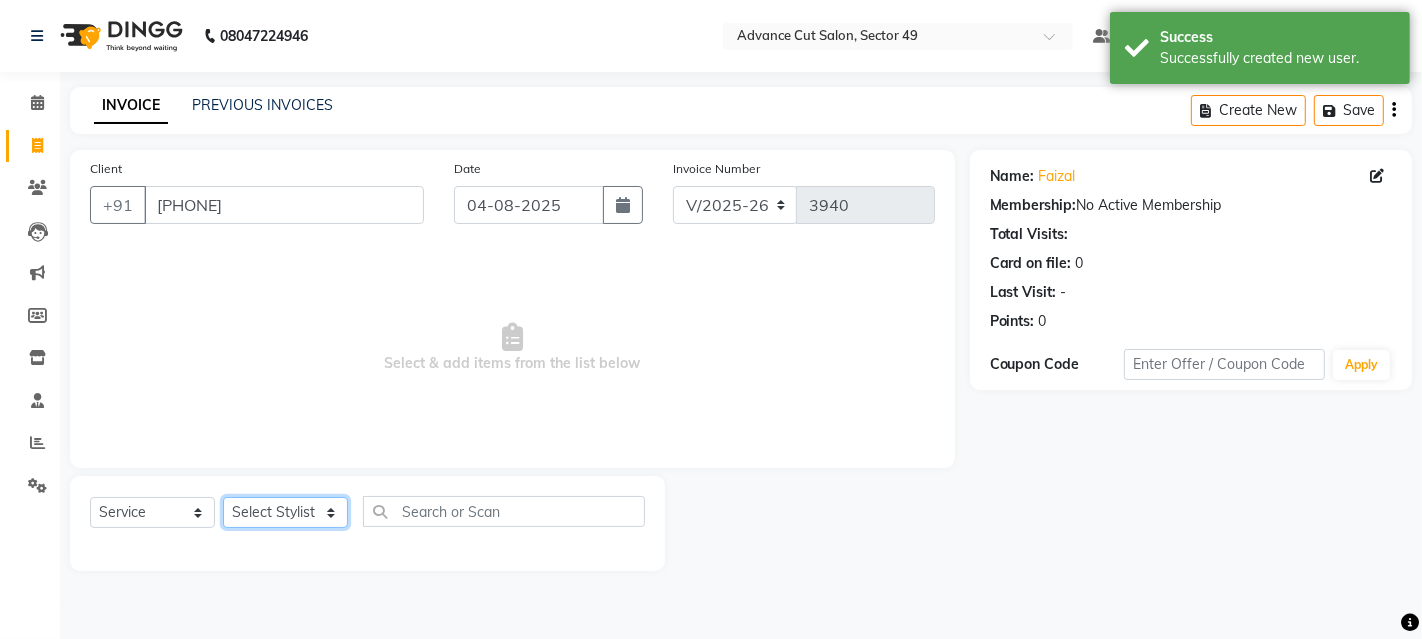 click on "Select Stylist Aashu Banty bashu danish ali david faizan khushi Manager product sameer Tip vishal" 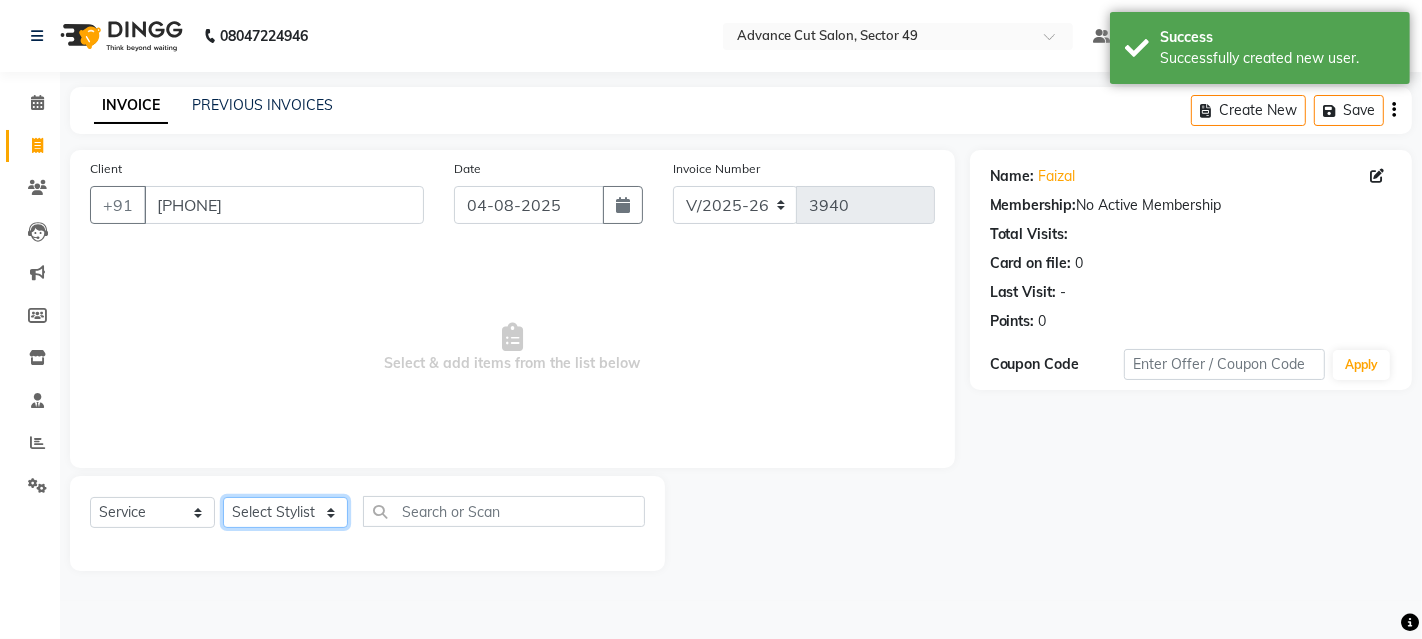 select on "74206" 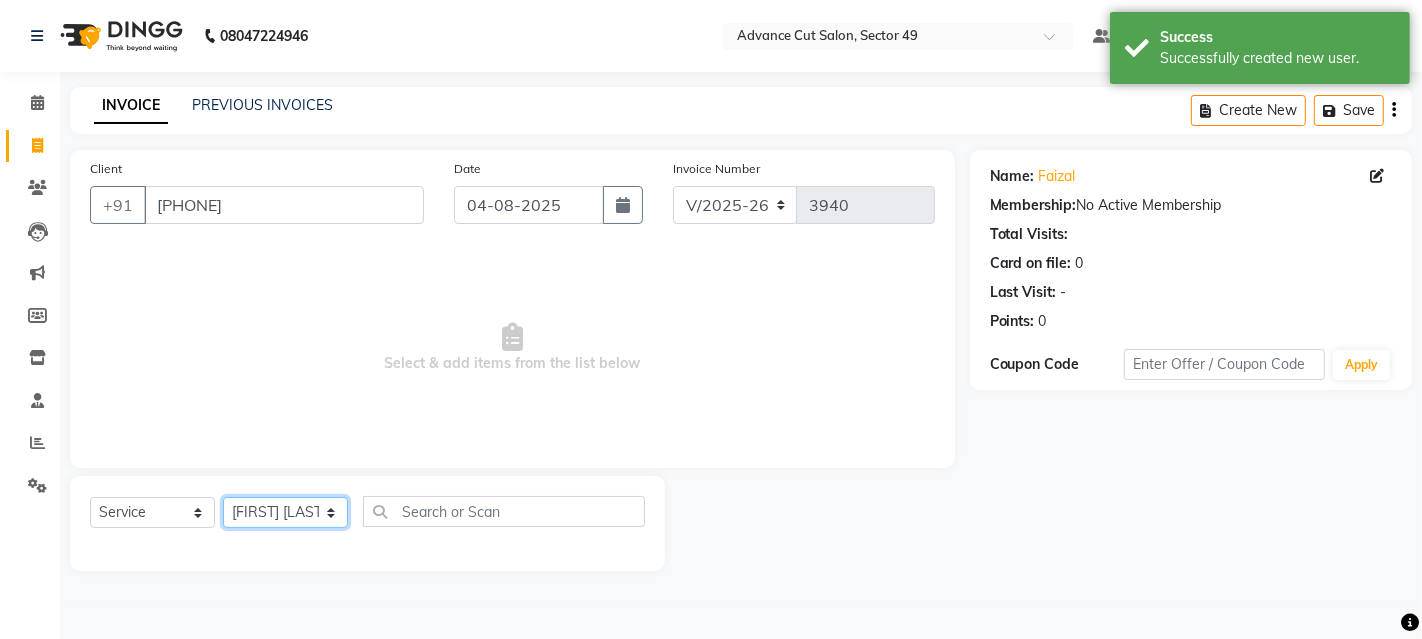 click on "Select Stylist Aashu Banty bashu danish ali david faizan khushi Manager product sameer Tip vishal" 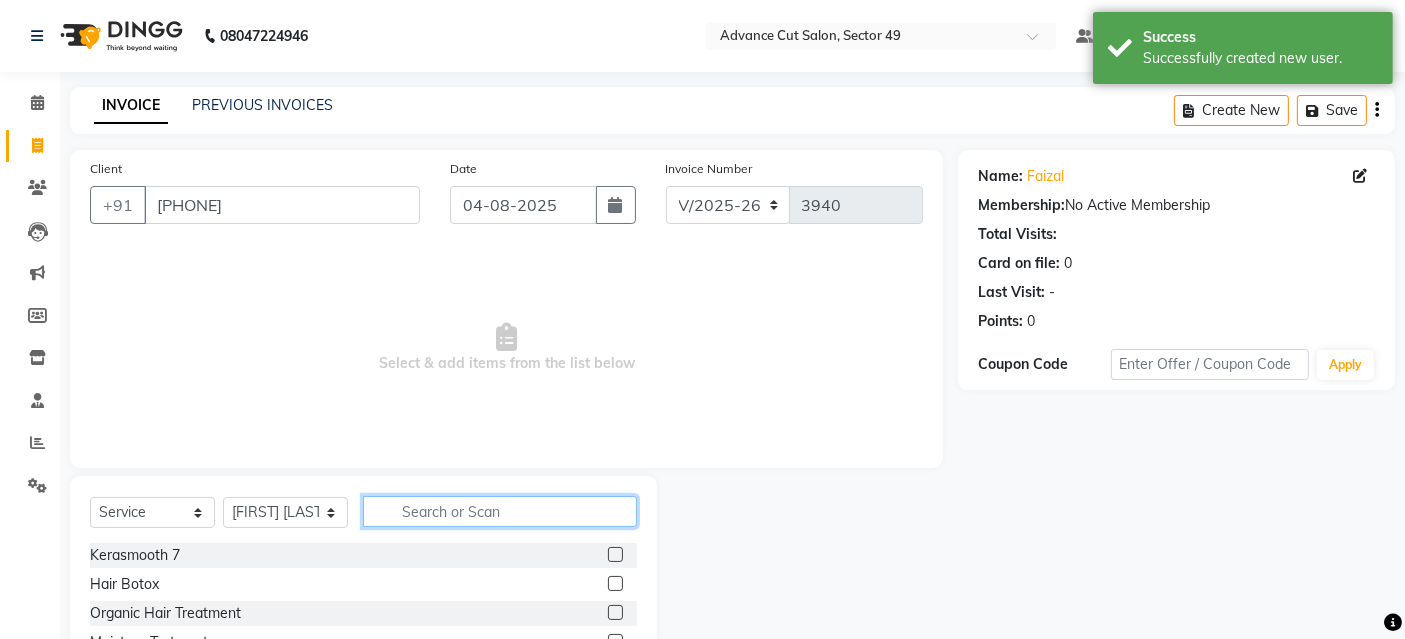 click 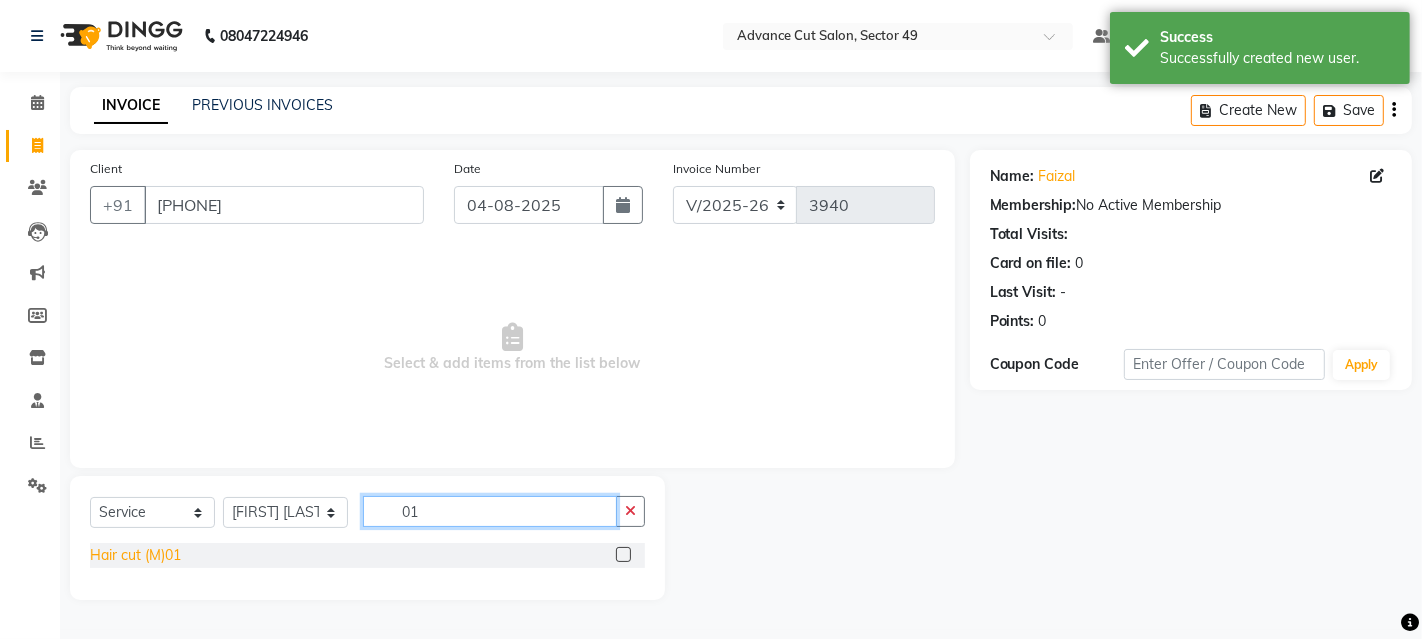 type on "01" 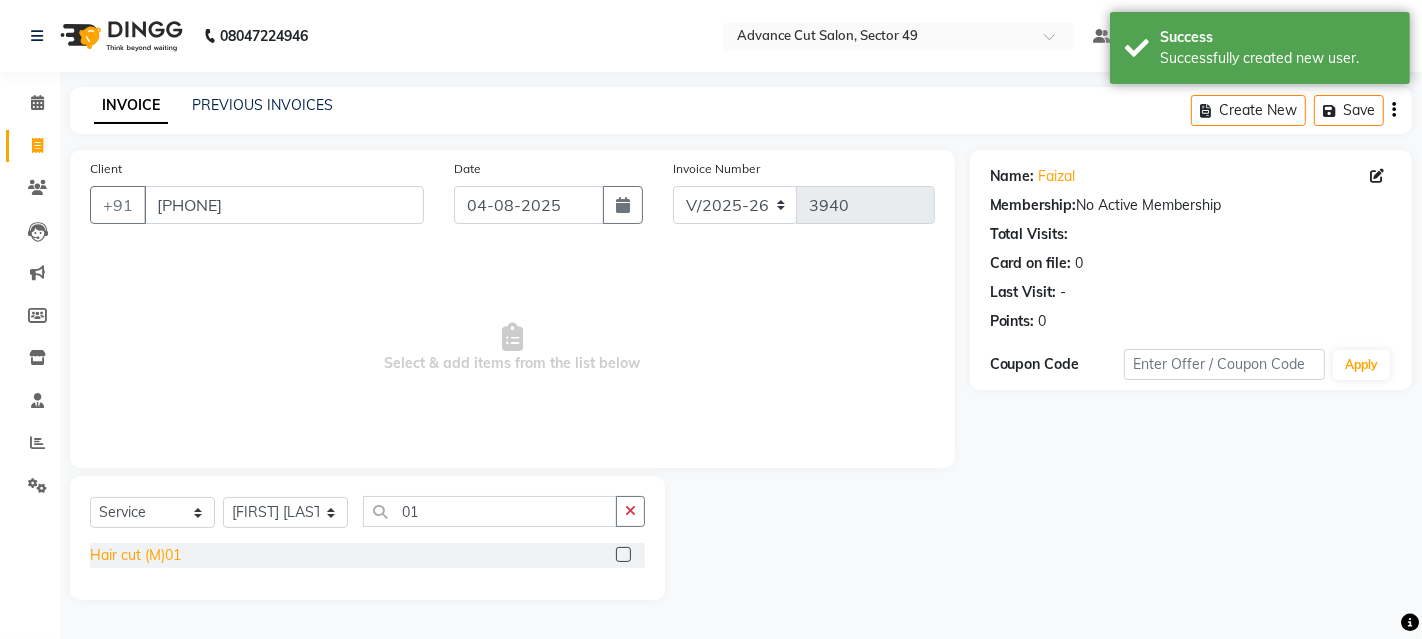 drag, startPoint x: 162, startPoint y: 556, endPoint x: 193, endPoint y: 558, distance: 31.06445 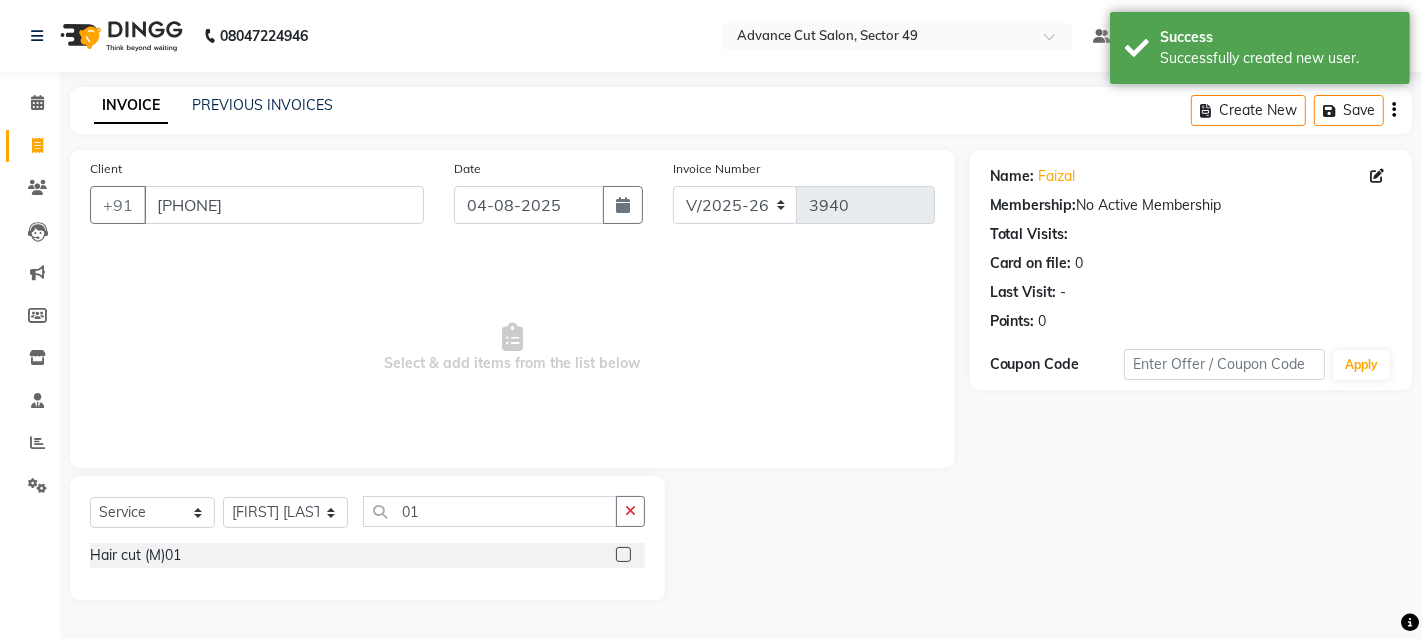 click on "Hair cut (M)01" 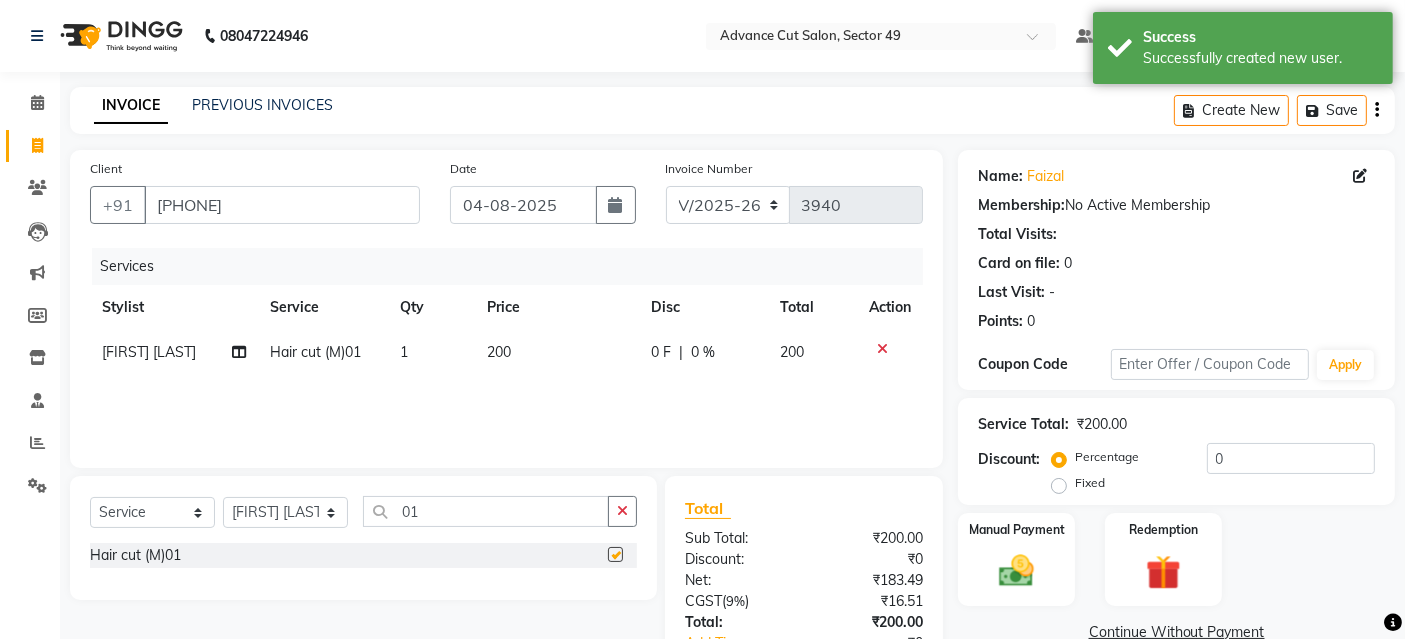 checkbox on "false" 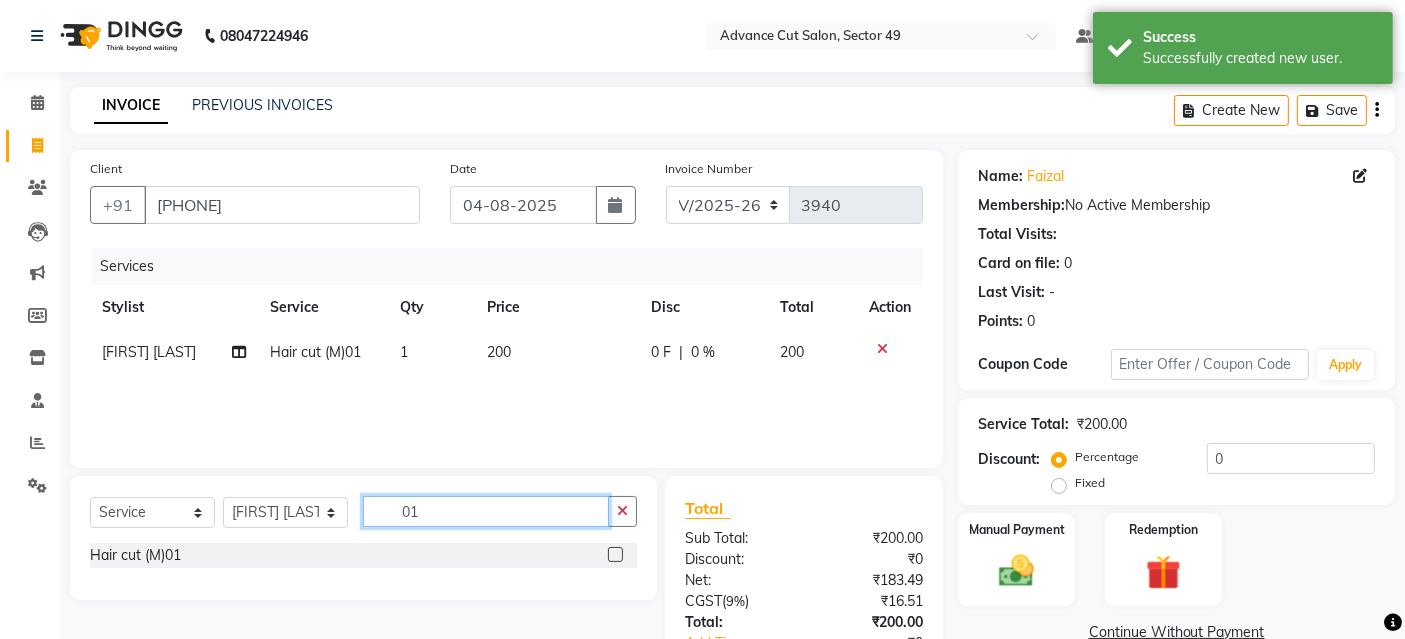click on "01" 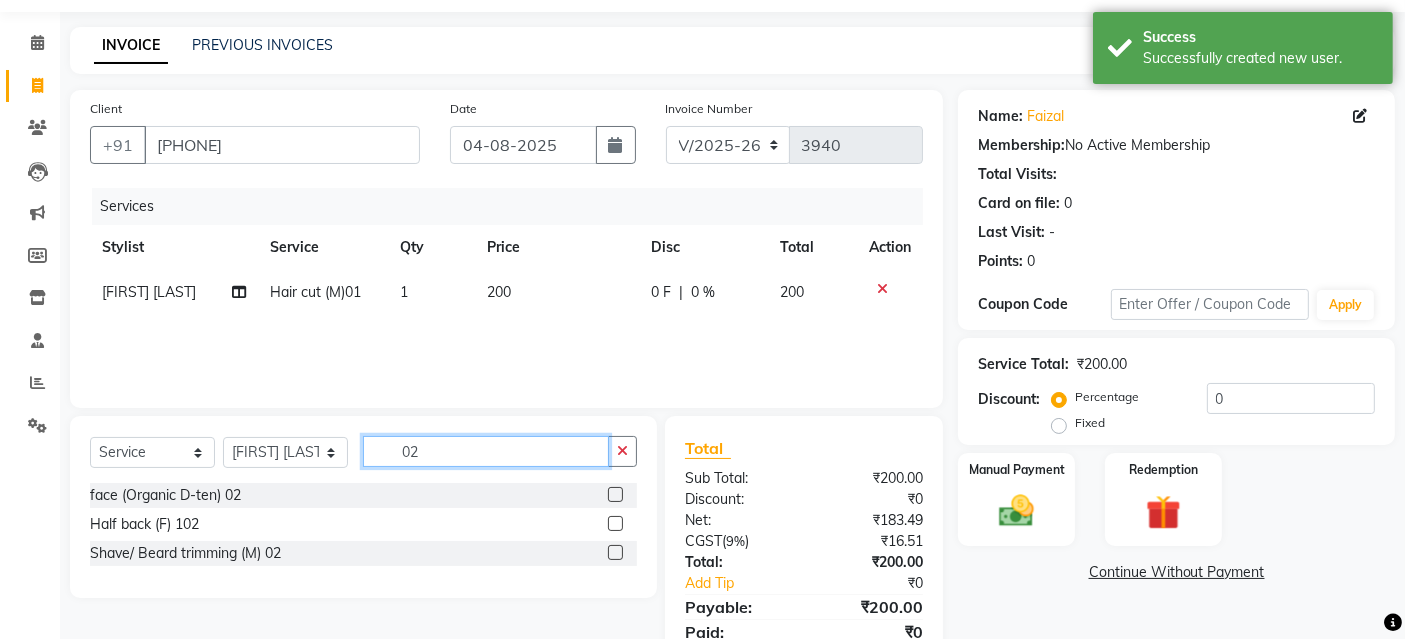 scroll, scrollTop: 138, scrollLeft: 0, axis: vertical 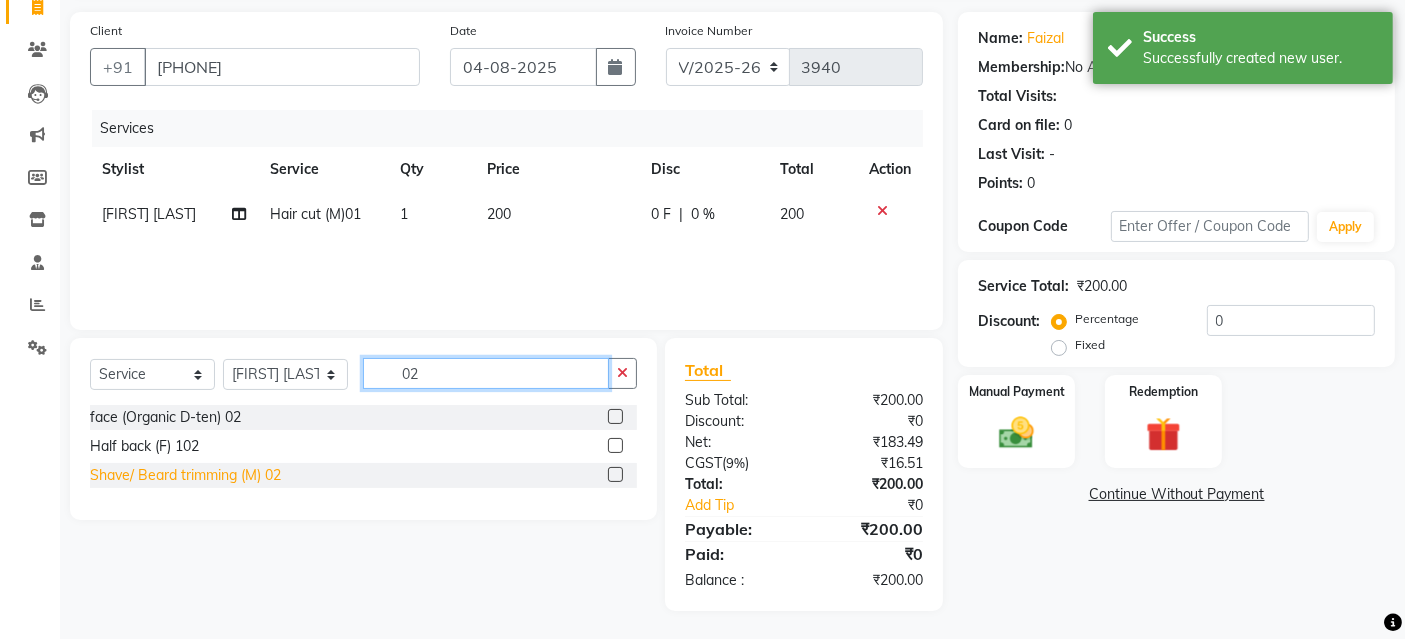 type on "02" 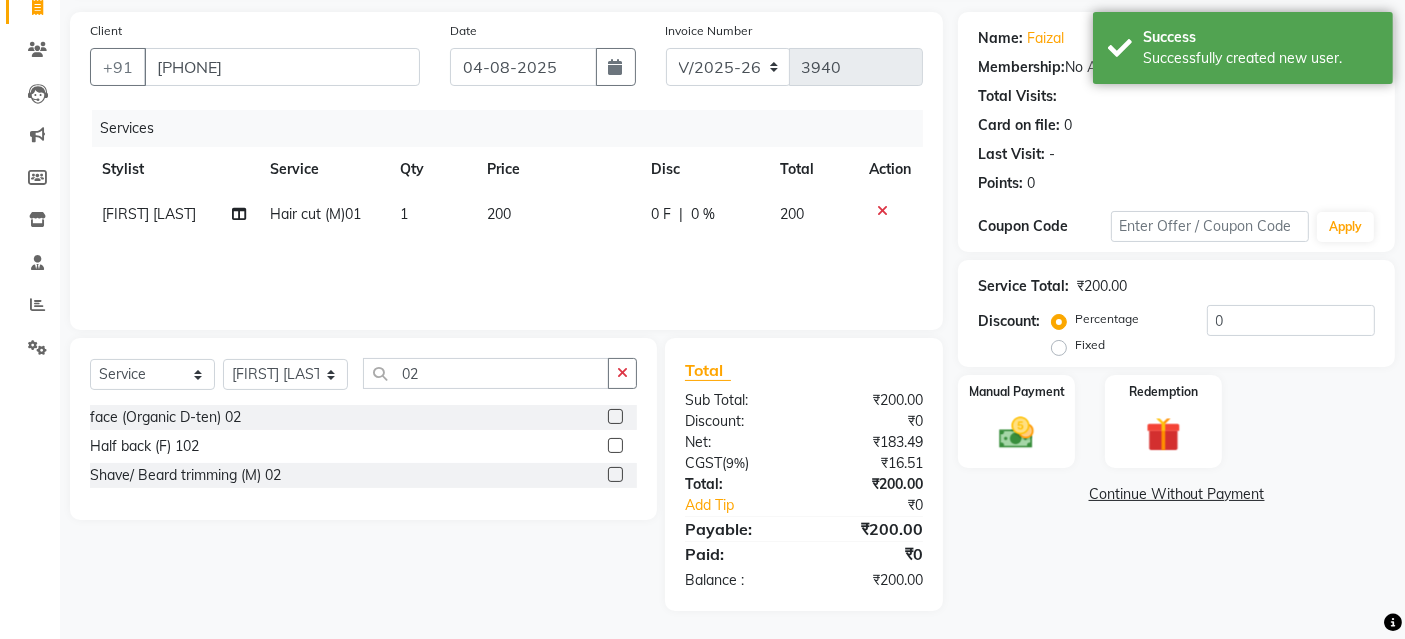 drag, startPoint x: 249, startPoint y: 464, endPoint x: 300, endPoint y: 458, distance: 51.351727 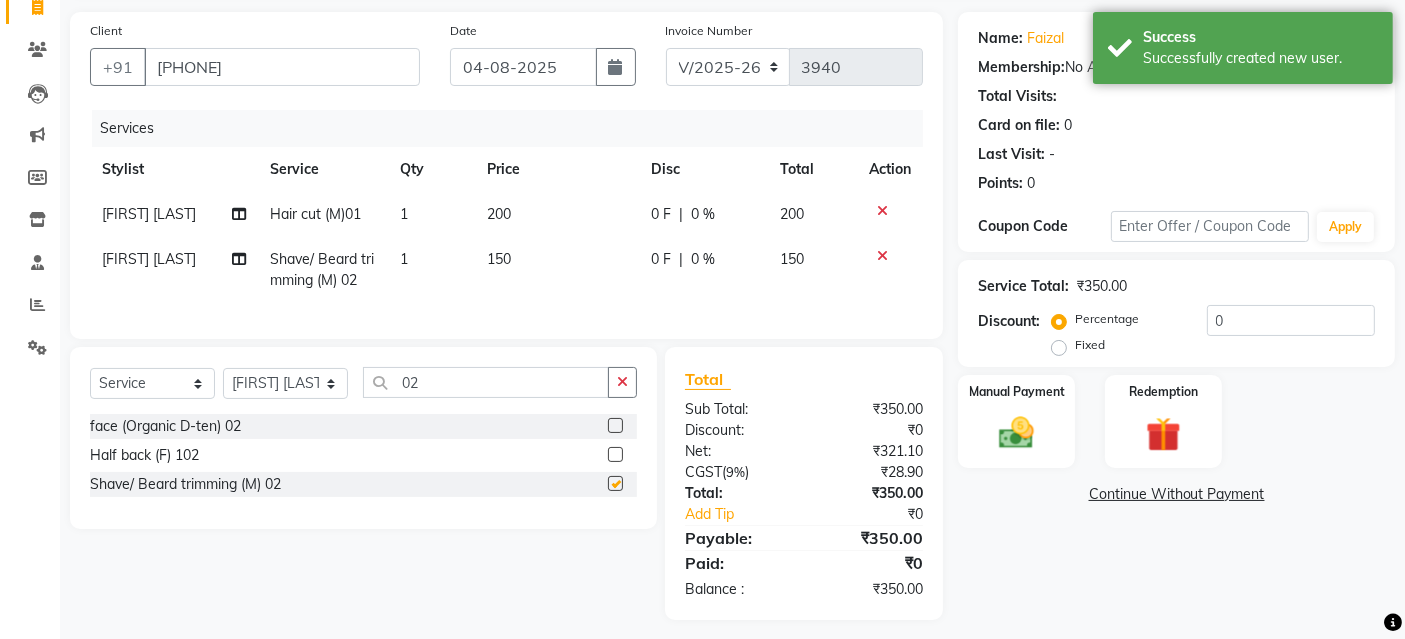 checkbox on "false" 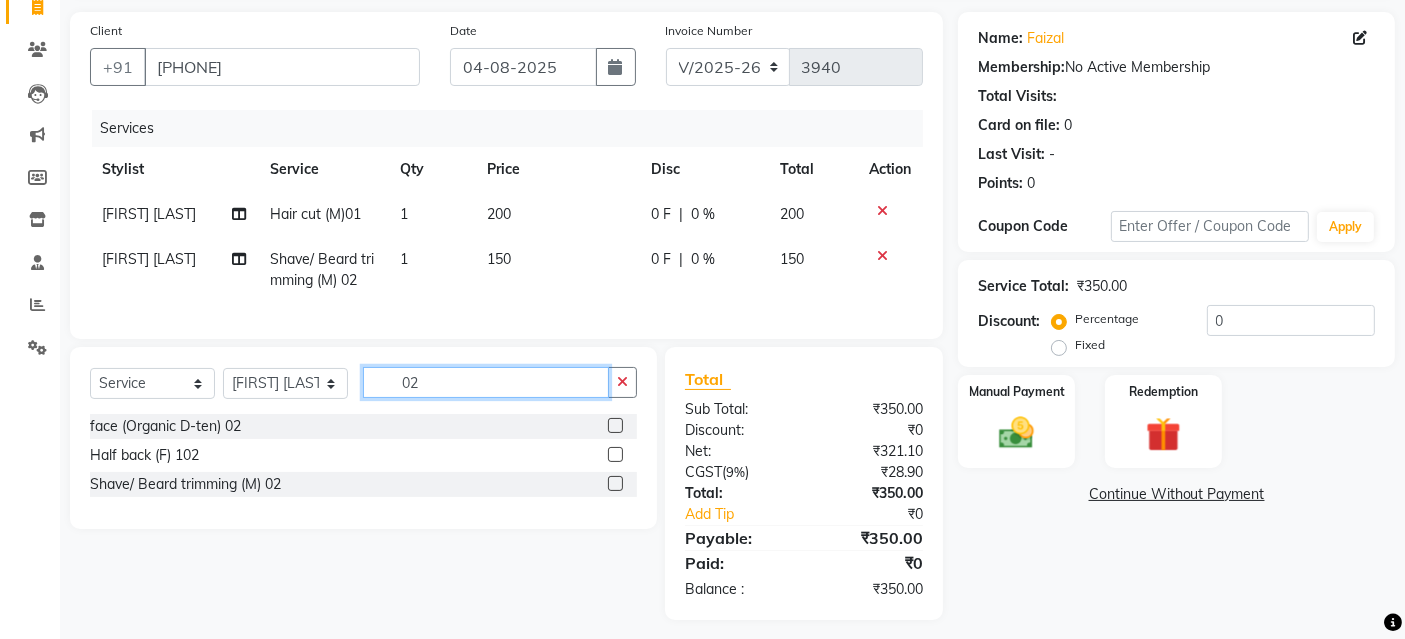 drag, startPoint x: 449, startPoint y: 399, endPoint x: 273, endPoint y: 384, distance: 176.63805 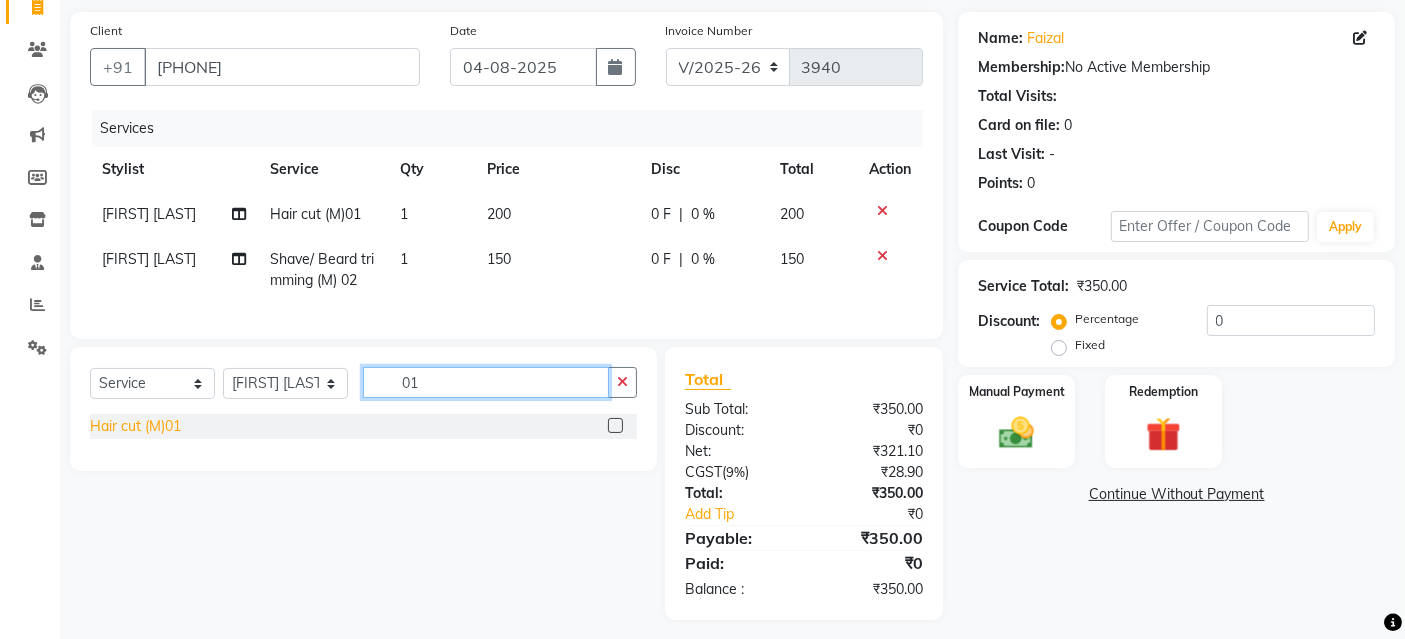 type on "01" 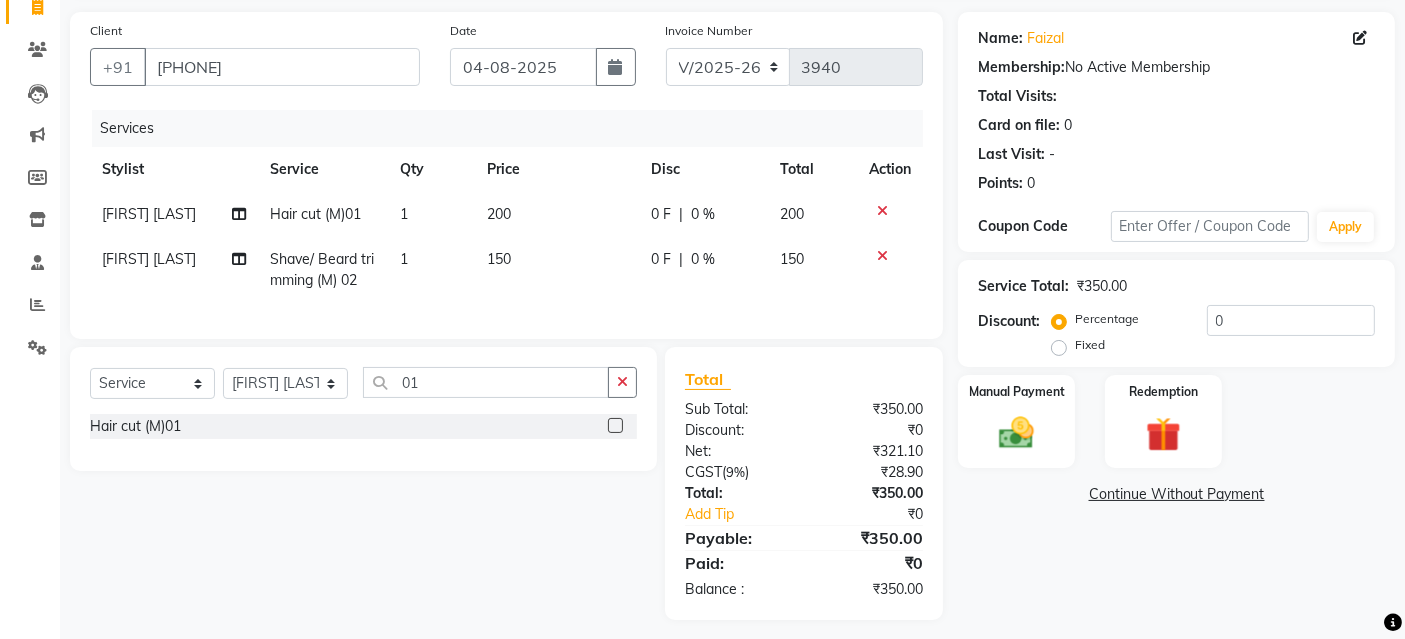 drag, startPoint x: 152, startPoint y: 438, endPoint x: 141, endPoint y: 415, distance: 25.495098 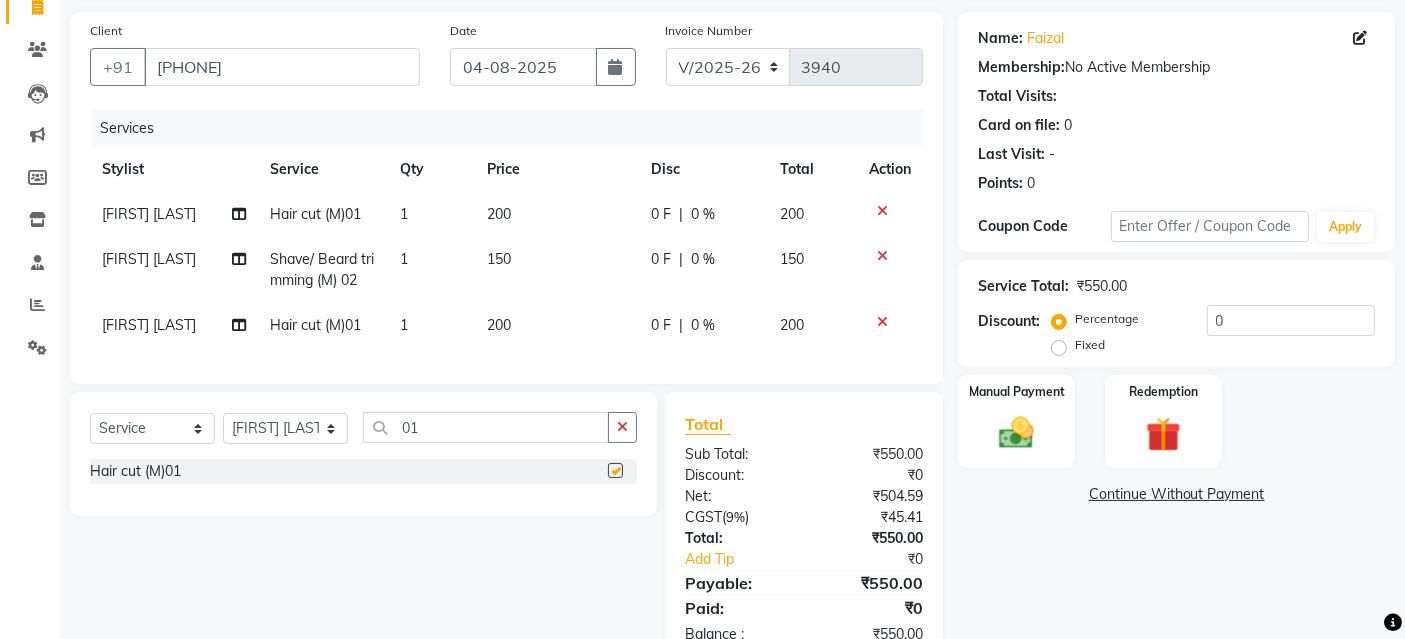 checkbox on "false" 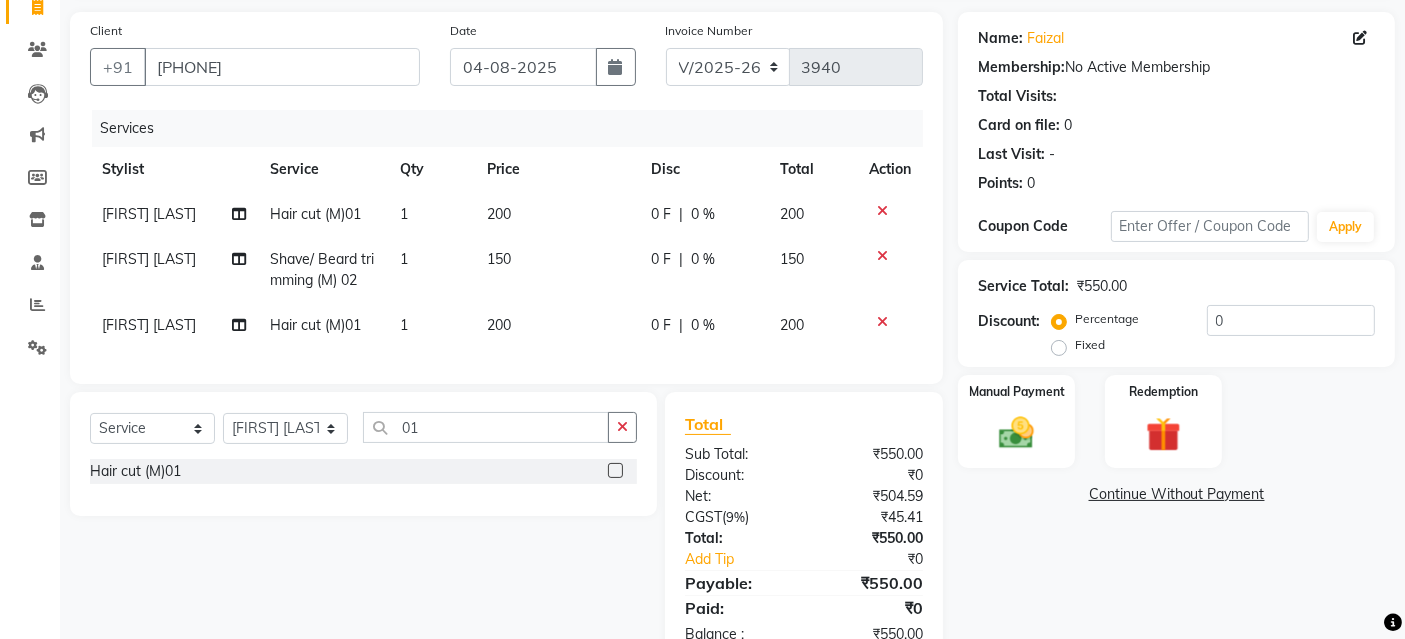click on "[FIRST] [LAST]" 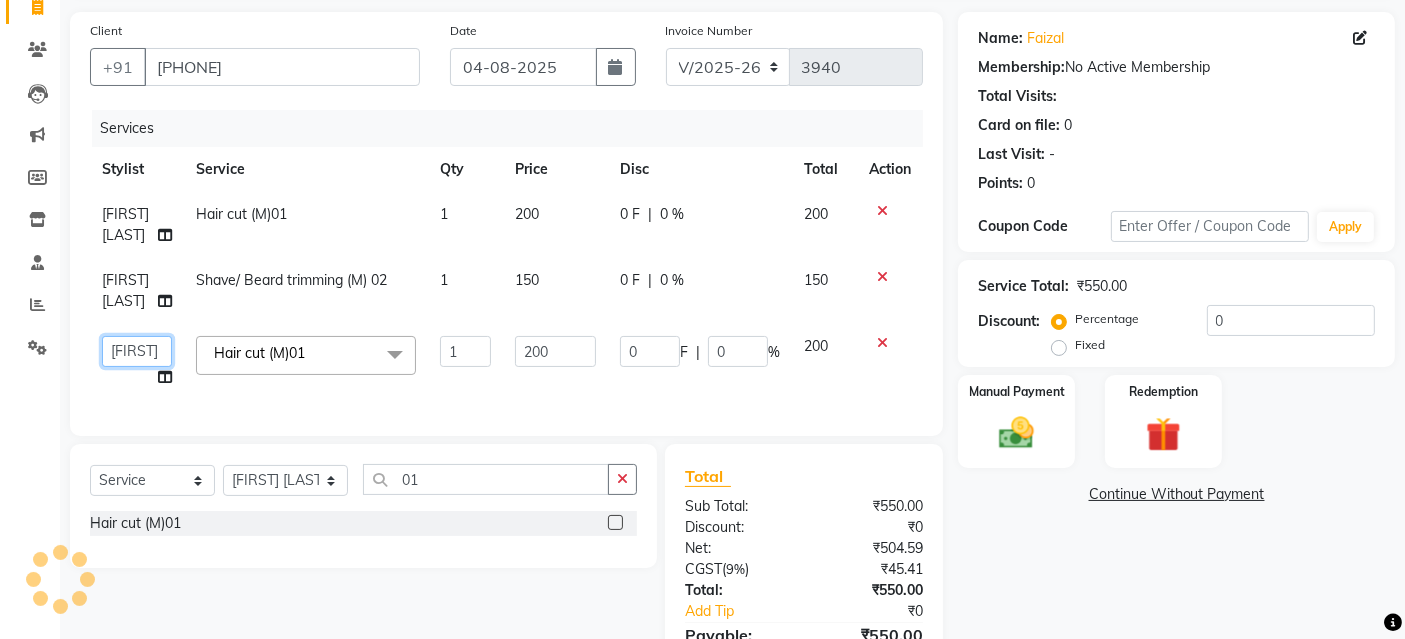 click on "Aashu   Banty   bashu   danish ali   david   faizan   khushi   Manager   product   sameer   Tip   vishal" 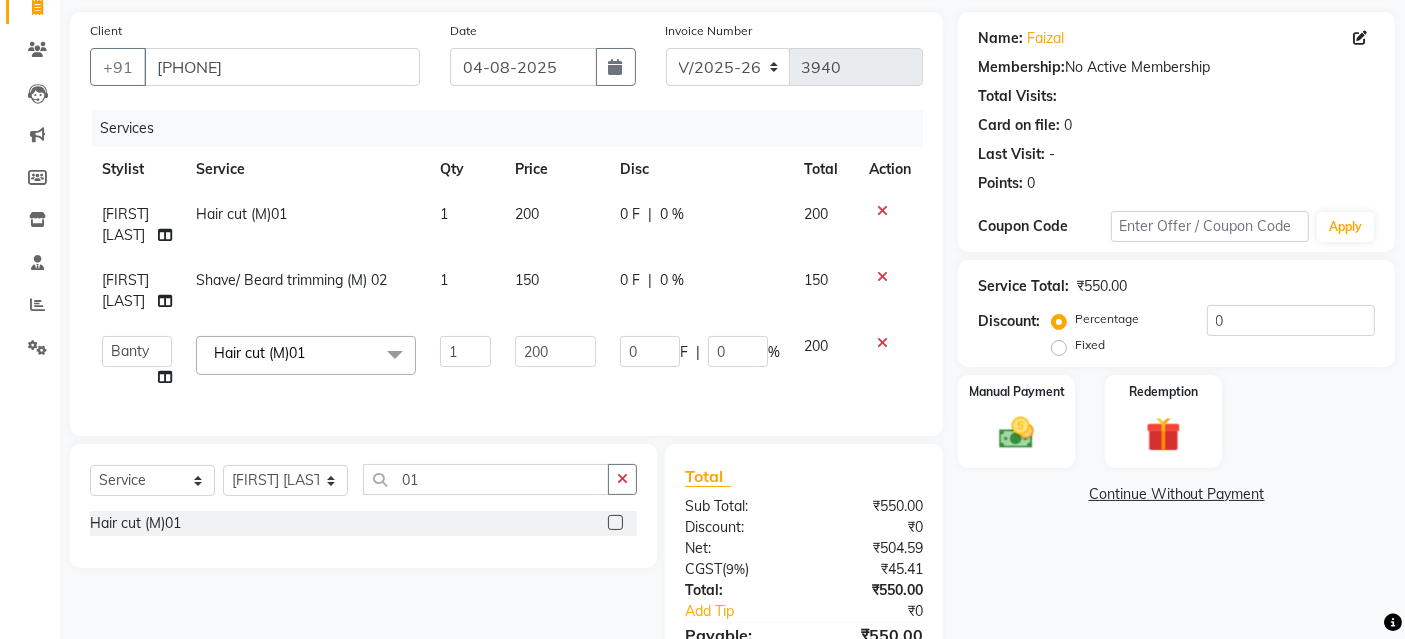 select on "27619" 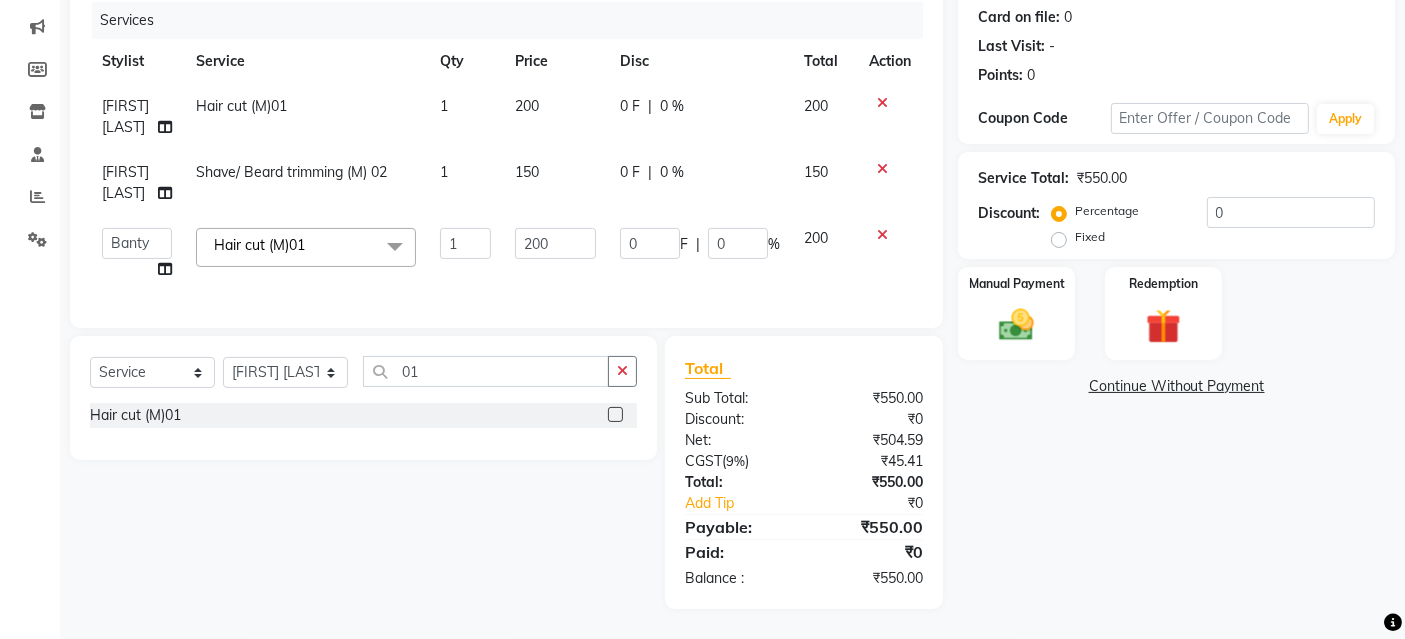 scroll, scrollTop: 261, scrollLeft: 0, axis: vertical 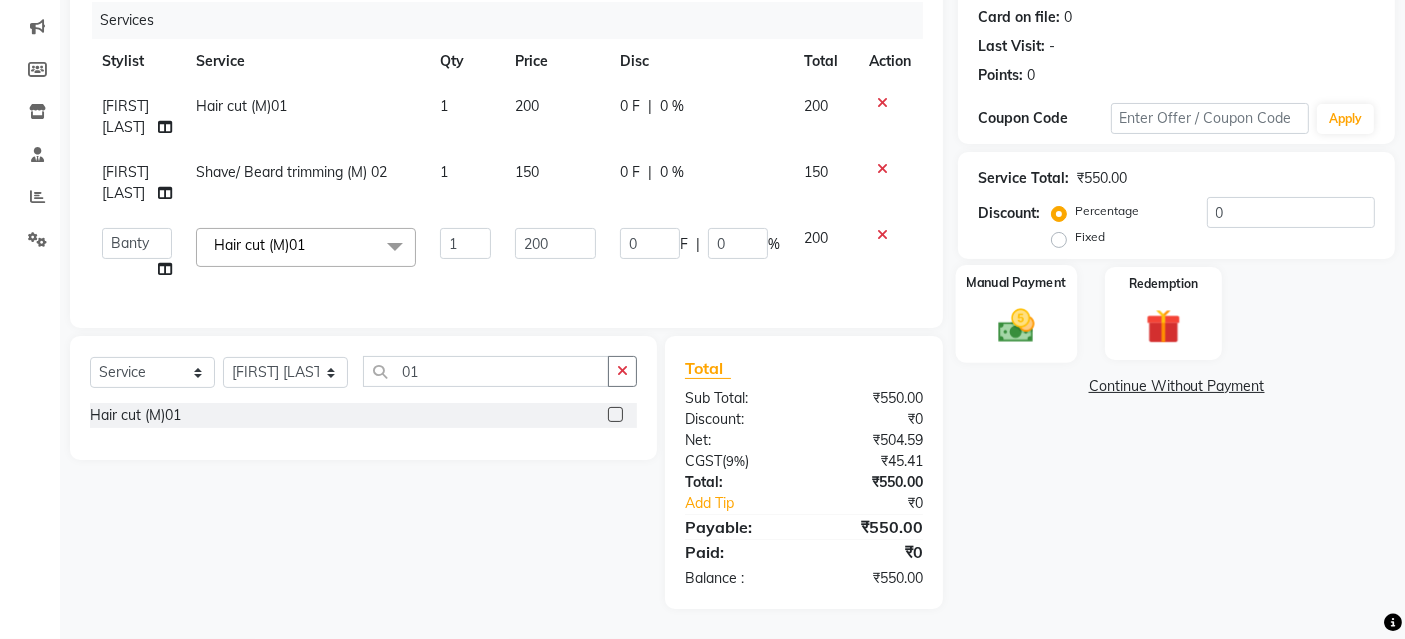 click 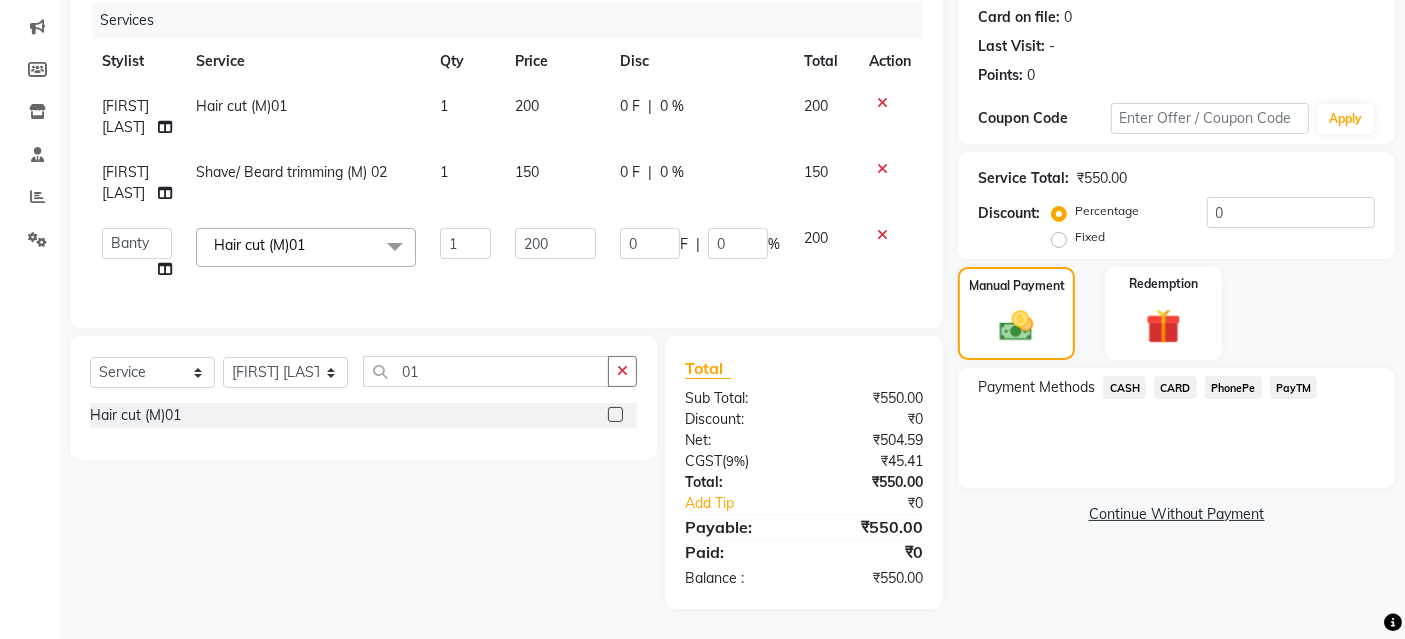 click on "PayTM" 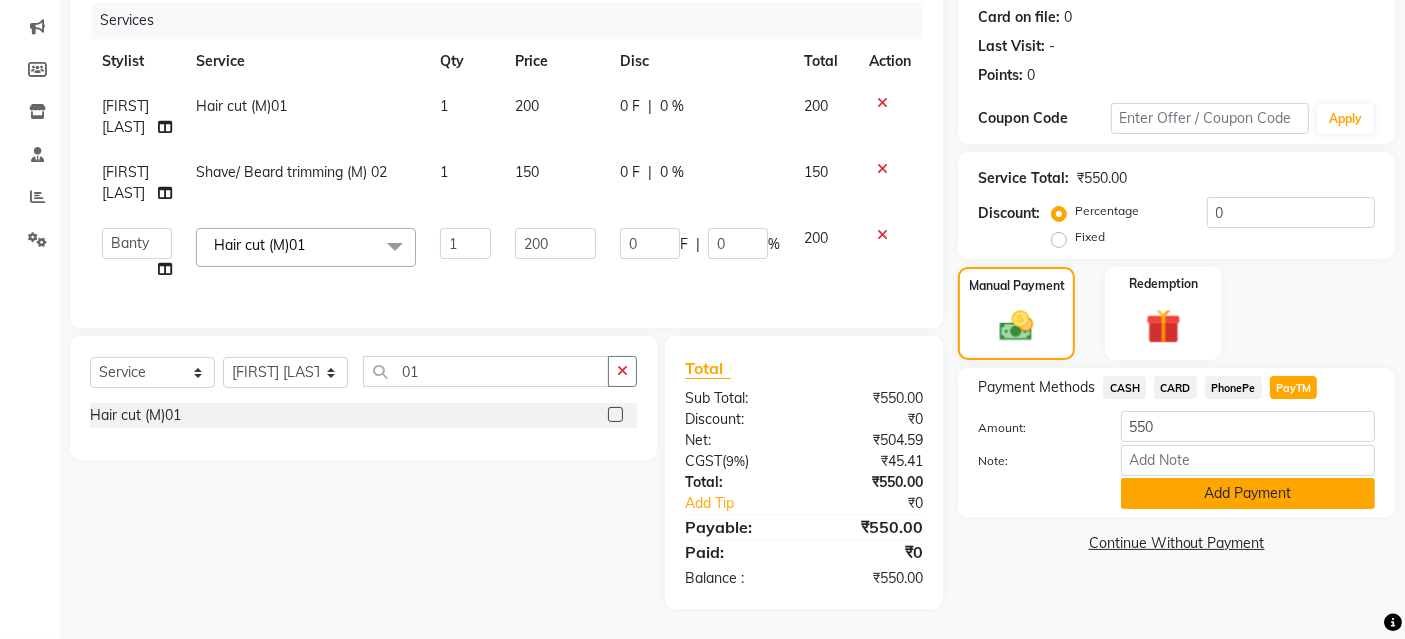 click on "Add Payment" 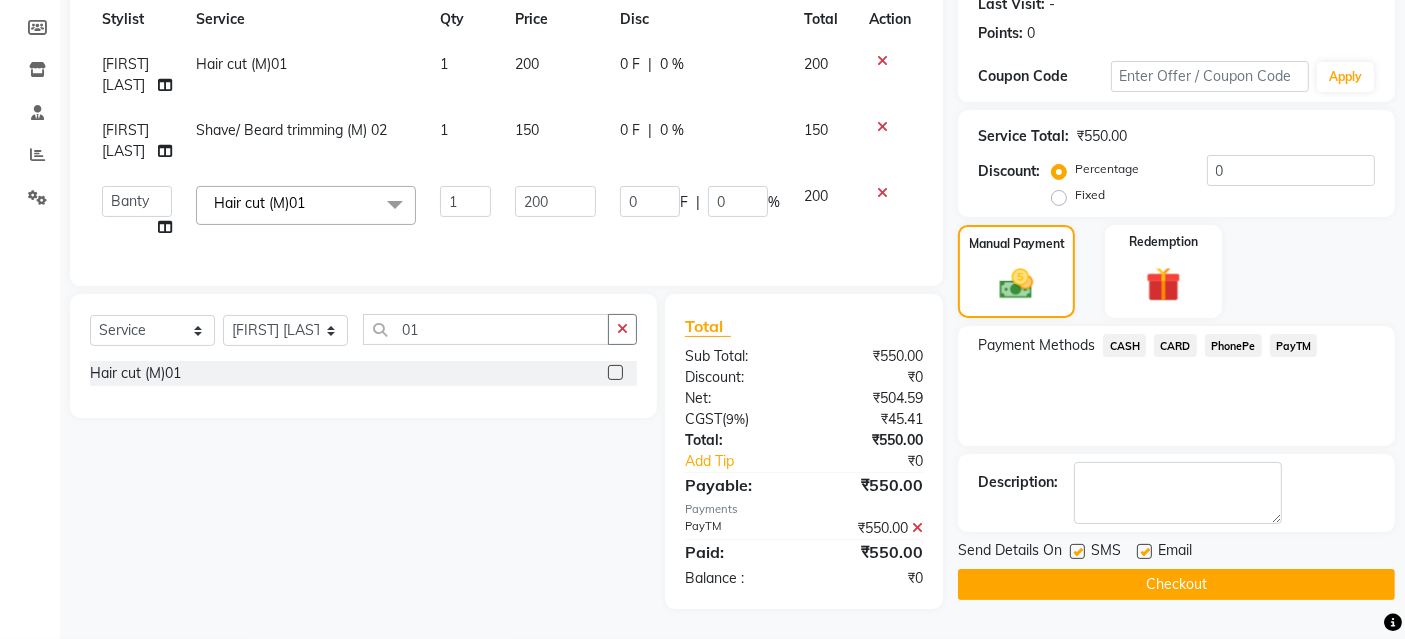 scroll, scrollTop: 303, scrollLeft: 0, axis: vertical 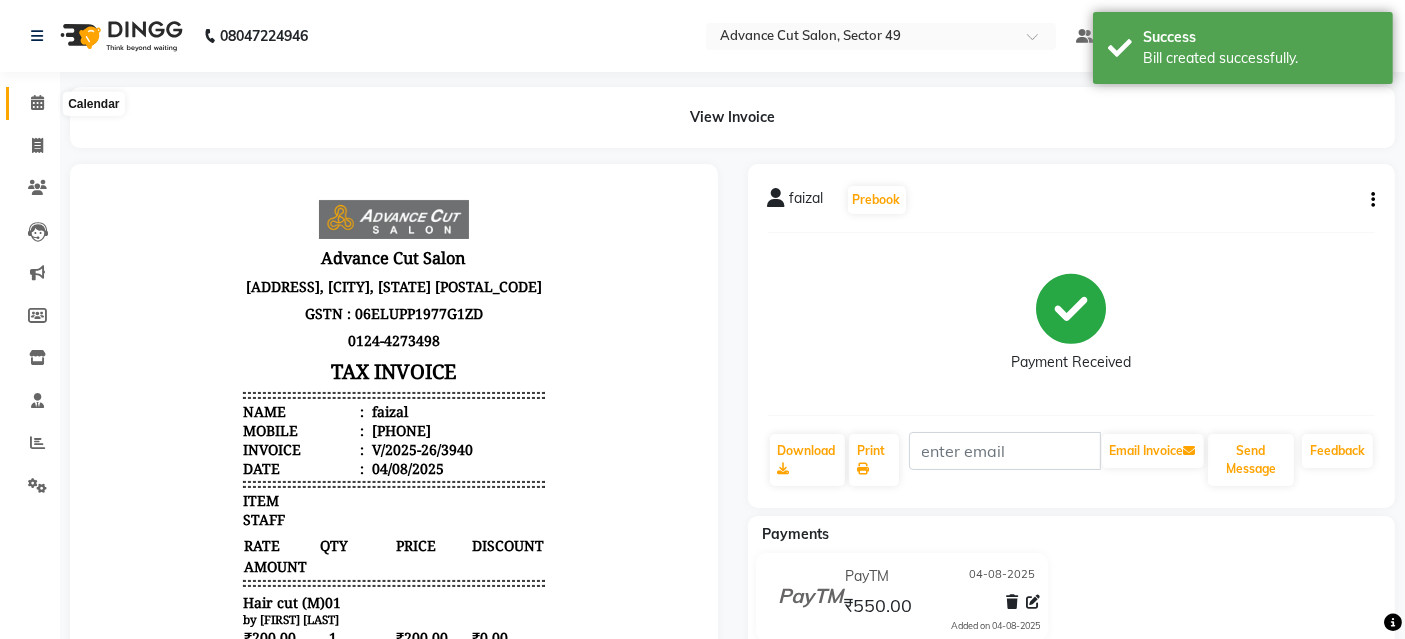 click 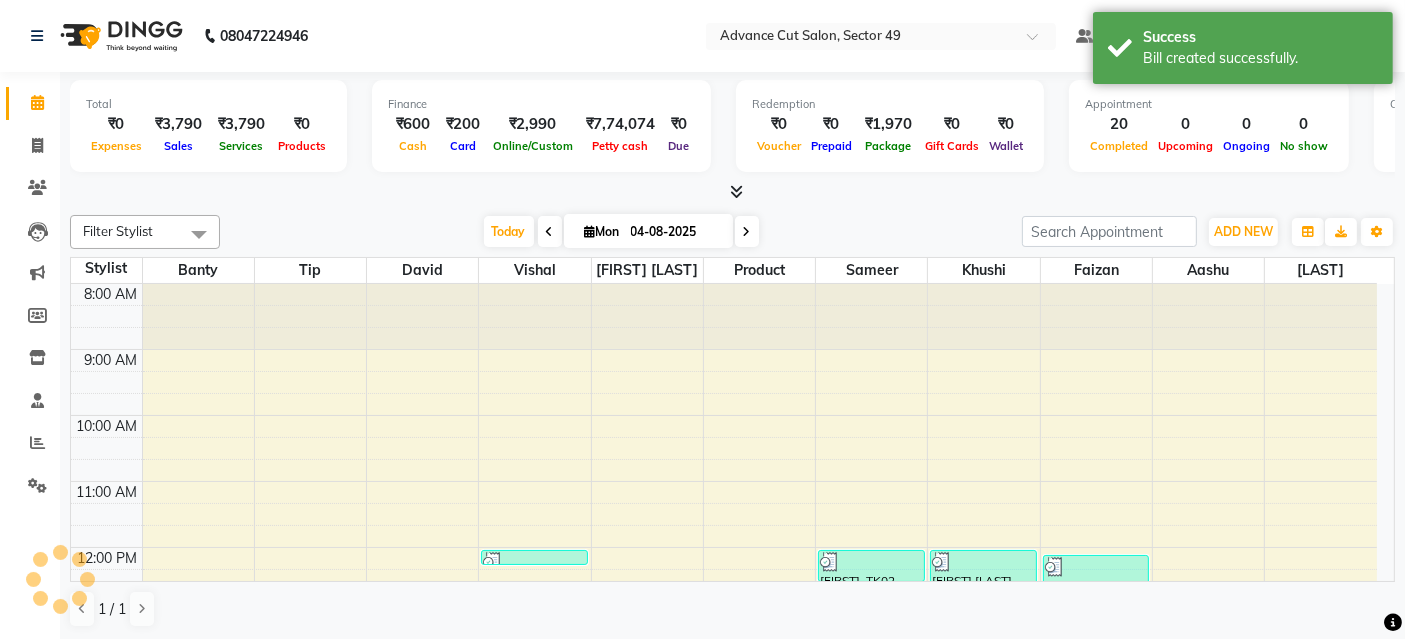 scroll, scrollTop: 0, scrollLeft: 0, axis: both 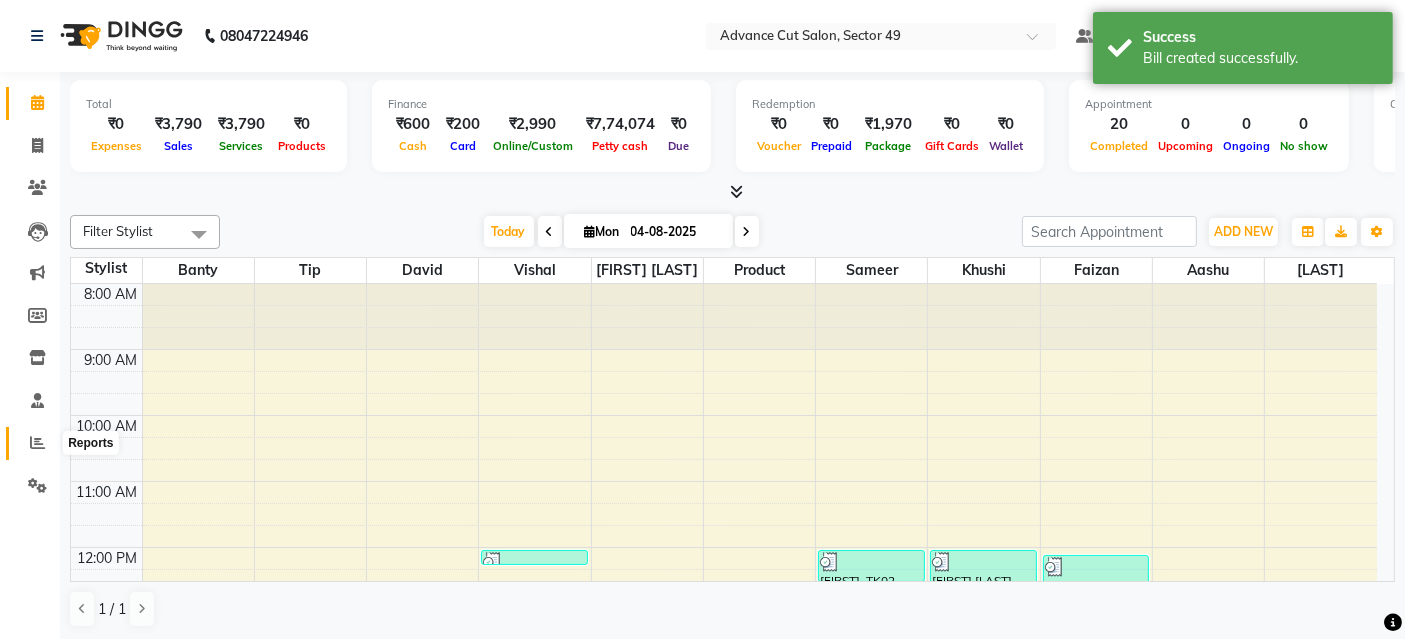 click 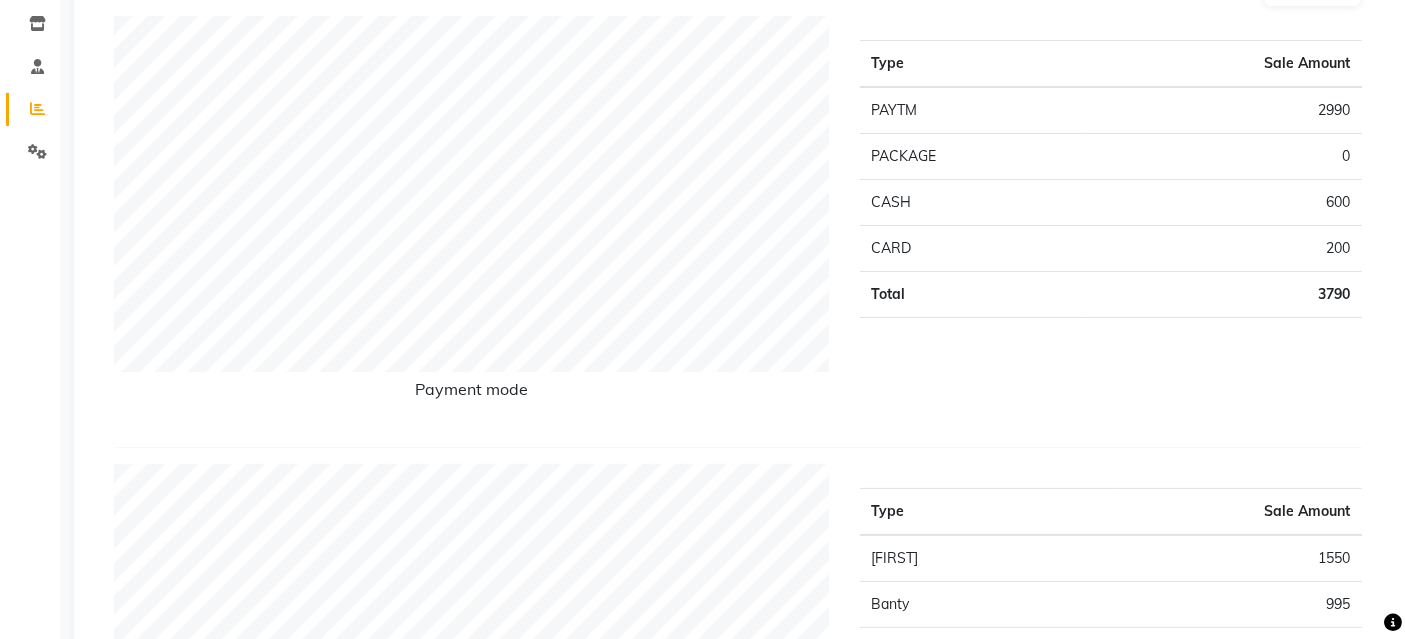 scroll, scrollTop: 333, scrollLeft: 0, axis: vertical 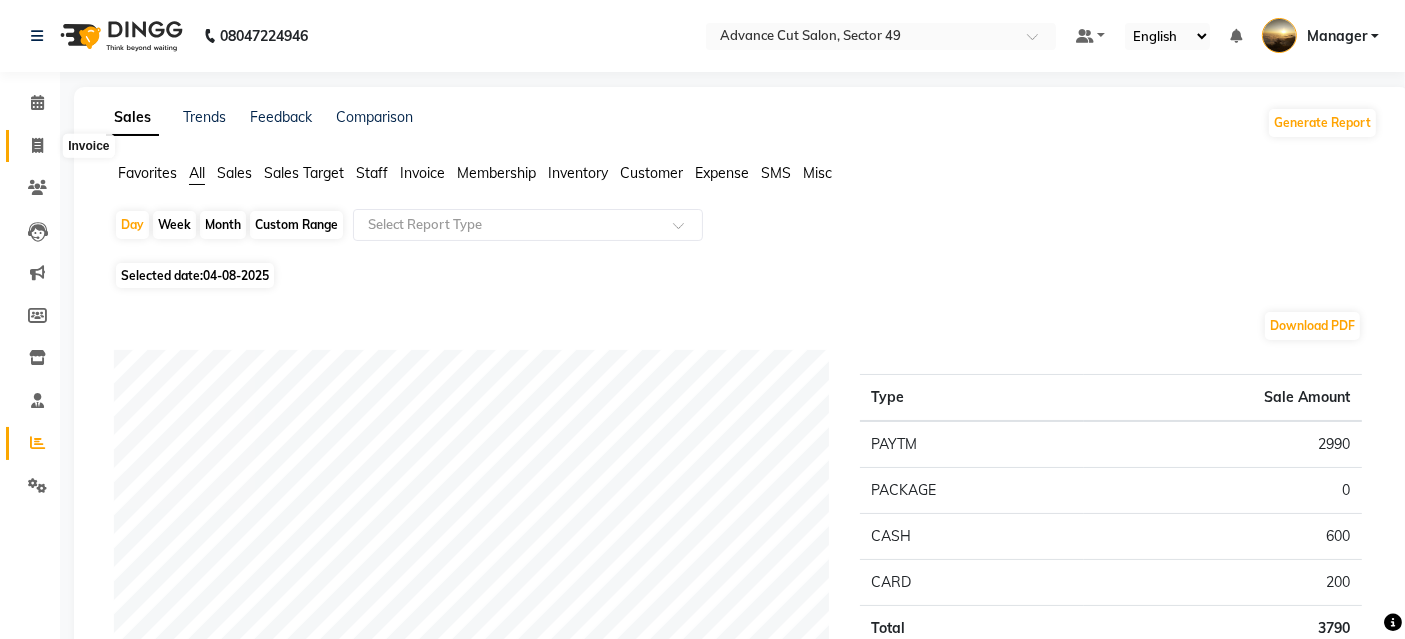 click 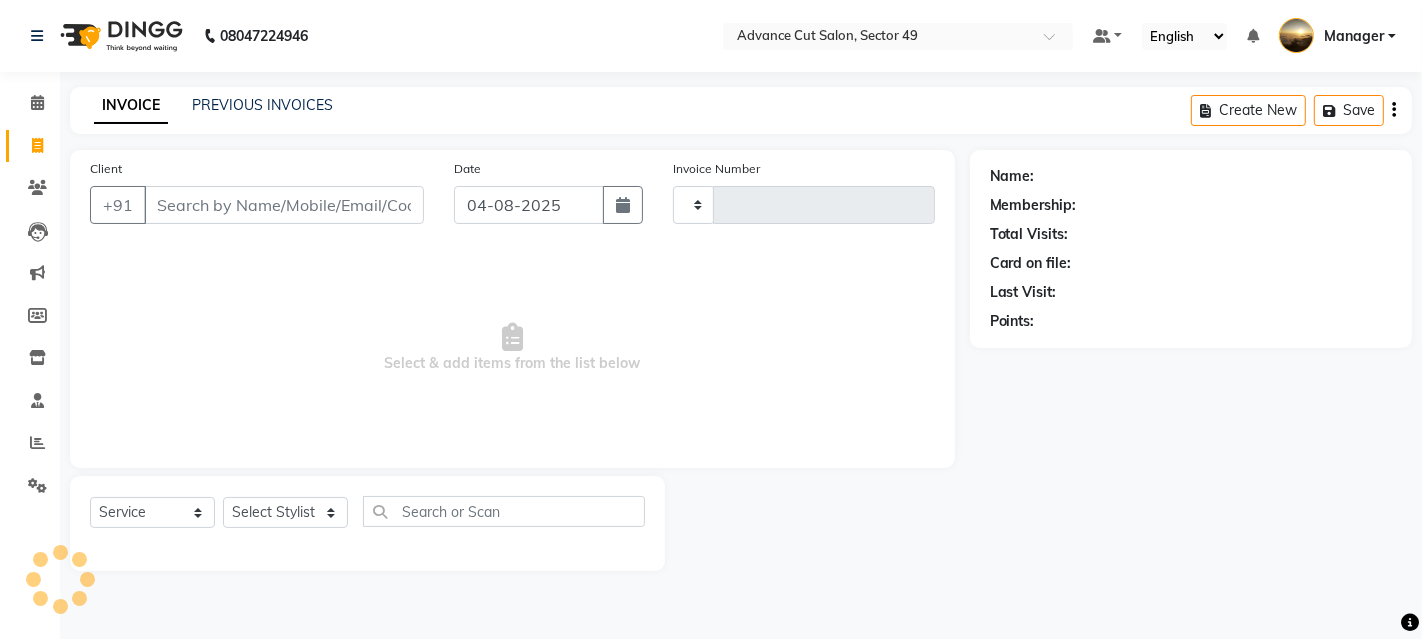 type on "3941" 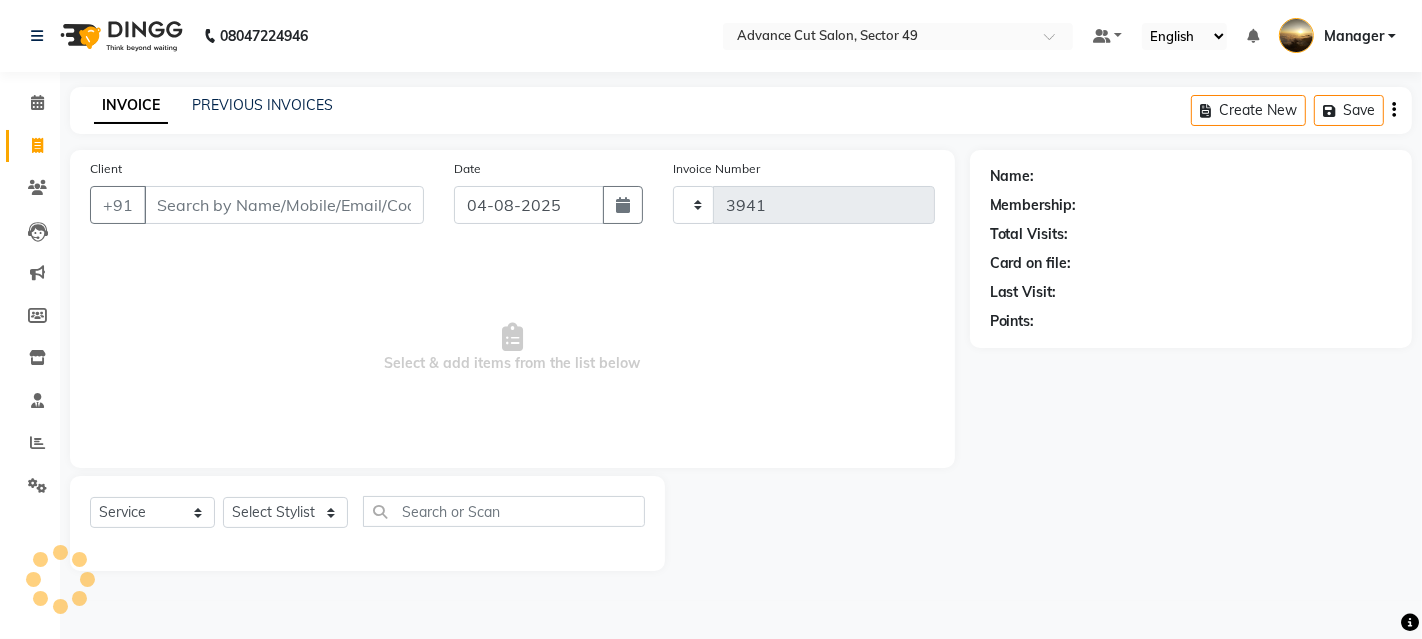select on "4616" 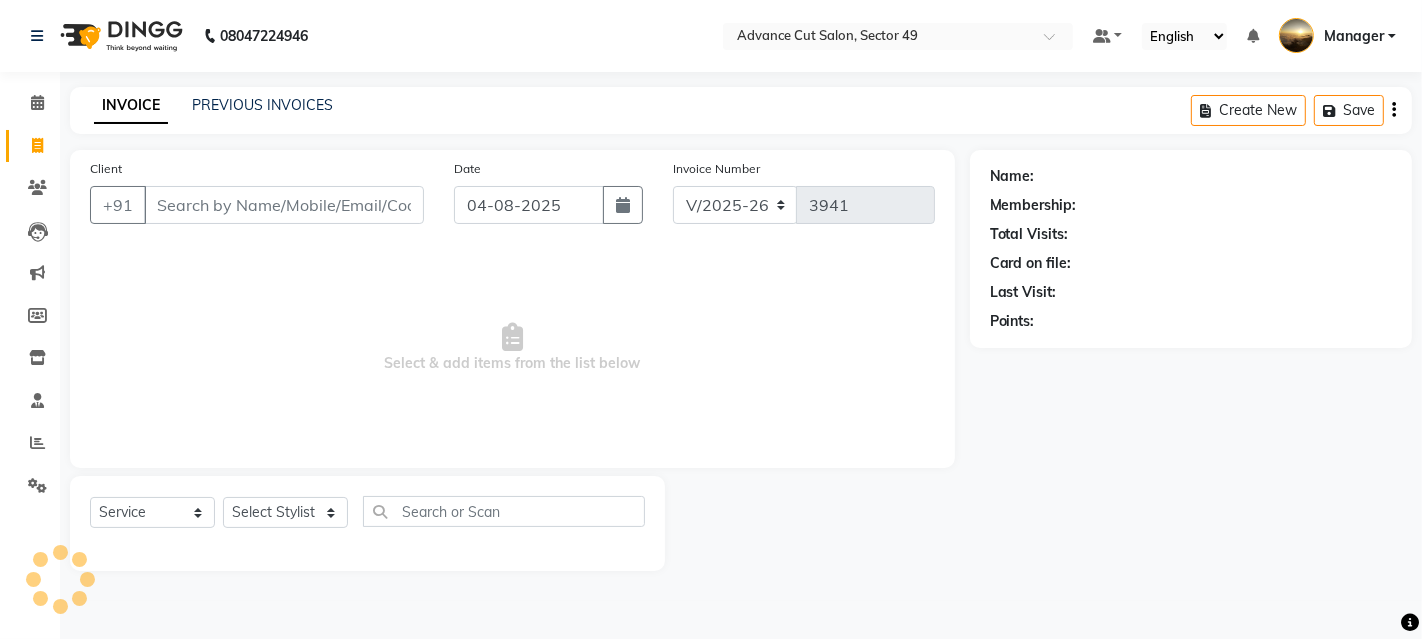 click 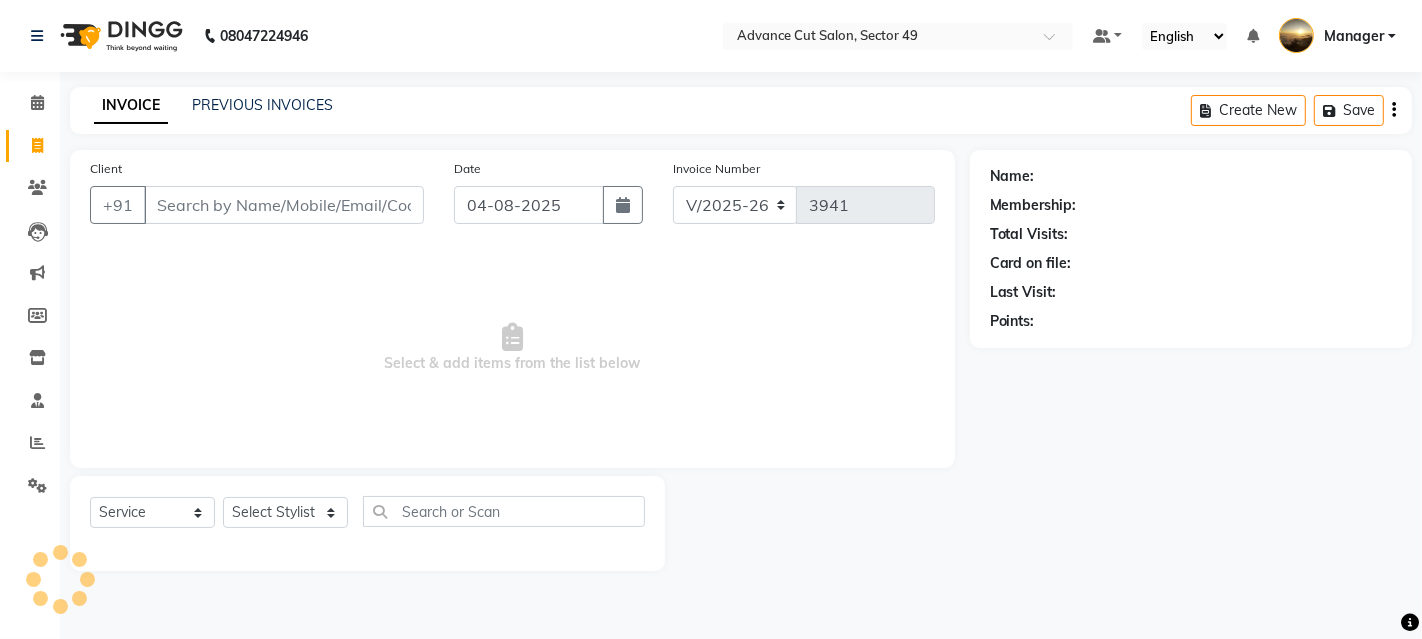 click on "Client" at bounding box center (284, 205) 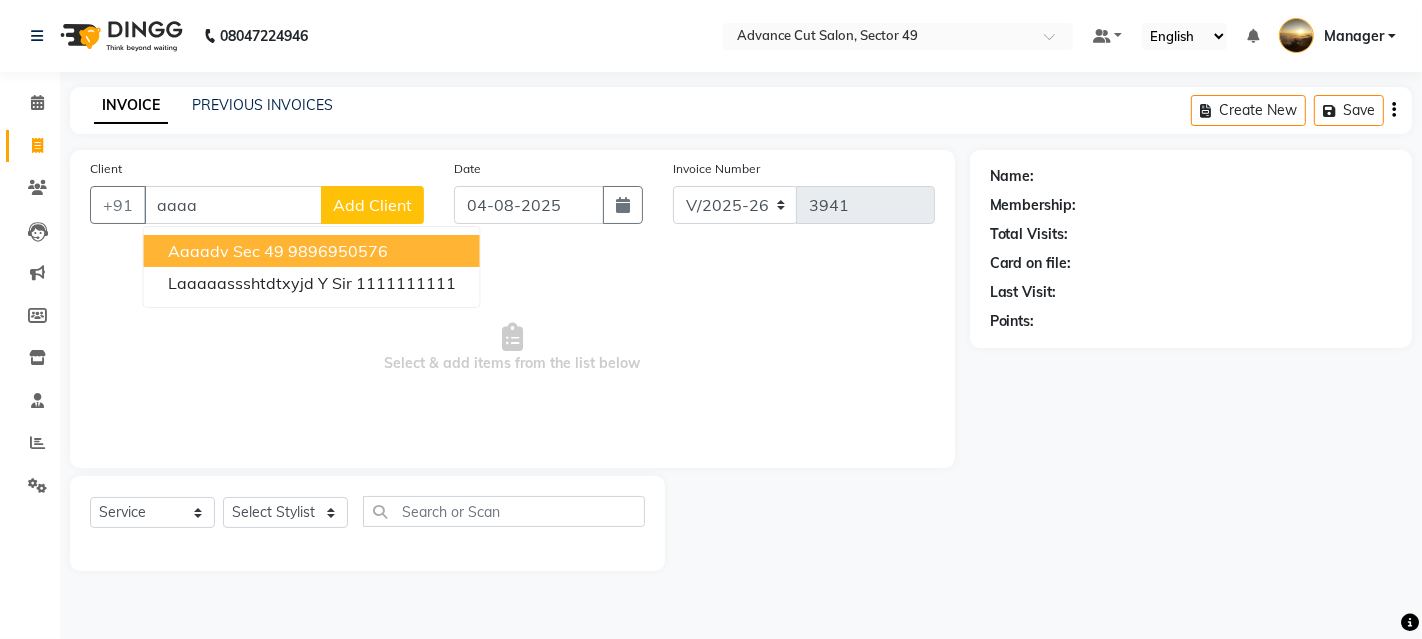click on "Aaaadv sec 49" at bounding box center [226, 251] 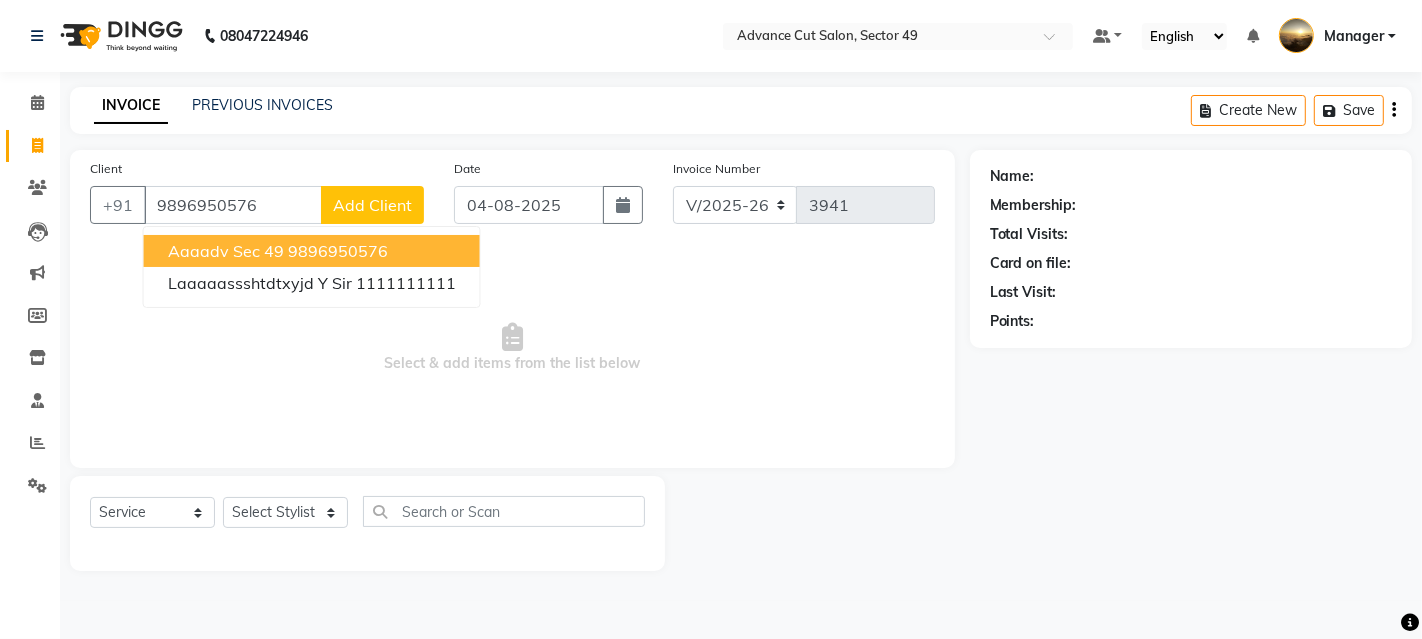 type on "9896950576" 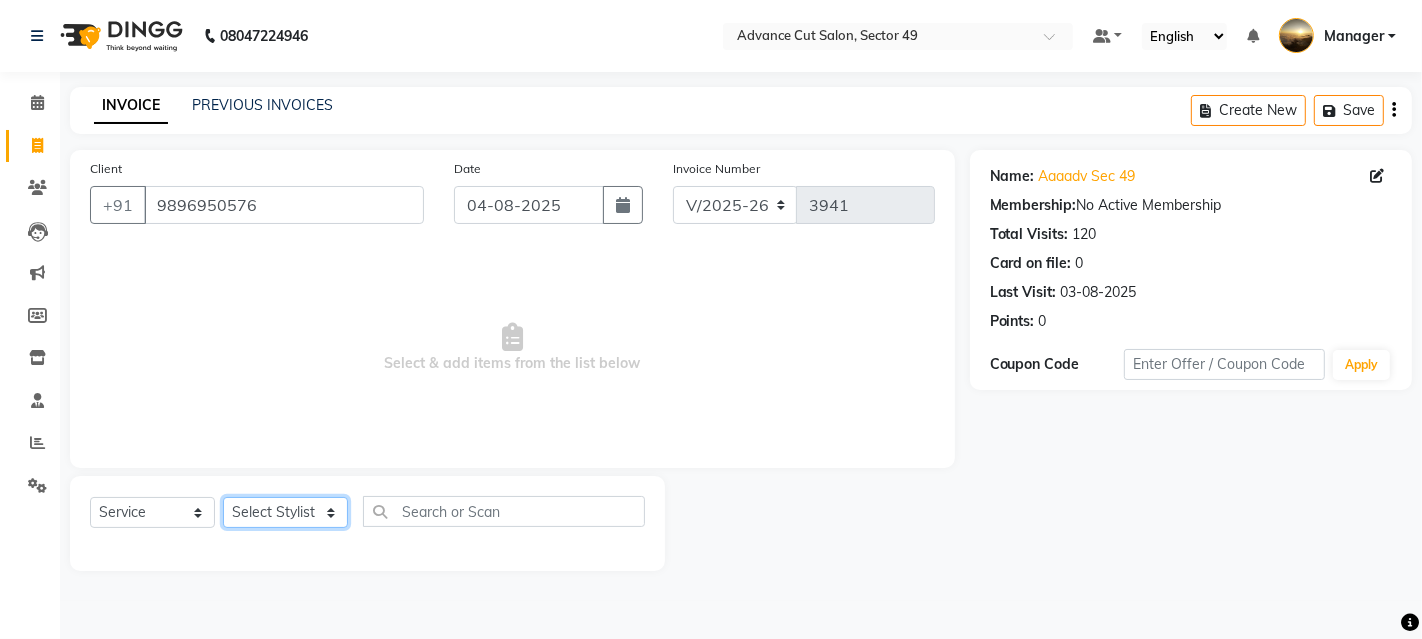 click on "Select Stylist Aashu Banty bashu danish ali david faizan khushi Manager product sameer Tip vishal" 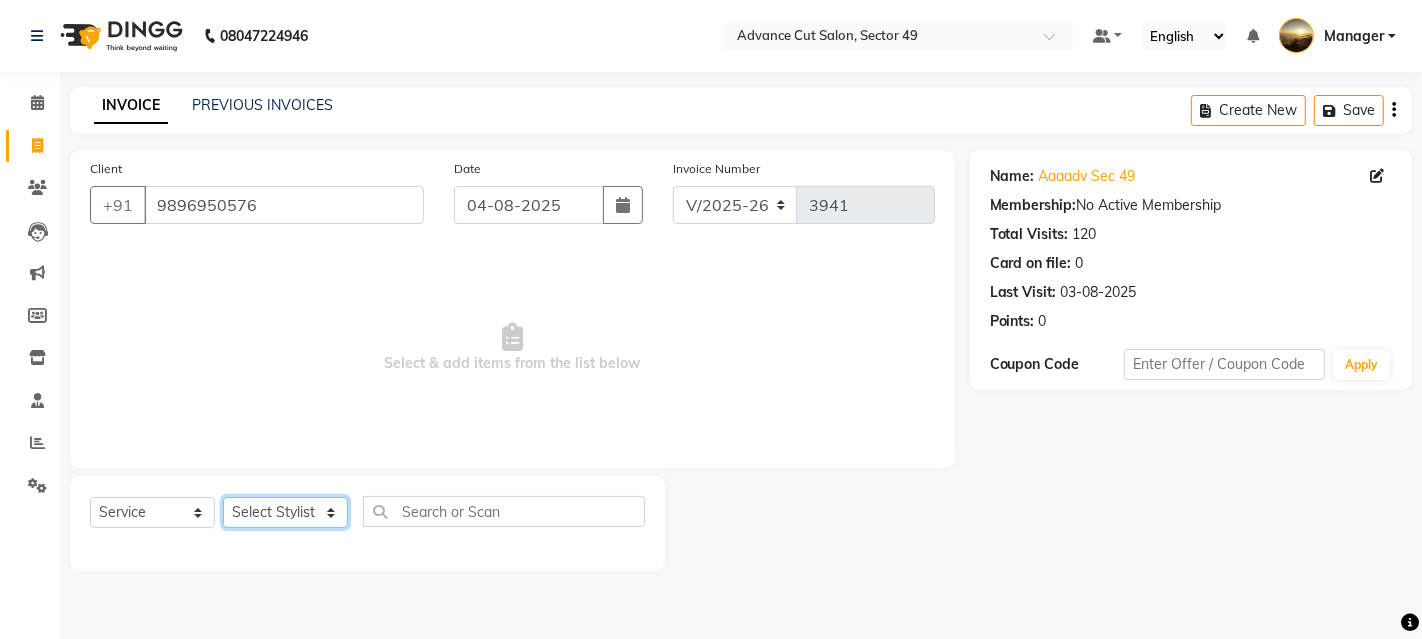 select on "85443" 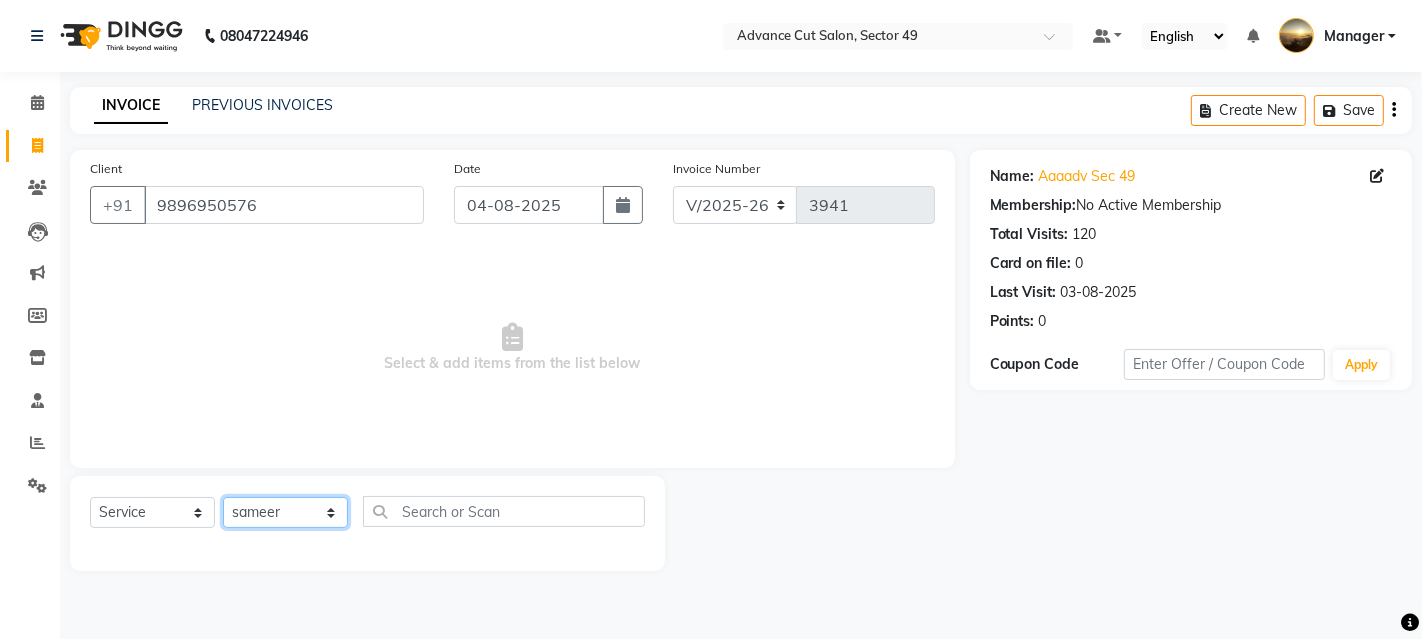 click on "Select Stylist Aashu Banty bashu danish ali david faizan khushi Manager product sameer Tip vishal" 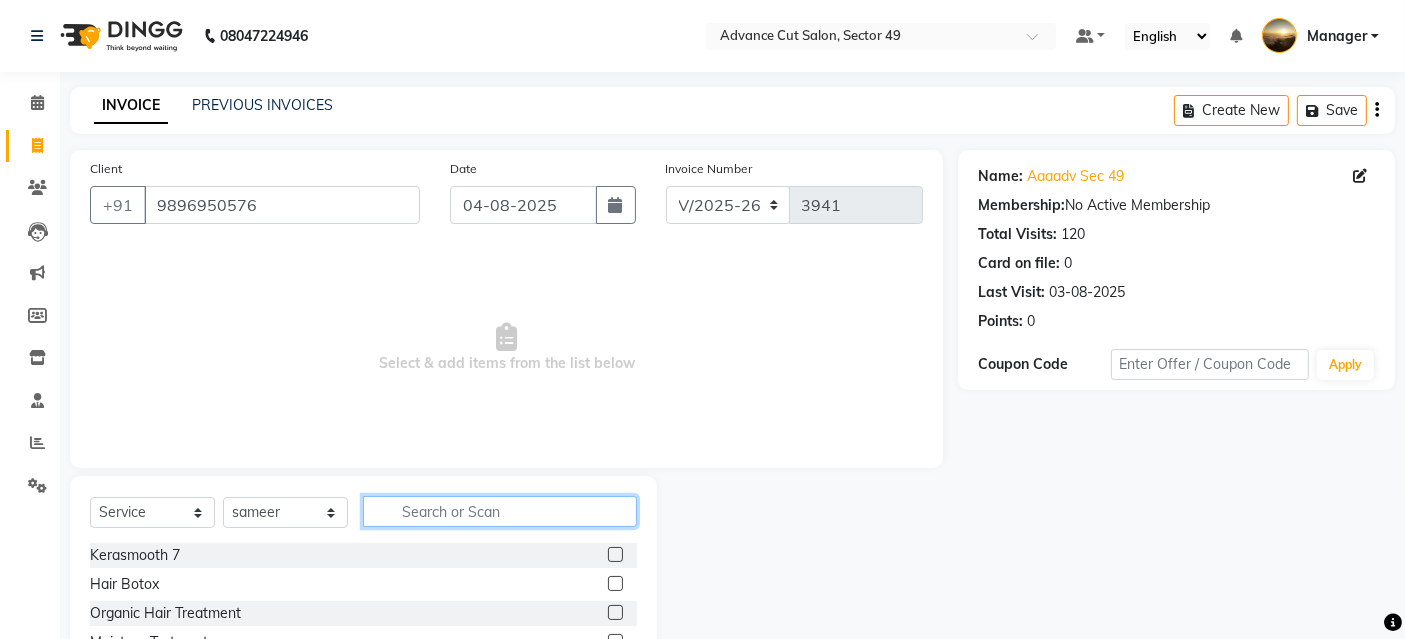 click 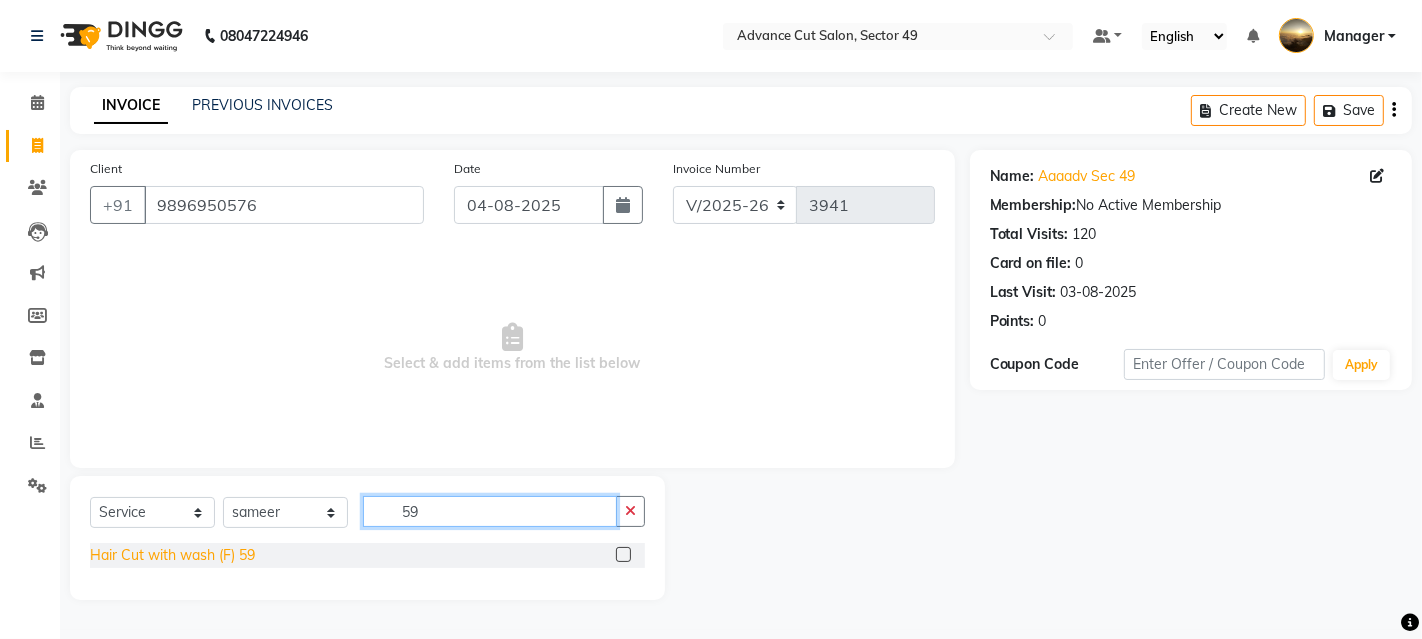type on "59" 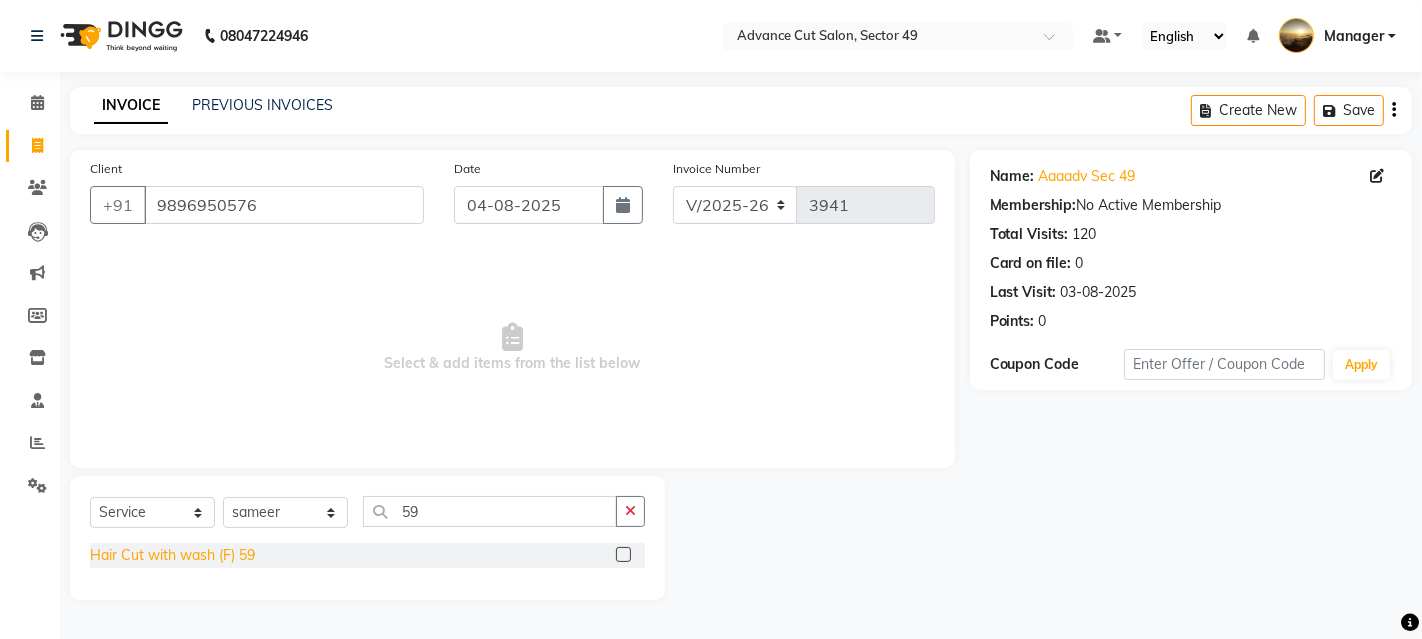 drag, startPoint x: 166, startPoint y: 564, endPoint x: 200, endPoint y: 528, distance: 49.517673 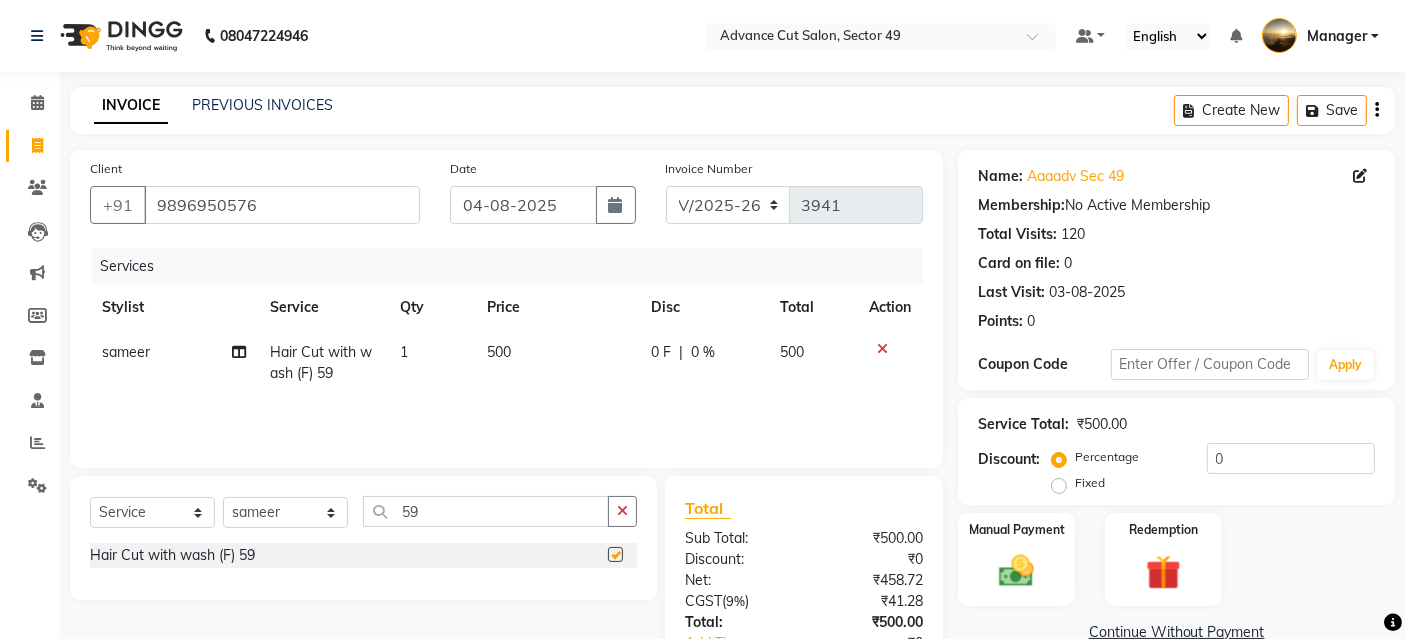 checkbox on "false" 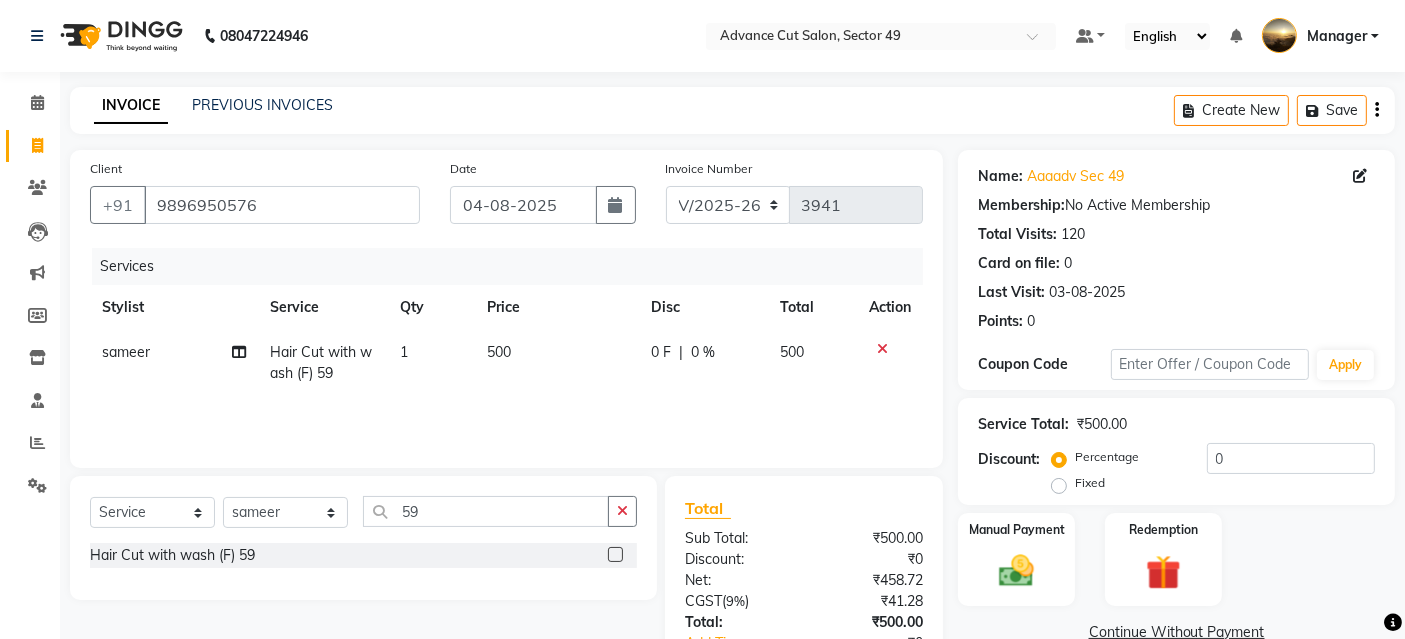 click on "500" 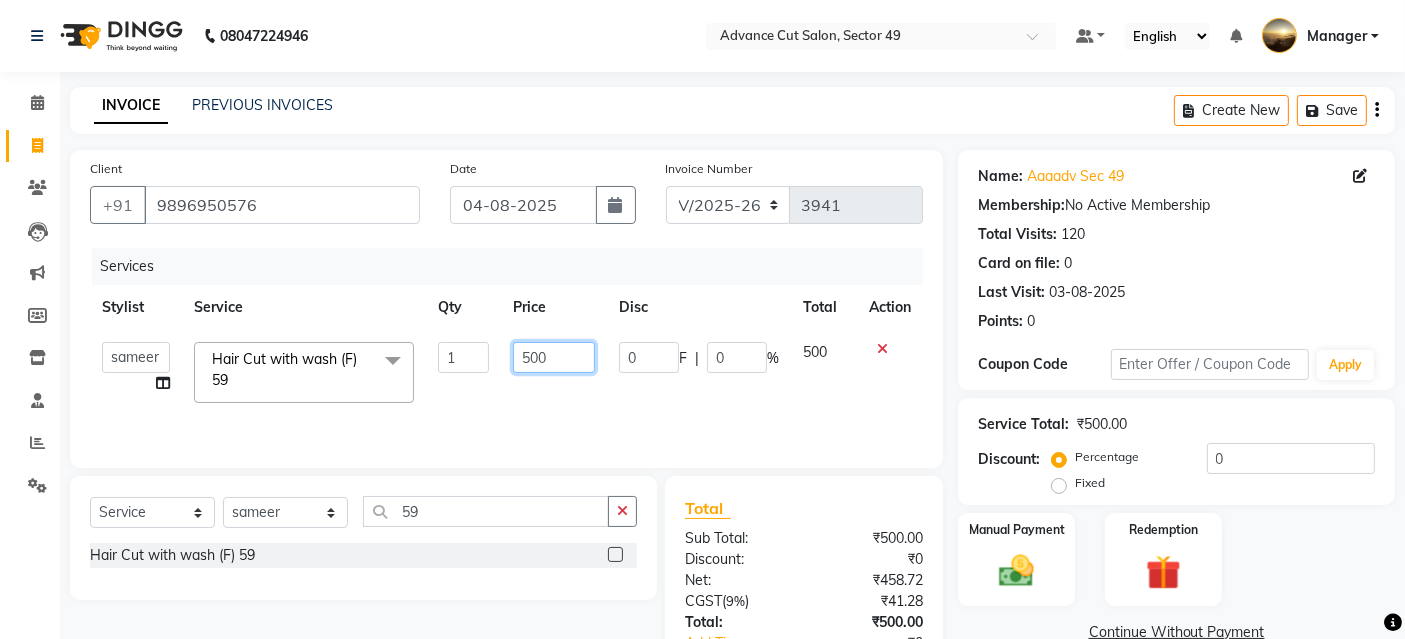 drag, startPoint x: 548, startPoint y: 346, endPoint x: 420, endPoint y: 338, distance: 128.24976 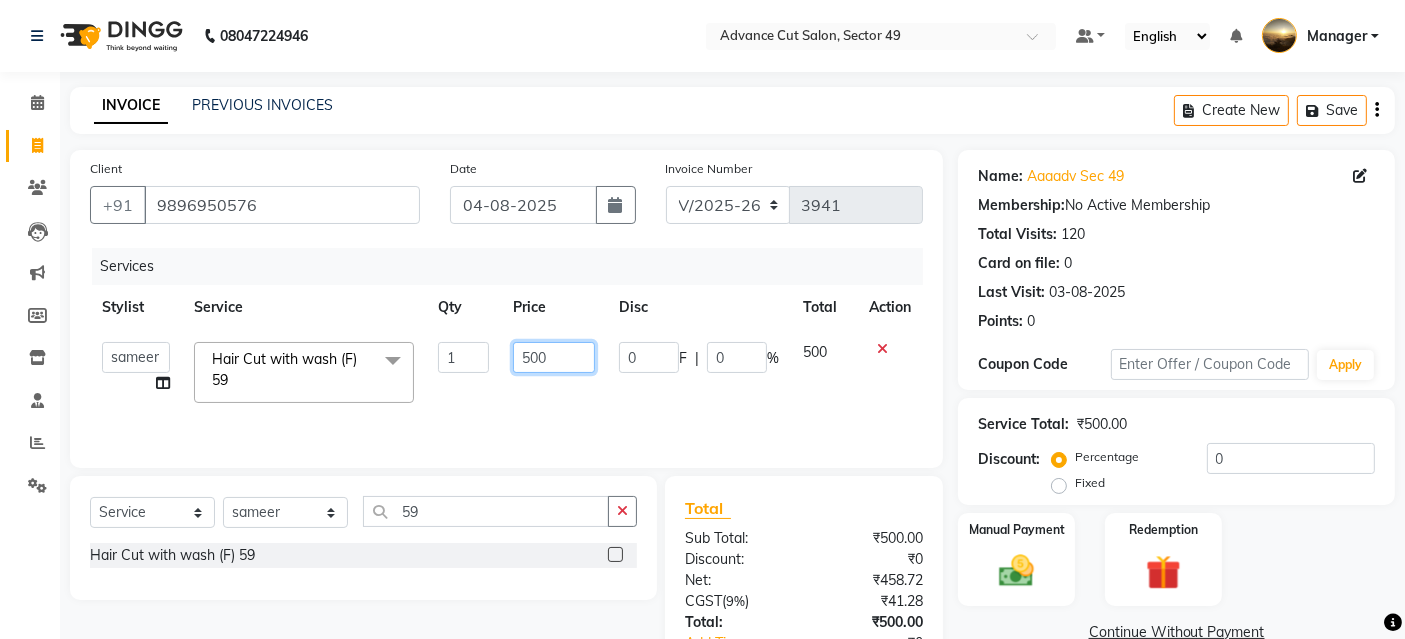 click on "Aashu Banty bashu danish ali david faizan khushi Manager product sameer Tip vishal Hair Cut with wash (F) 59 x Kerasmooth 7 Hair Botox Organic Hair Treatment Moisture Tretment Nano Plastia hair cut nails fiber Casmara Prestige (F) 127 Clean-up (F) 122 O3 Whitening (F) 124 O3 bridal O3 shine and glow Casmara Vitamin Veg. Lotus Wine facial Fruit facial Papaya Marshmellow (F) 128 Blanch (F) 129 Upendice (F) 130 Sothys Goji (F) 131 Casmara Gold Face (oxy/D-Tan) (F) 133 Face (Cheryls Oxyderm) (F) 134 Arms (F) 136 Legs (F) 137 Front/ Back (F) 138 Full Body (F) 139 face (Organic D-ten) 02 Classic Manicure (F) 140 PediPie Manicure (F) 141 Alga Manicure (F) 142 Classic Pedicure (F) 143 PediPie Pedicure (F) 144 Alga Pedicure (F) 145 Party Make up + Hair Do + Dress Up (F) 148 Eye make up 149 Saree Draping Bridal Make up Papaya Marshmellow (M) 37 Blanch (M) 38 Upendice (M) 39 Sothys Goji (M) 40 Prestige (M) 36 Casmara Gold 36 Face (Oxy/D-Tan) (M) 42 Face (Cheryls Oxyderm) (M) 43 Arms (M) 45 1 0" 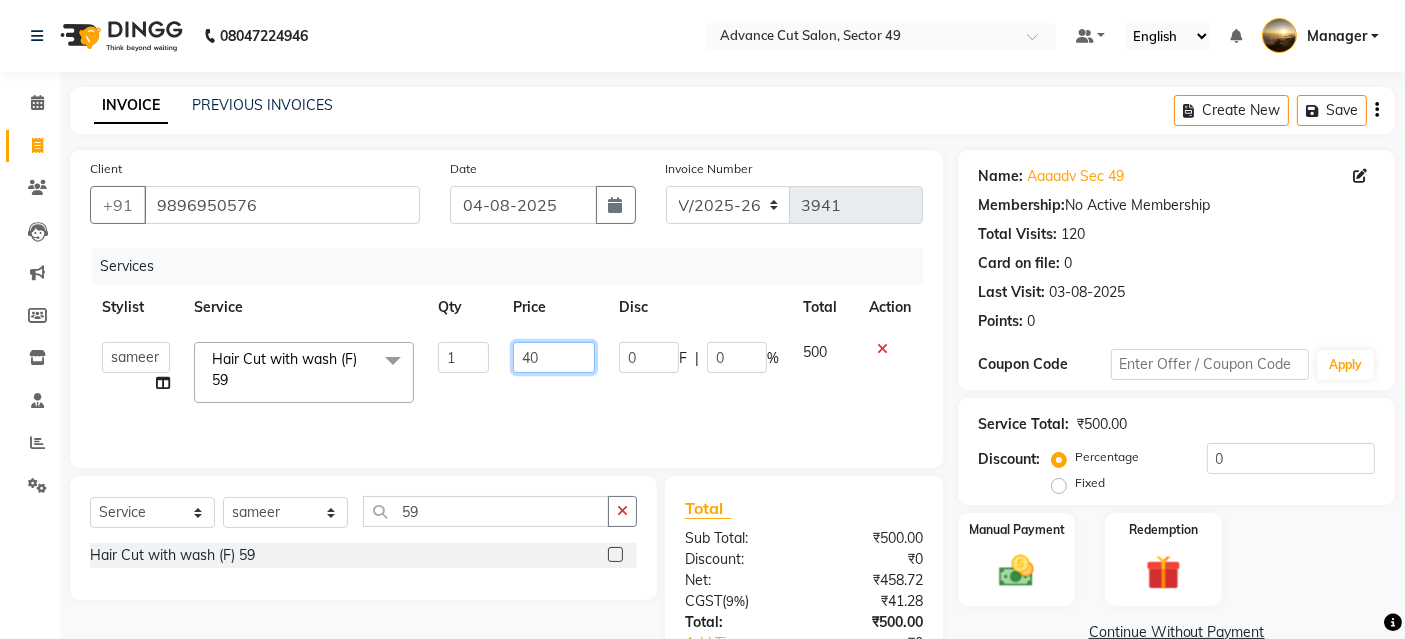 type on "400" 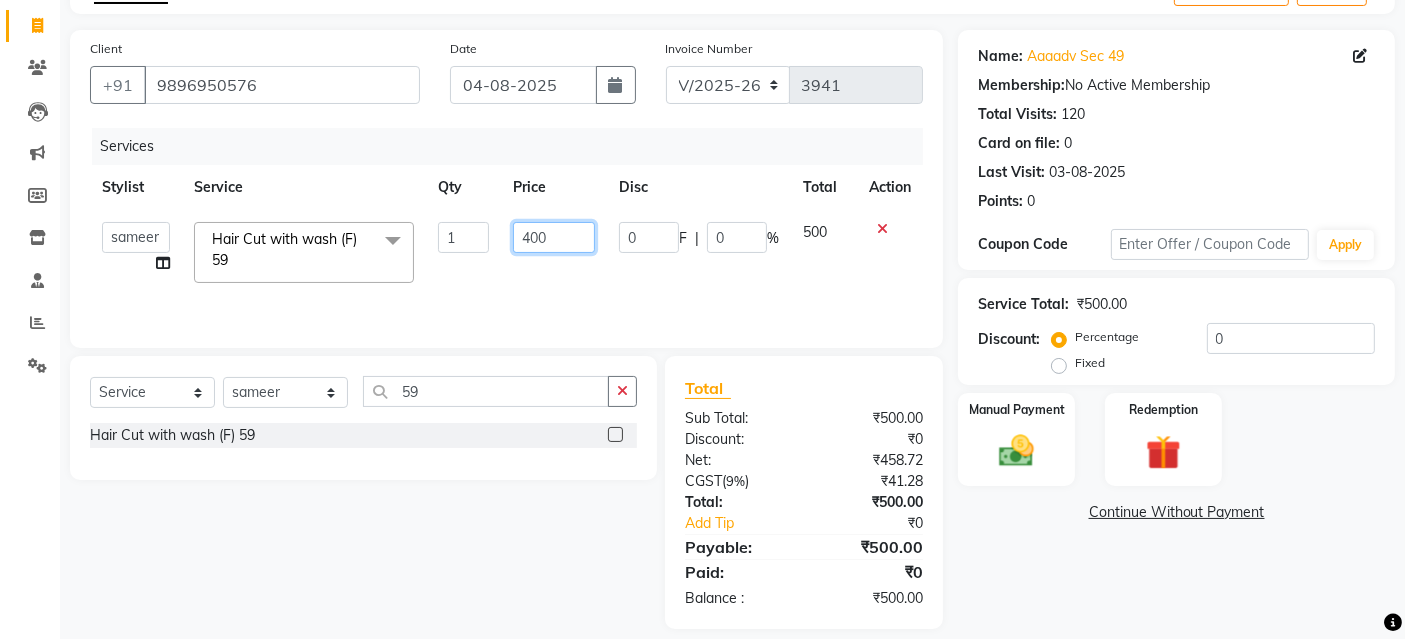 scroll, scrollTop: 138, scrollLeft: 0, axis: vertical 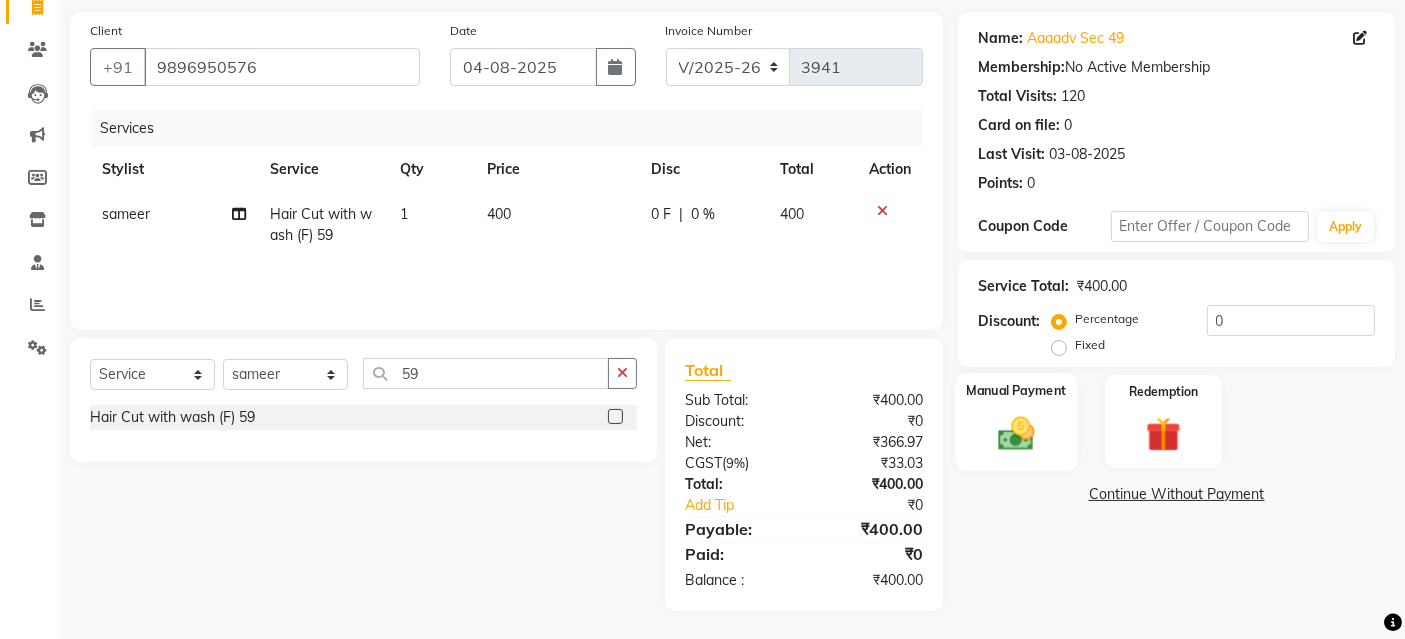 click on "Manual Payment" 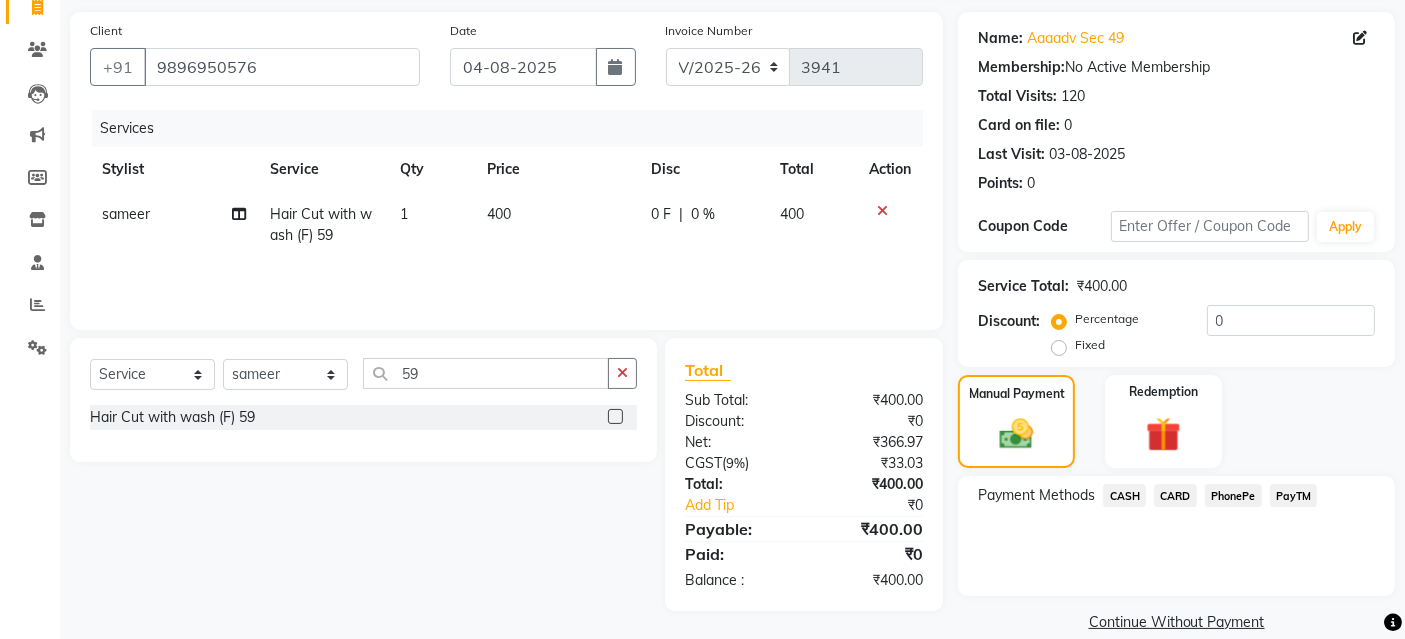 drag, startPoint x: 1277, startPoint y: 497, endPoint x: 1272, endPoint y: 517, distance: 20.615528 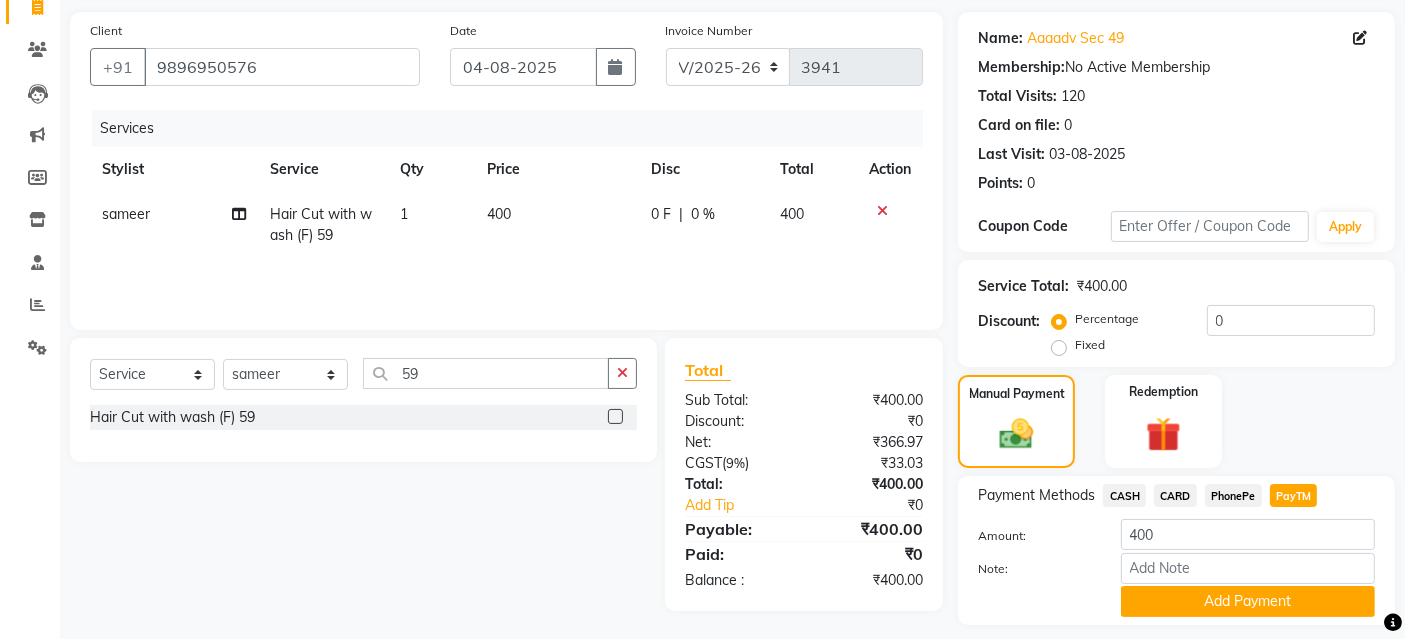 drag, startPoint x: 1211, startPoint y: 606, endPoint x: 1204, endPoint y: 598, distance: 10.630146 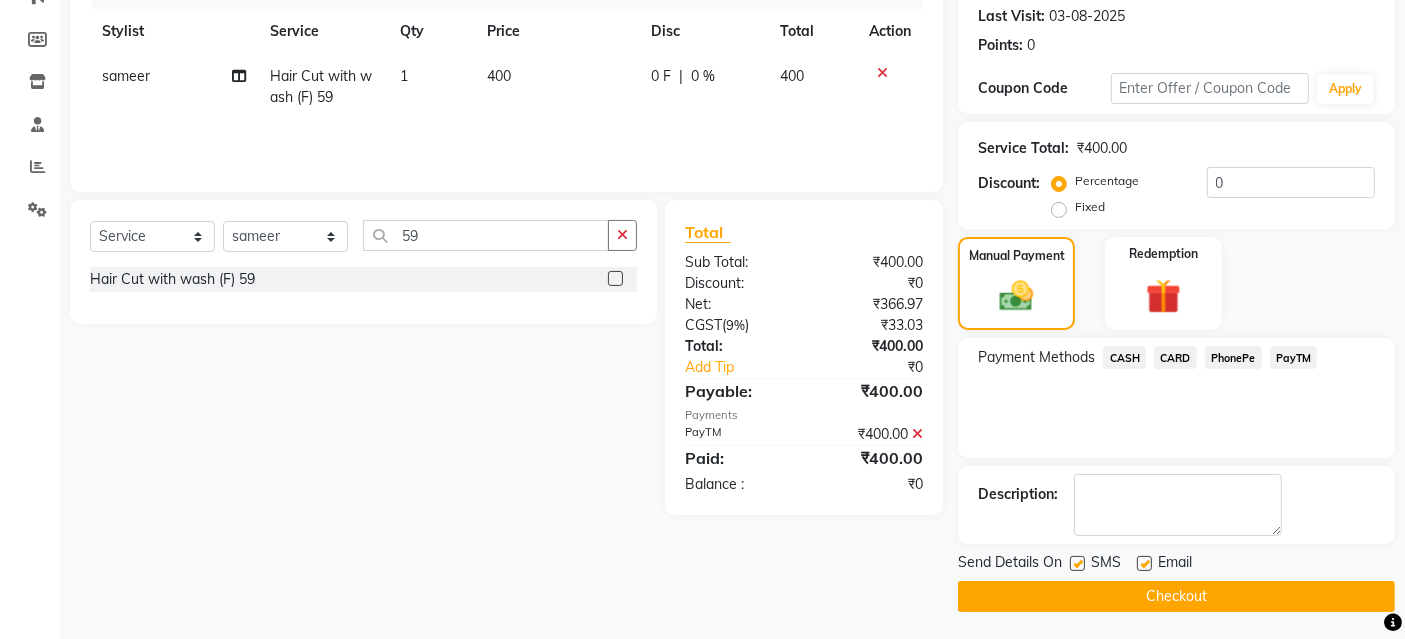 scroll, scrollTop: 277, scrollLeft: 0, axis: vertical 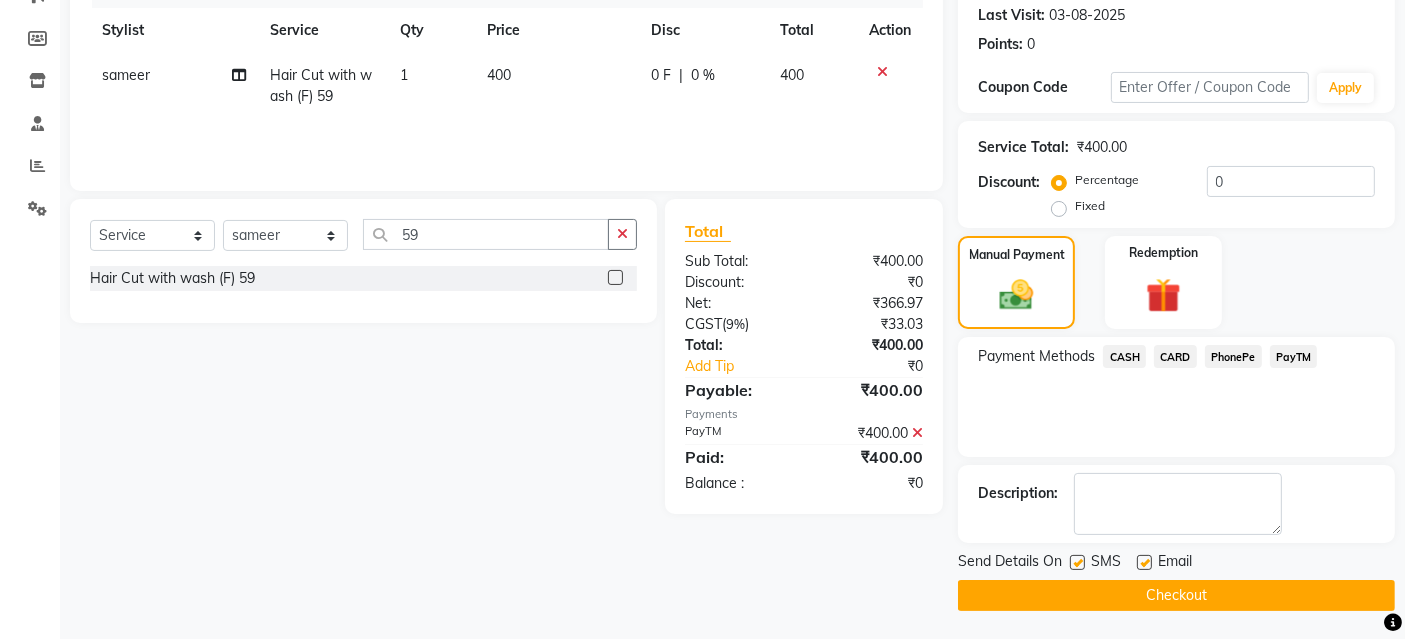 click on "Checkout" 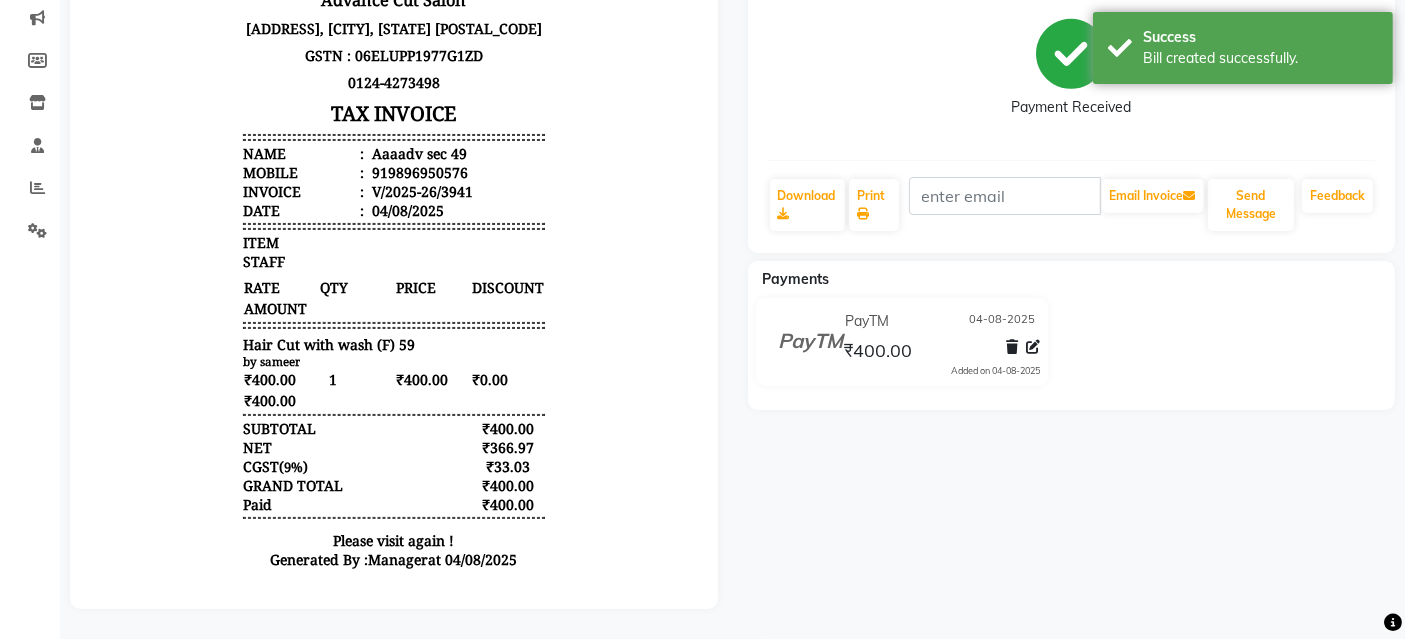 scroll, scrollTop: 0, scrollLeft: 0, axis: both 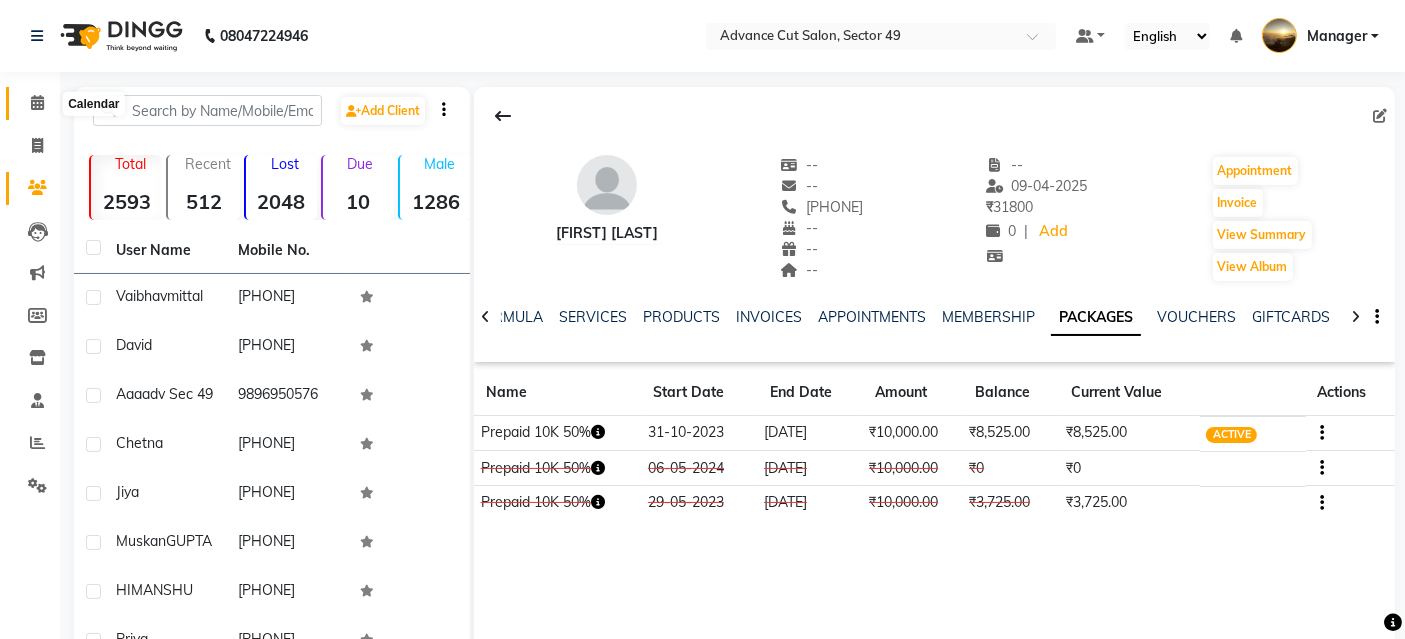 click 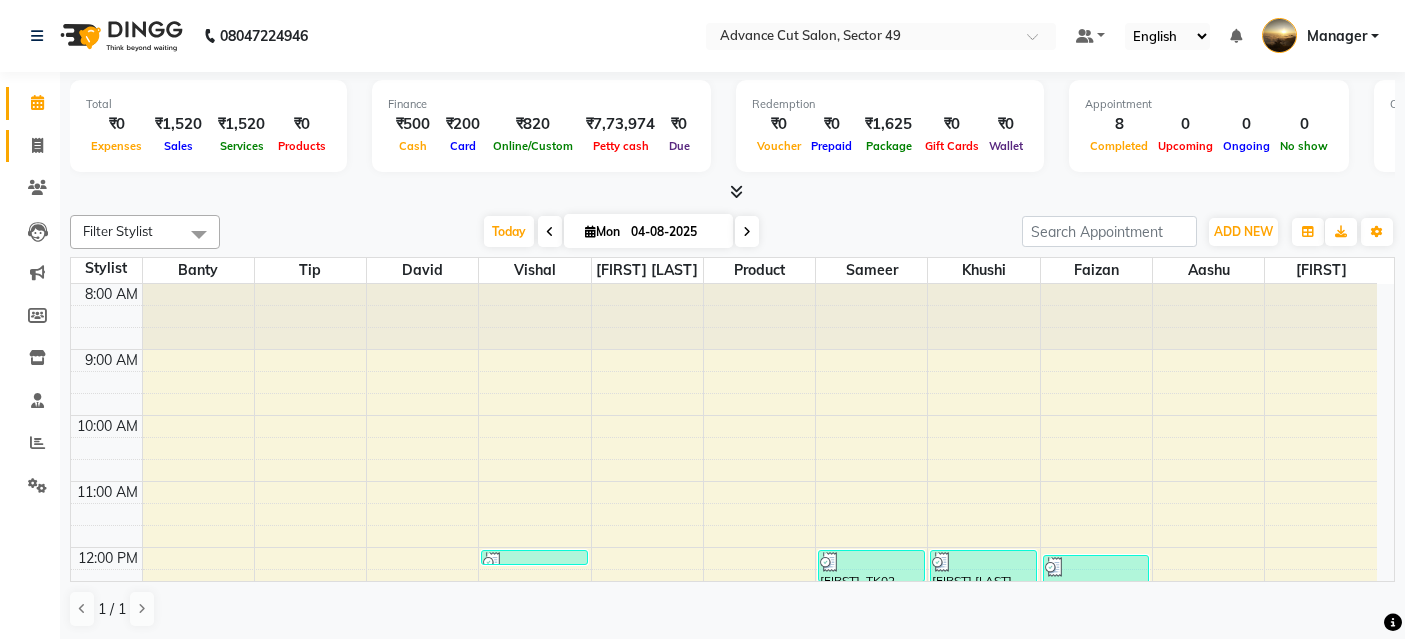 scroll, scrollTop: 0, scrollLeft: 0, axis: both 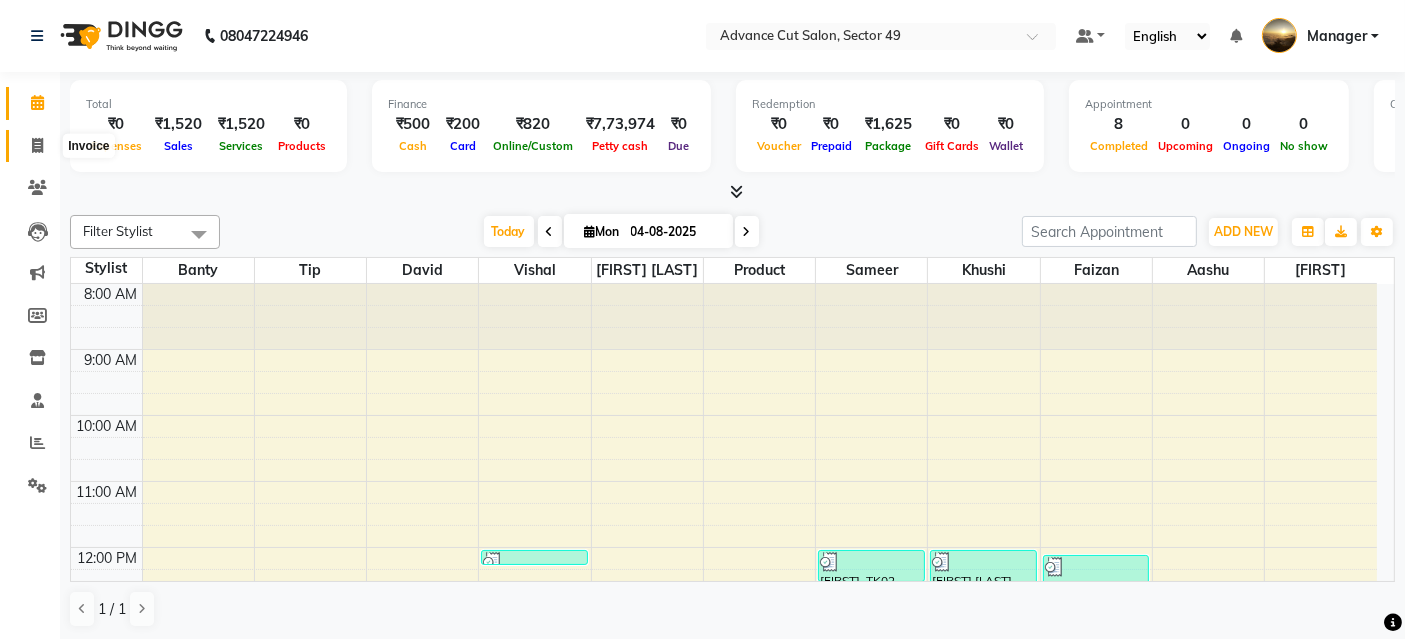 click 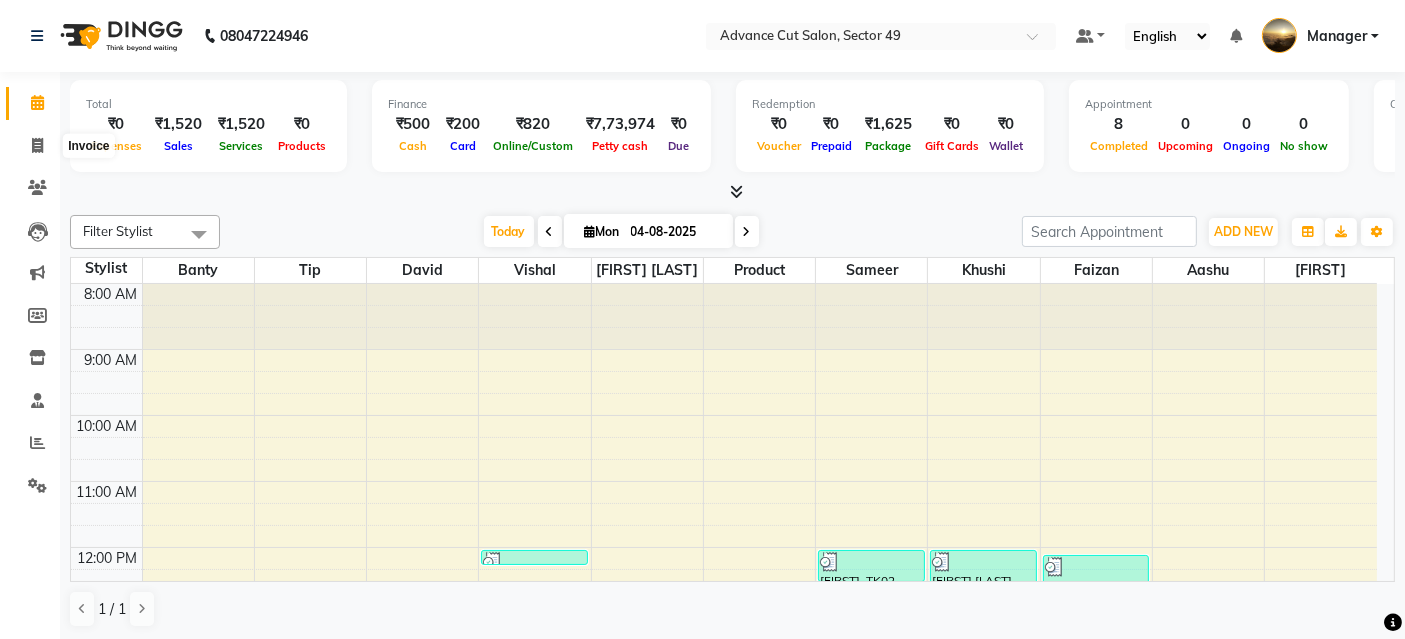 select on "service" 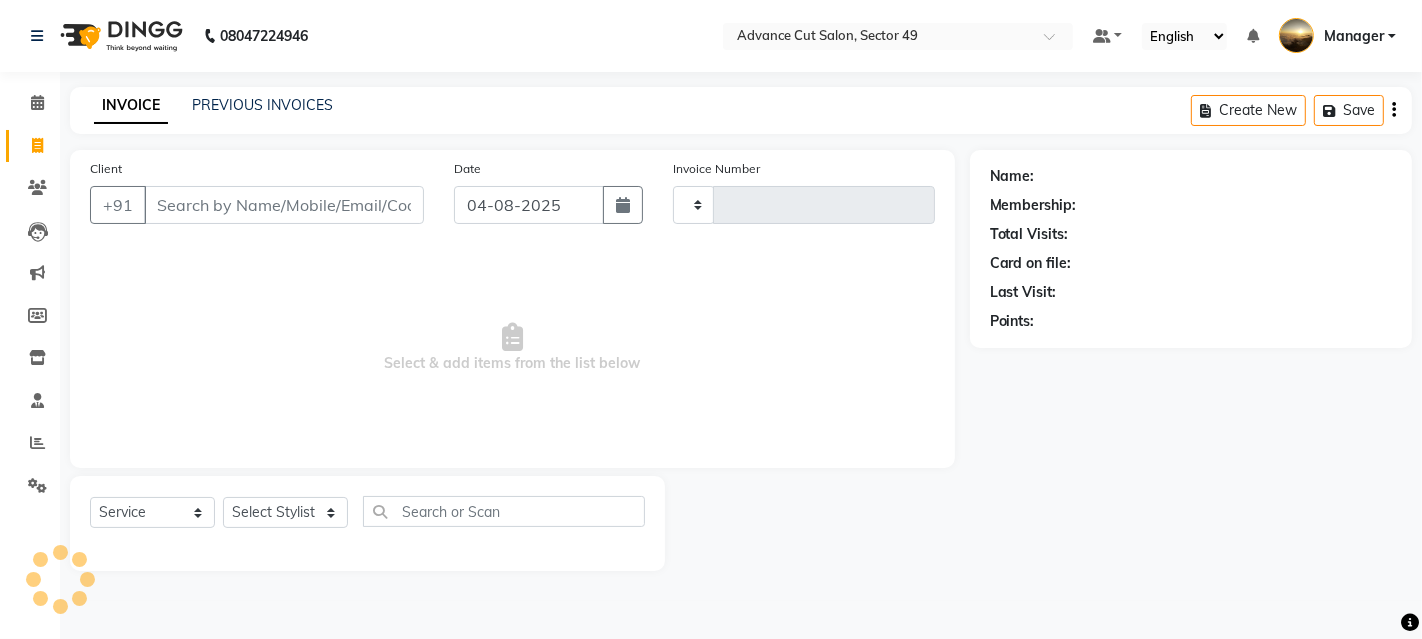 type on "3939" 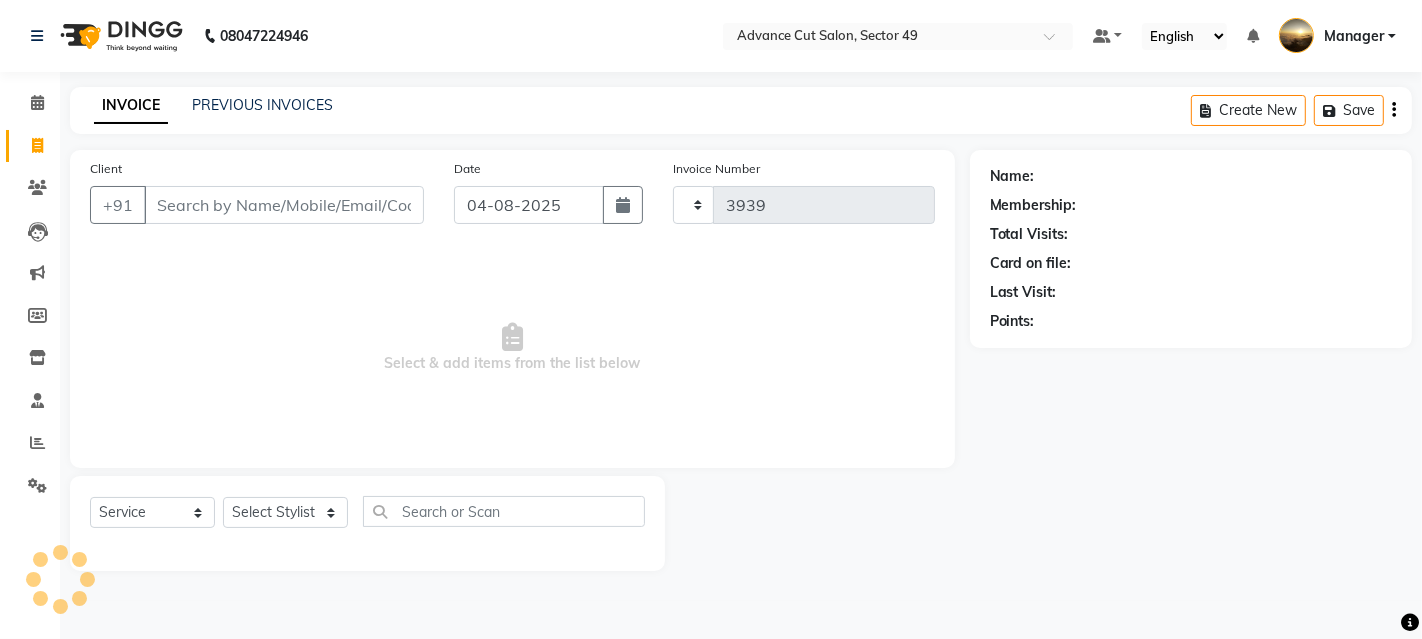 select on "4616" 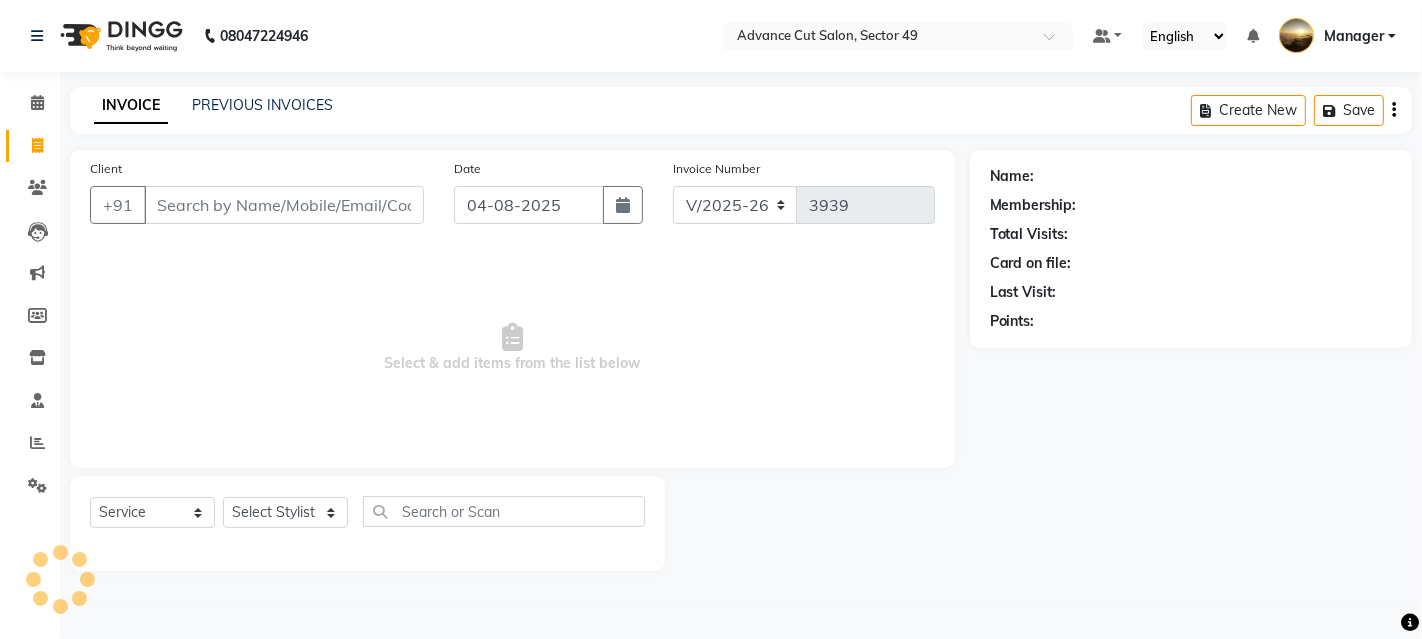click on "Client" at bounding box center [284, 205] 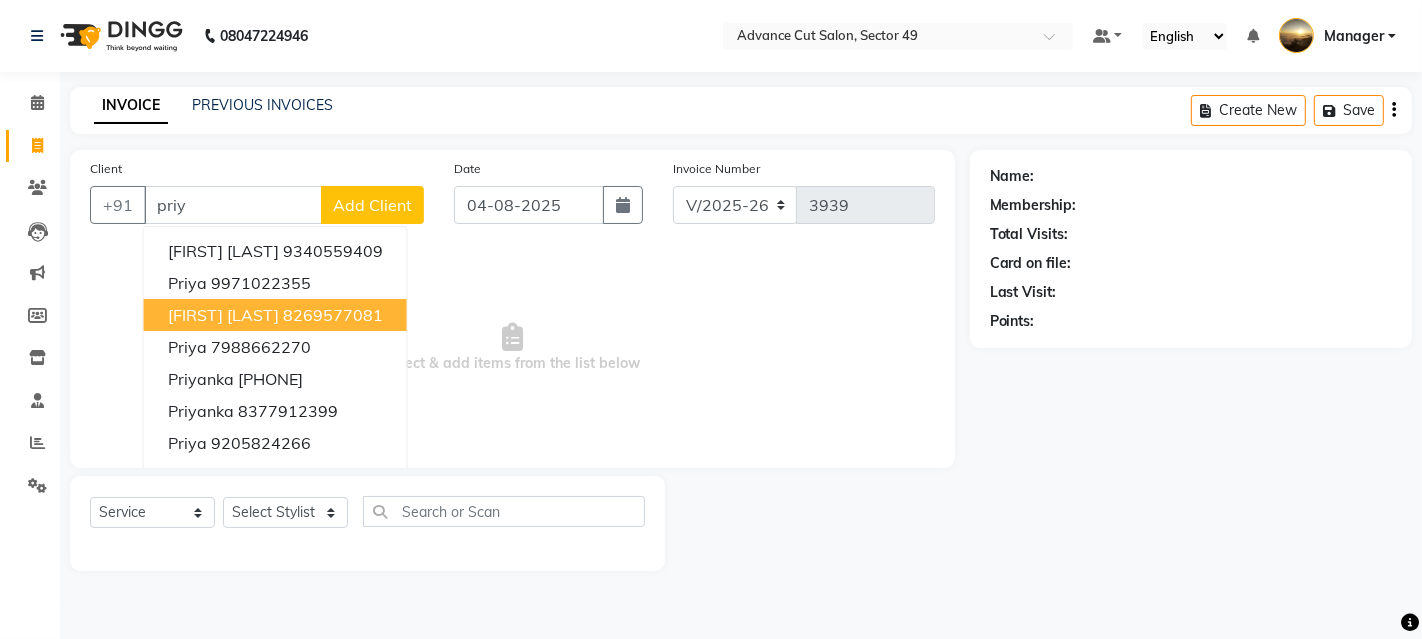 click on "8269577081" at bounding box center (333, 315) 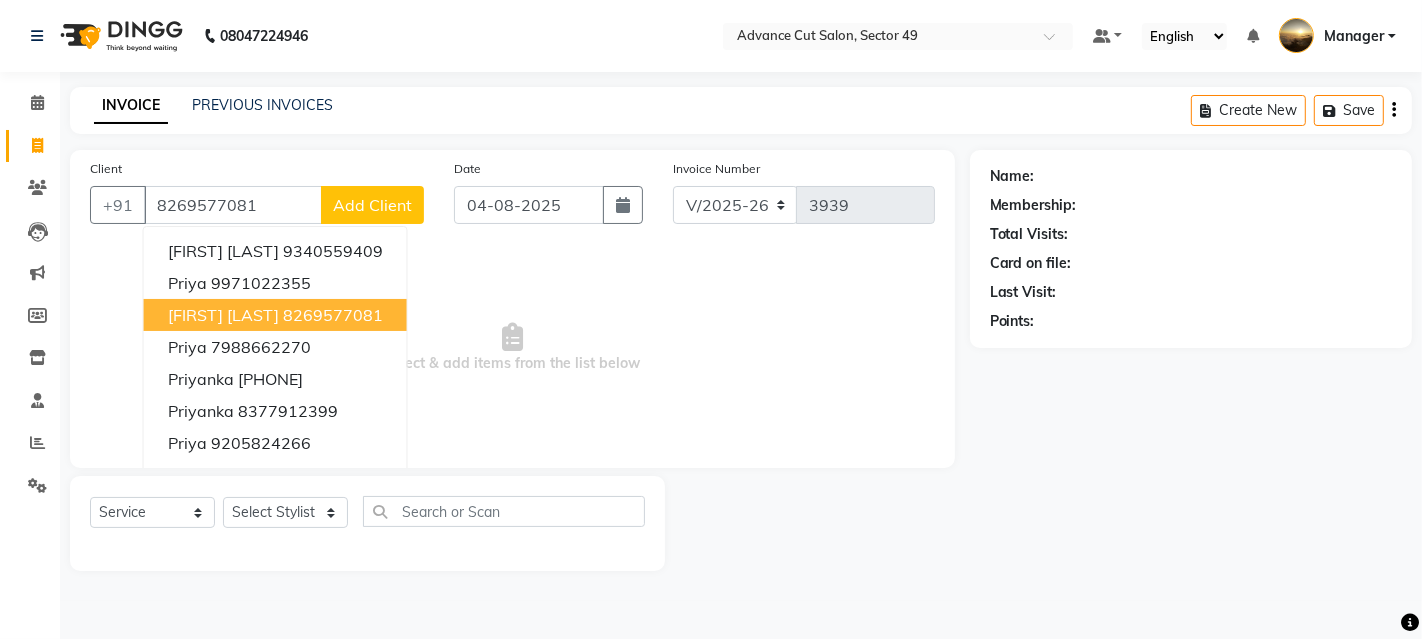 type on "8269577081" 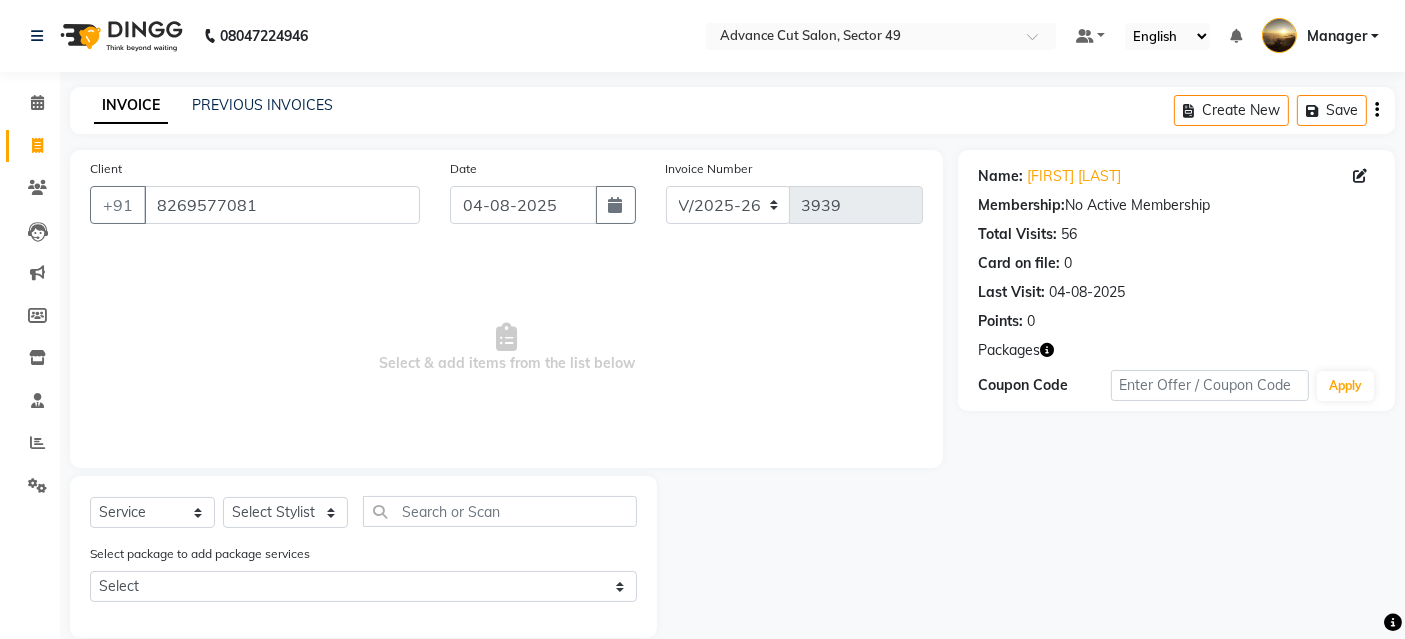 click on "Name: [FIRST] [LAST] Membership:  No Active Membership  Total Visits:  56 Card on file:  0 Last Visit:   04-08-2025 Points:   0" 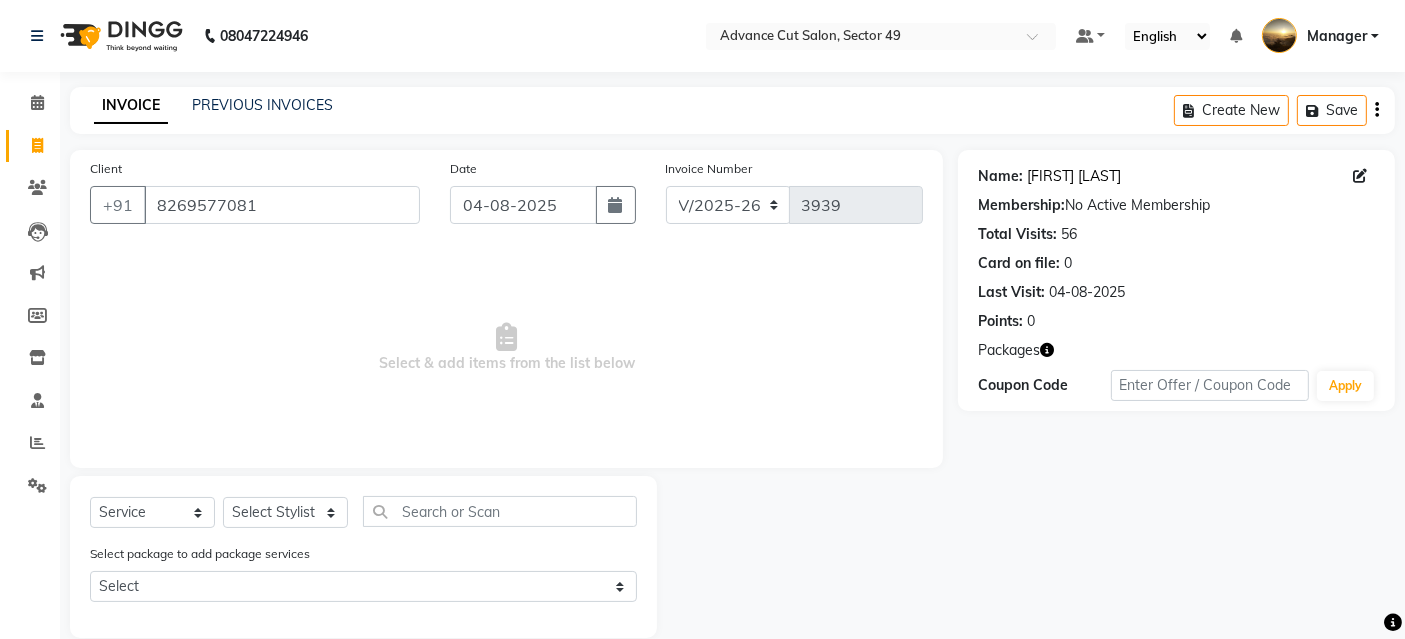 click on "[FIRST] [LAST]" 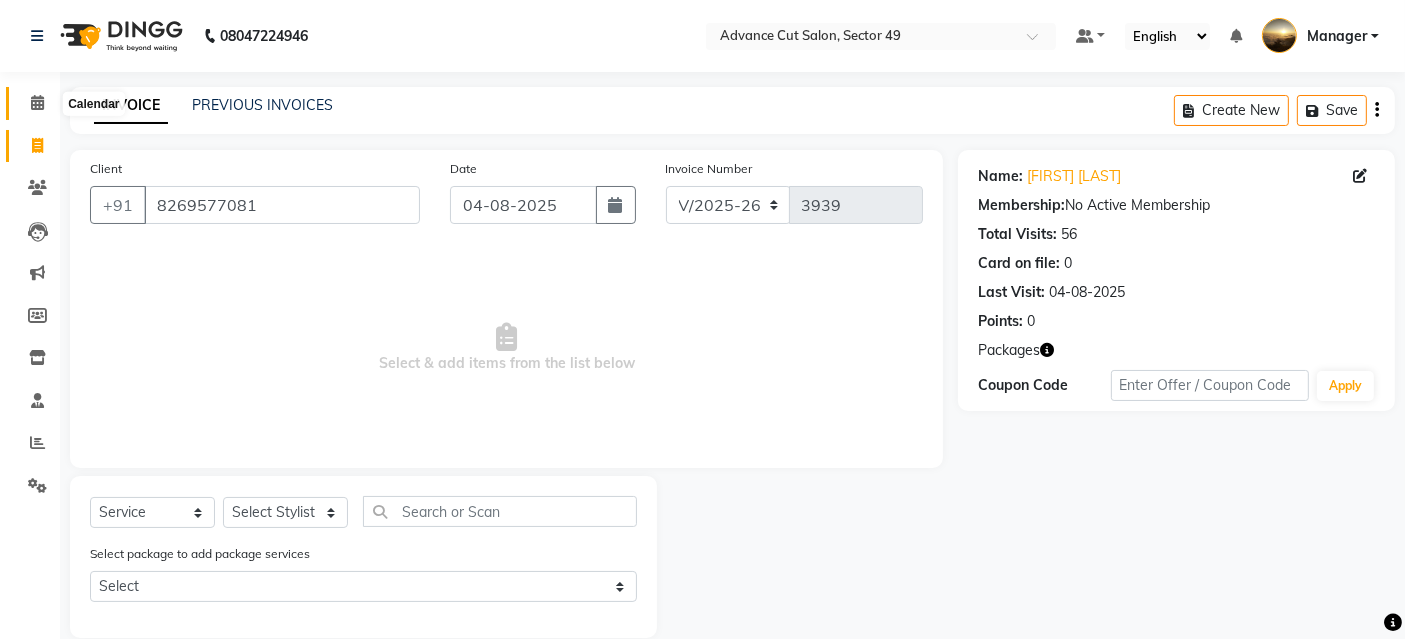 click 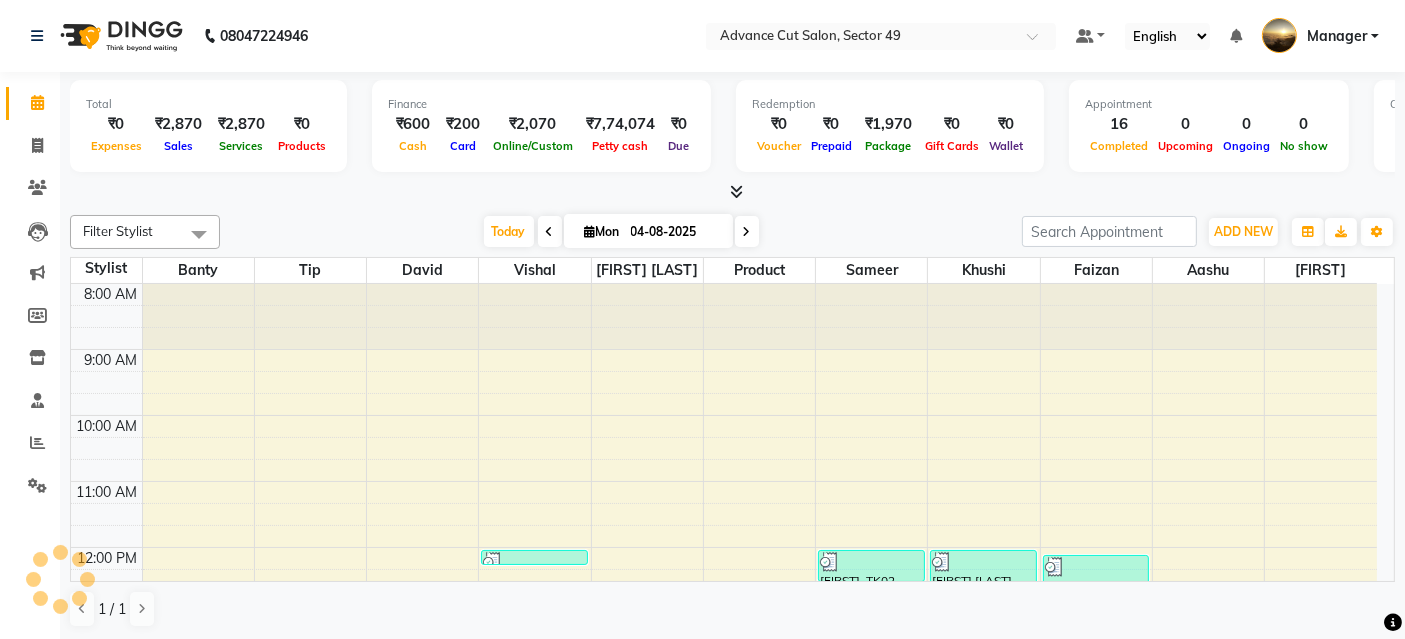 scroll, scrollTop: 577, scrollLeft: 0, axis: vertical 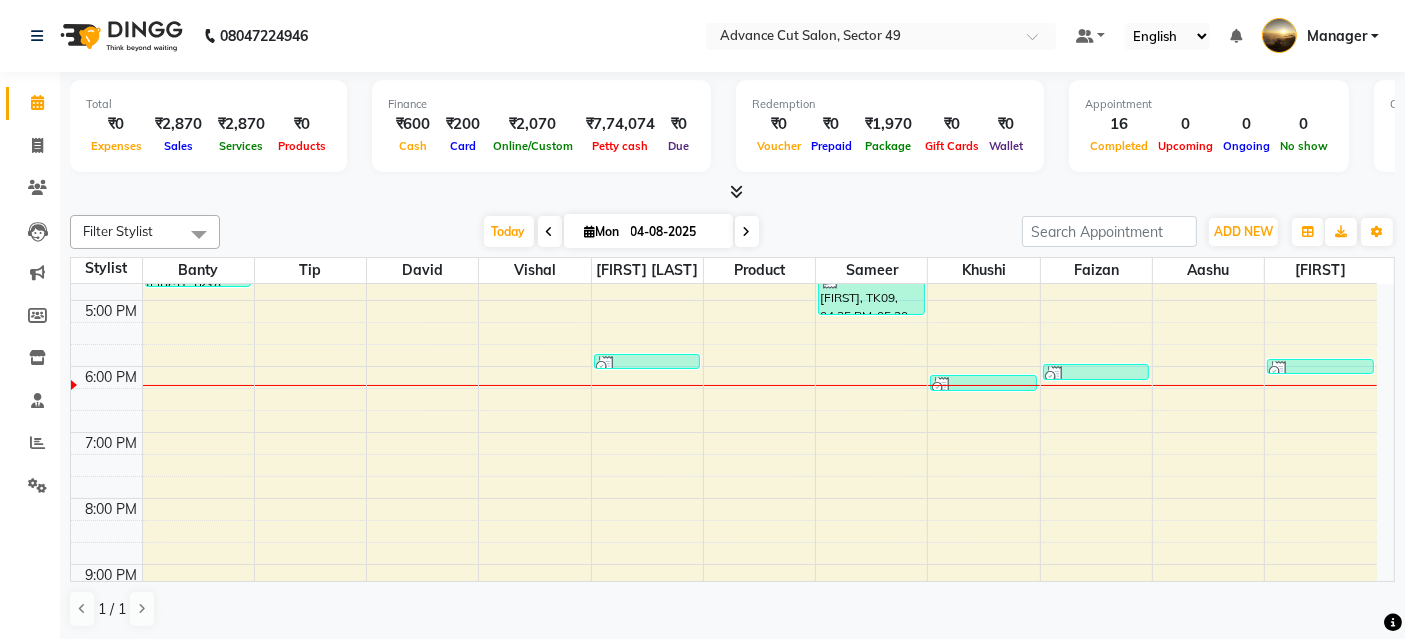 click at bounding box center (736, 191) 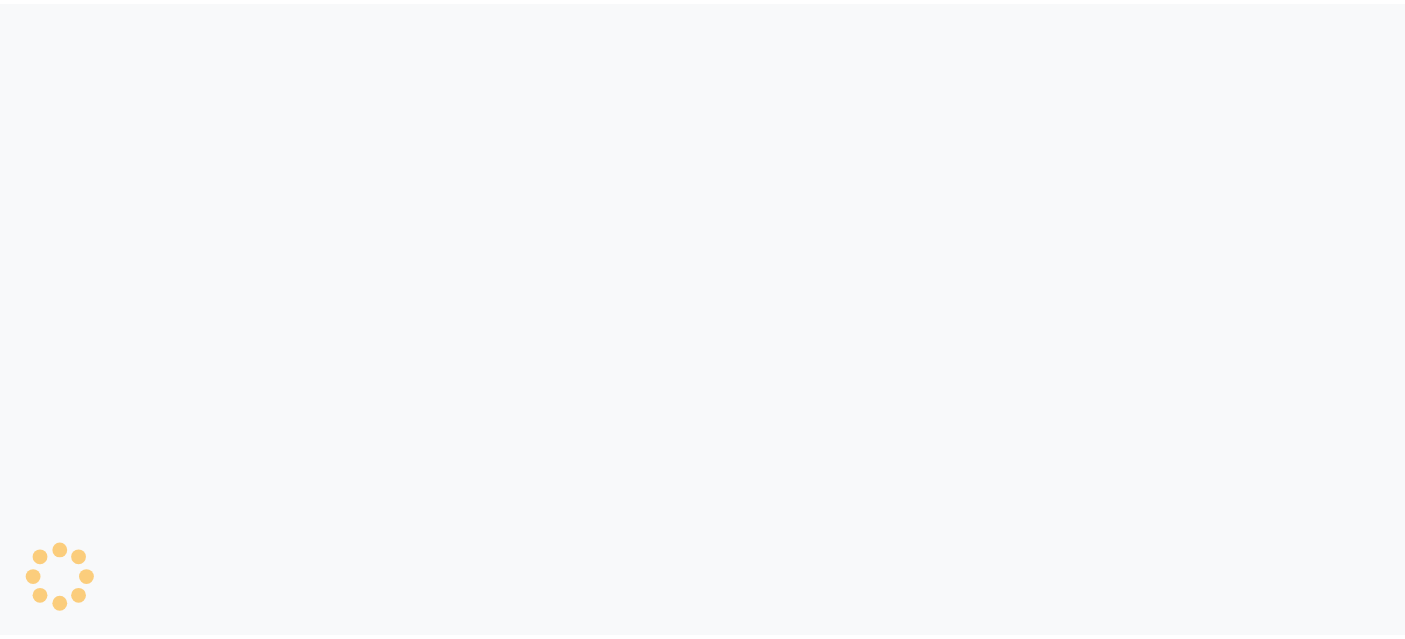 scroll, scrollTop: 0, scrollLeft: 0, axis: both 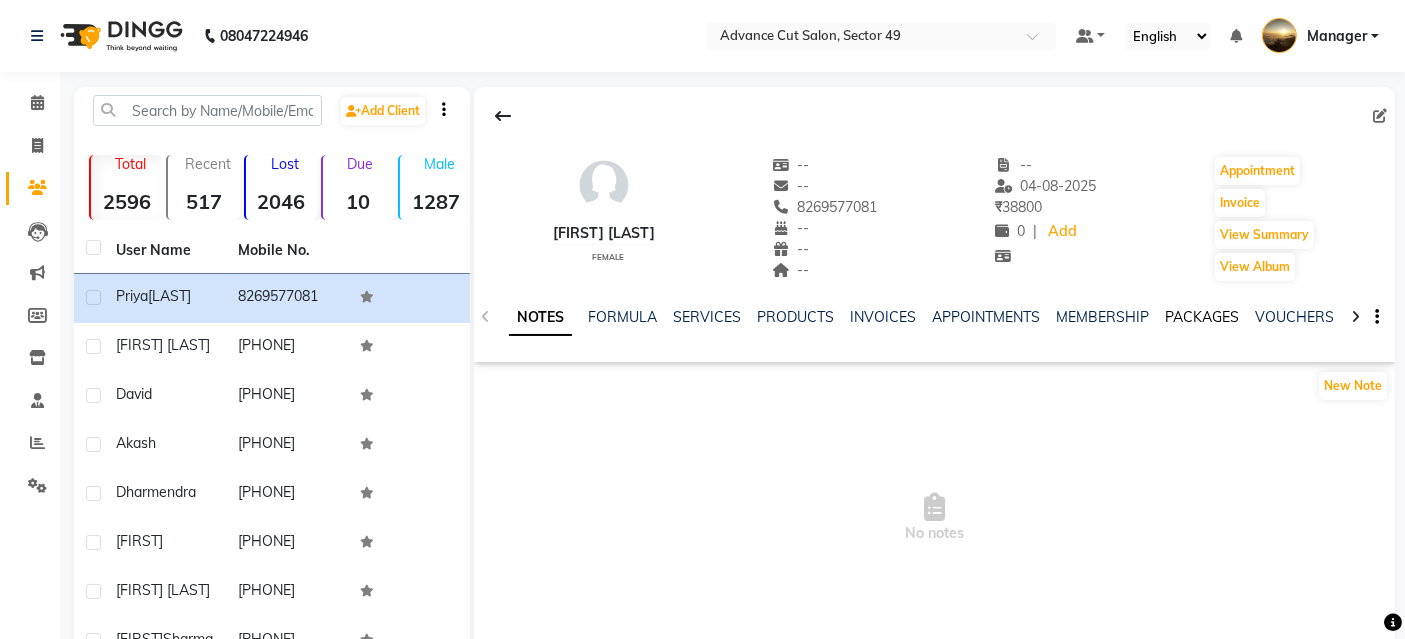click on "PACKAGES" 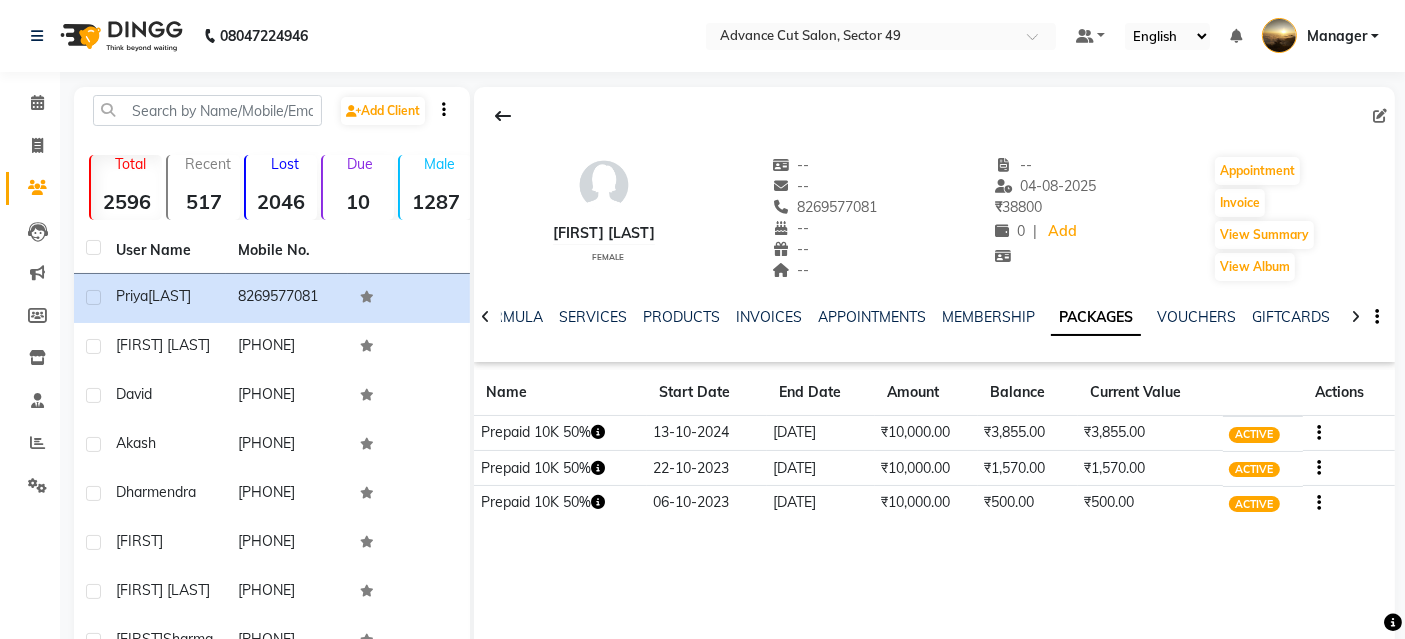 click 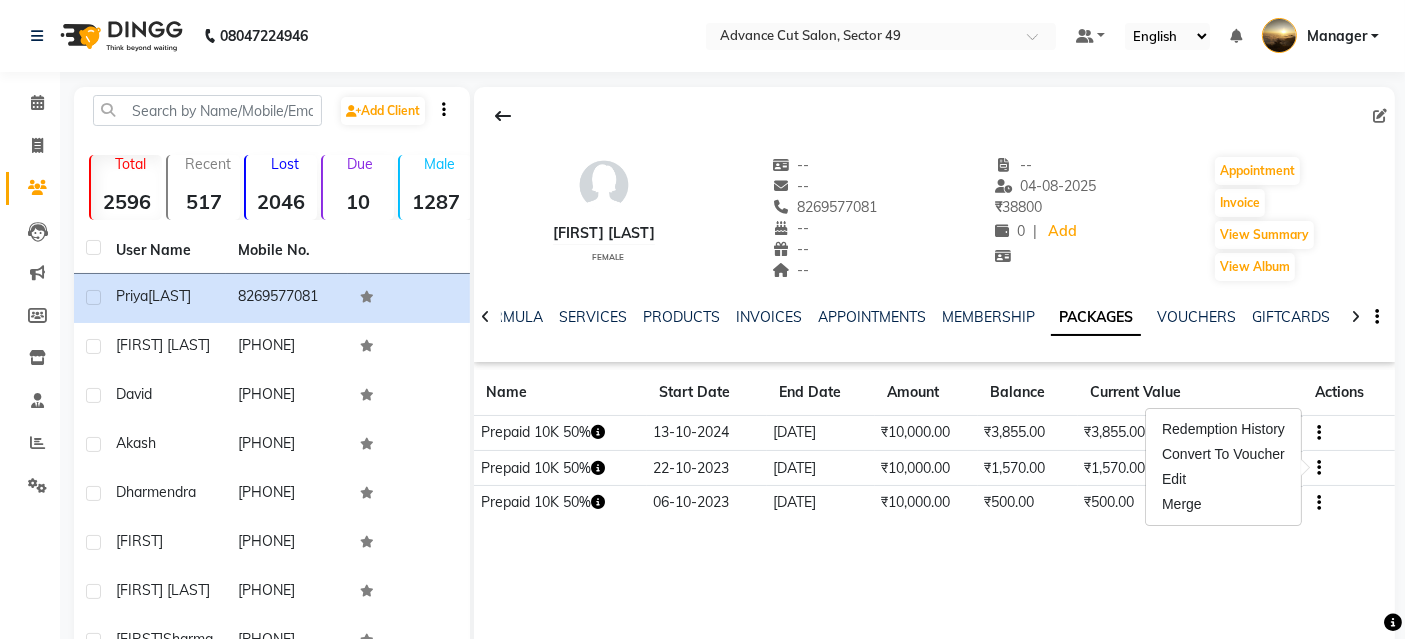 drag, startPoint x: 1189, startPoint y: 507, endPoint x: 1150, endPoint y: 492, distance: 41.785164 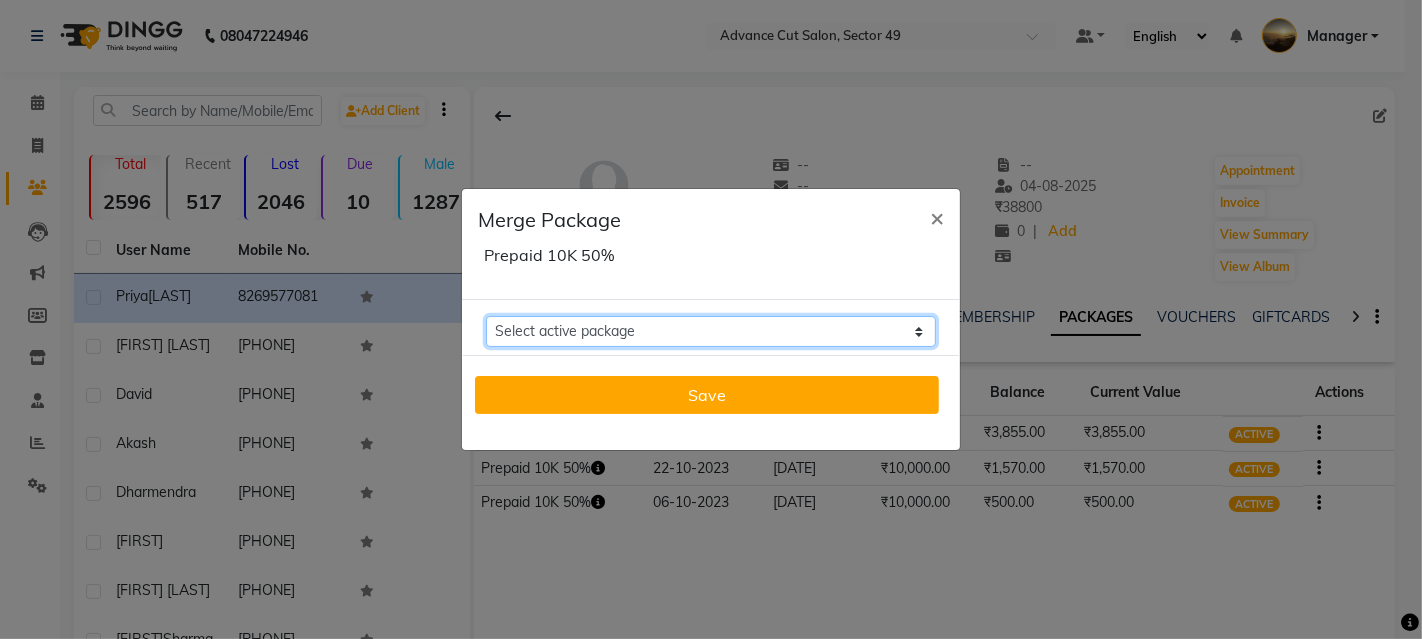 click on "Select active package  Prepaid 10K 50% Balance: 500   Prepaid 10K 50% Balance: 3855" 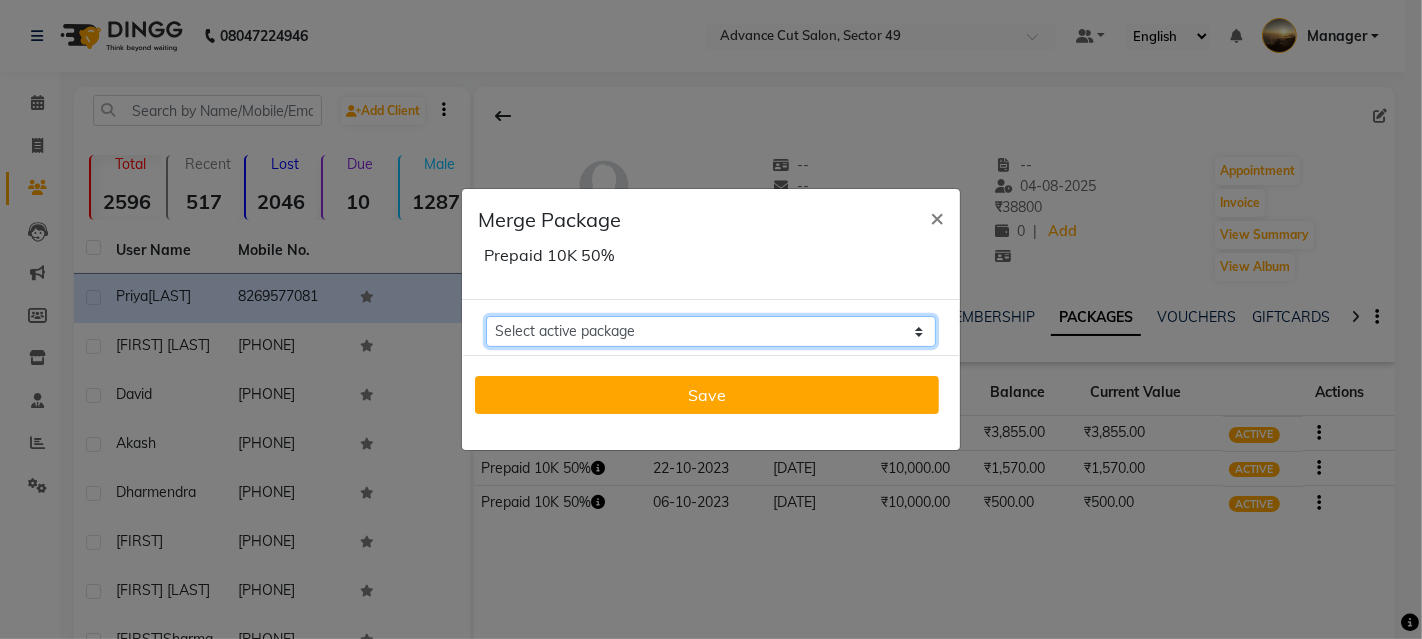 select on "90088" 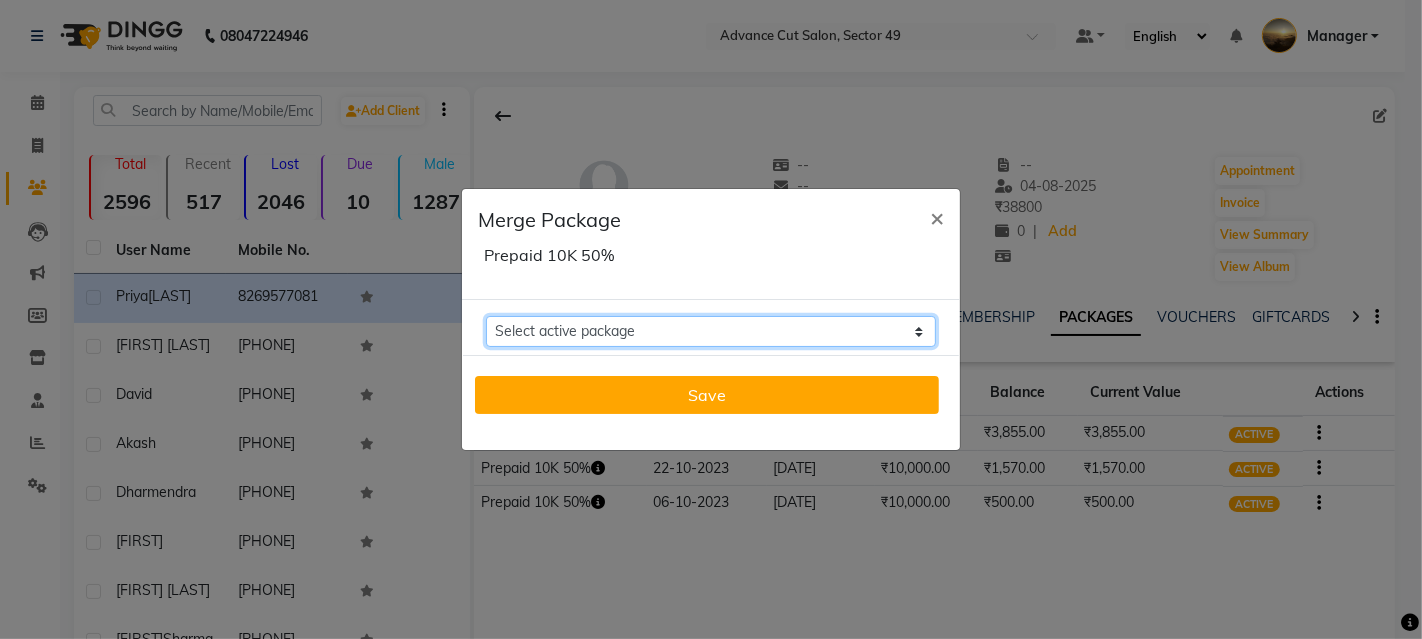 click on "Select active package  Prepaid 10K 50% Balance: 500   Prepaid 10K 50% Balance: 3855" 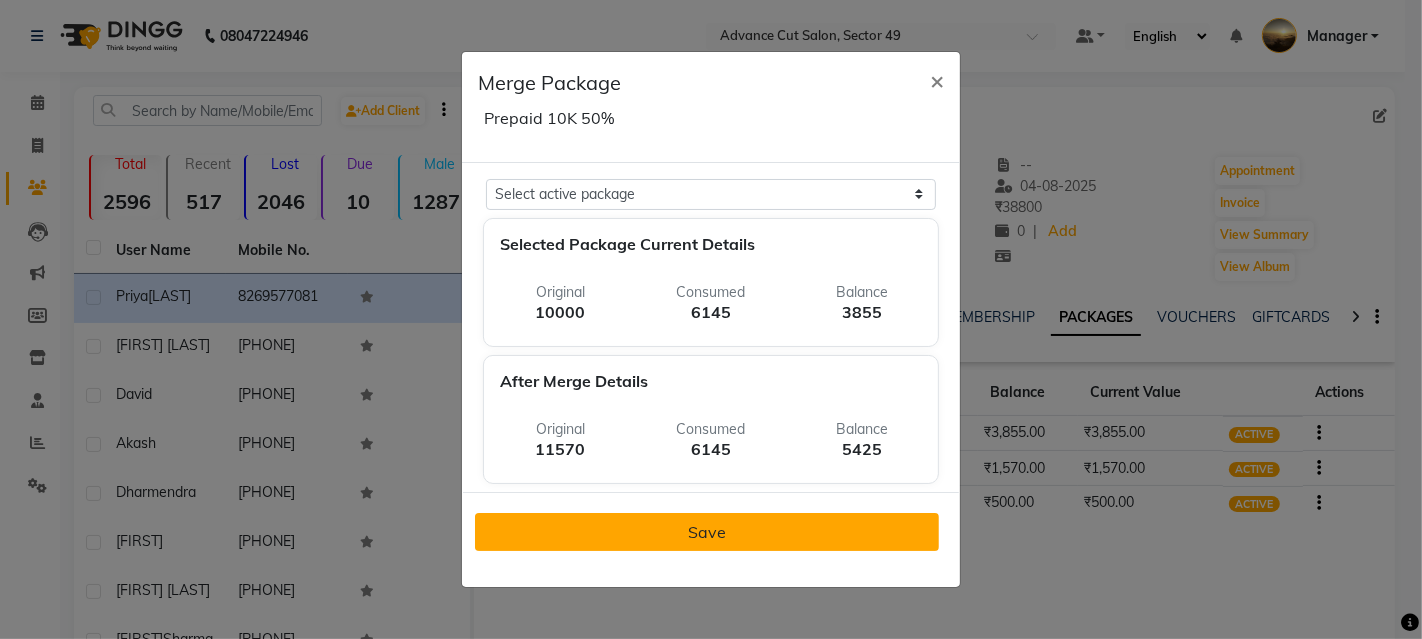 click on "Save" at bounding box center [707, 532] 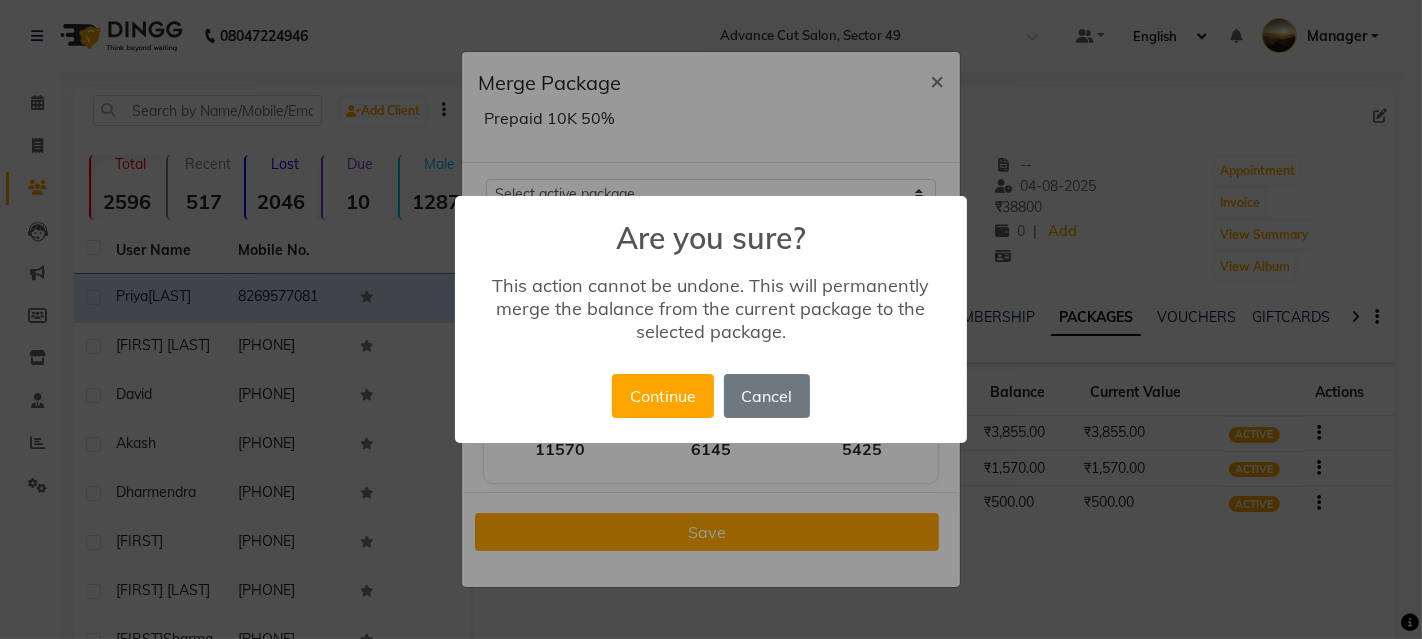 drag, startPoint x: 664, startPoint y: 402, endPoint x: 708, endPoint y: 419, distance: 47.169907 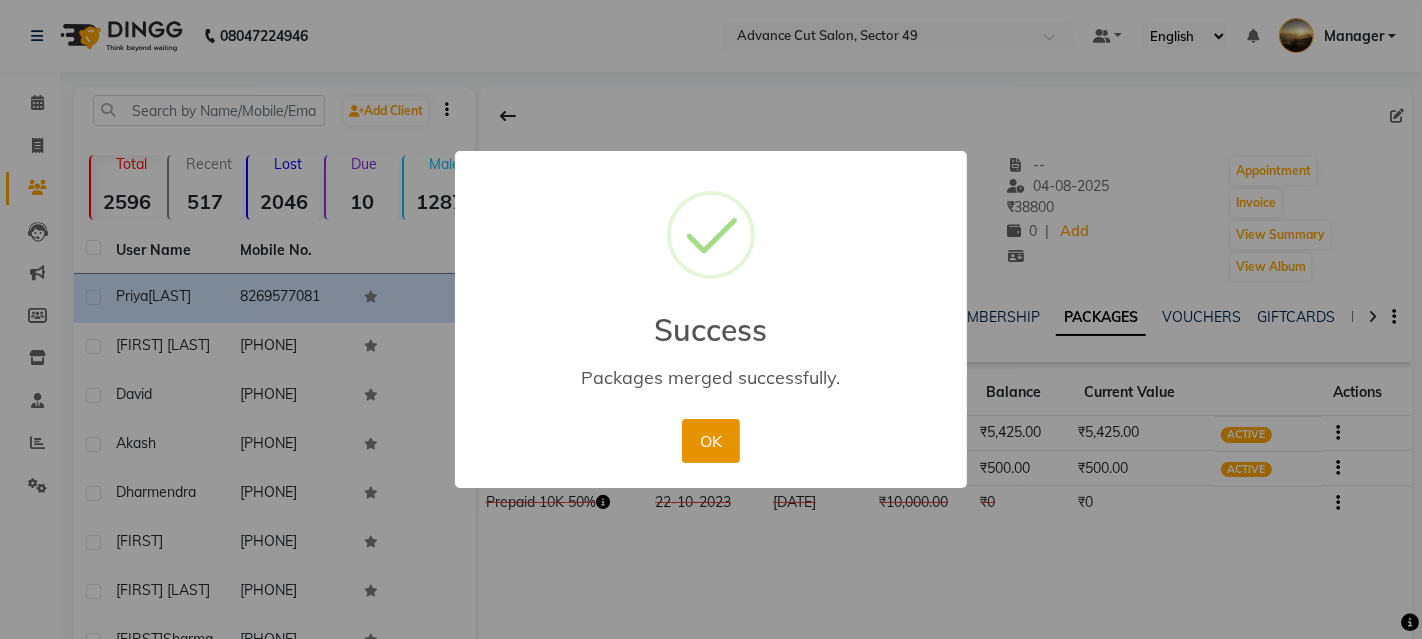 click on "OK" at bounding box center (710, 441) 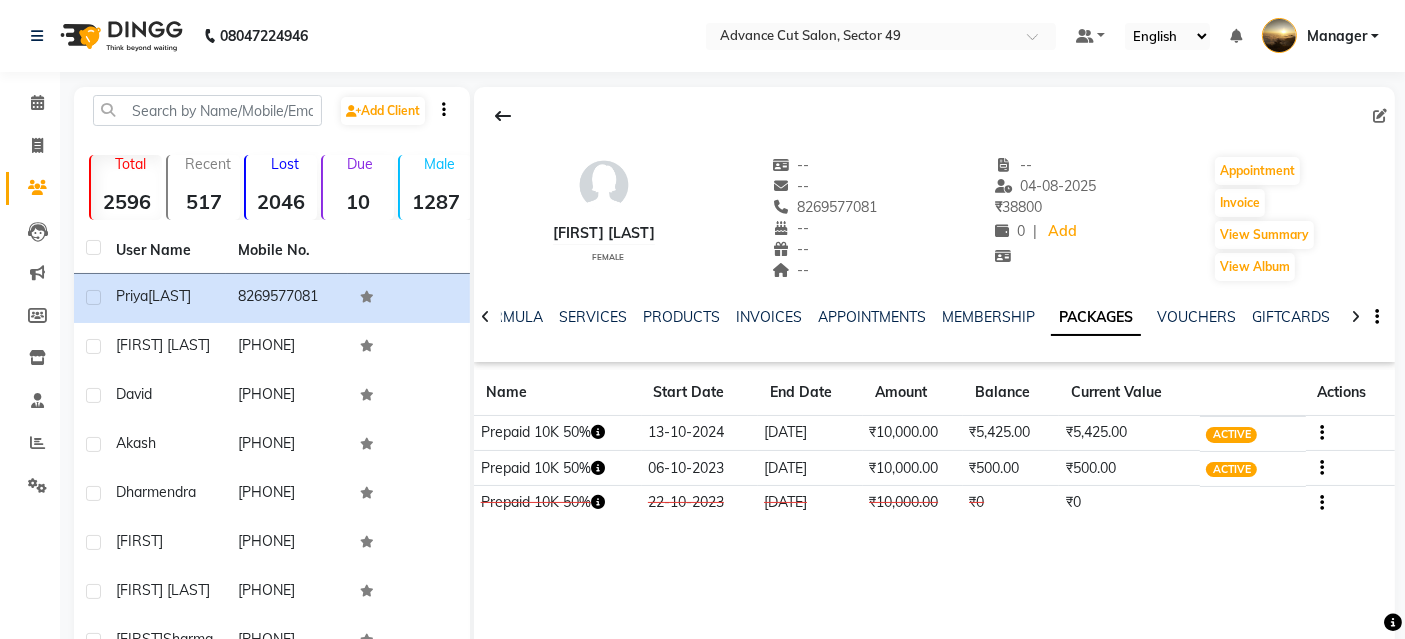 click 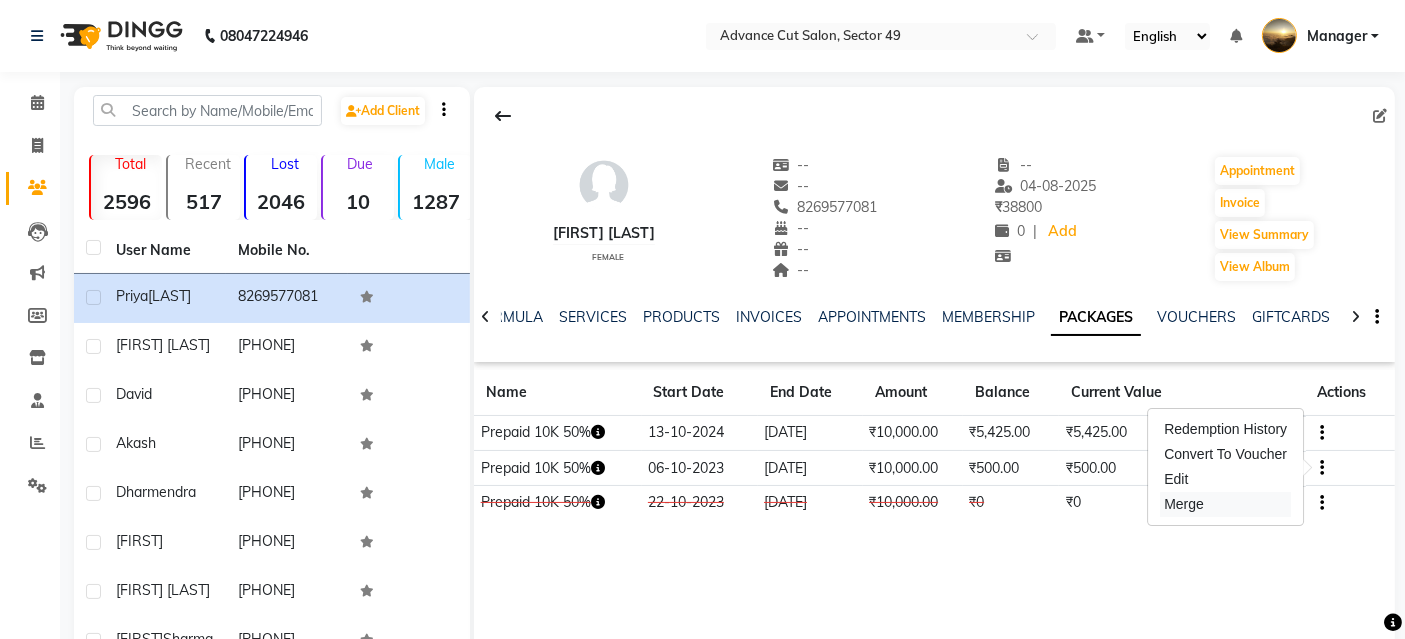 click on "Merge" at bounding box center (1225, 504) 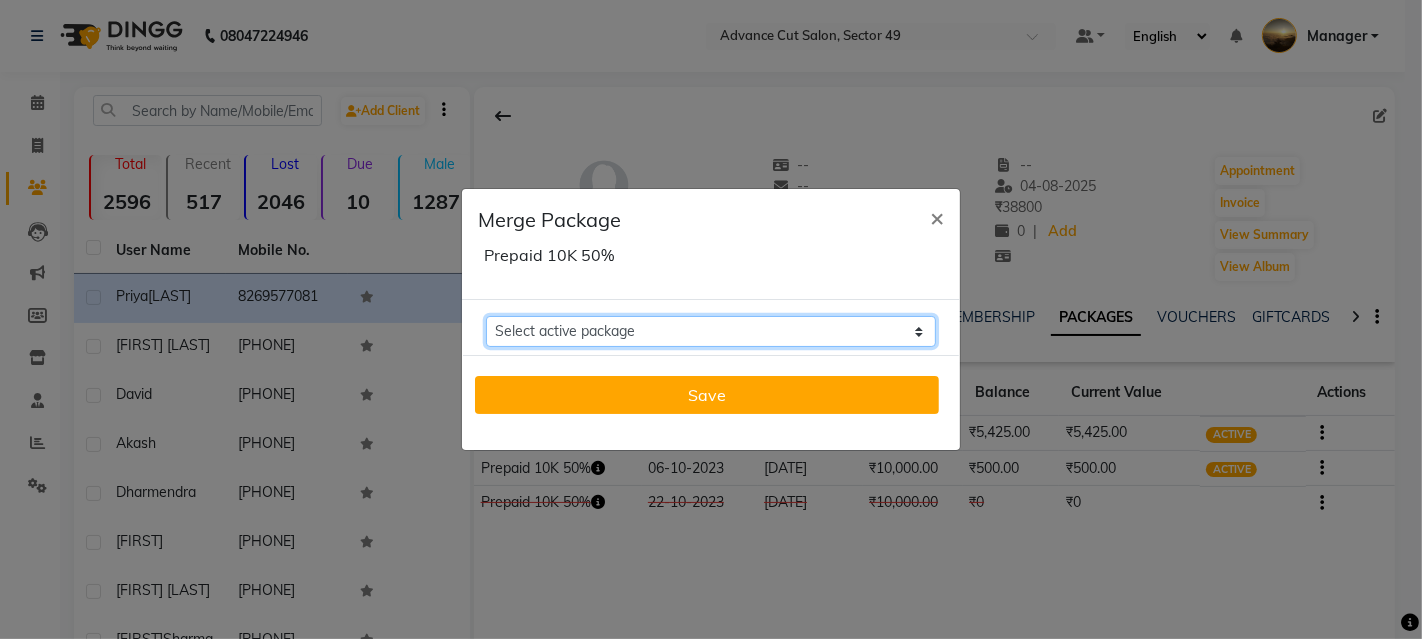 click on "Select active package  Prepaid 10K 50% Balance: 5425" 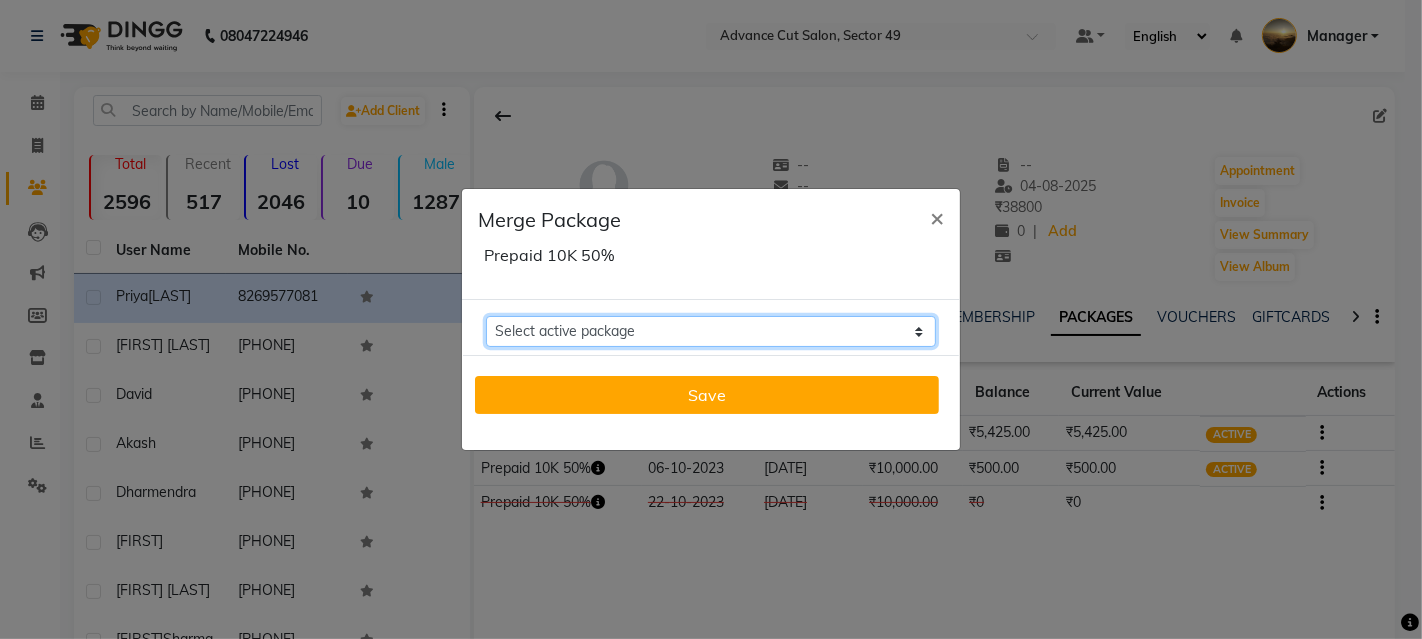 click on "Select active package  Prepaid 10K 50% Balance: 5425" 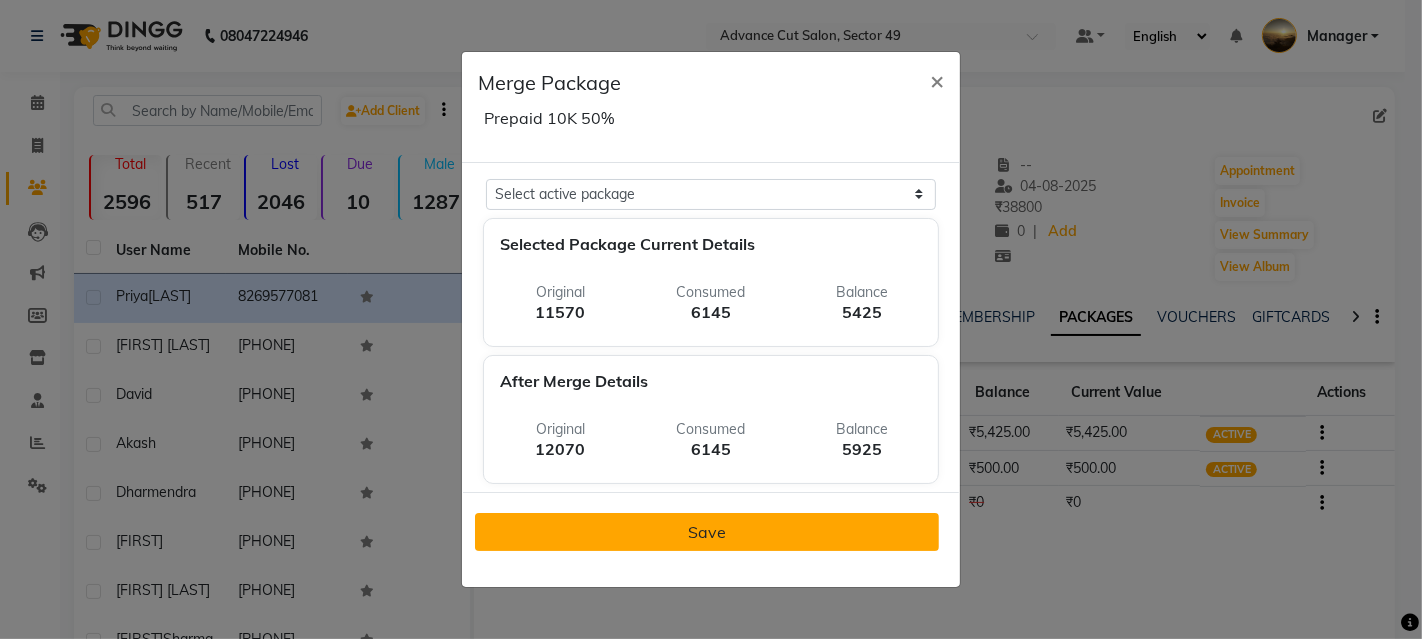 click on "Save" at bounding box center (707, 532) 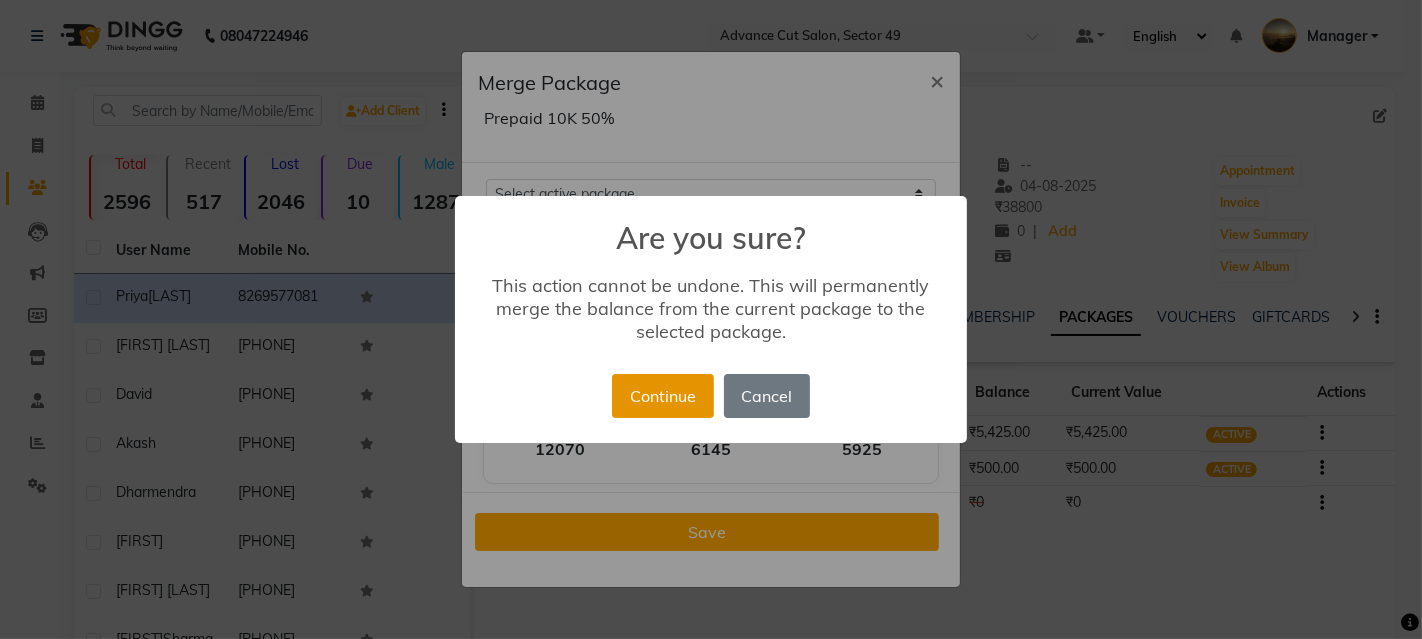 click on "Continue" at bounding box center [662, 396] 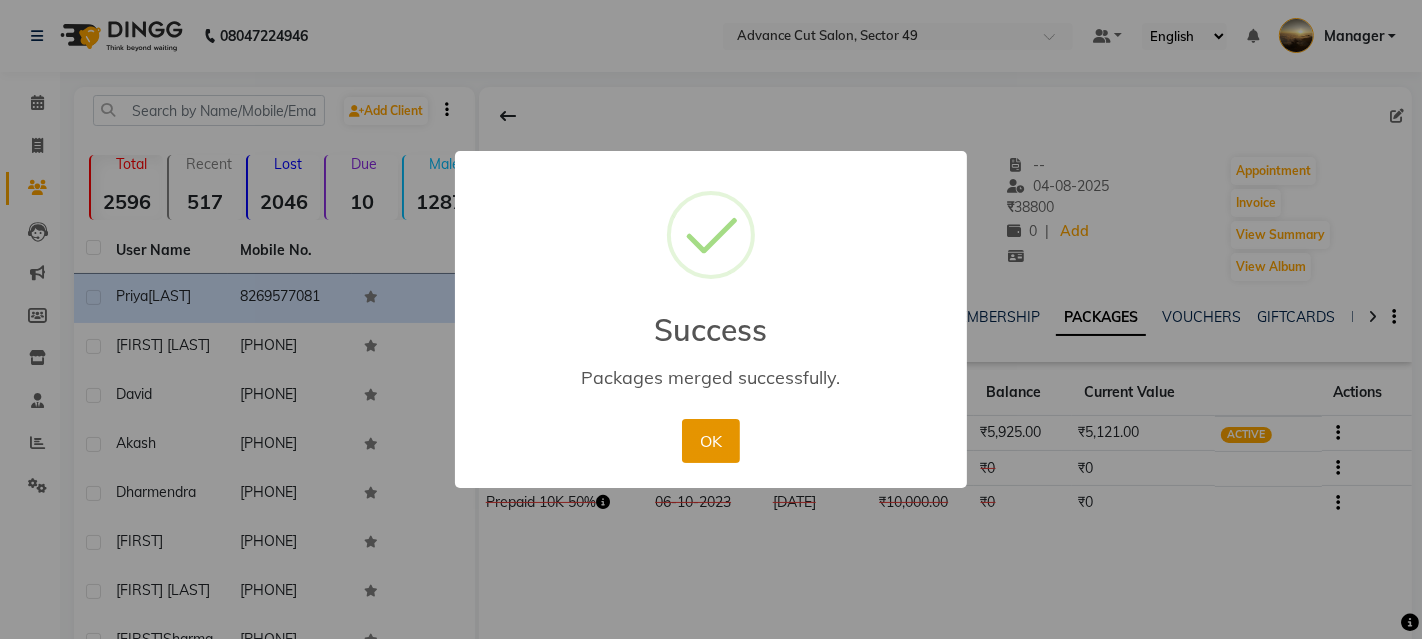click on "OK" at bounding box center [710, 441] 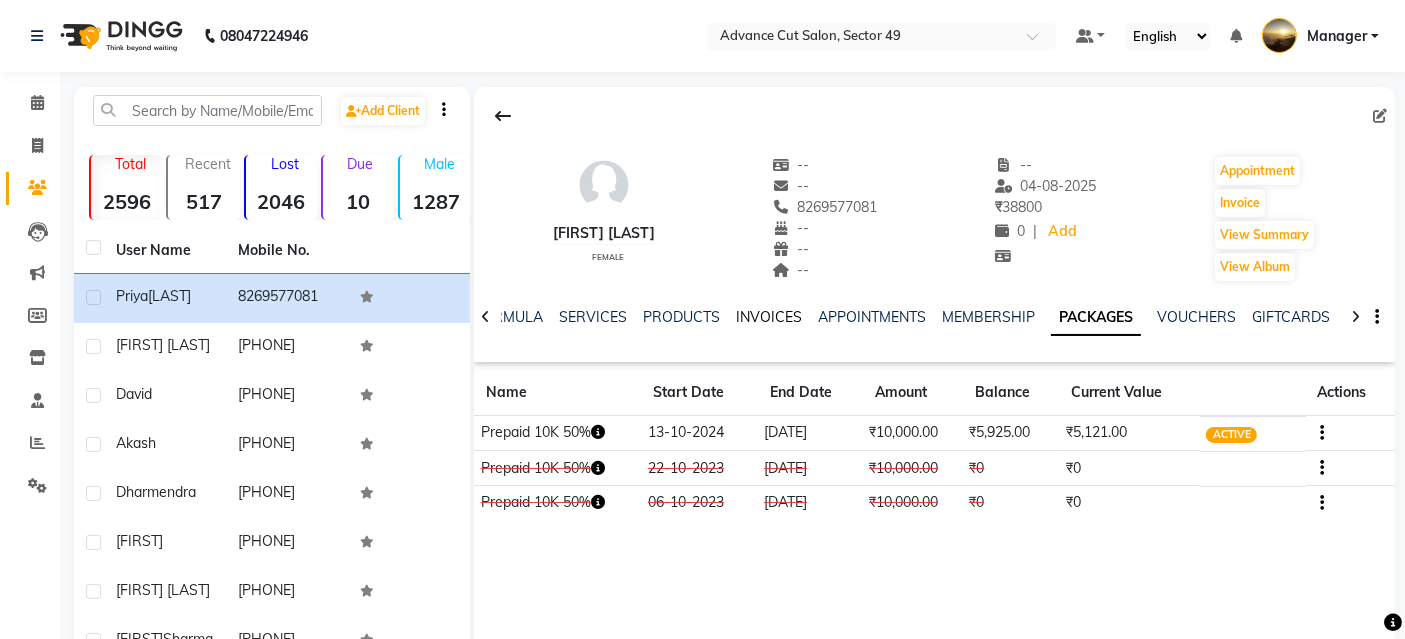 click on "INVOICES" 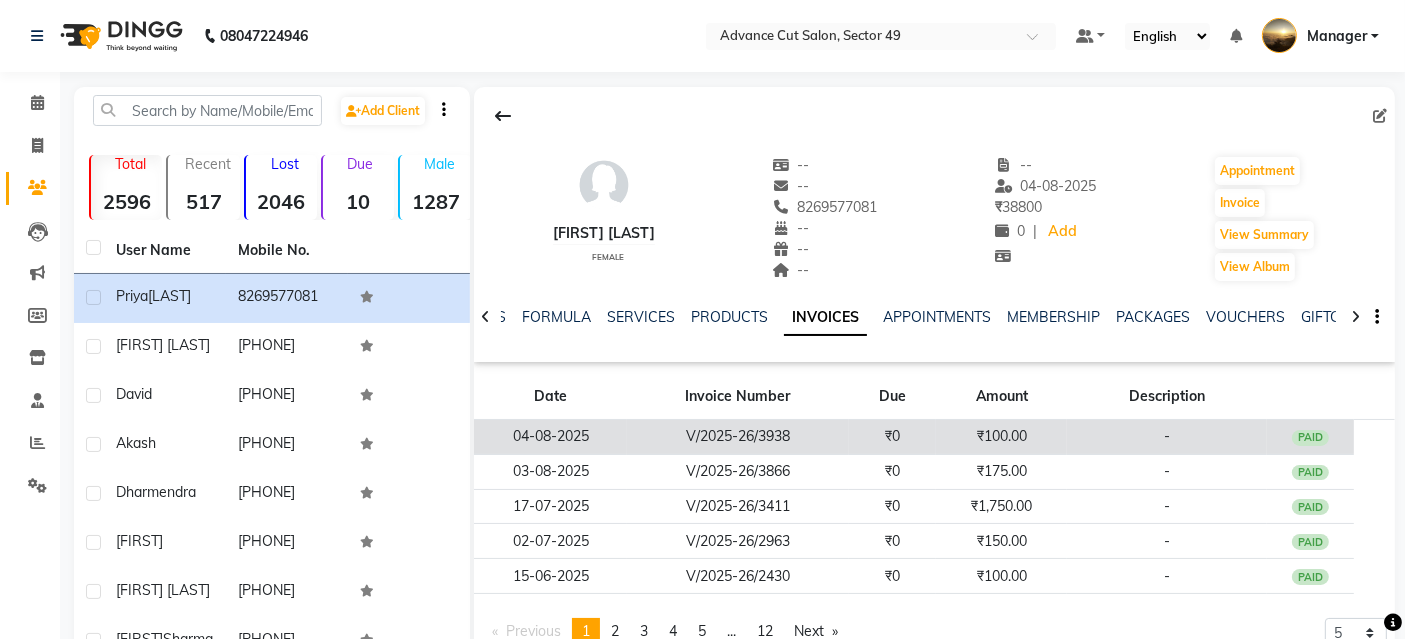 click on "₹100.00" 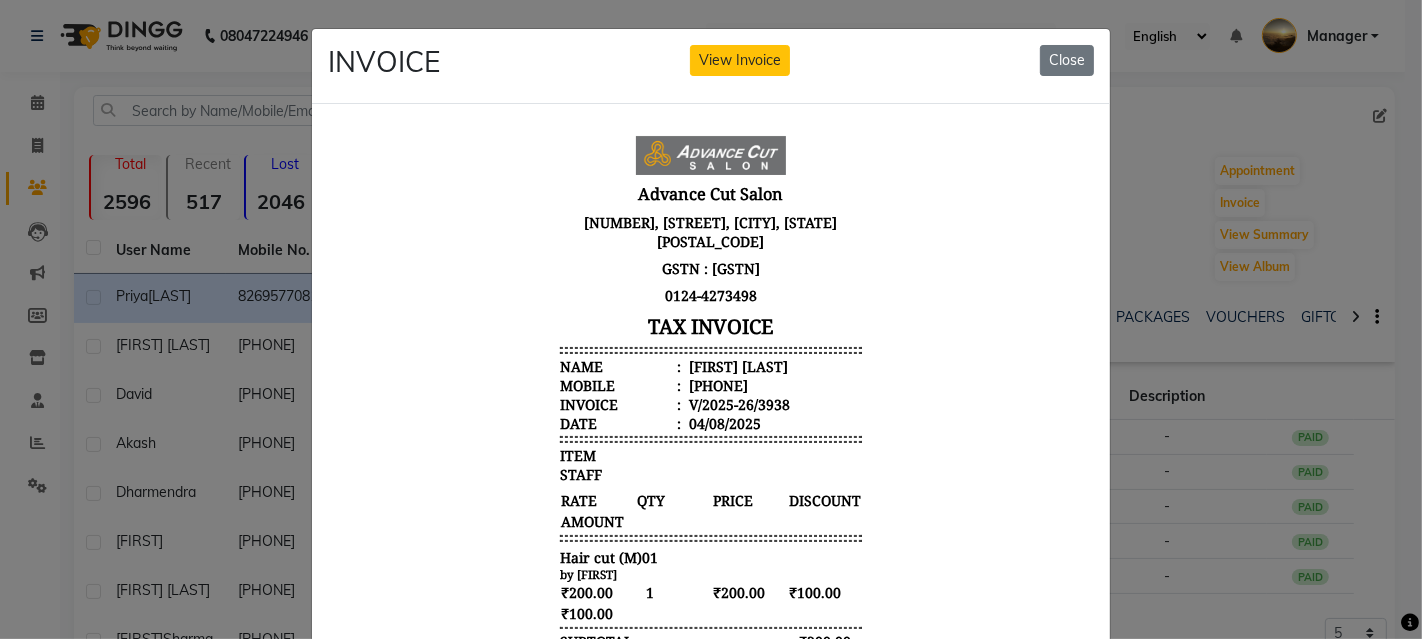 scroll, scrollTop: 16, scrollLeft: 0, axis: vertical 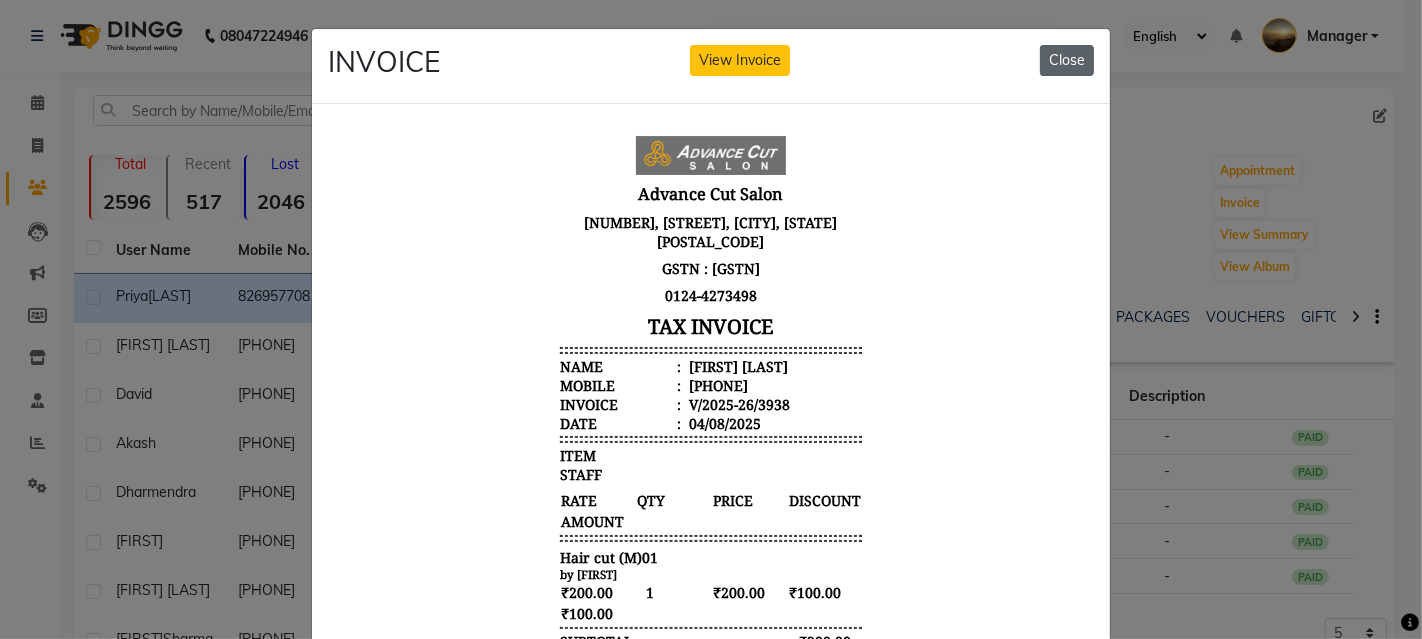 click on "Close" 